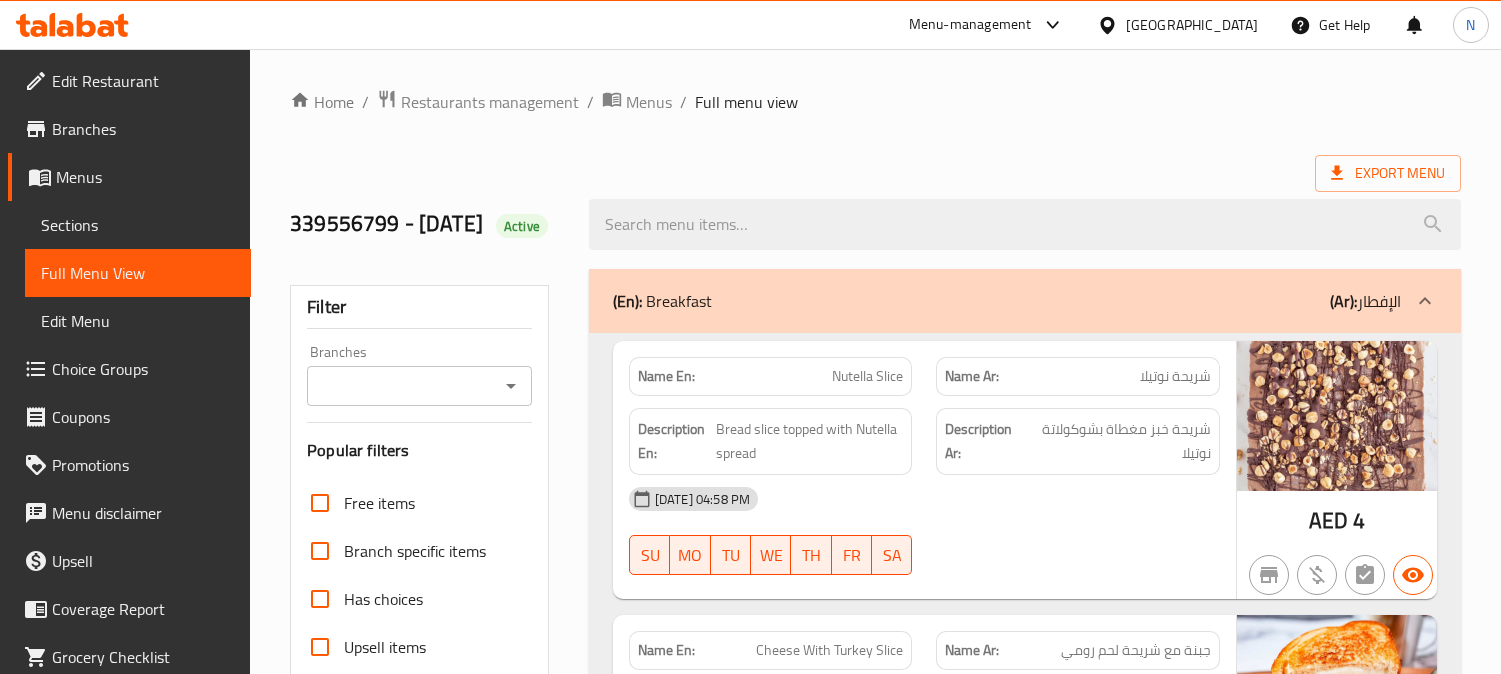 click on "United Arab Emirates" at bounding box center (1192, 25) 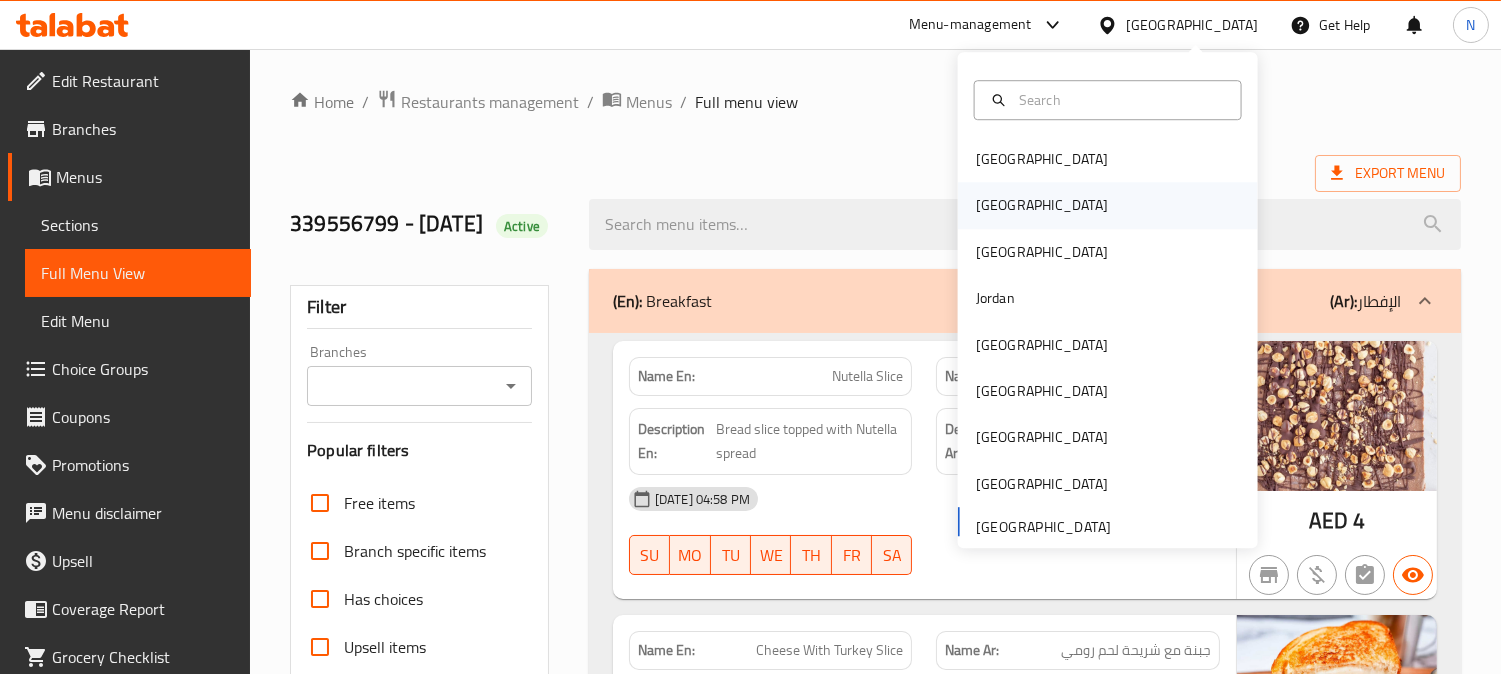 click on "[GEOGRAPHIC_DATA]" at bounding box center [1042, 206] 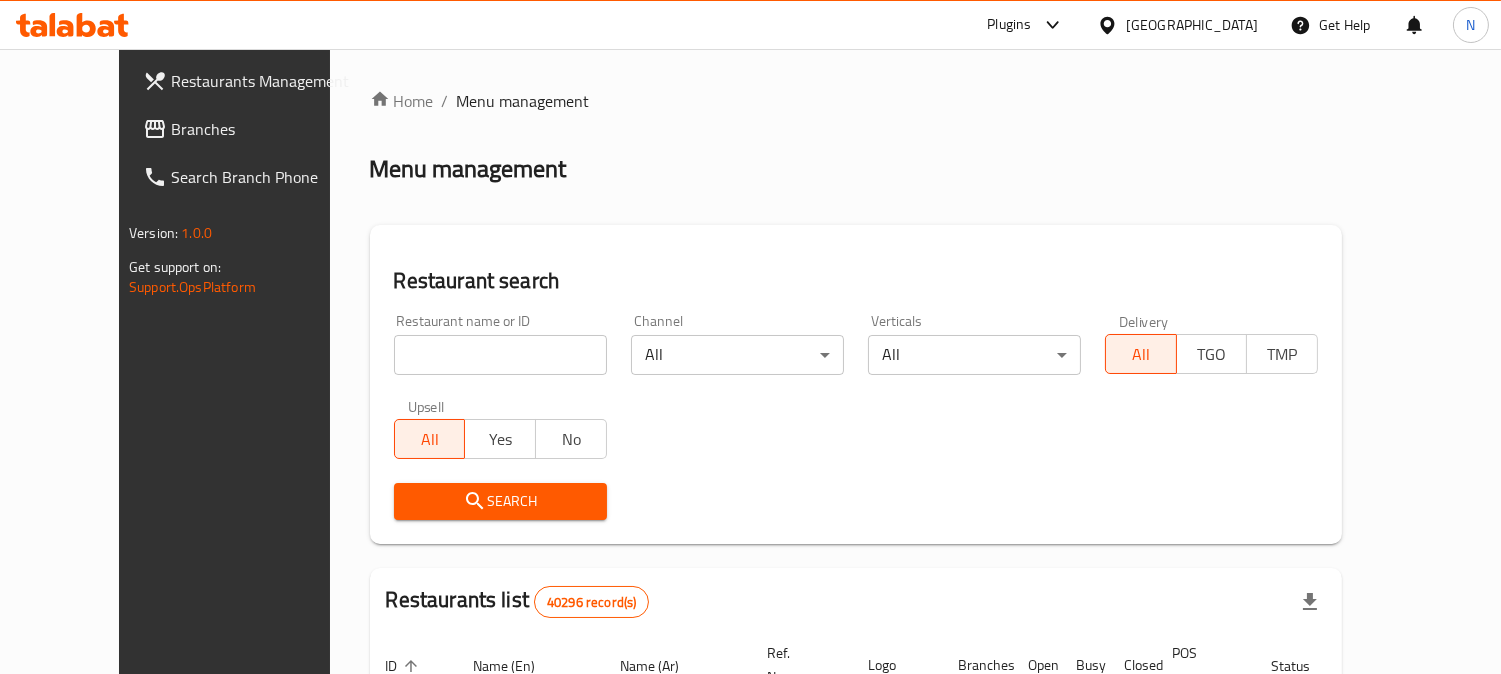 click on "Branches" at bounding box center (262, 129) 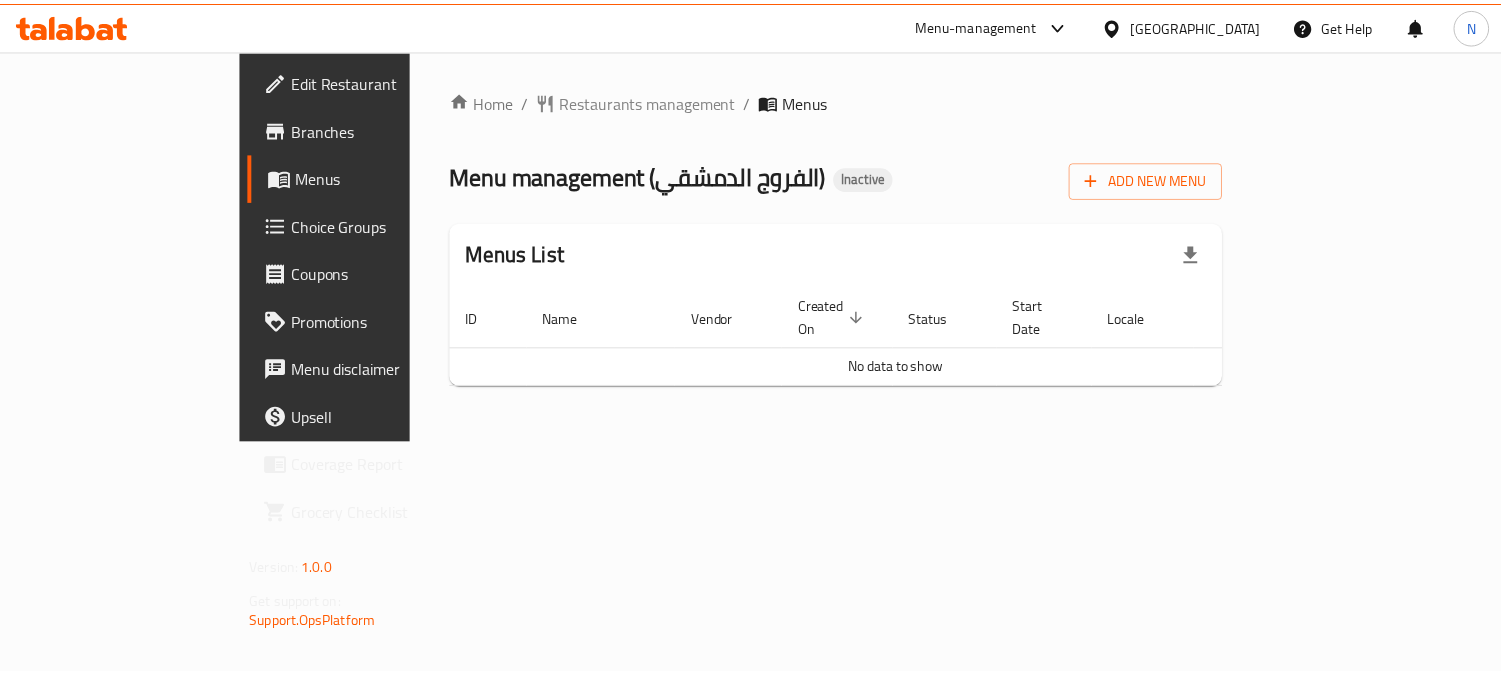 scroll, scrollTop: 0, scrollLeft: 0, axis: both 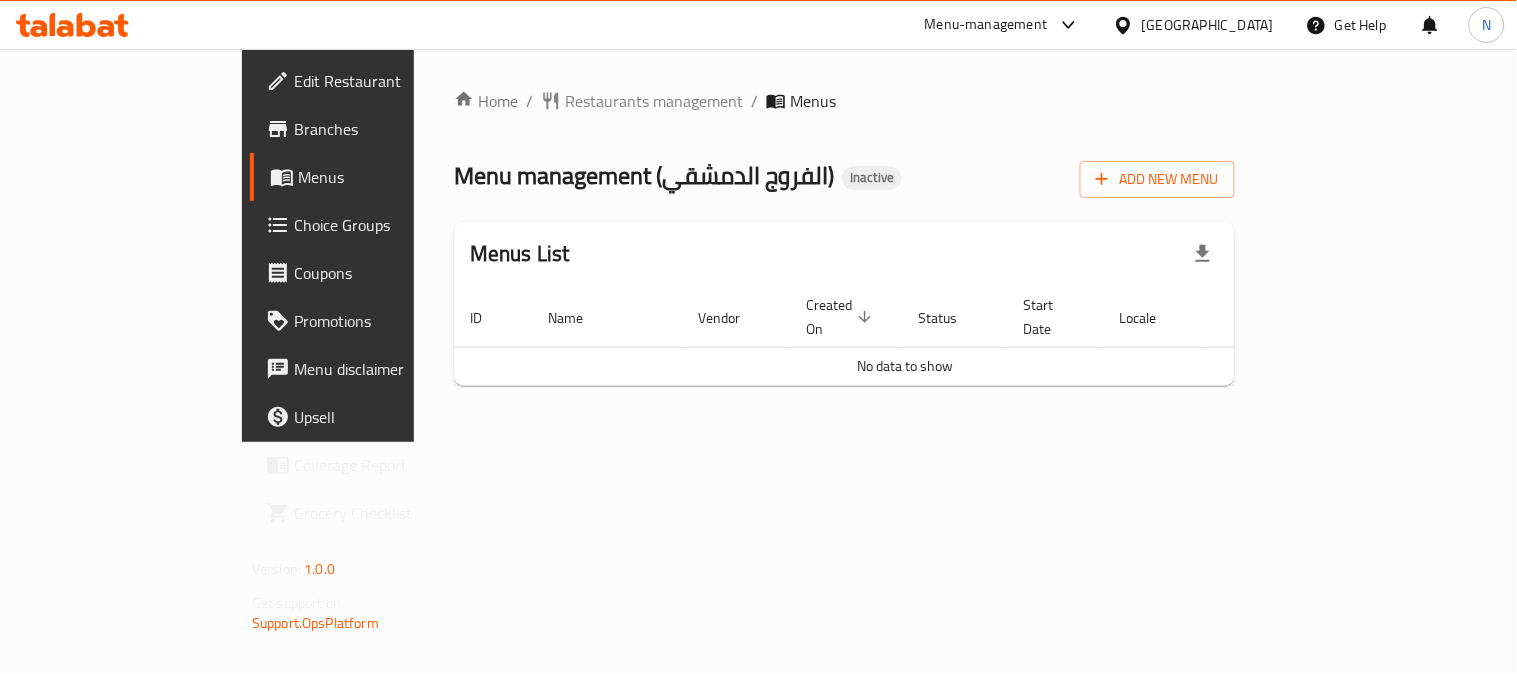 click on "Home / Restaurants management / Menus Menu management ( الفروج الدمشقي )  Inactive Add New Menu Menus List   ID Name Vendor Created On sorted descending Status Start Date Locale Actions No data to show" at bounding box center (844, 245) 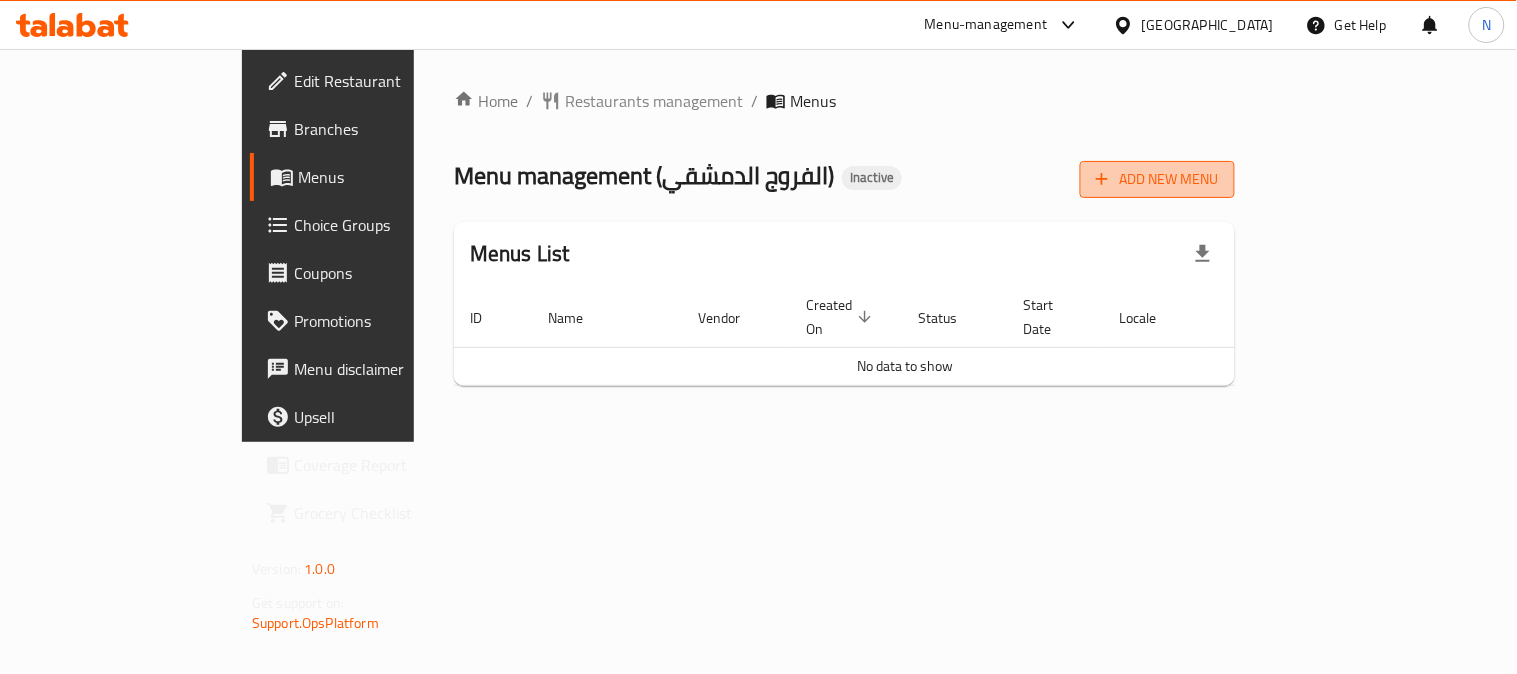 click on "Add New Menu" at bounding box center (1157, 179) 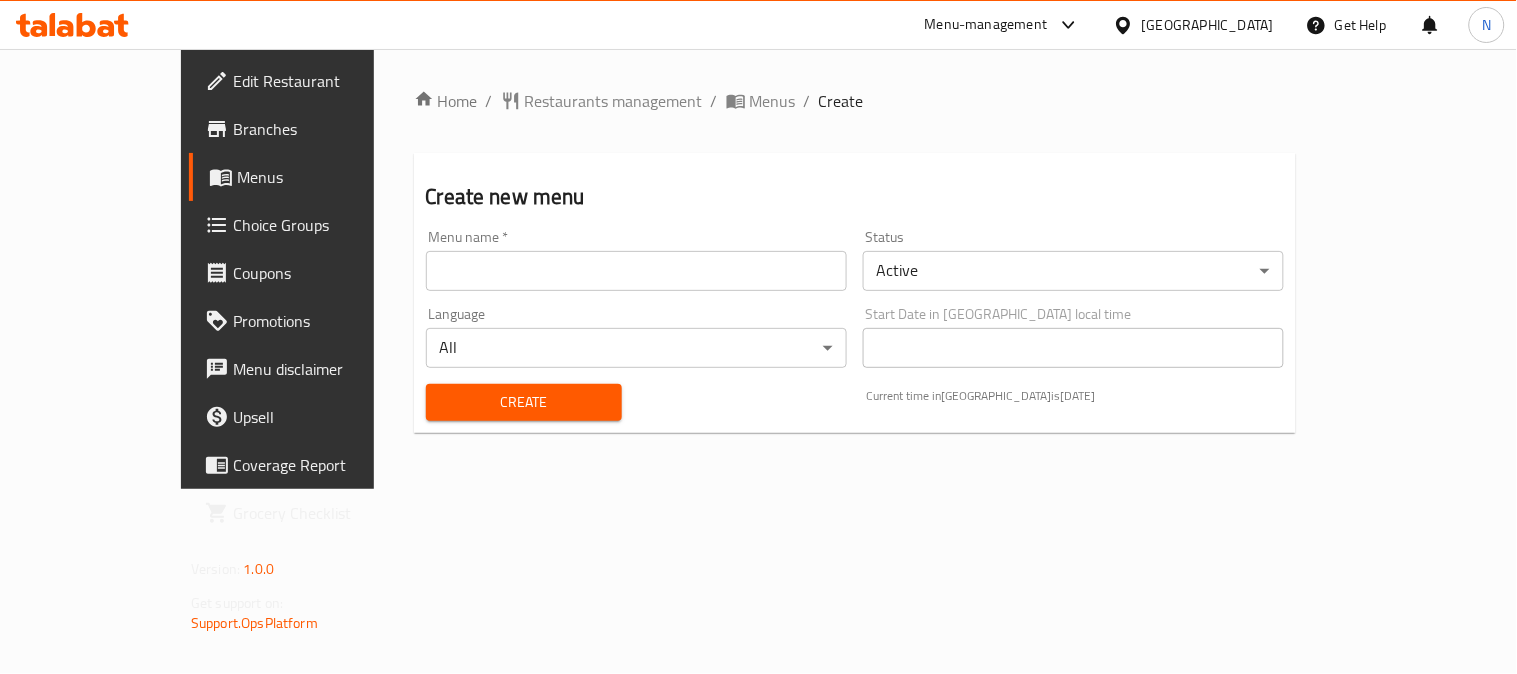 drag, startPoint x: 661, startPoint y: 280, endPoint x: 645, endPoint y: 271, distance: 18.35756 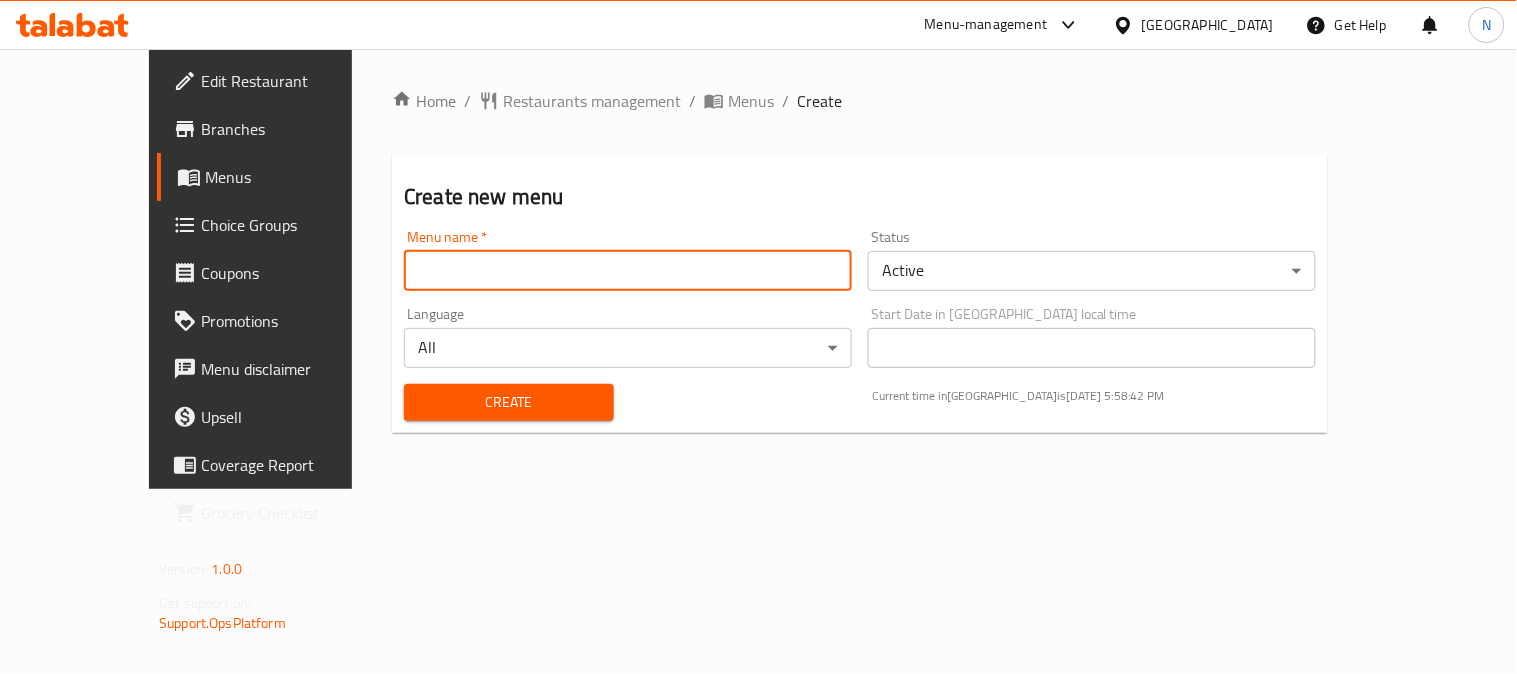 type on "menu" 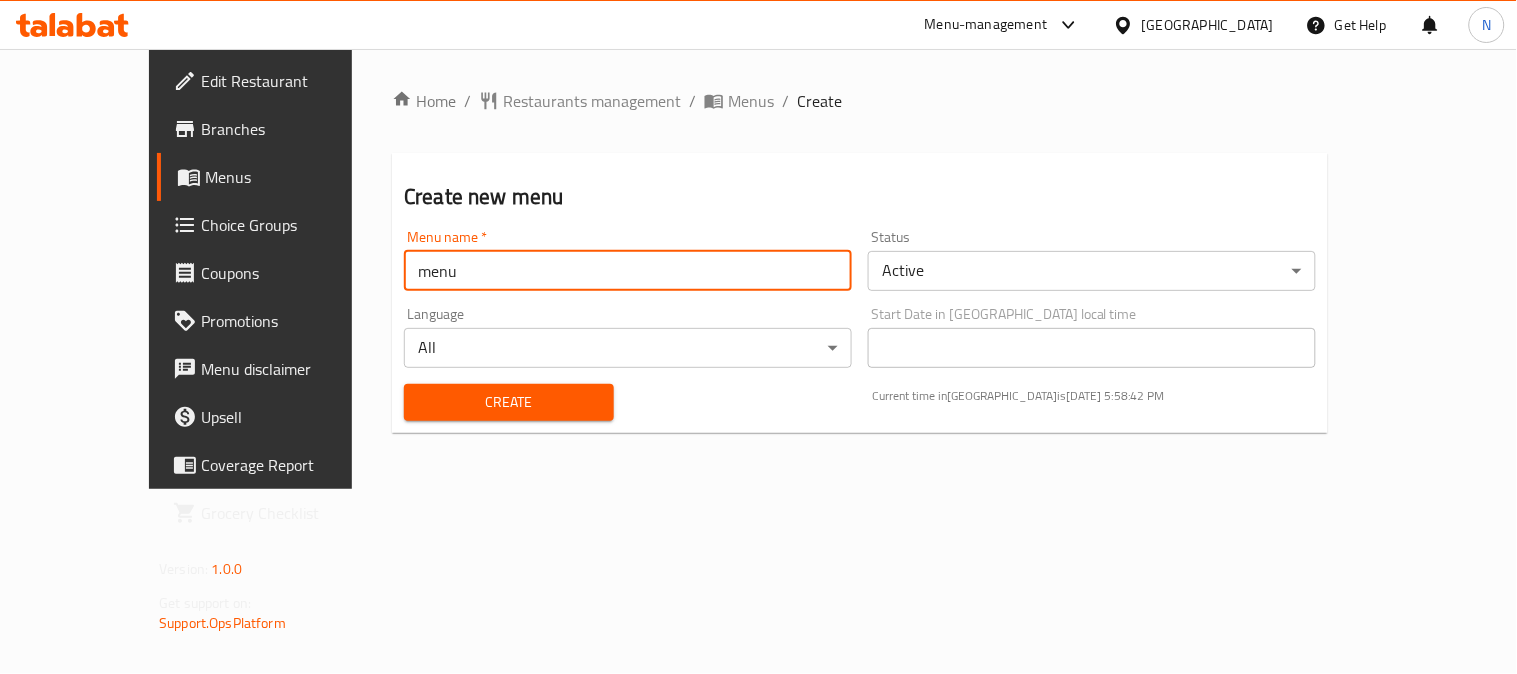 click on "Create" at bounding box center [509, 402] 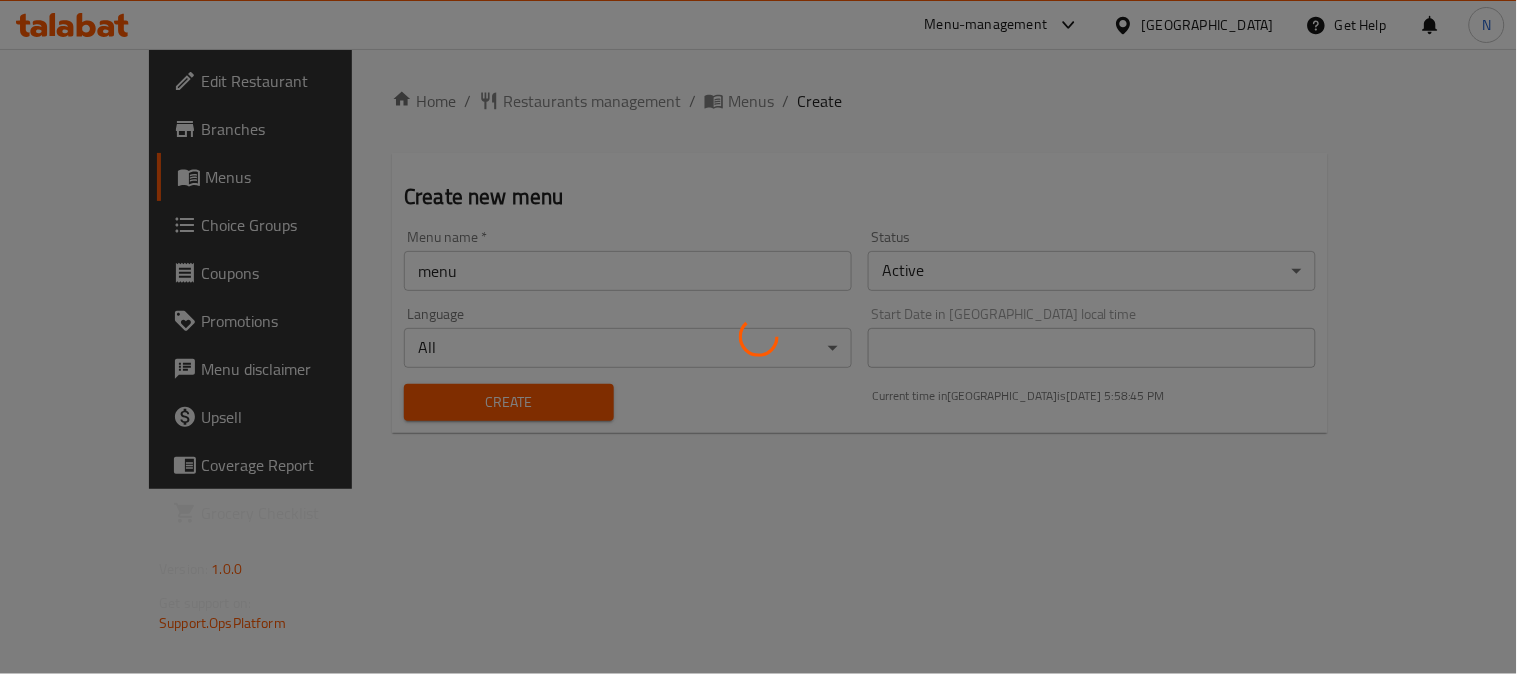 type 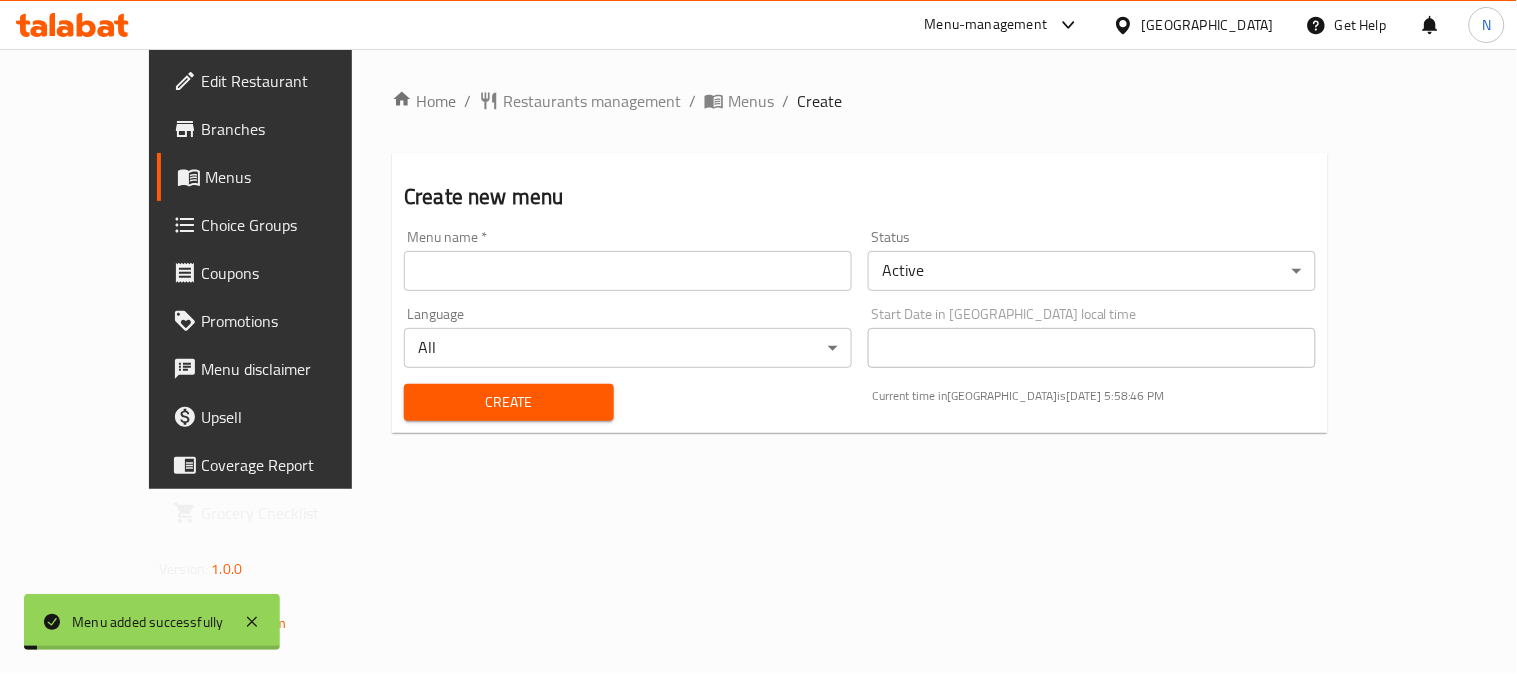click on "Menus" at bounding box center [751, 101] 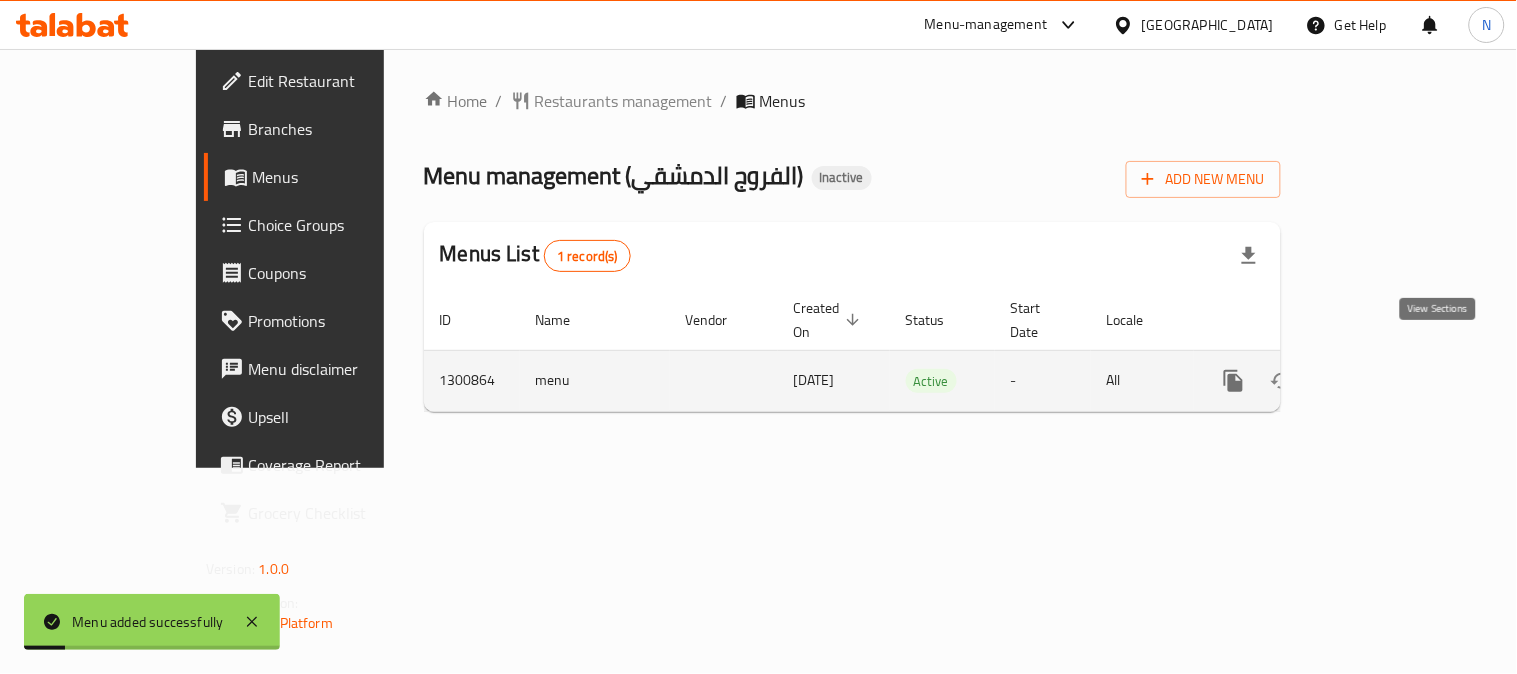 click 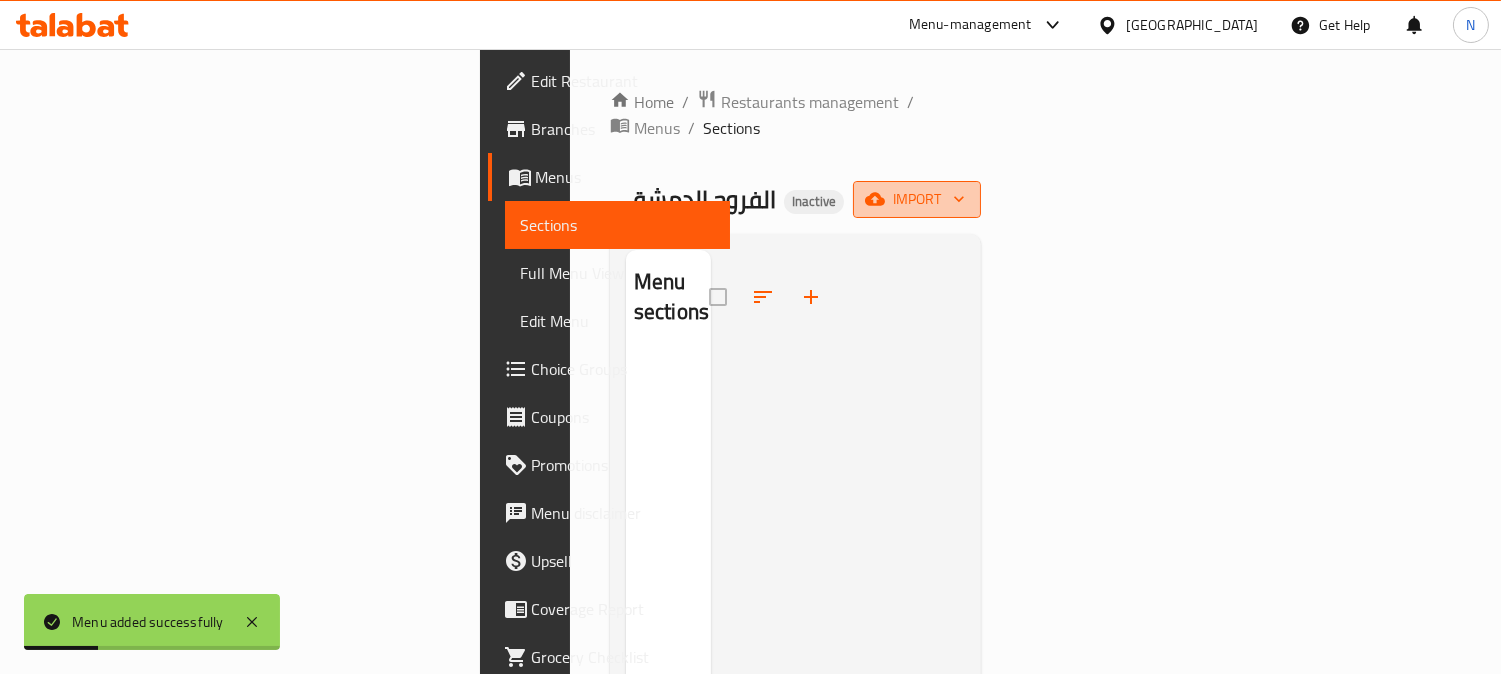 click on "import" at bounding box center (917, 199) 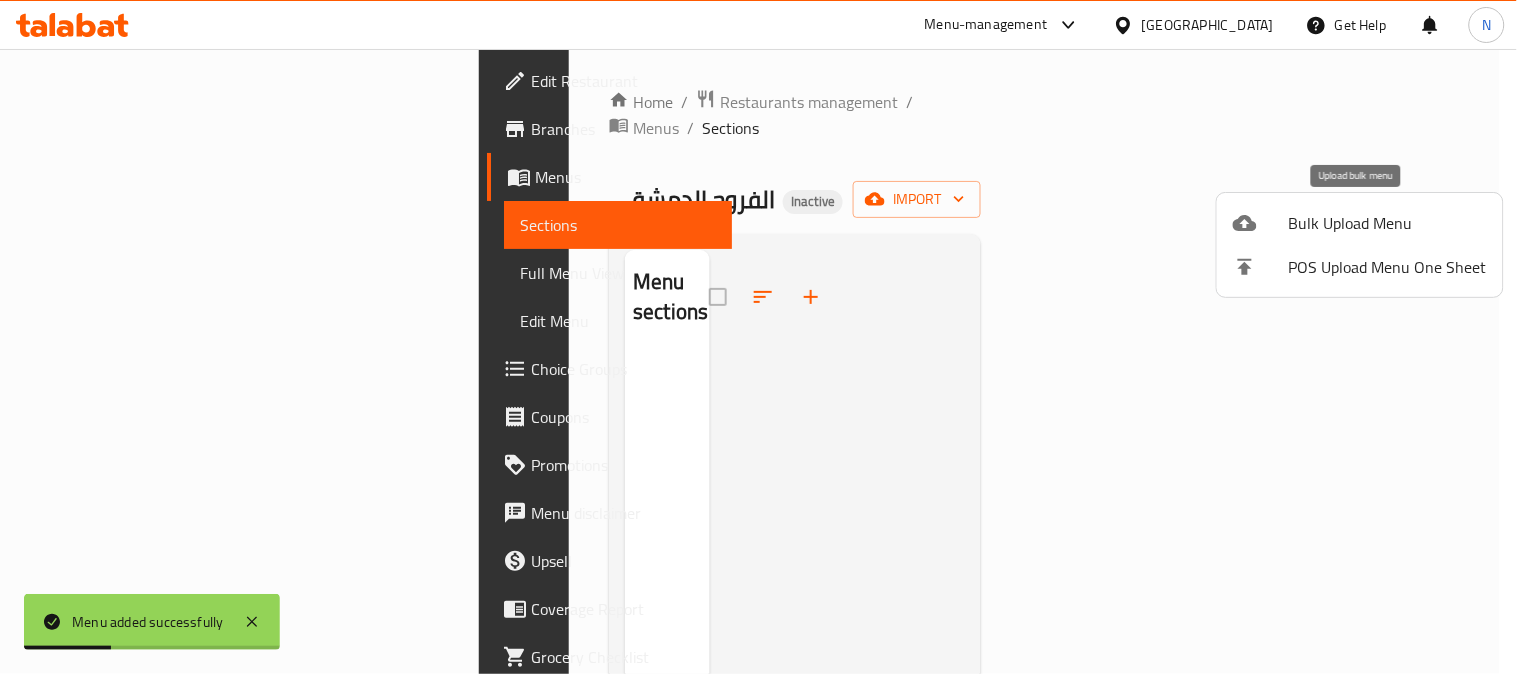 click on "Bulk Upload Menu" at bounding box center [1388, 223] 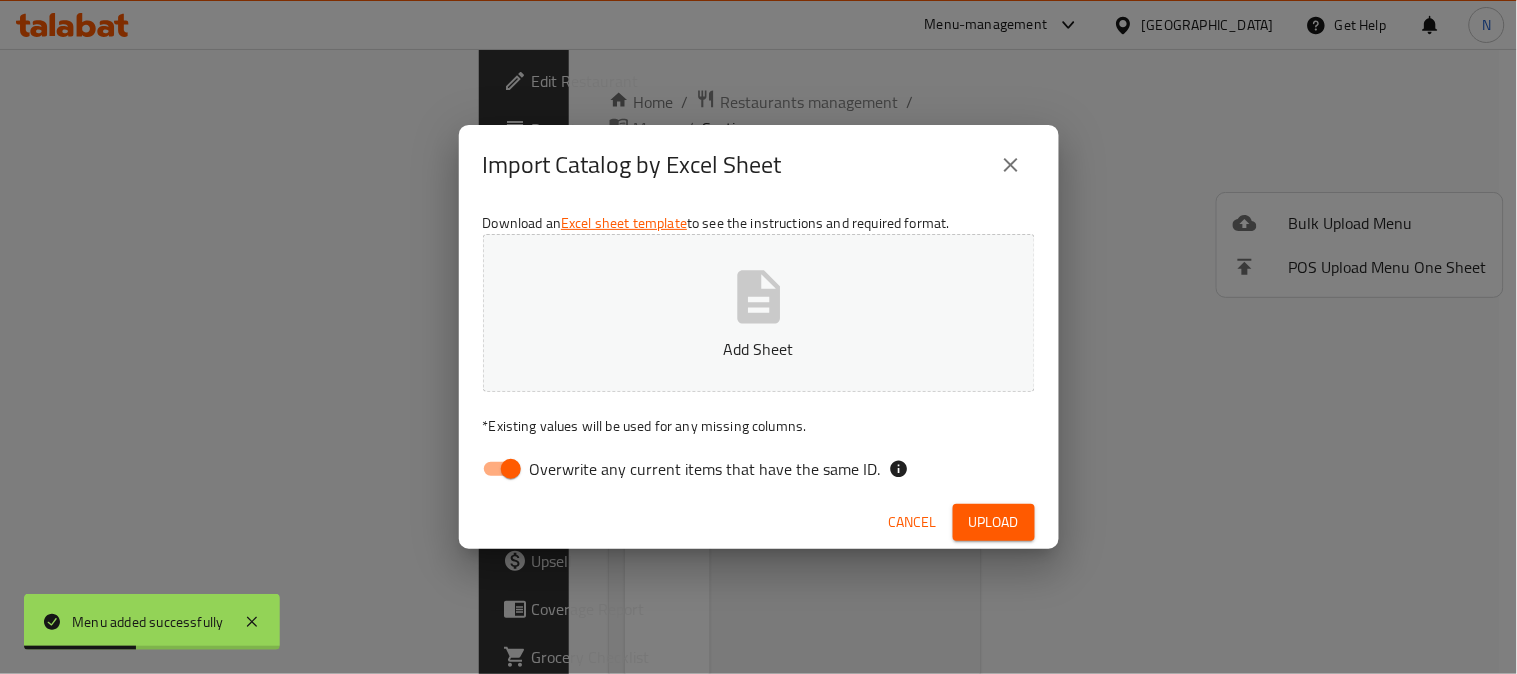 click on "Add Sheet" at bounding box center (759, 313) 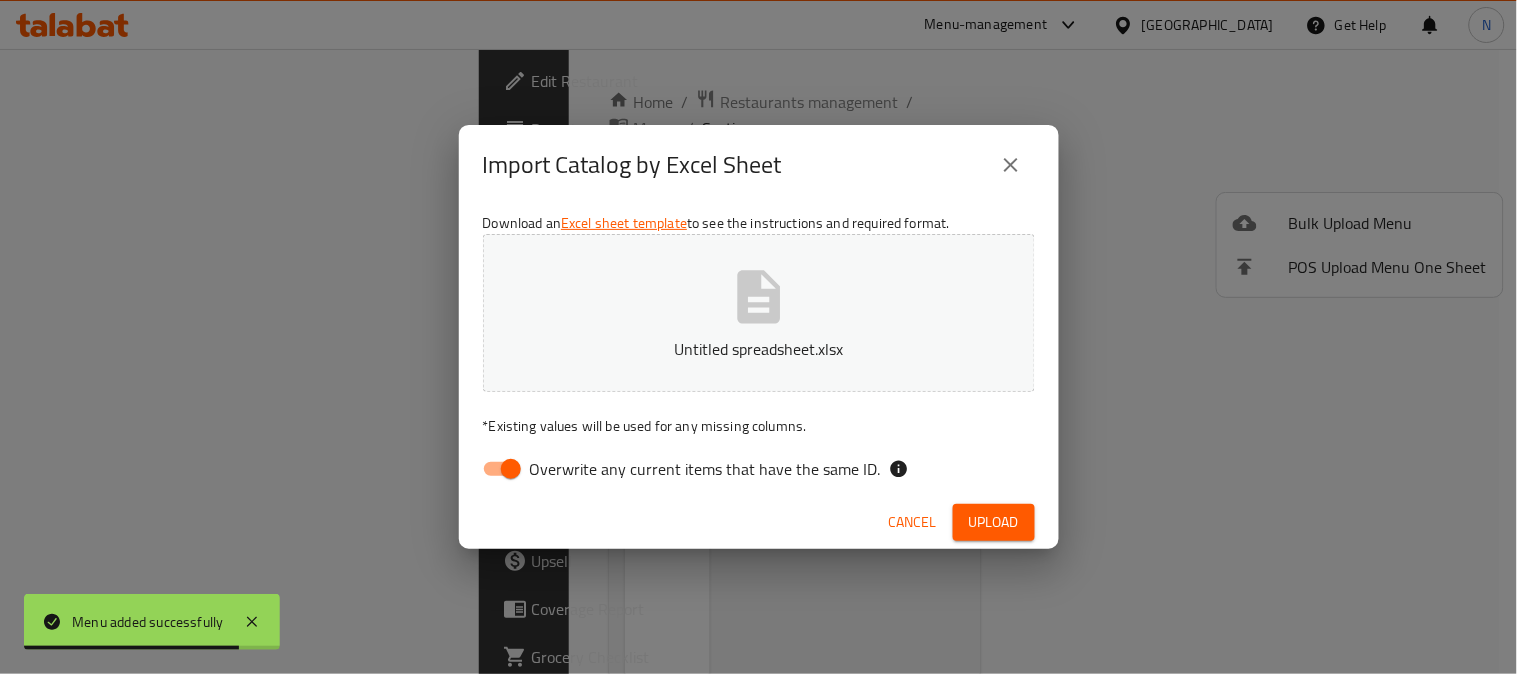 click on "Overwrite any current items that have the same ID." at bounding box center [511, 469] 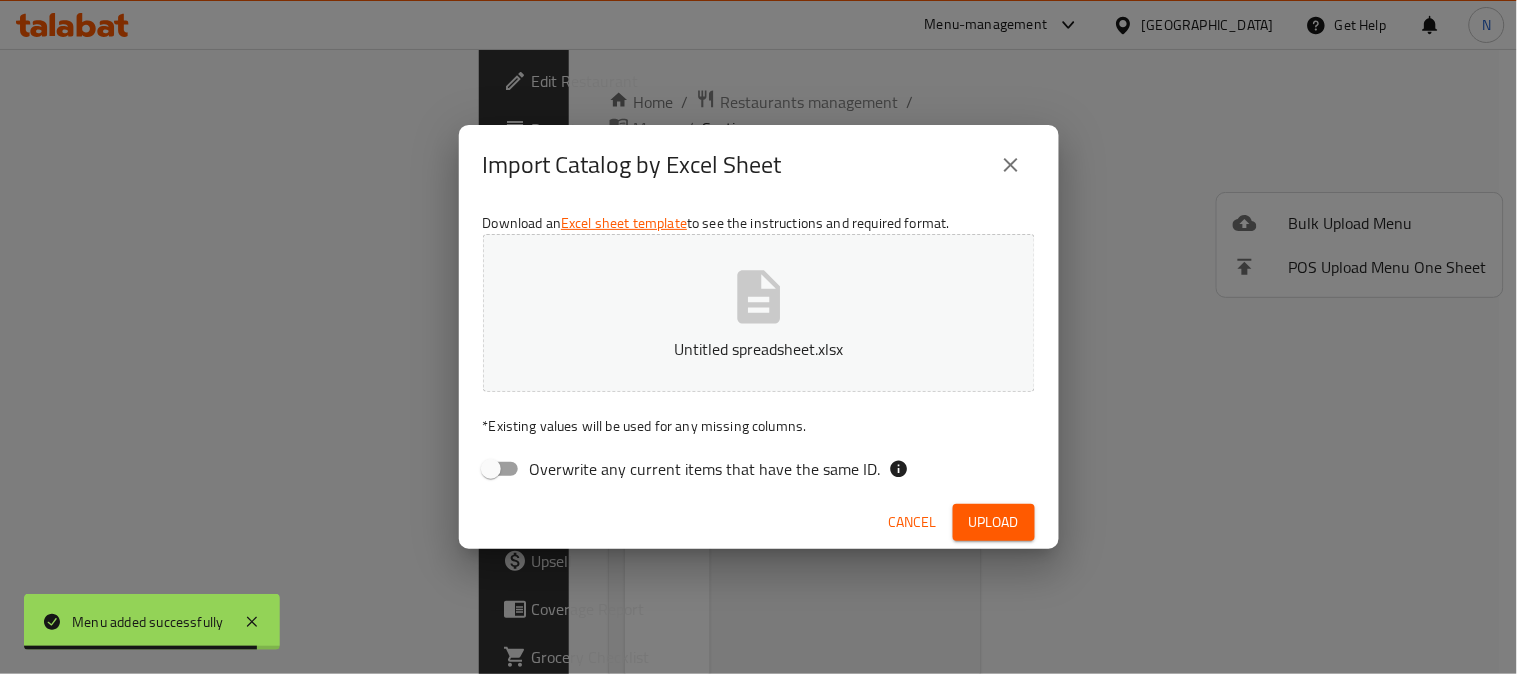 click on "Upload" at bounding box center (994, 522) 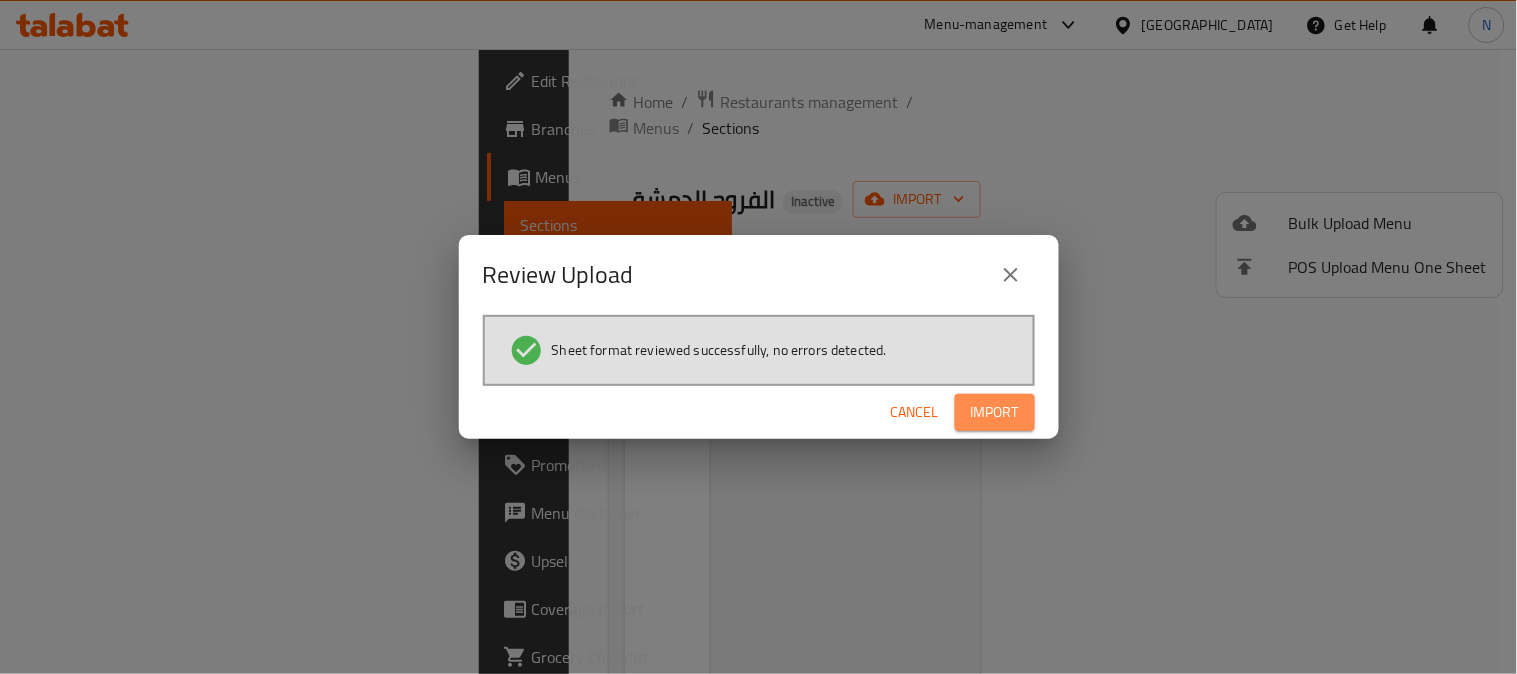 click on "Import" at bounding box center (995, 412) 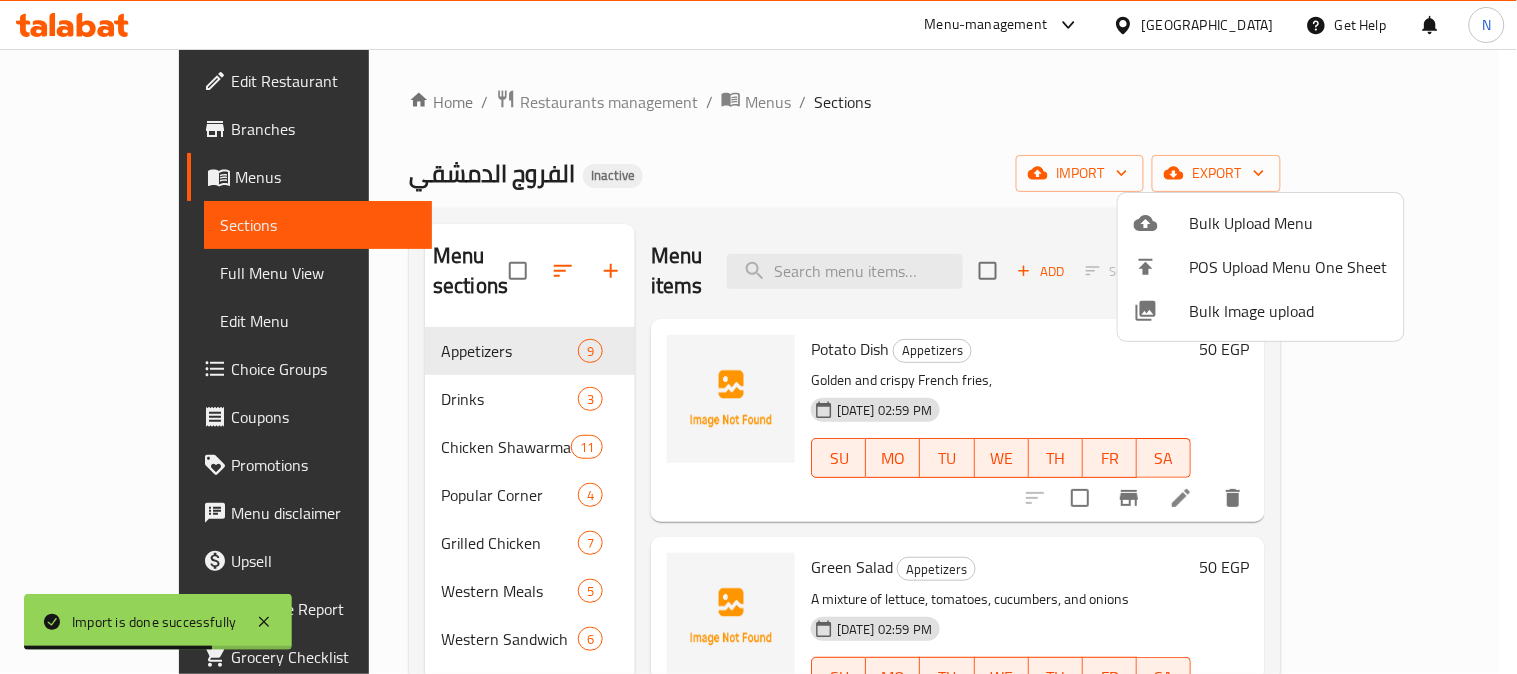 click at bounding box center [758, 337] 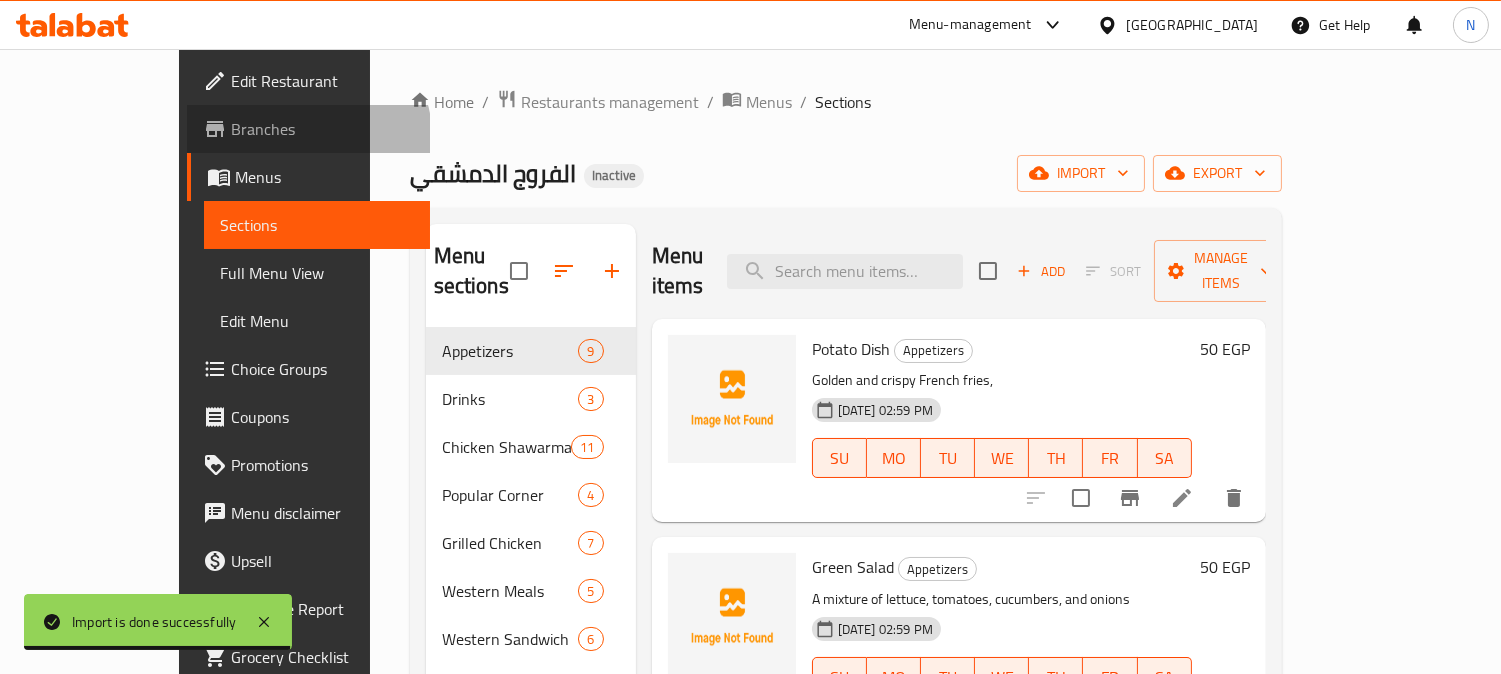 click on "Branches" at bounding box center (322, 129) 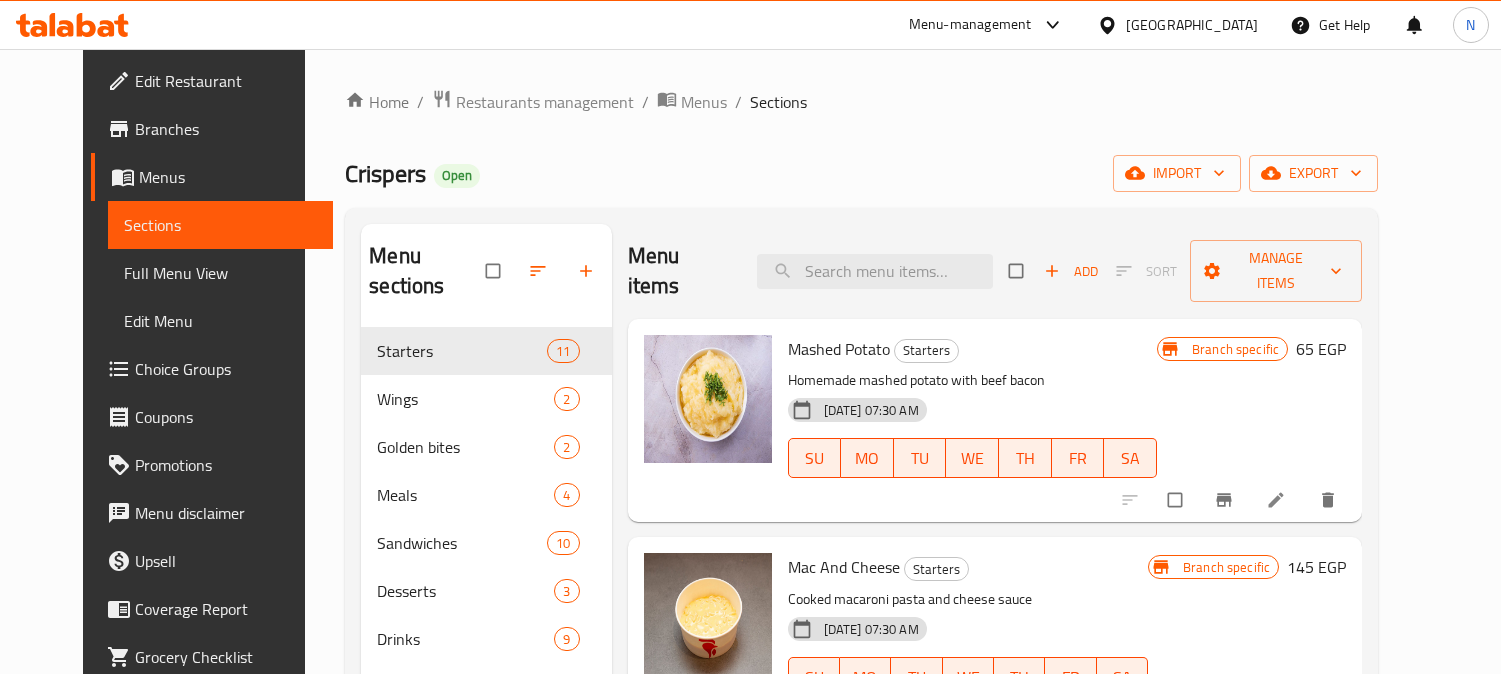 scroll, scrollTop: 0, scrollLeft: 0, axis: both 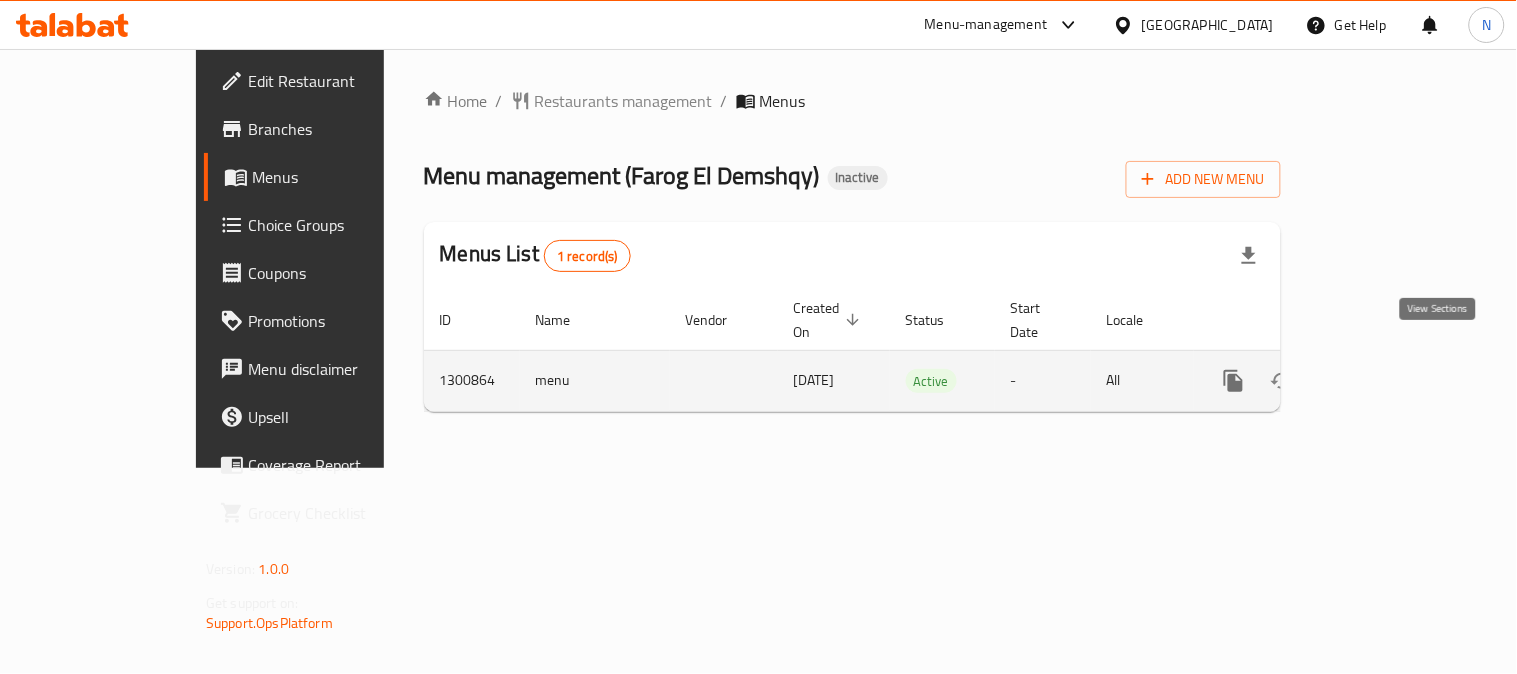 click 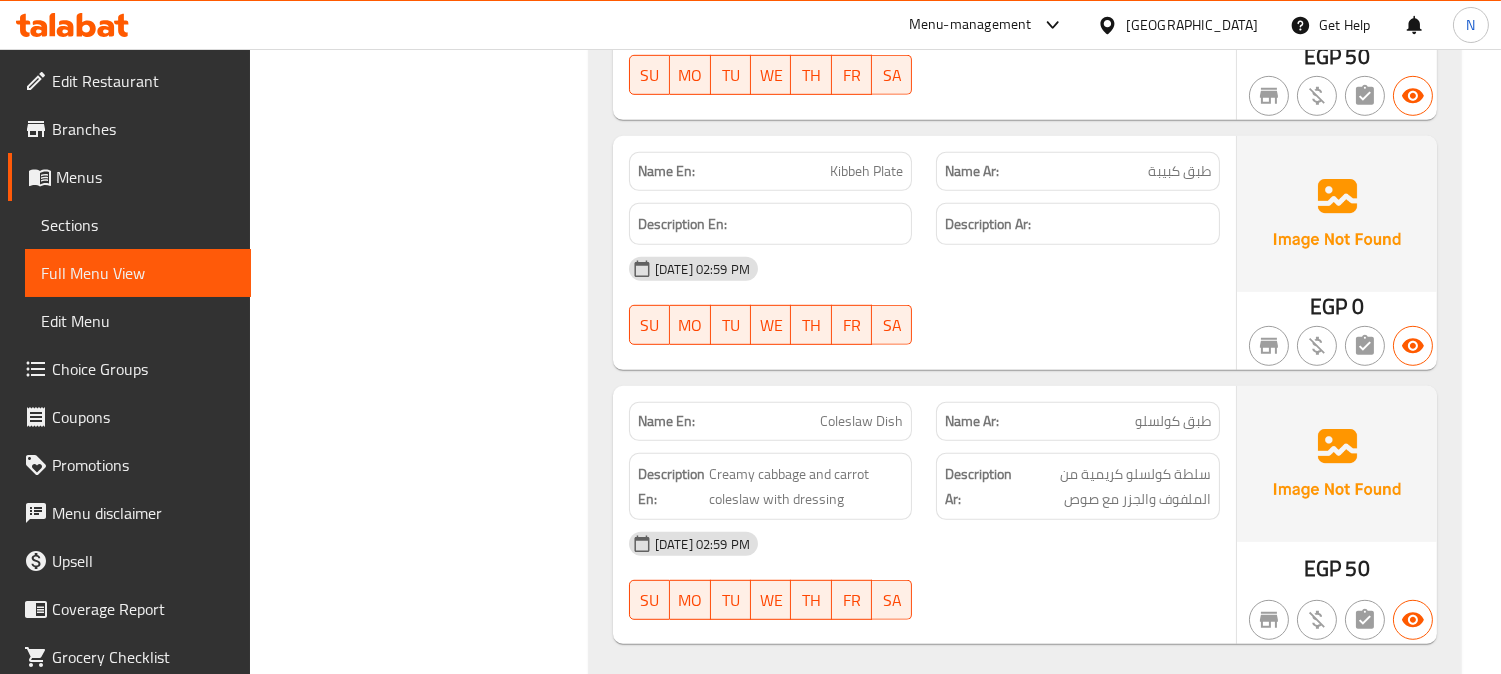scroll, scrollTop: 1666, scrollLeft: 0, axis: vertical 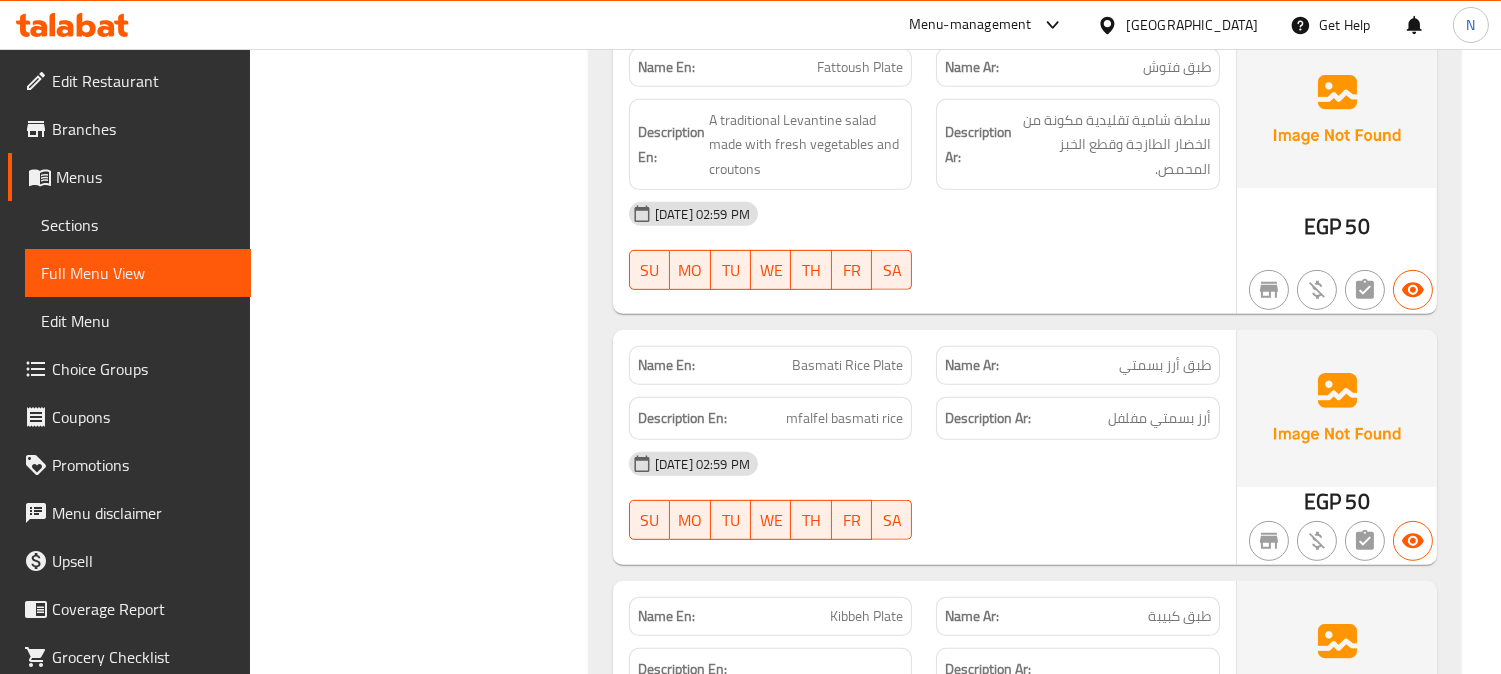 click on "Name En: Fattoush Plate Name Ar: طبق فتوش Description En: A traditional Levantine salad made with fresh vegetables and croutons Description Ar: سلطة شامية تقليدية مكونة من الخضار الطازجة وقطع الخبز المحمص. [DATE] 02:59 PM SU MO TU WE TH FR SA" at bounding box center [924, 173] 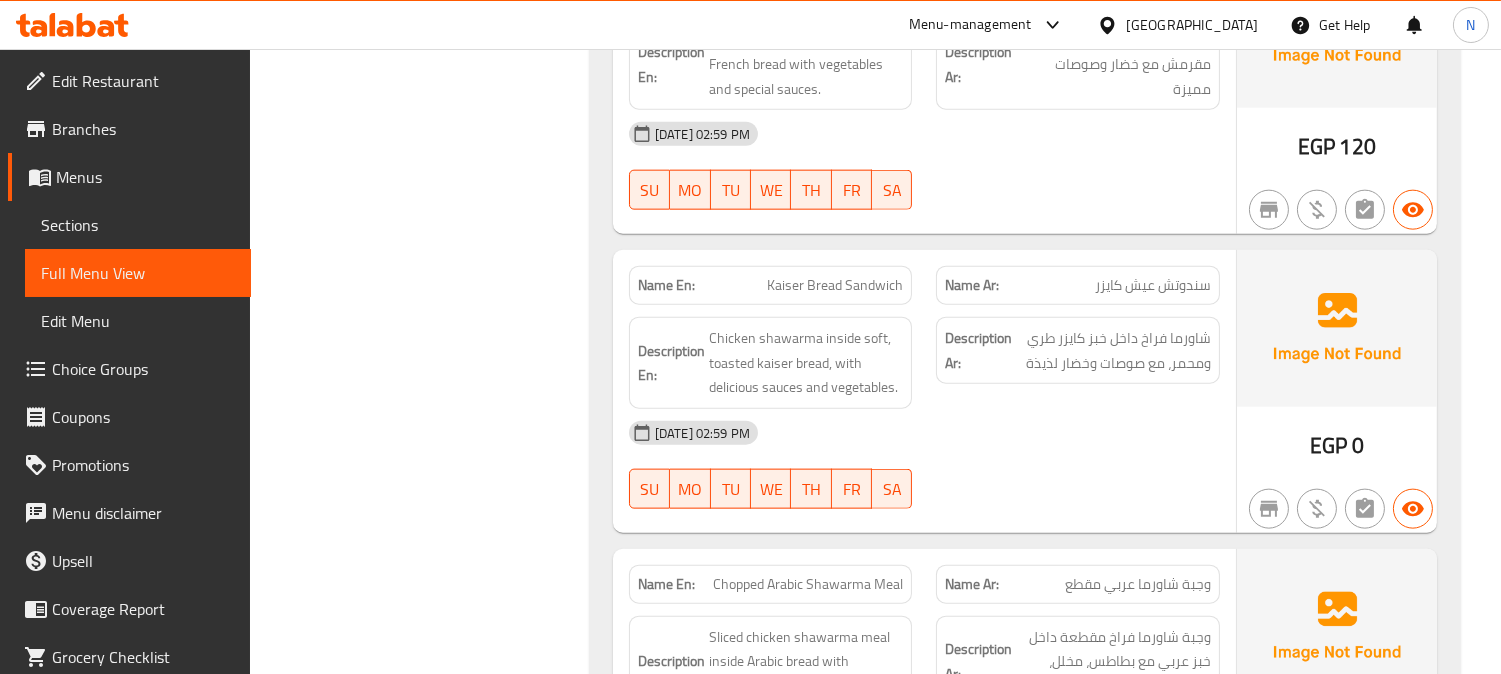 scroll, scrollTop: 4444, scrollLeft: 0, axis: vertical 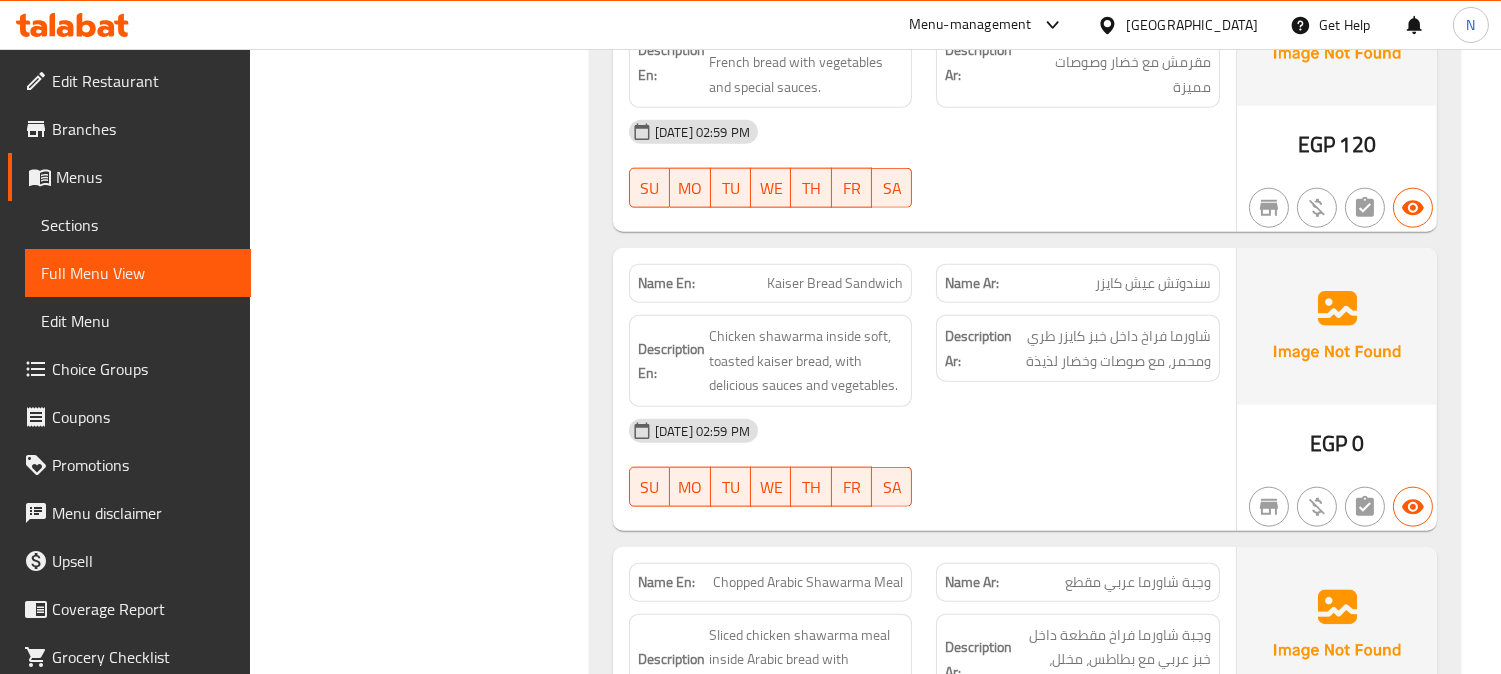 click on "Kaiser Bread Sandwich" at bounding box center (847, -2413) 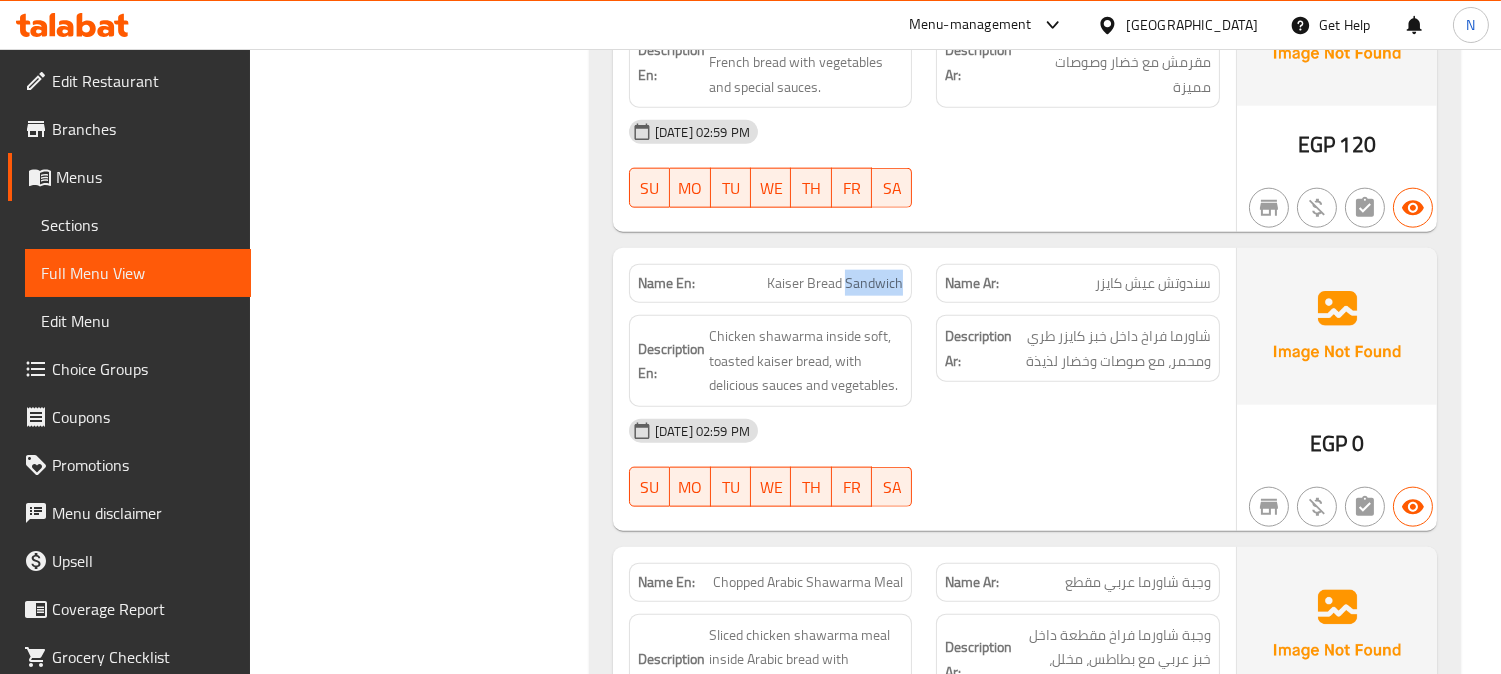 click on "Kaiser Bread Sandwich" at bounding box center (847, -2413) 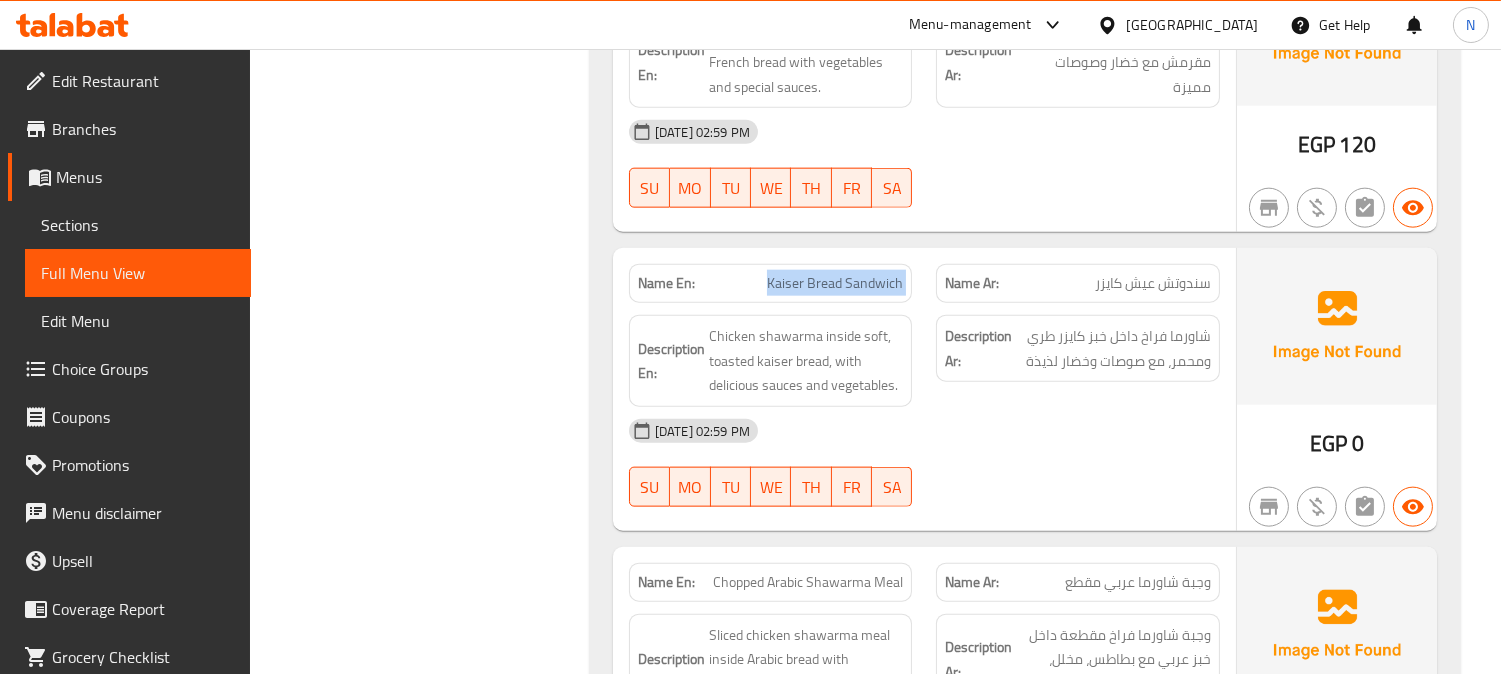 click on "Kaiser Bread Sandwich" at bounding box center [847, -2413] 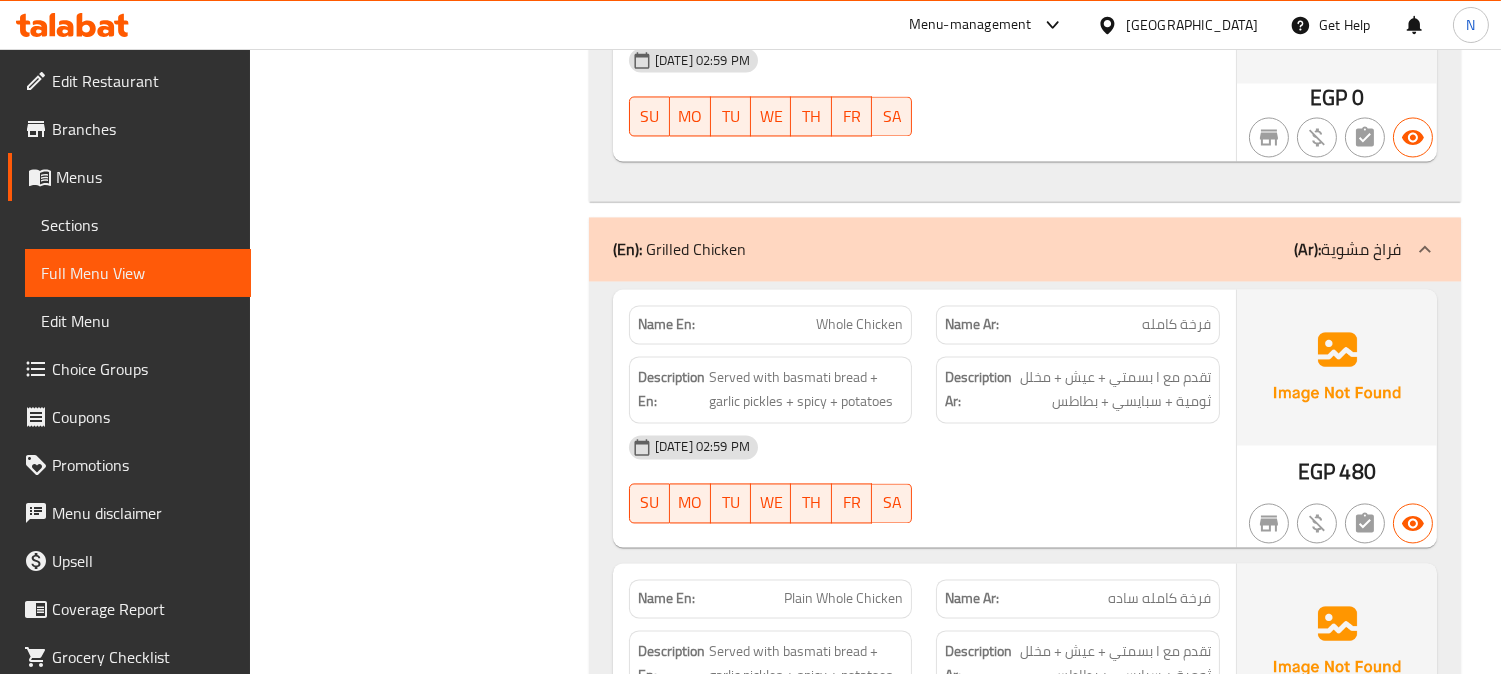 scroll, scrollTop: 7222, scrollLeft: 0, axis: vertical 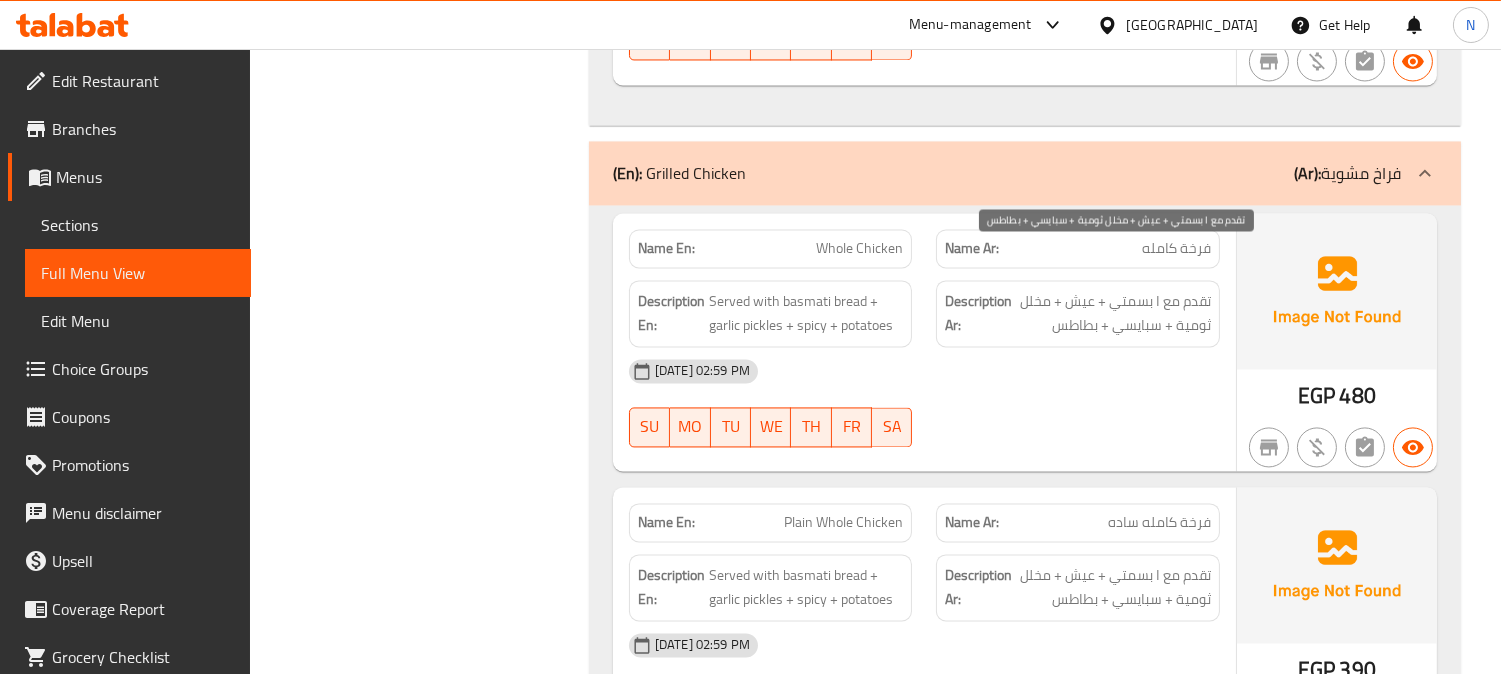 drag, startPoint x: 1166, startPoint y: 246, endPoint x: 862, endPoint y: 155, distance: 317.3279 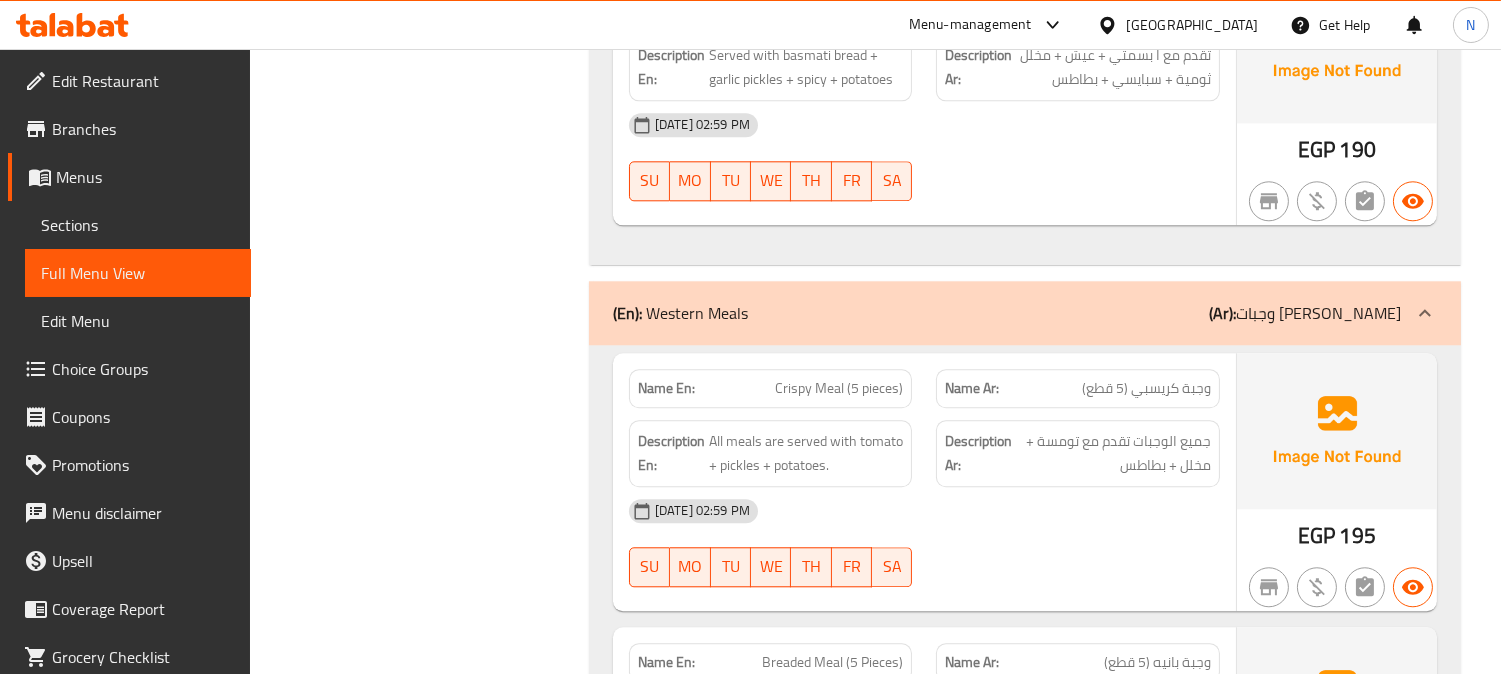 scroll, scrollTop: 9111, scrollLeft: 0, axis: vertical 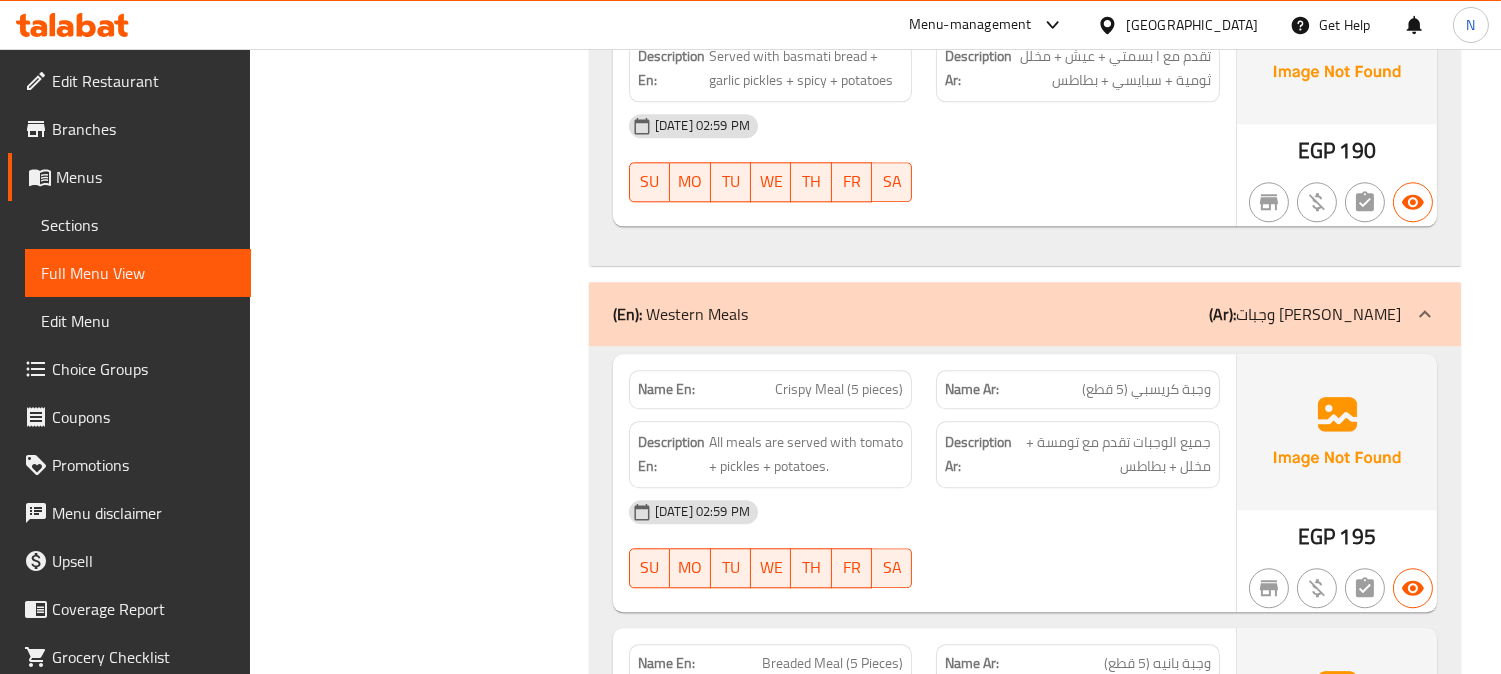 click on "[DATE] 02:59 PM" at bounding box center [924, -8626] 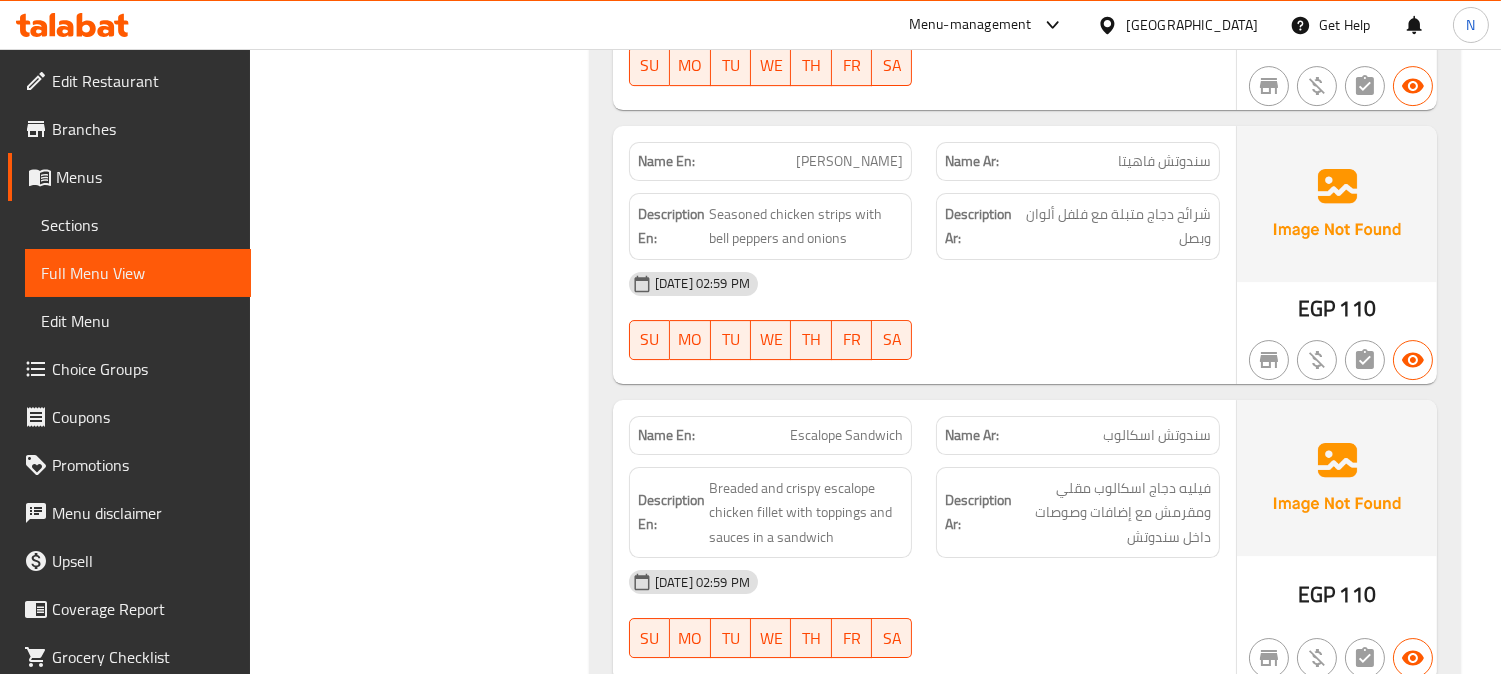 scroll, scrollTop: 11666, scrollLeft: 0, axis: vertical 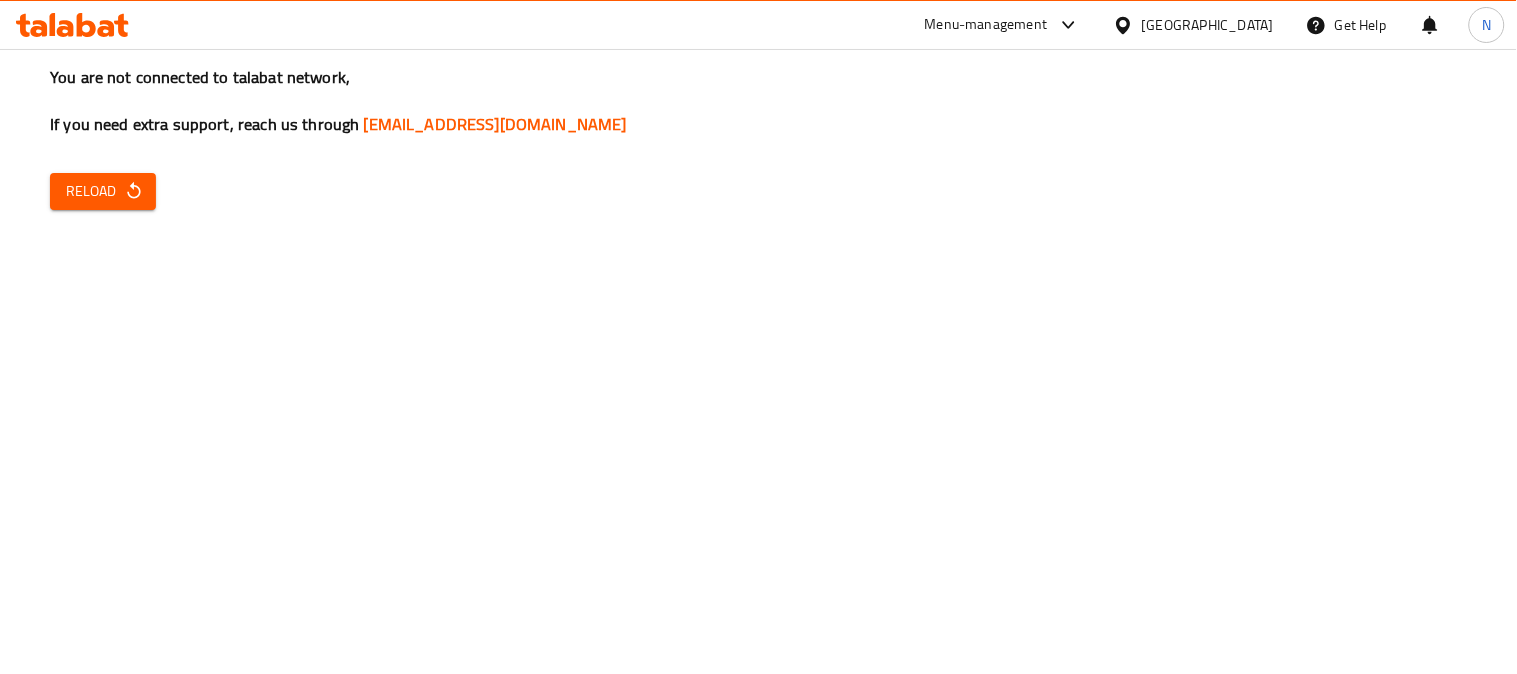 click on "Reload" at bounding box center [103, 191] 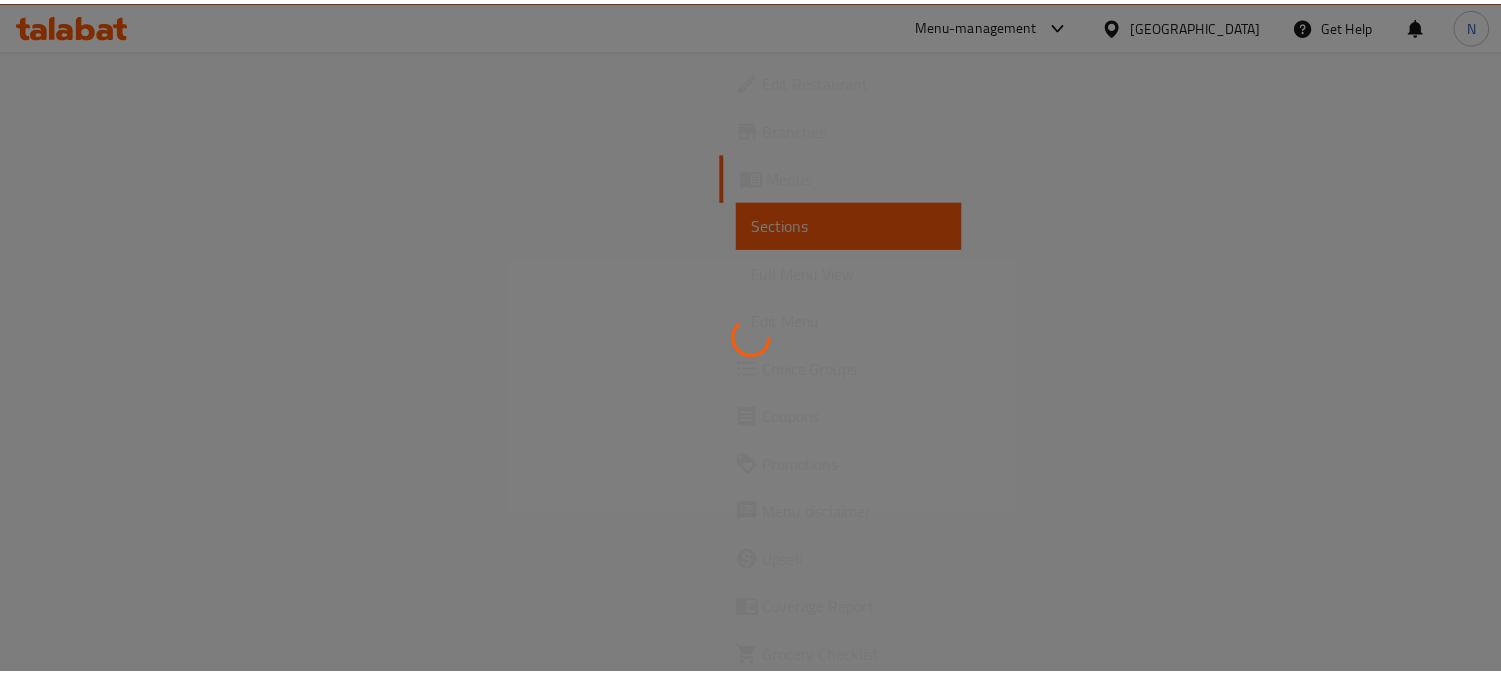 scroll, scrollTop: 0, scrollLeft: 0, axis: both 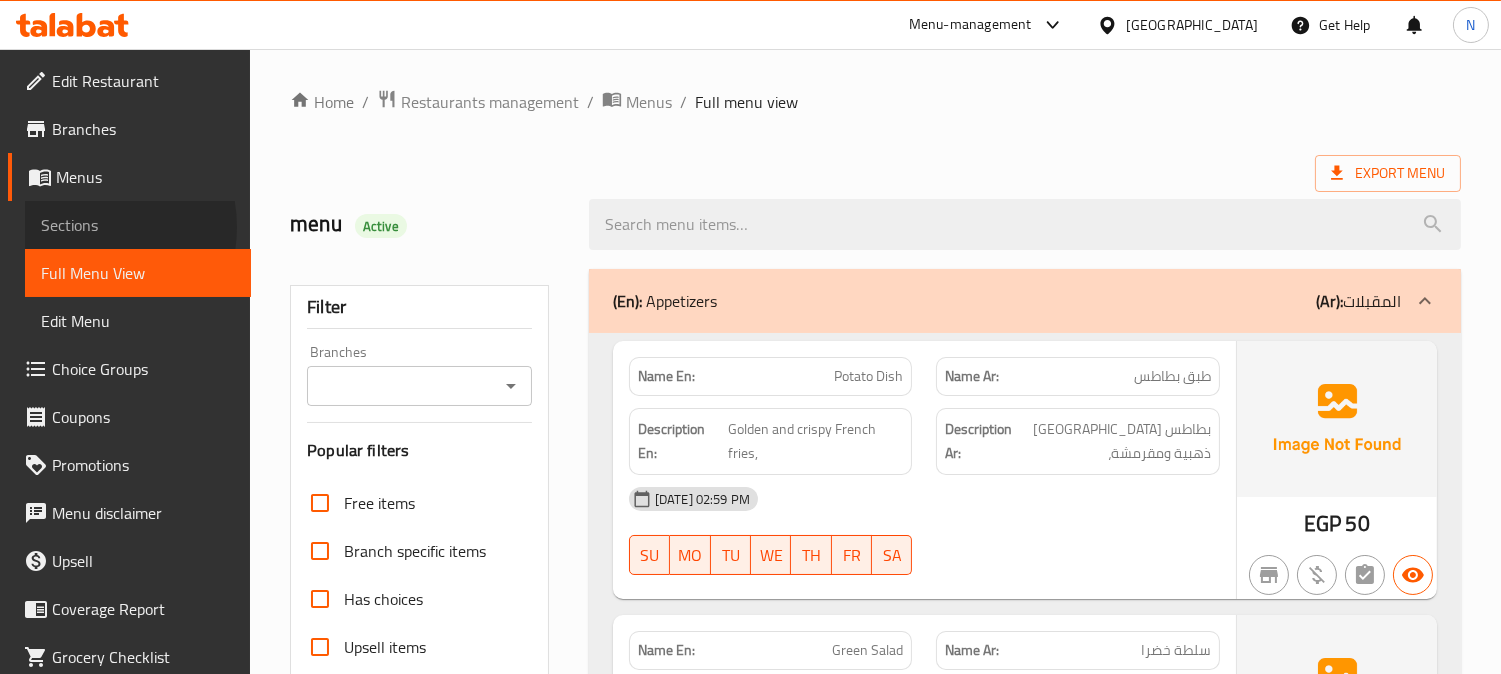 click on "Sections" at bounding box center (138, 225) 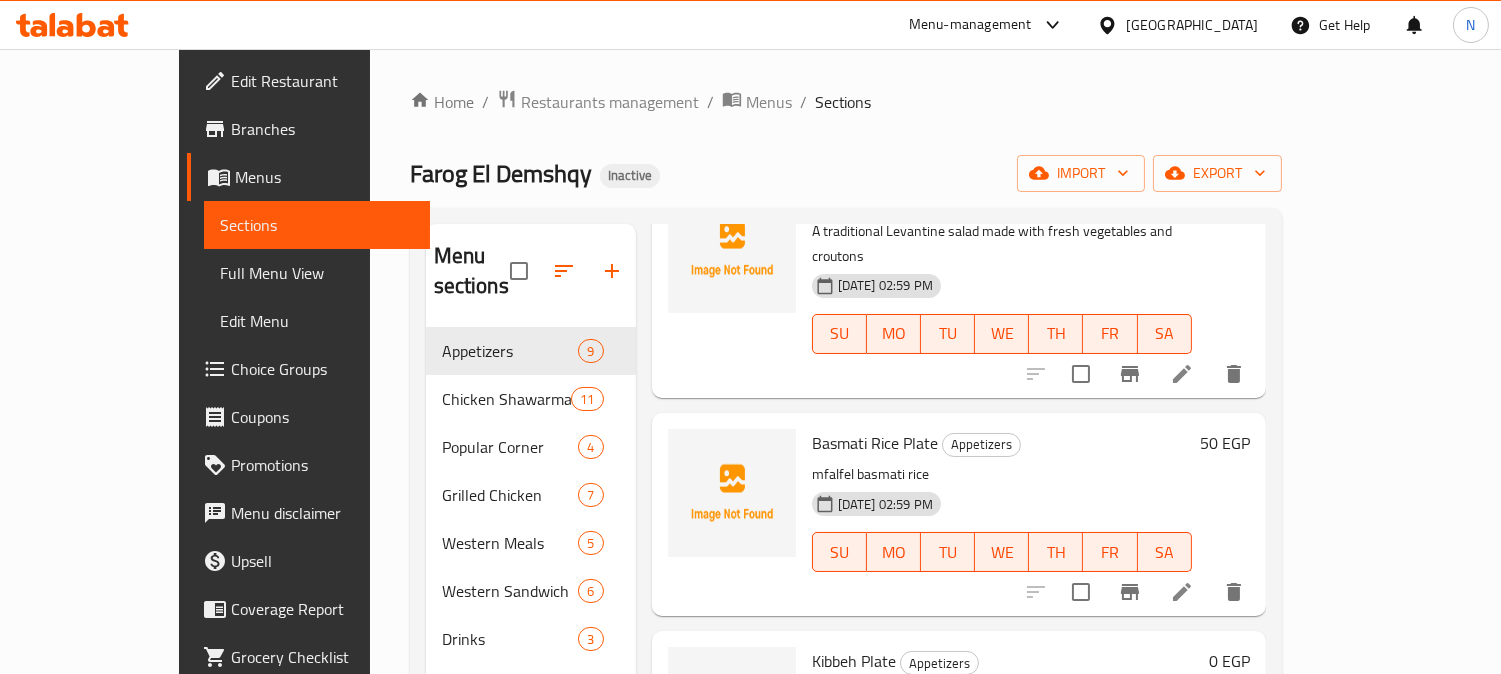 scroll, scrollTop: 1311, scrollLeft: 0, axis: vertical 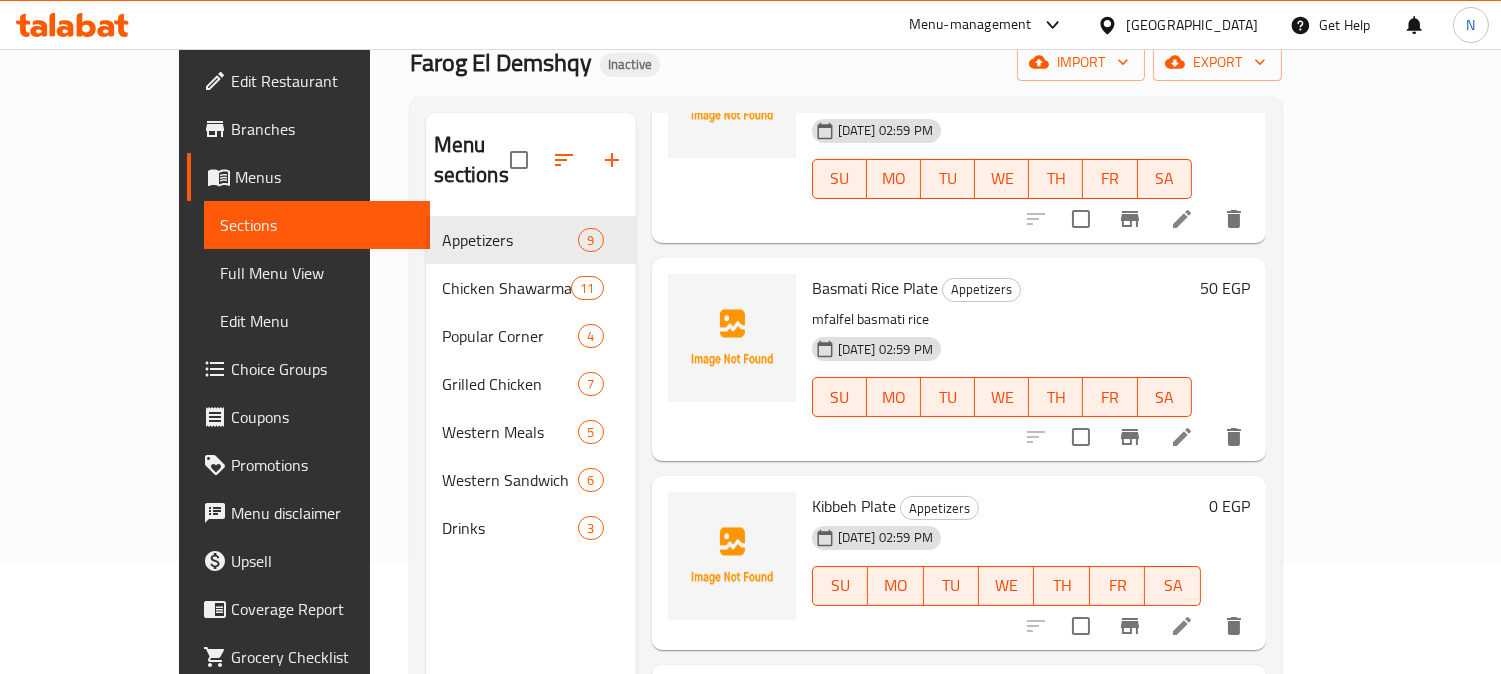 click on "Kibbeh Plate" at bounding box center (854, 506) 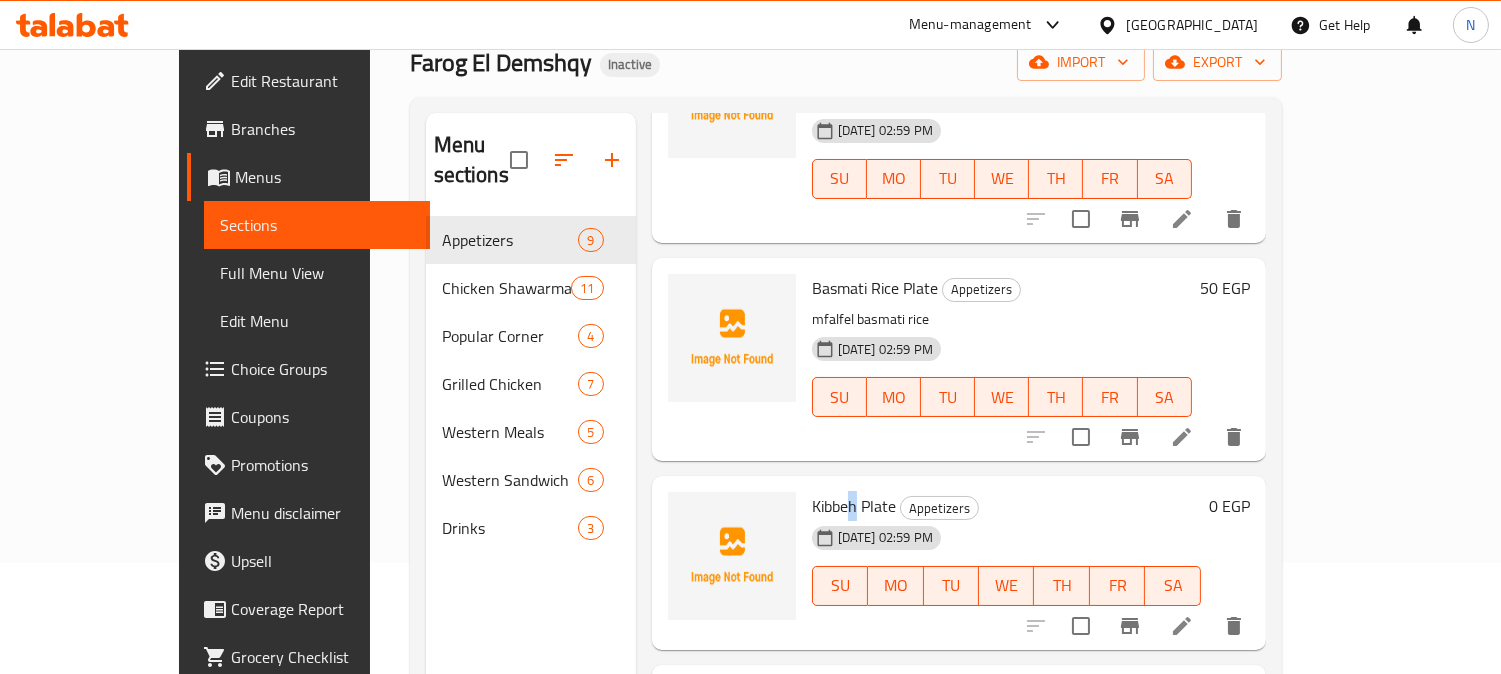 click on "Kibbeh Plate" at bounding box center (854, 506) 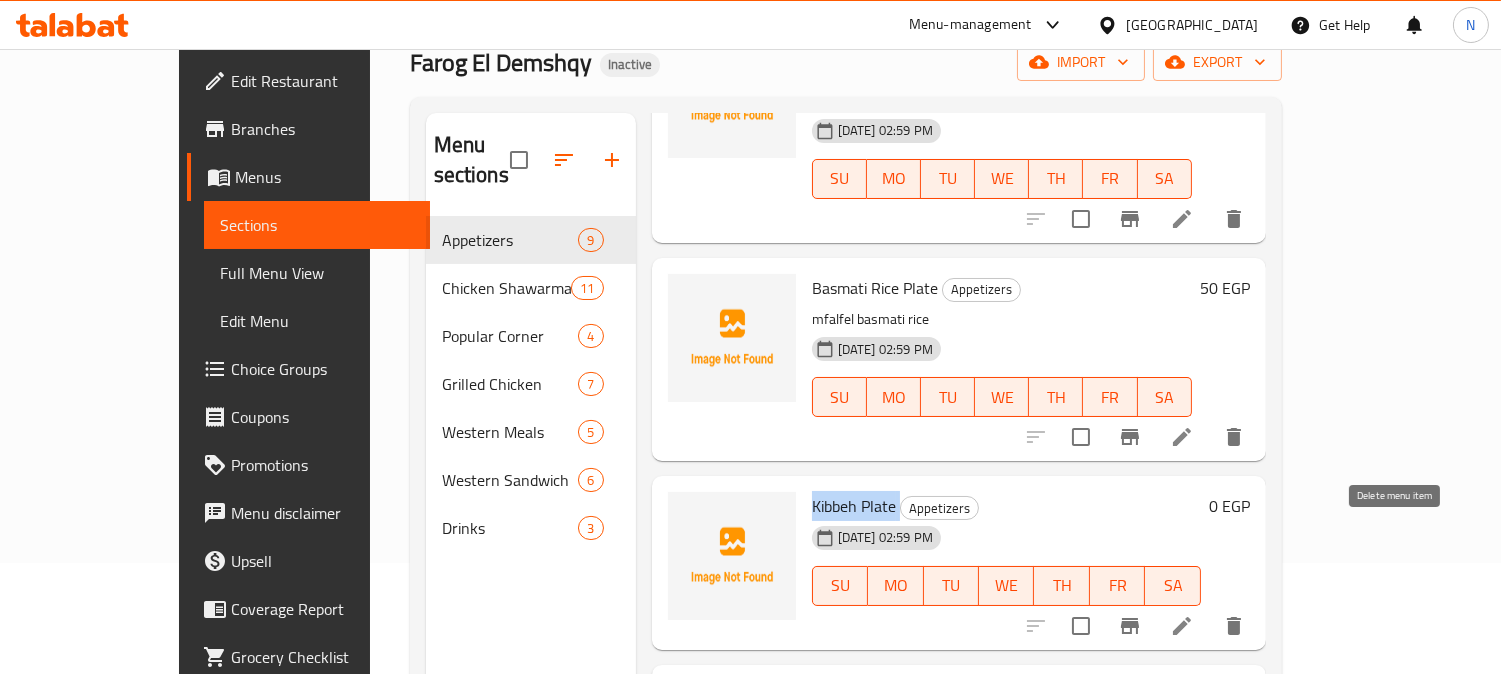 click at bounding box center [1234, 626] 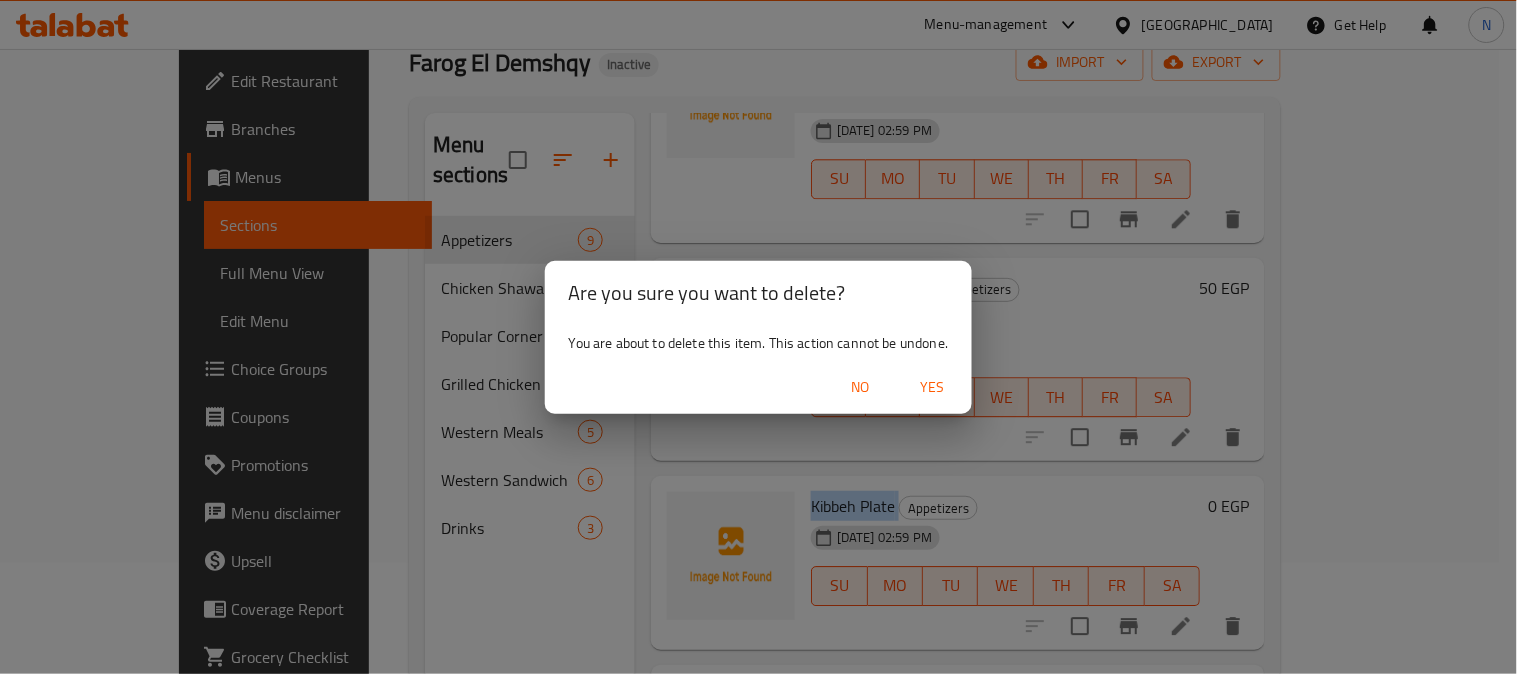 click on "Yes" at bounding box center (932, 387) 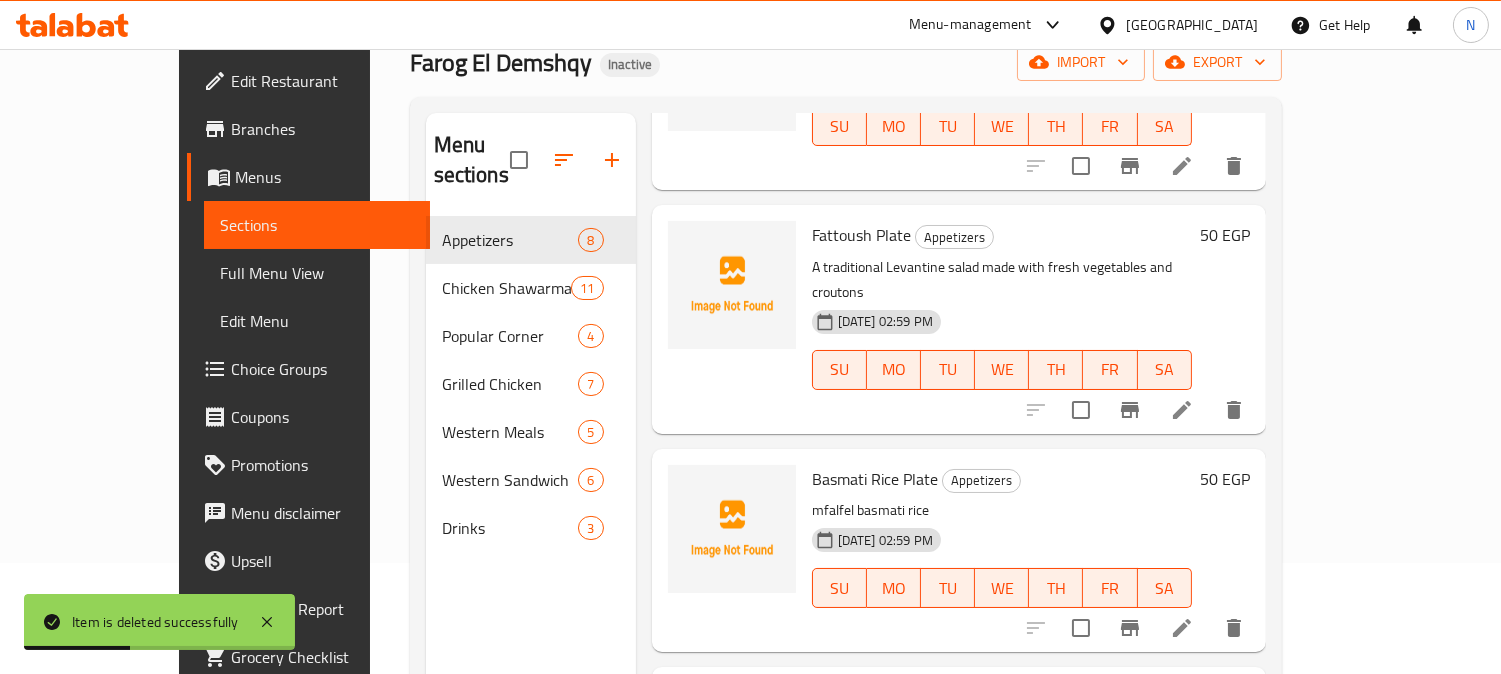 scroll, scrollTop: 1122, scrollLeft: 0, axis: vertical 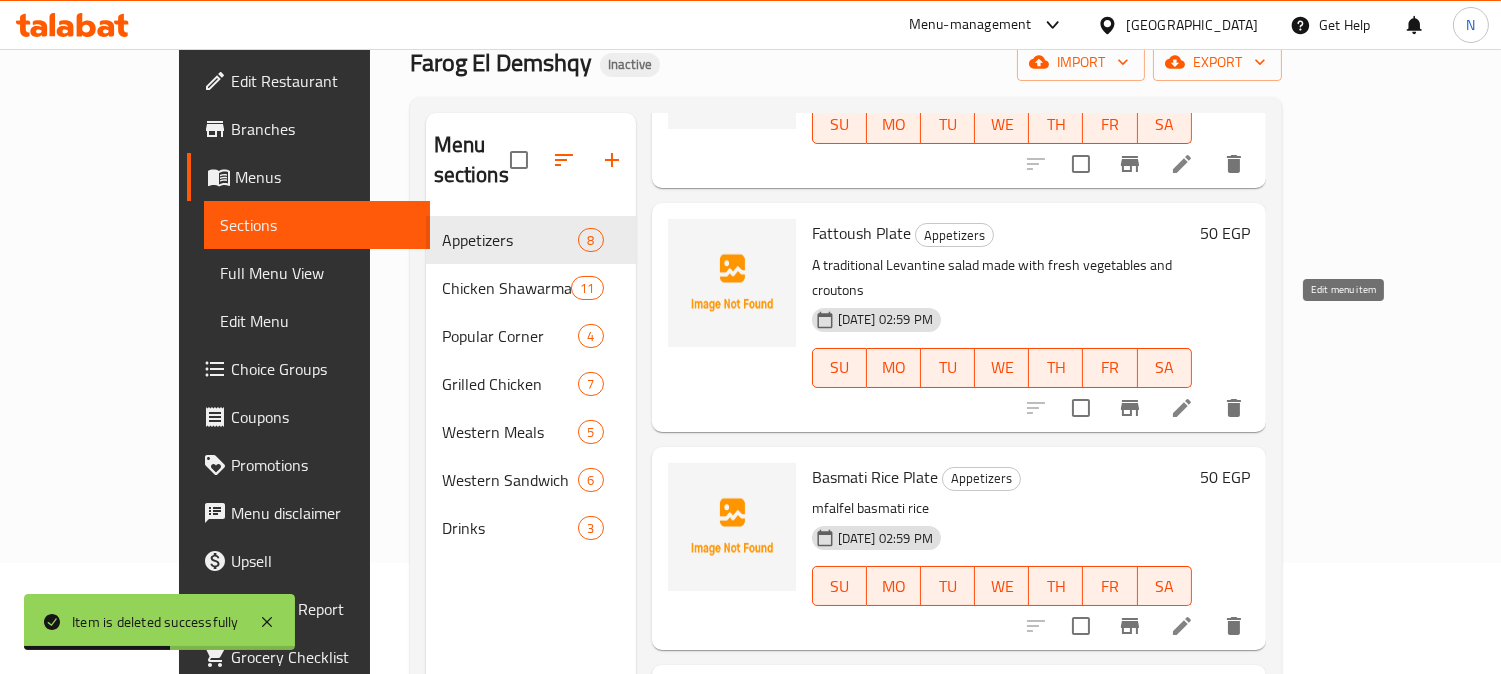 click 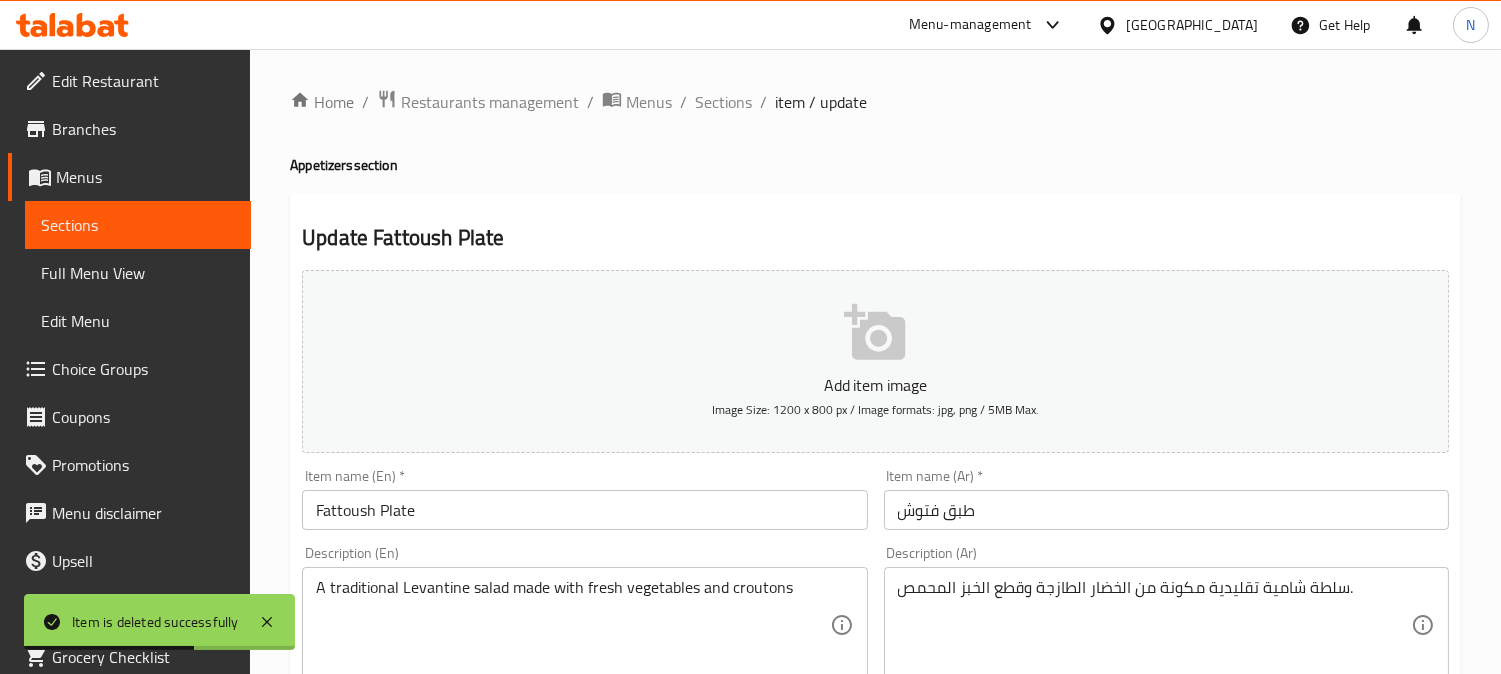 scroll, scrollTop: 111, scrollLeft: 0, axis: vertical 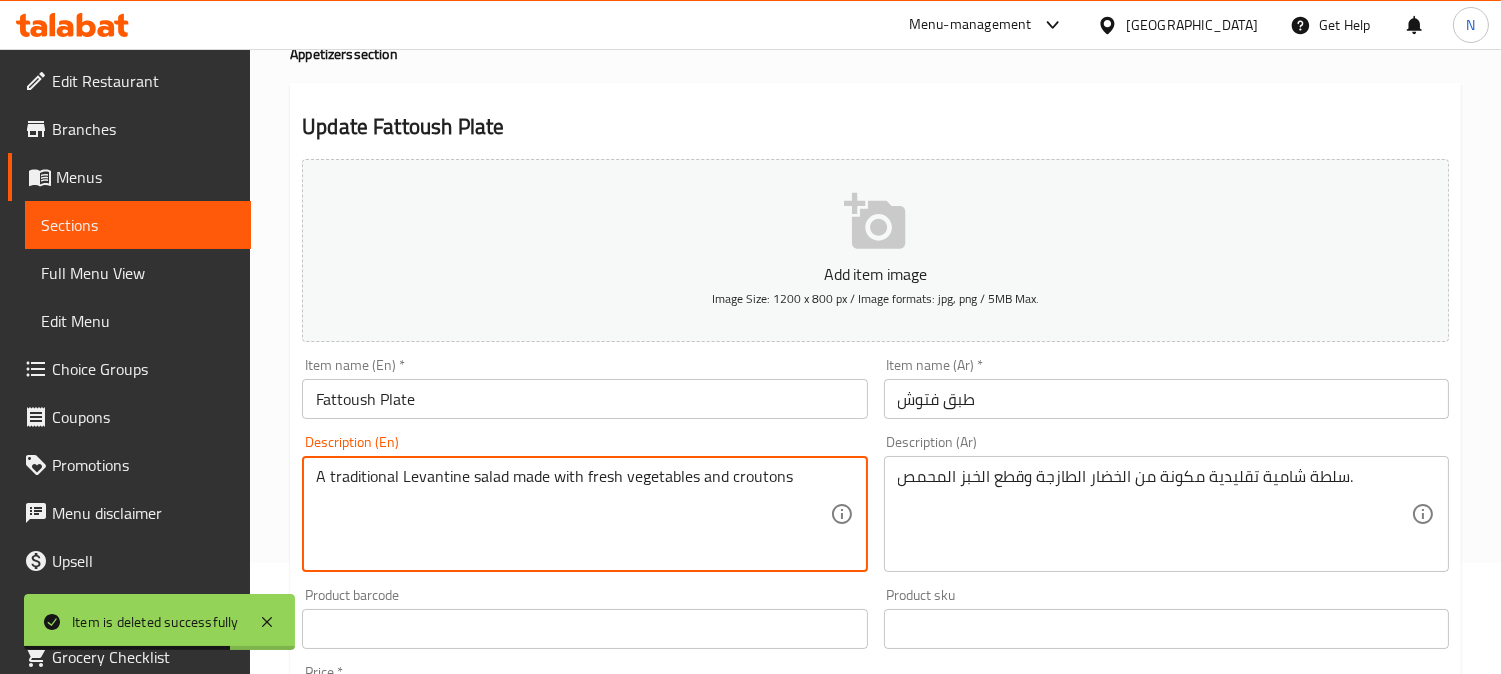 click on "A traditional Levantine salad made with fresh vegetables and croutons" at bounding box center (572, 514) 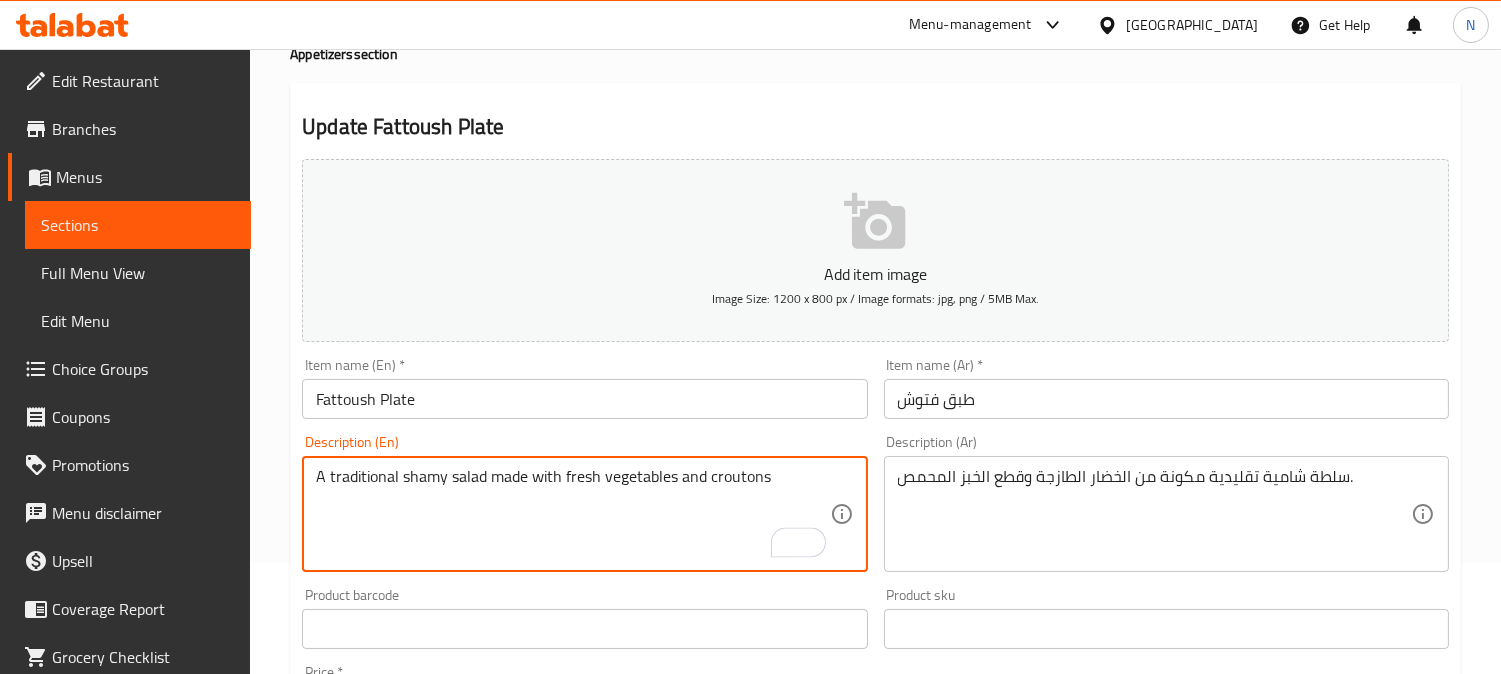 scroll, scrollTop: 180, scrollLeft: 0, axis: vertical 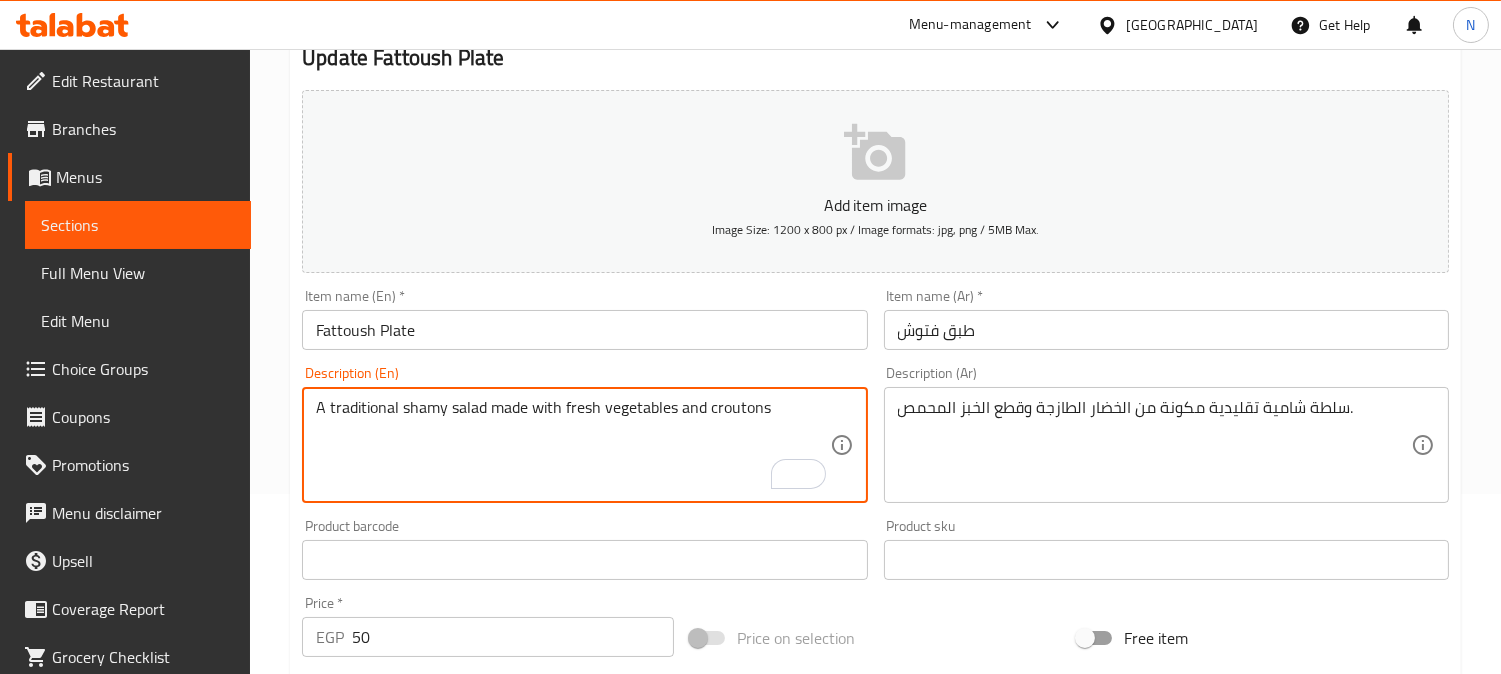 click on "A traditional shamy salad made with fresh vegetables and croutons" at bounding box center (572, 445) 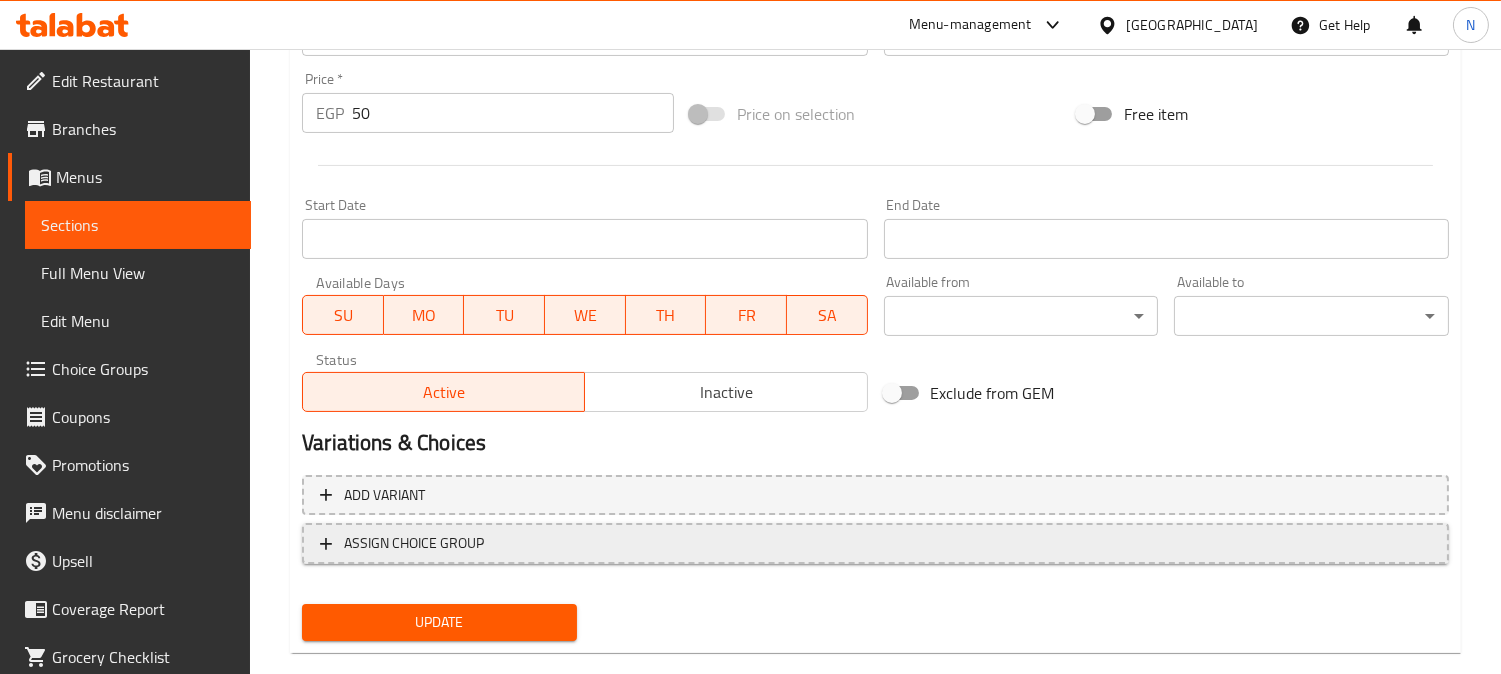scroll, scrollTop: 735, scrollLeft: 0, axis: vertical 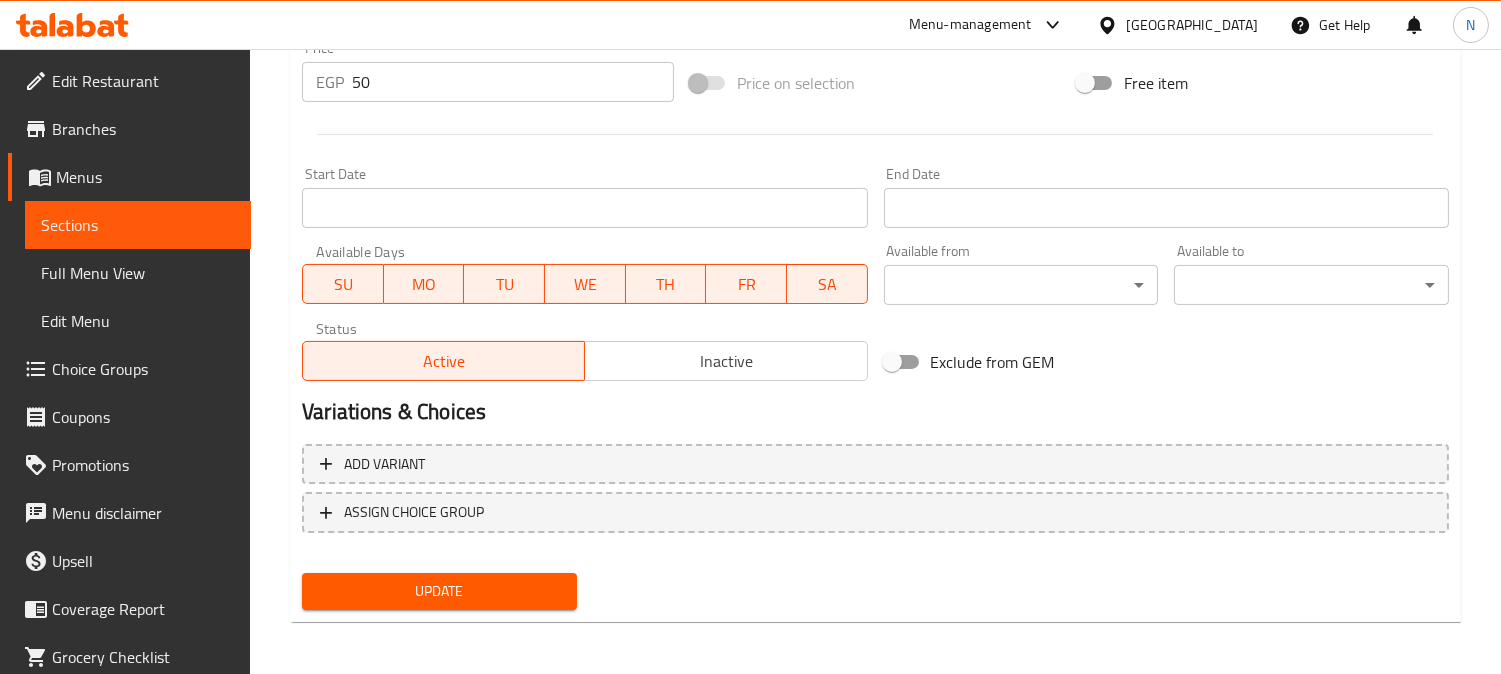type on "A traditional shamy salad made with fresh vegetables and toasted bread" 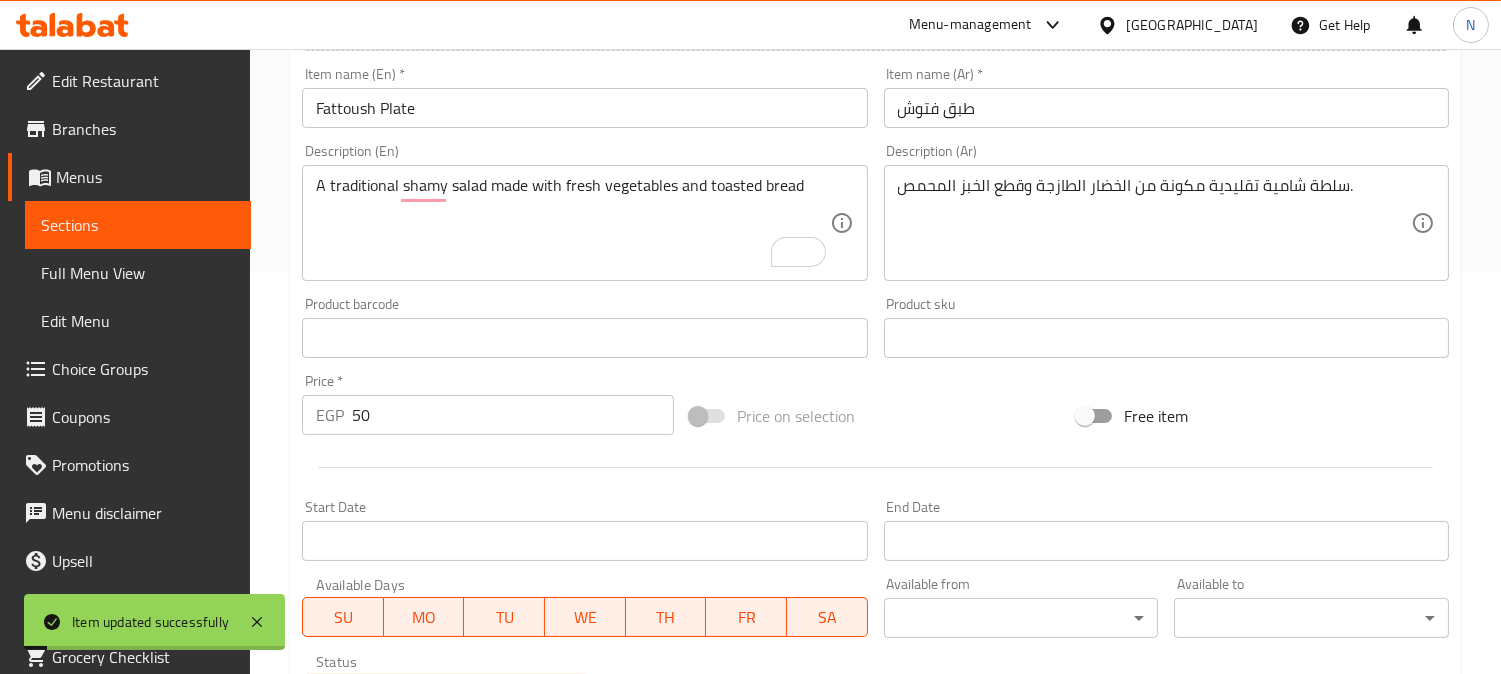scroll, scrollTop: 291, scrollLeft: 0, axis: vertical 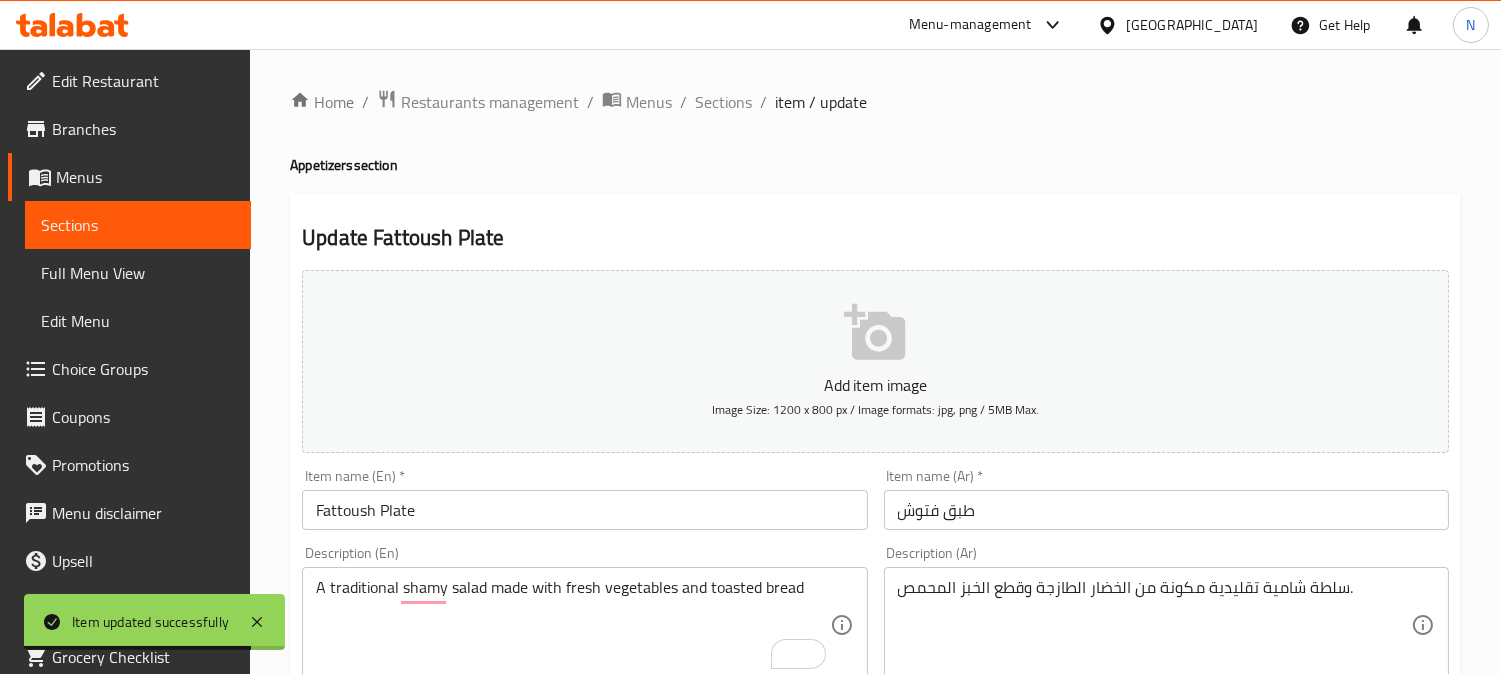 click on "Home / Restaurants management / Menus / Sections / item / update Appetizers  section Update Fattoush Plate Add item image Image Size: 1200 x 800 px / Image formats: jpg, png / 5MB Max. Item name (En)   * Fattoush Plate Item name (En)  * Item name (Ar)   * طبق فتوش Item name (Ar)  * Description (En) A traditional shamy salad made with fresh vegetables and toasted bread  Description (En) Description (Ar) سلطة شامية تقليدية مكونة من الخضار الطازجة وقطع الخبز المحمص. Description (Ar) Product barcode Product barcode Product sku Product sku Price   * EGP 50 Price  * Price on selection Free item Start Date Start Date End Date End Date Available Days SU MO TU WE TH FR SA Available from ​ ​ Available to ​ ​ Status Active Inactive Exclude from GEM Variations & Choices Add variant ASSIGN CHOICE GROUP Update" at bounding box center (875, 731) 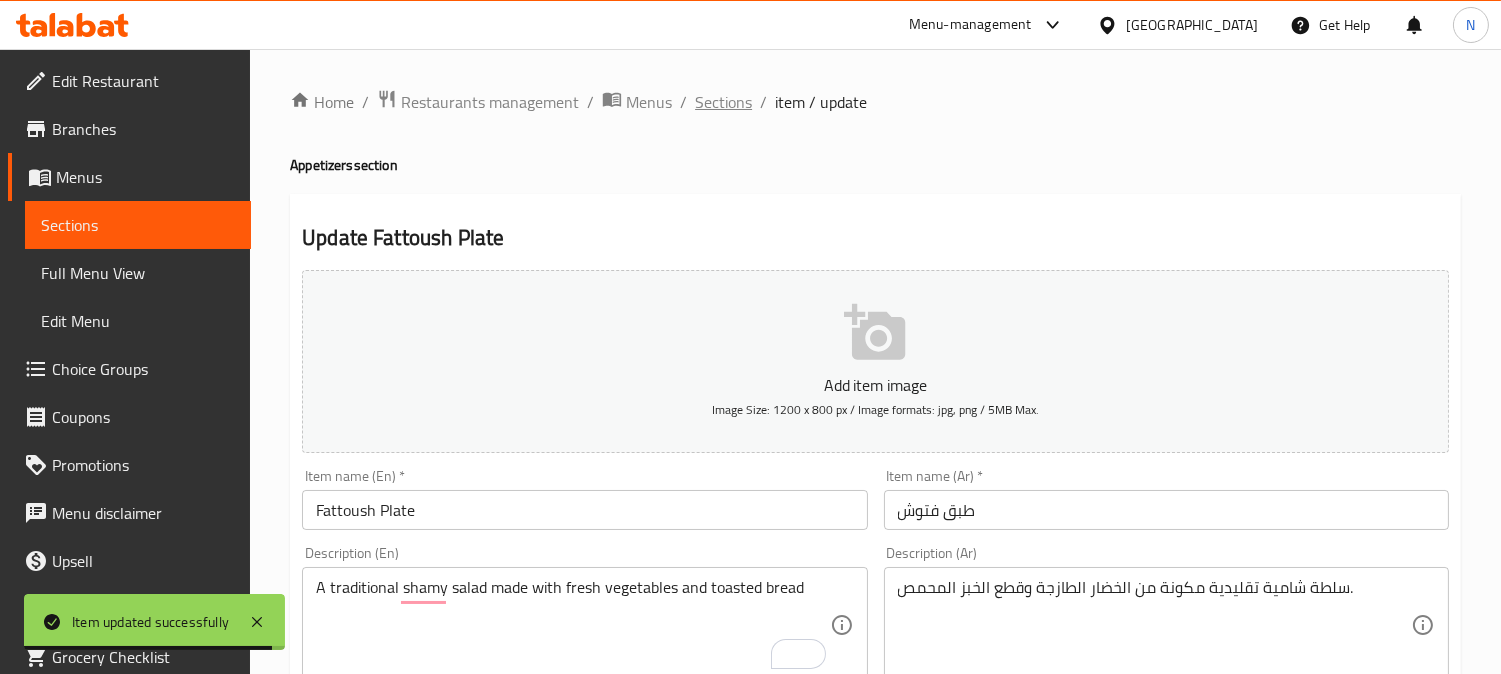 click on "Sections" at bounding box center (723, 102) 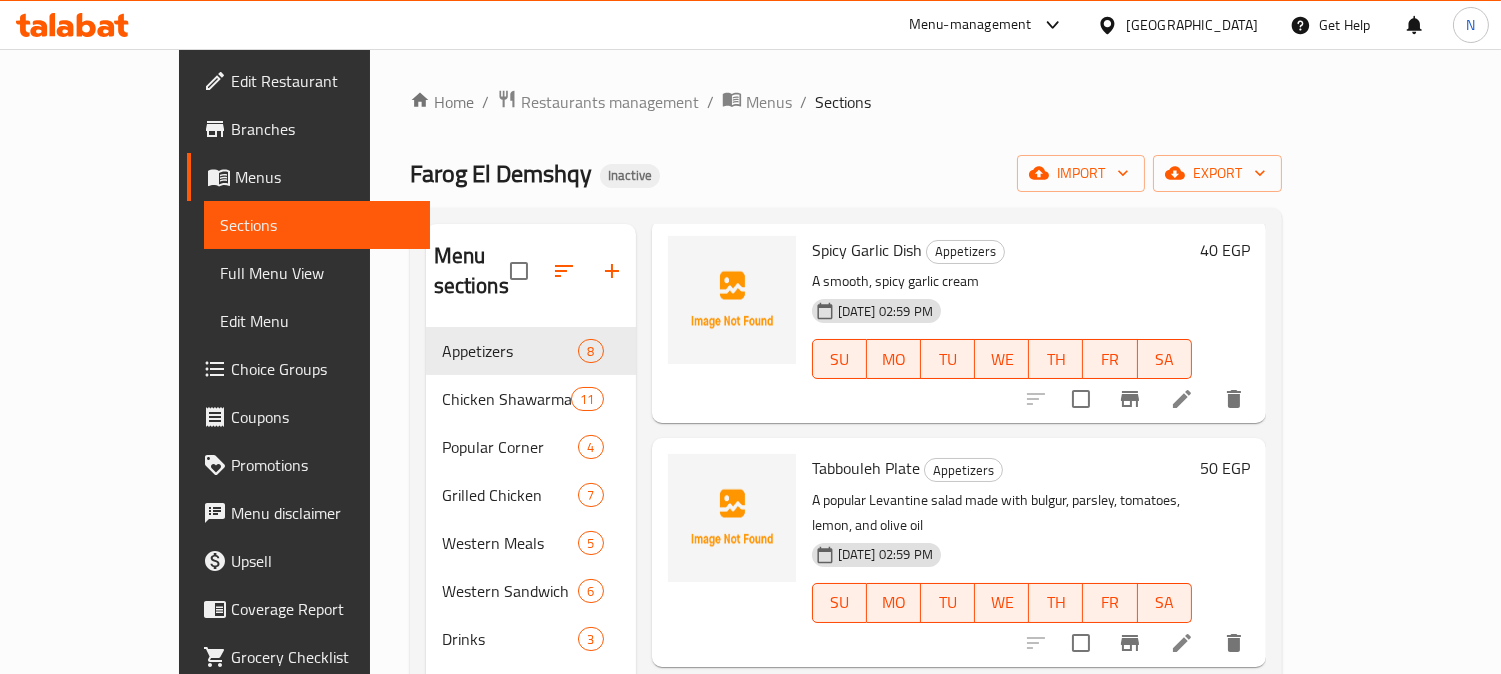scroll, scrollTop: 555, scrollLeft: 0, axis: vertical 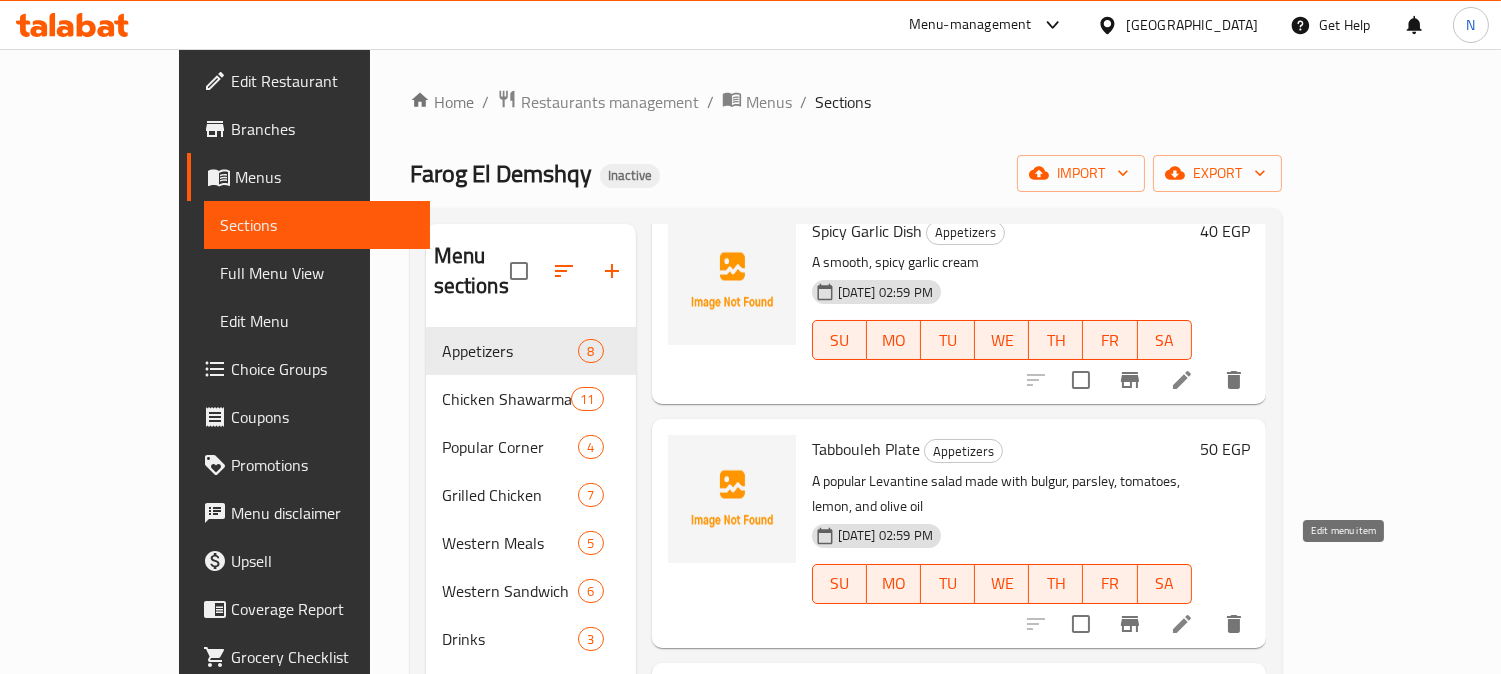 click 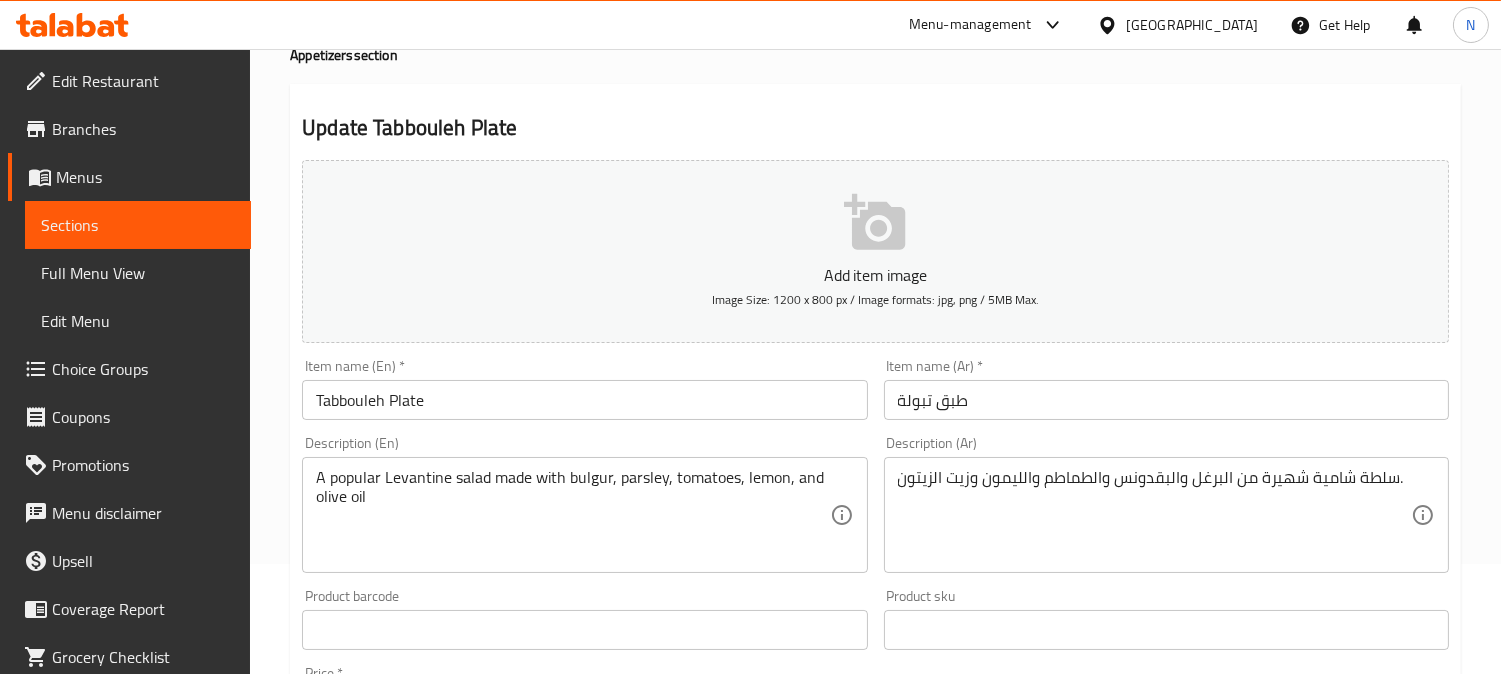 scroll, scrollTop: 111, scrollLeft: 0, axis: vertical 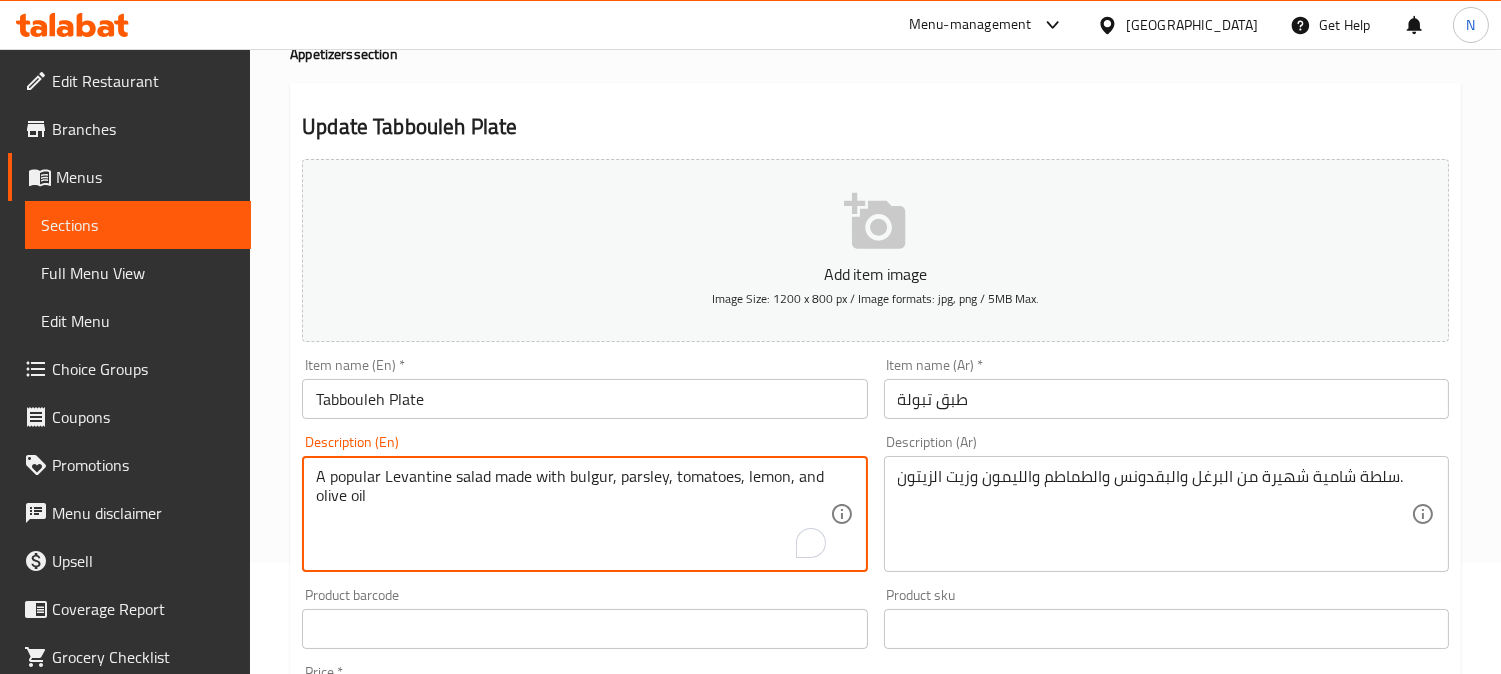 click on "A popular Levantine salad made with bulgur, parsley, tomatoes, lemon, and olive oil" at bounding box center [572, 514] 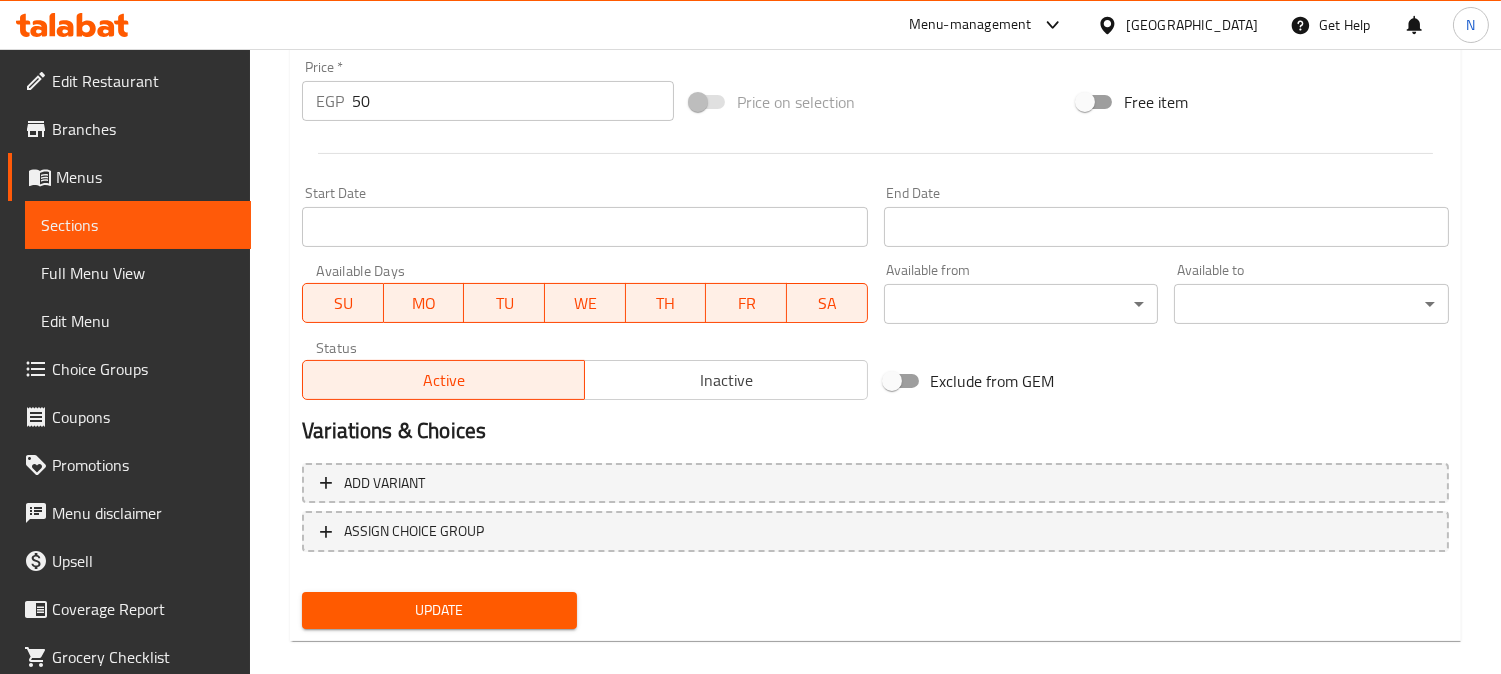 scroll, scrollTop: 735, scrollLeft: 0, axis: vertical 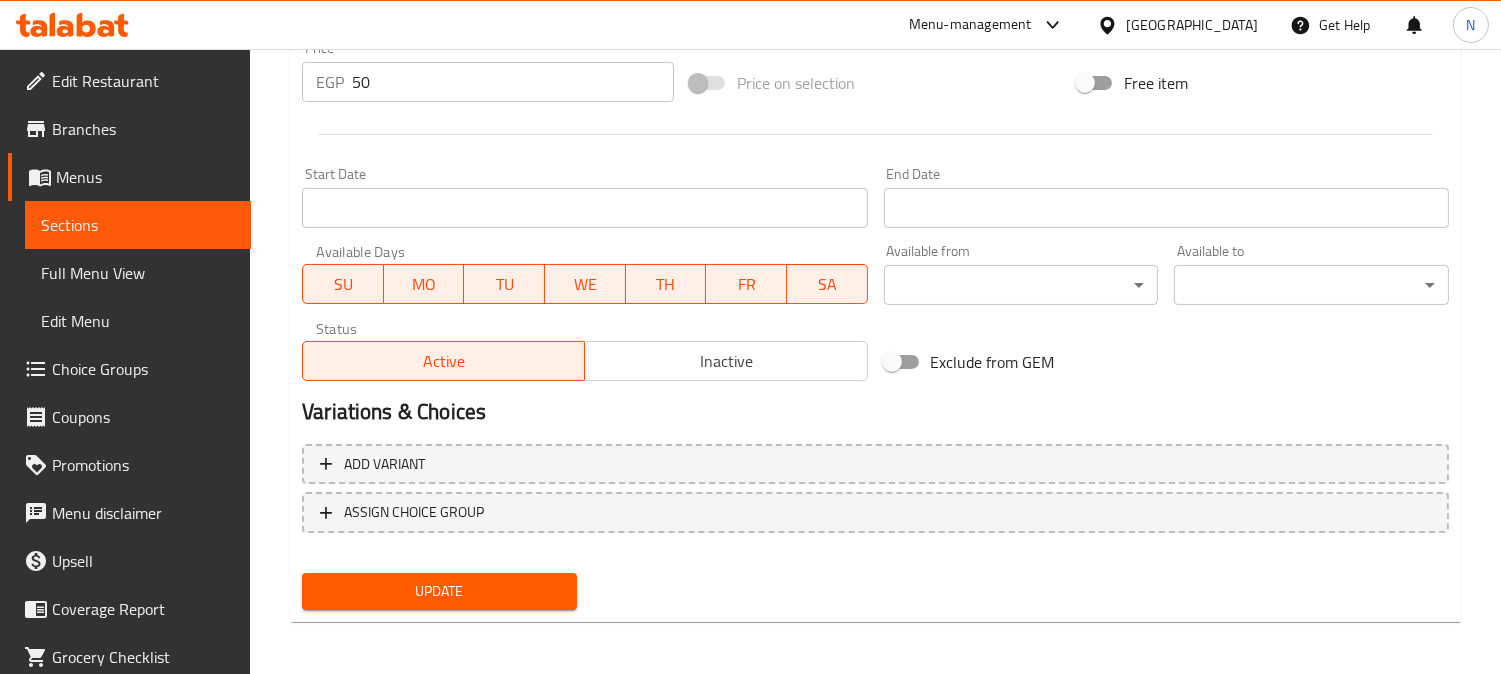 type on "A popular shamy salad made with bulgur, parsley, tomatoes, lemon, and olive oil" 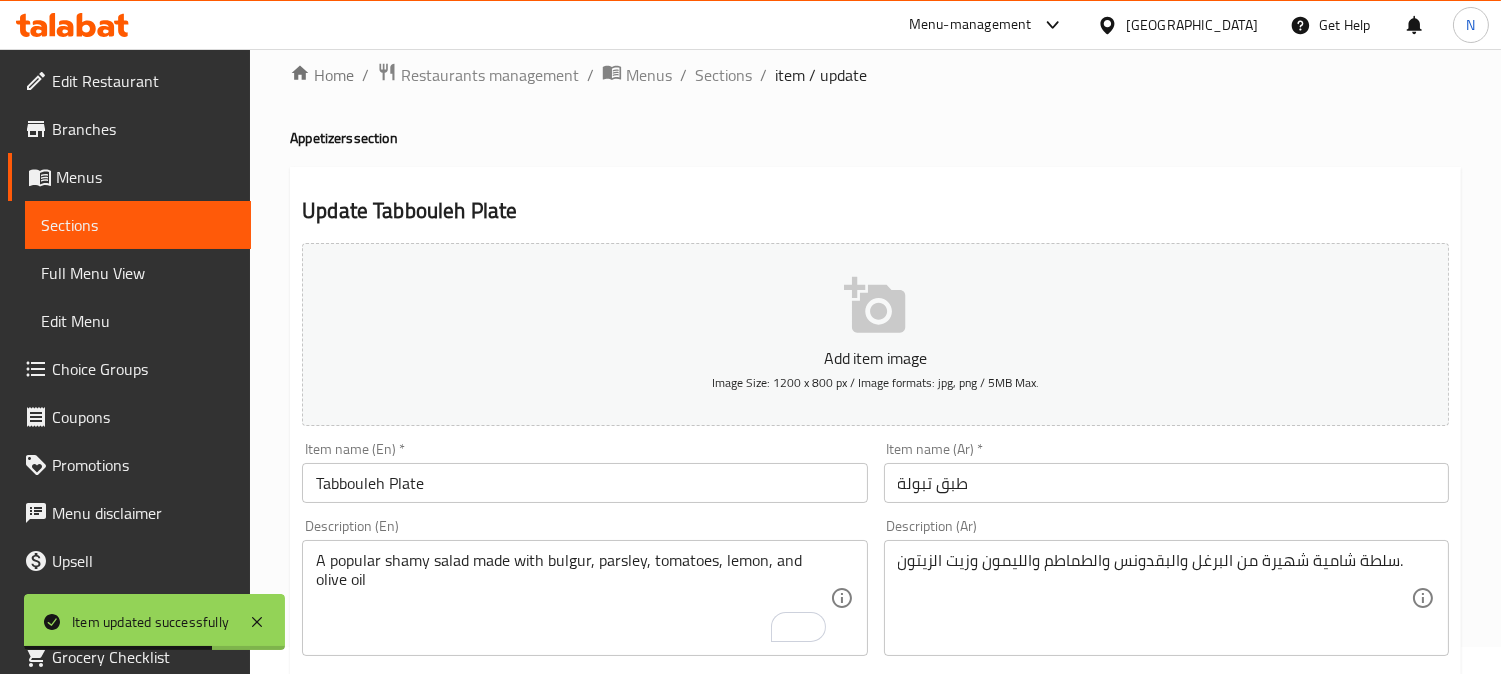 scroll, scrollTop: 0, scrollLeft: 0, axis: both 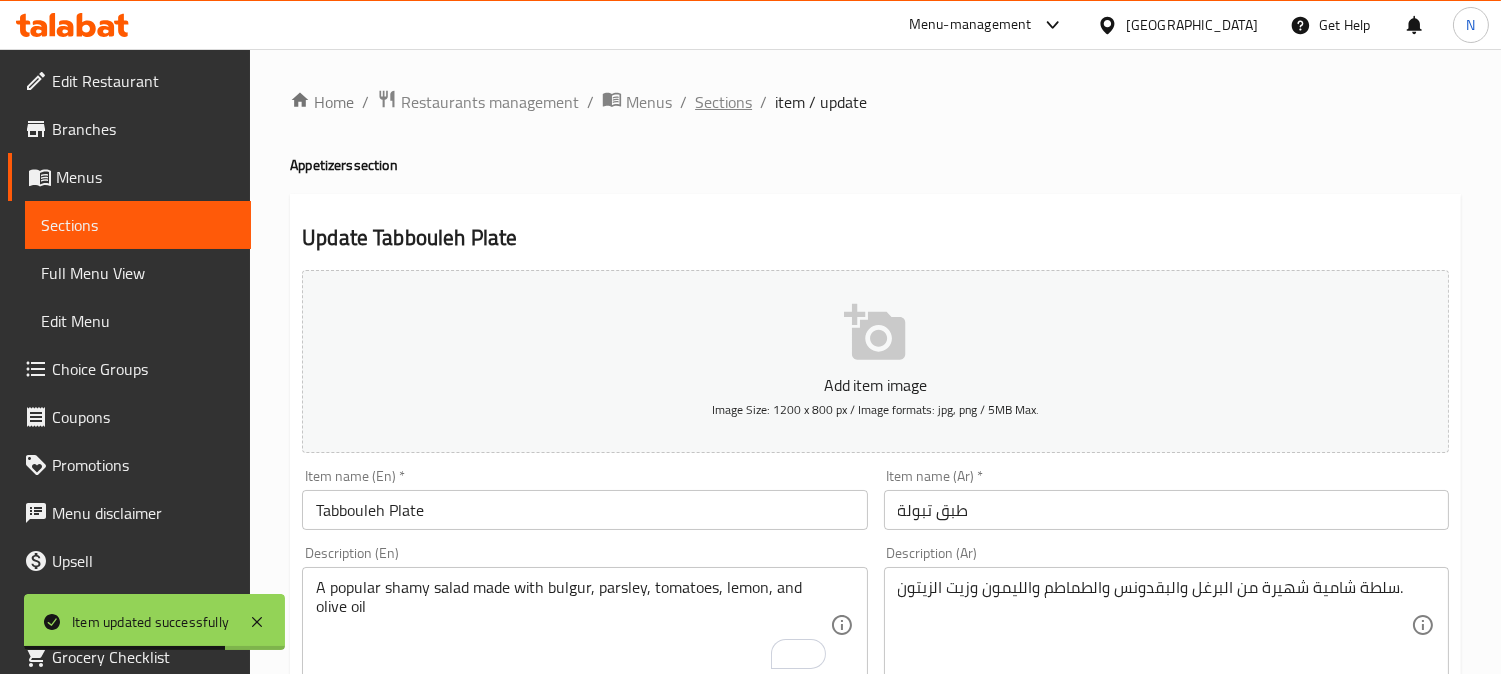 click on "Sections" at bounding box center [723, 102] 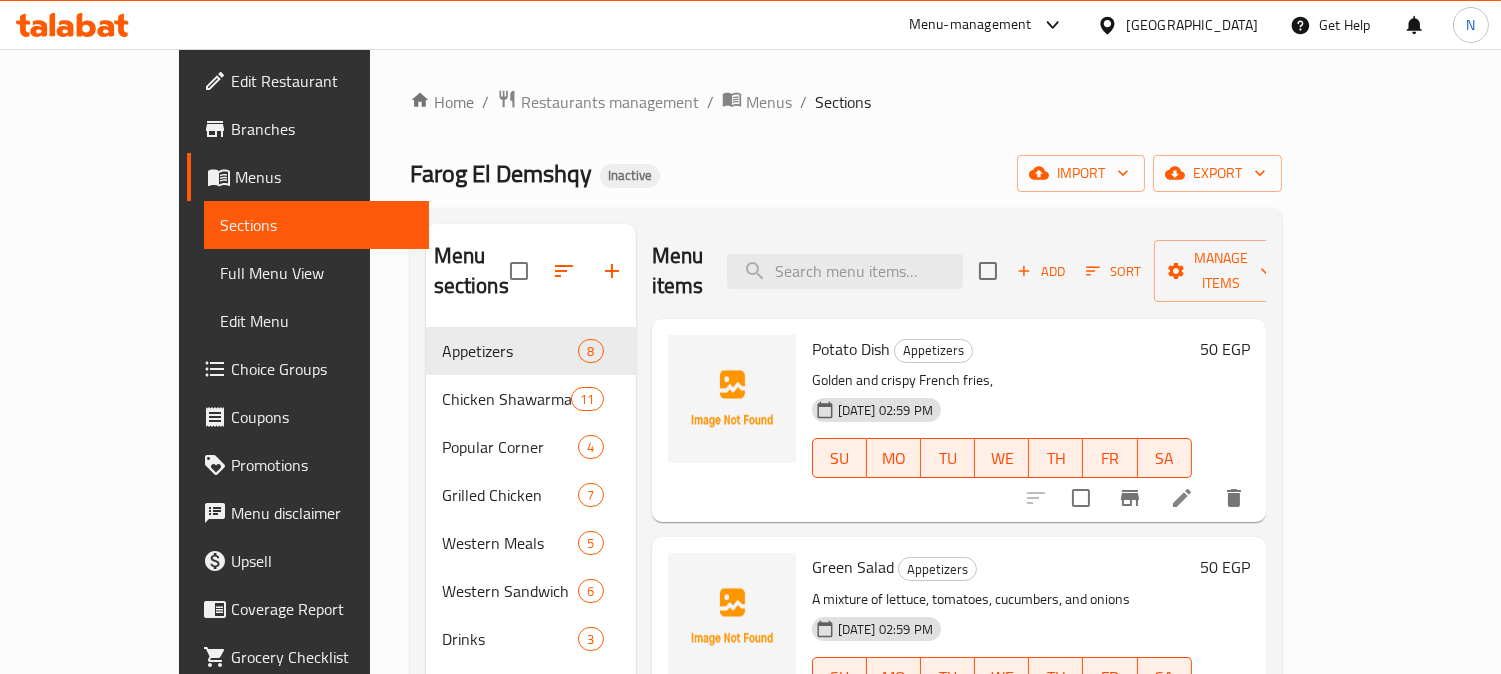 click on "Appetizers 8 Chicken Shawarma 11 Popular Corner 4 Grilled Chicken 7 Western Meals 5 Western Sandwich 6 Drinks 3" at bounding box center (531, 495) 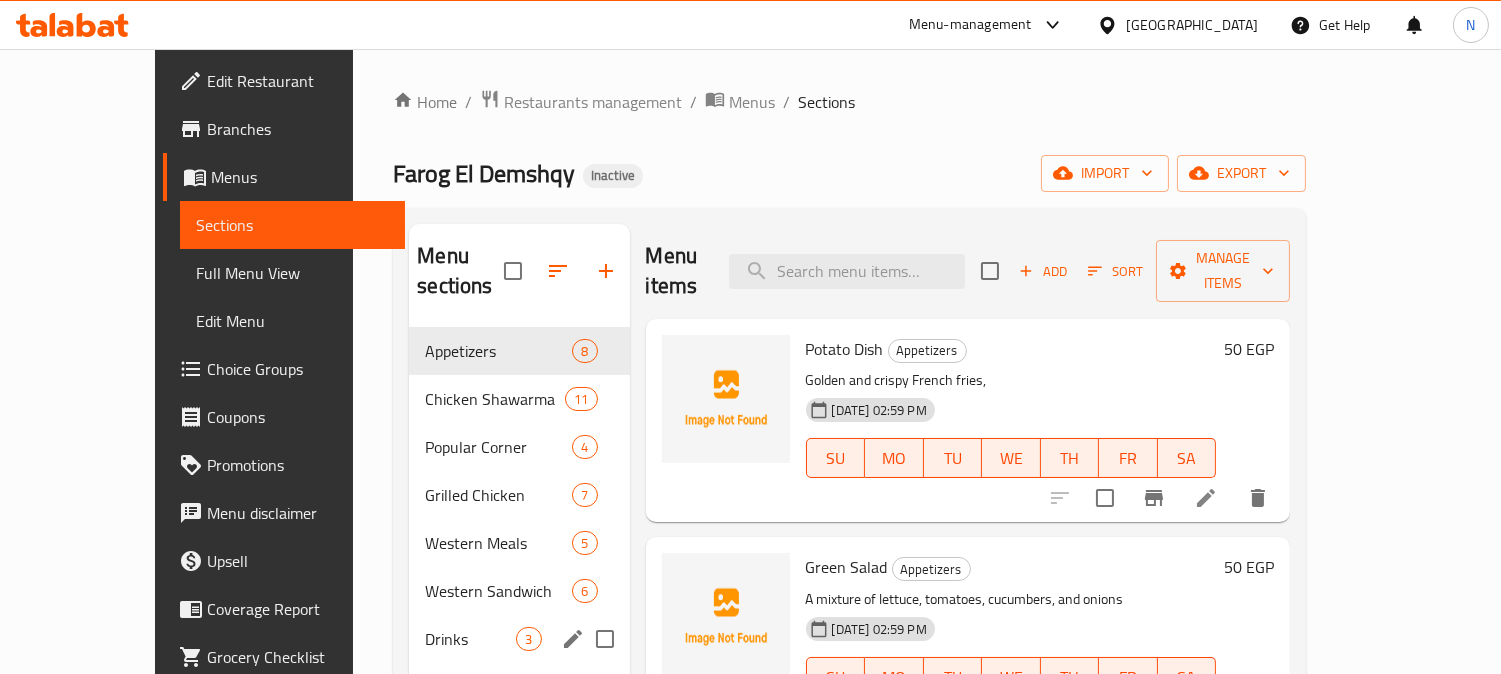click on "Drinks" at bounding box center [470, 639] 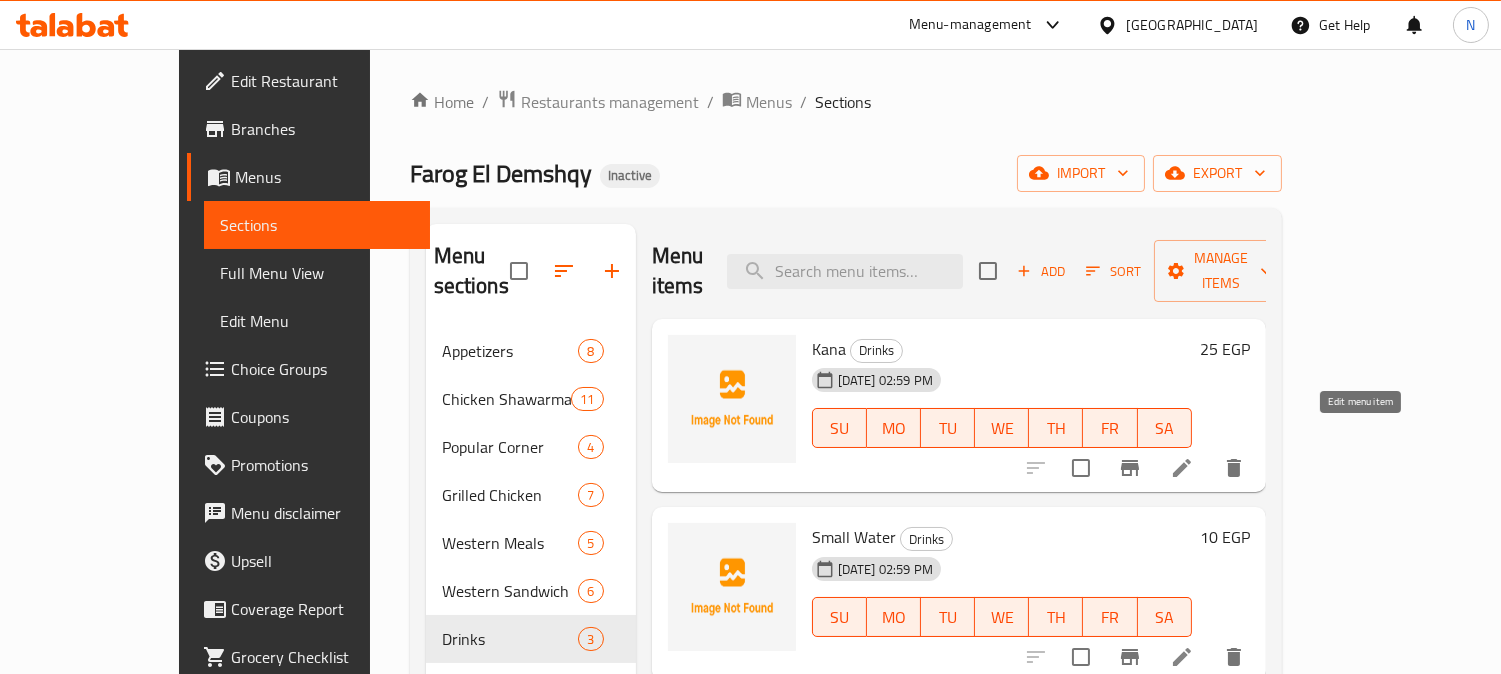 click 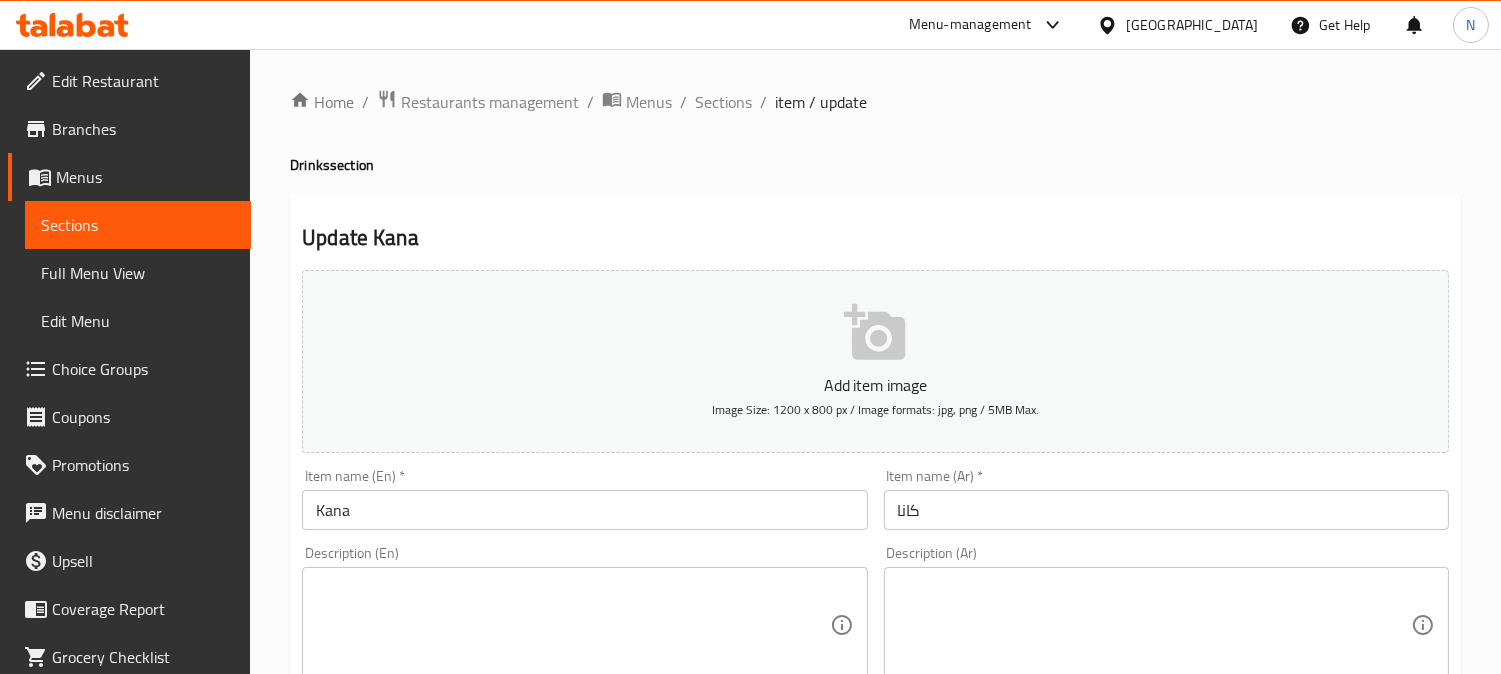 click on "كانا" at bounding box center (1166, 510) 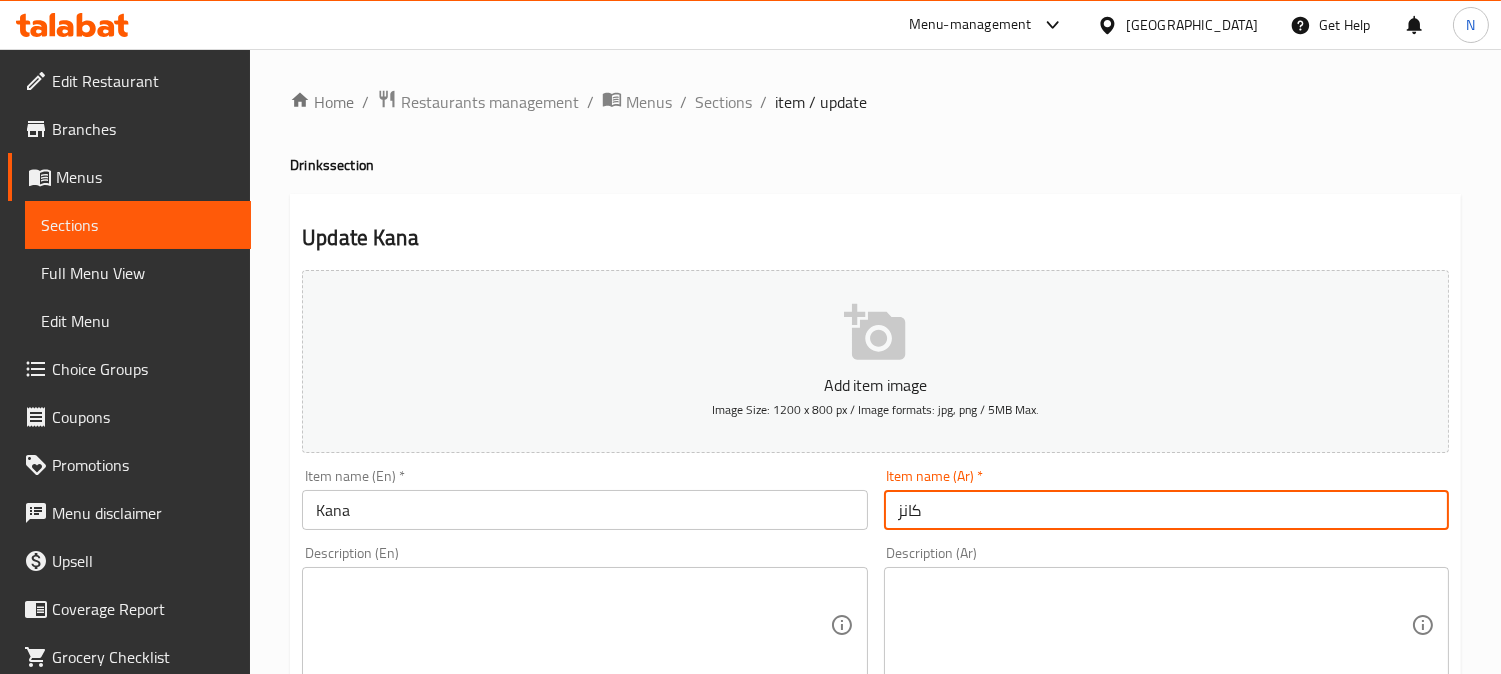 click on "كانز" at bounding box center [1166, 510] 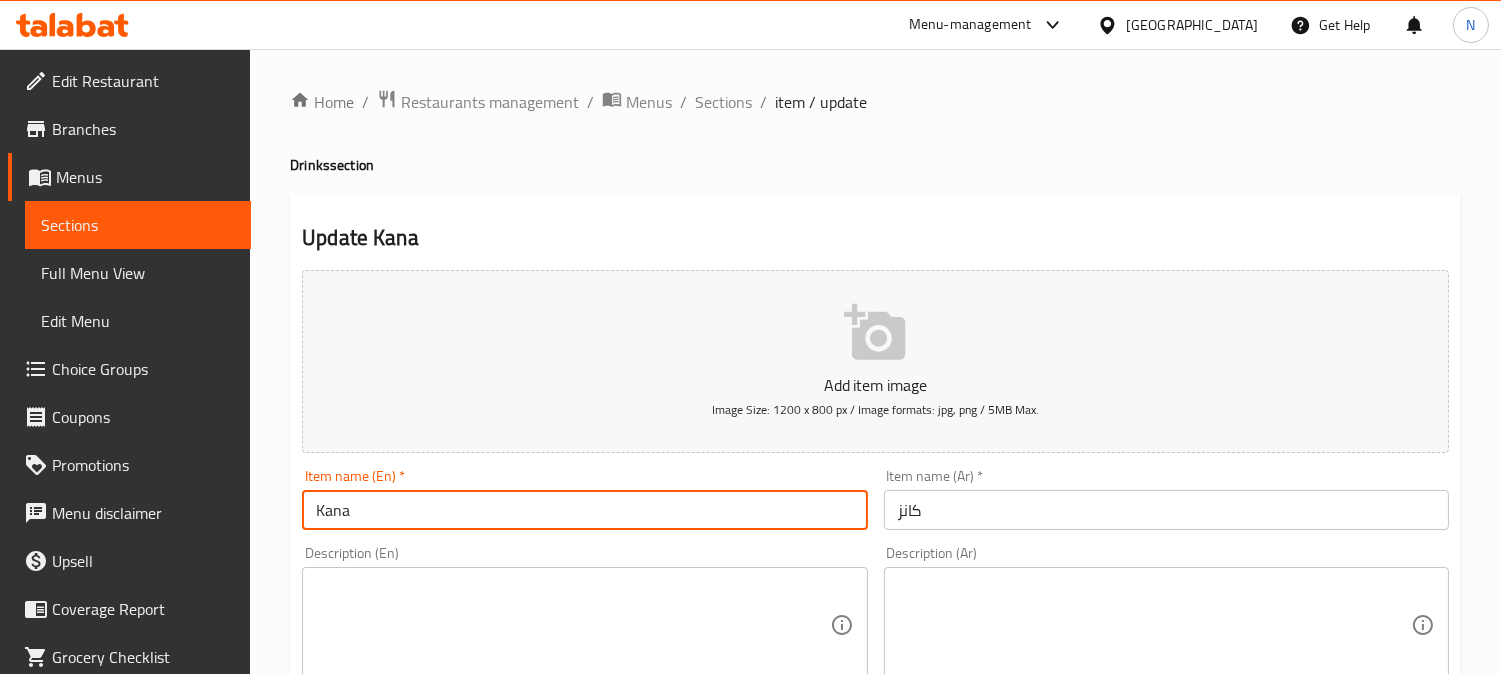 click on "Kana" at bounding box center [584, 510] 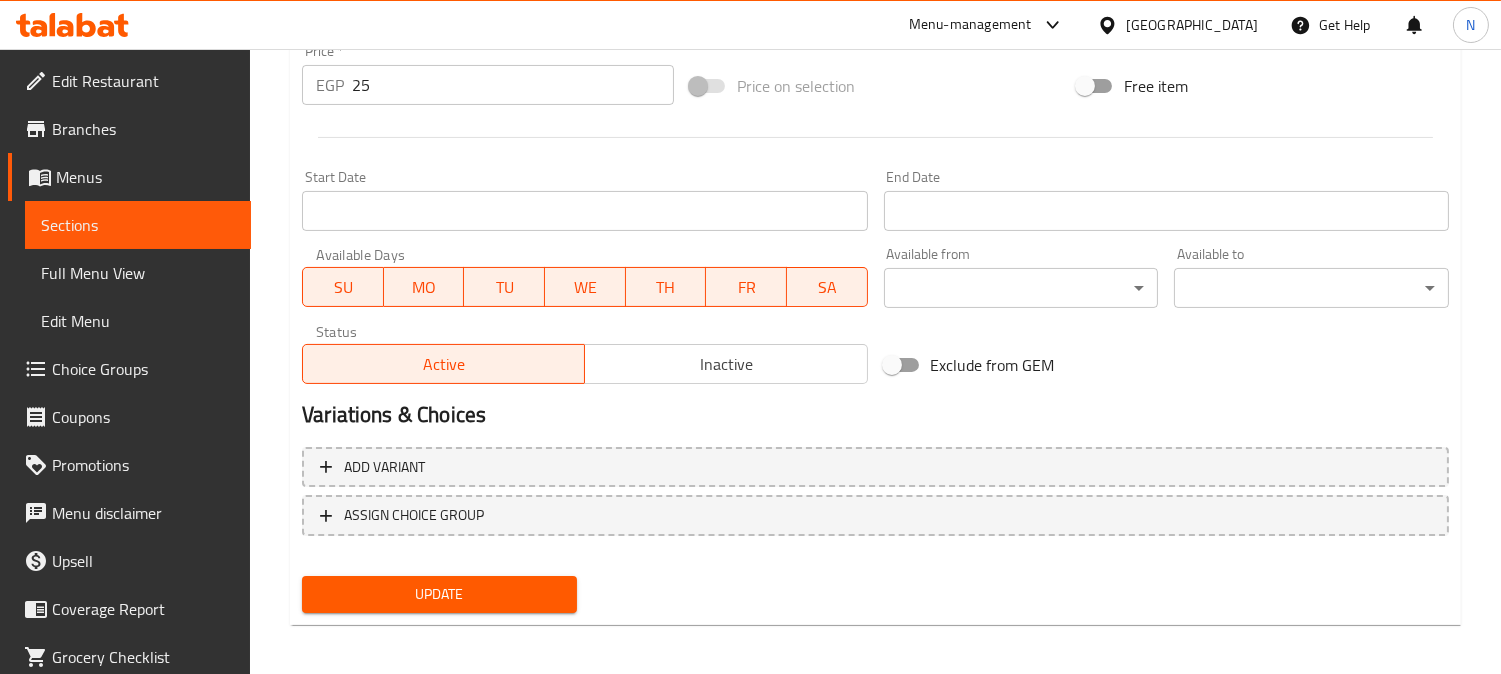 scroll, scrollTop: 735, scrollLeft: 0, axis: vertical 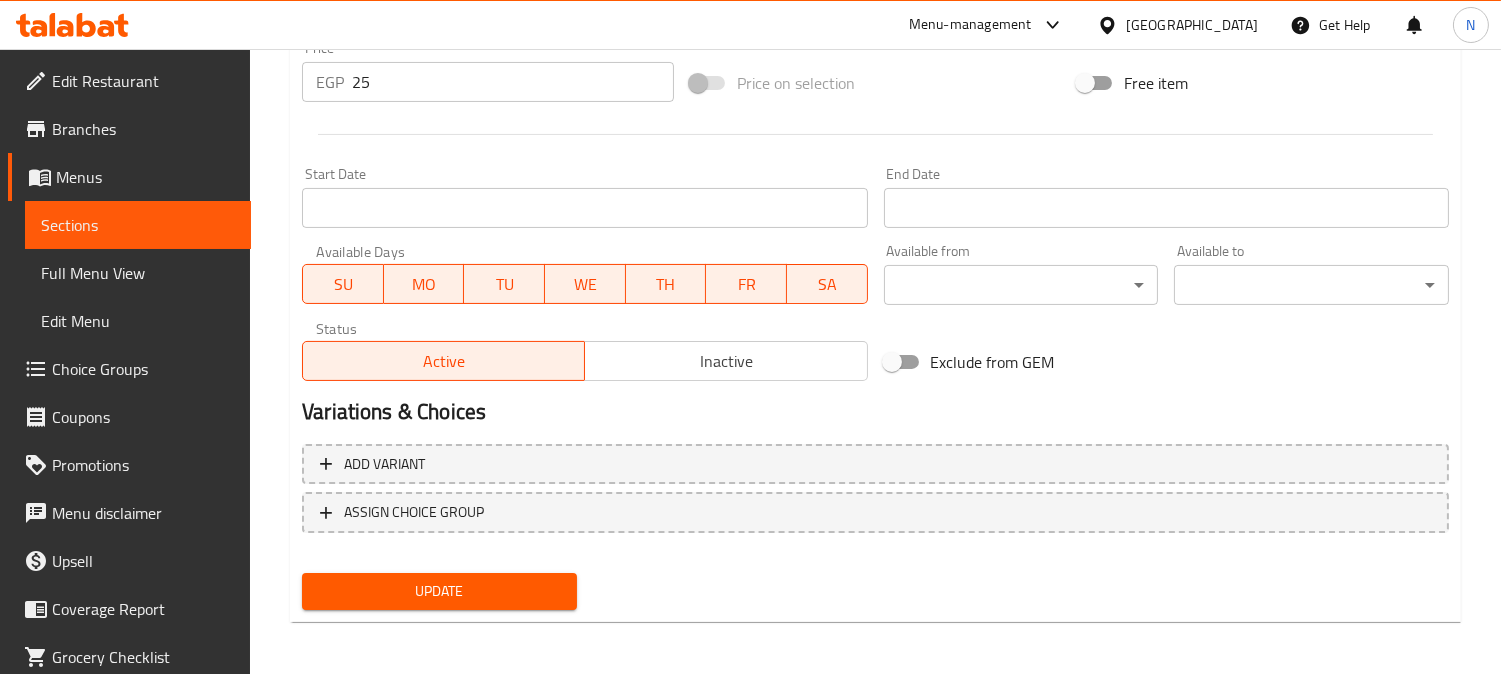 type on "Cans" 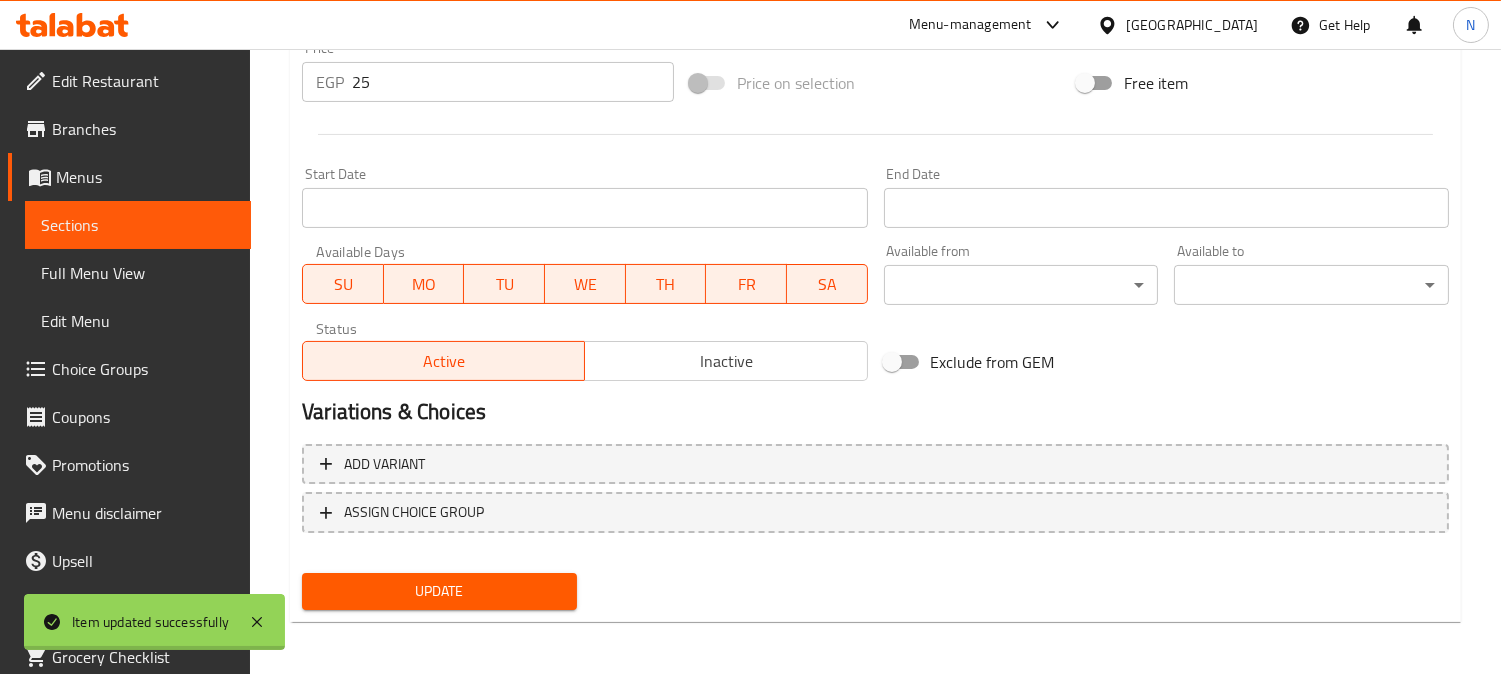 scroll, scrollTop: 0, scrollLeft: 0, axis: both 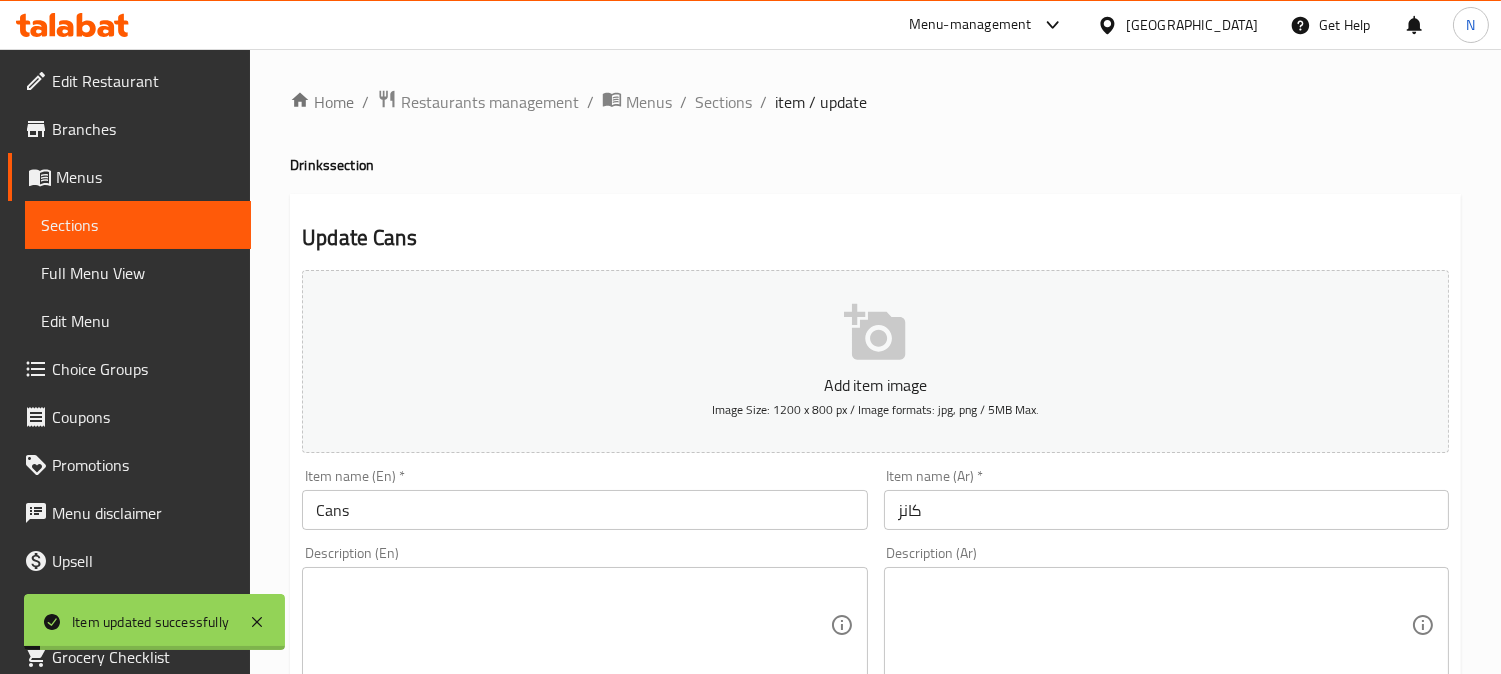 drag, startPoint x: 728, startPoint y: 88, endPoint x: 621, endPoint y: 43, distance: 116.07756 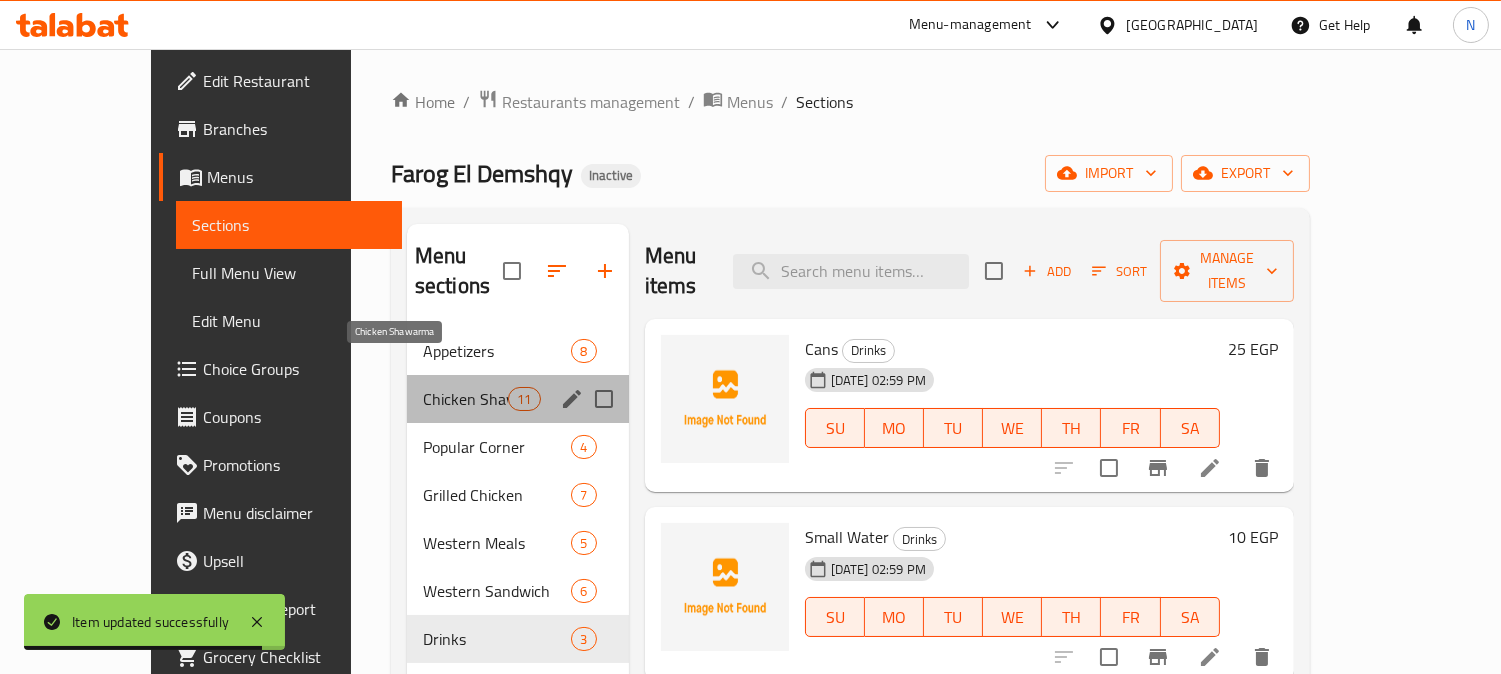 click on "Chicken Shawarma" at bounding box center [465, 399] 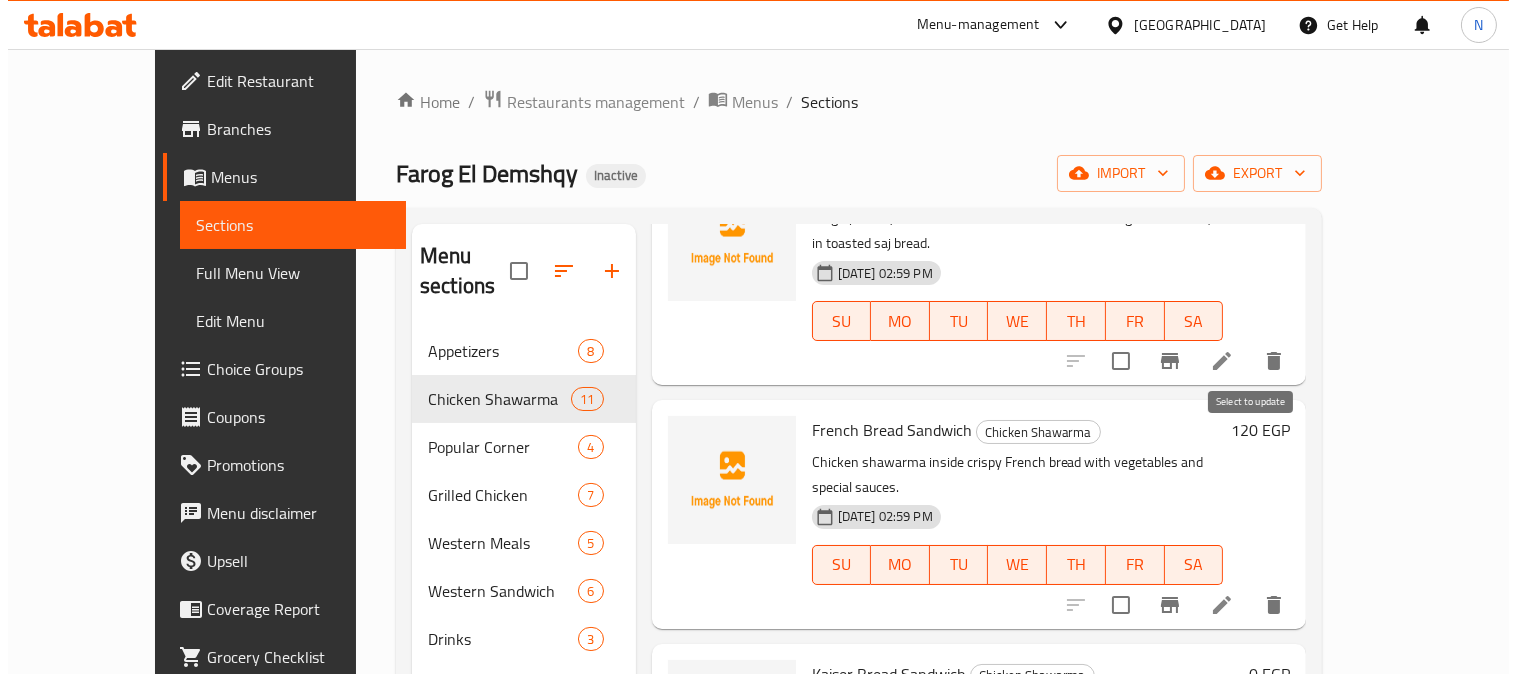 scroll, scrollTop: 1222, scrollLeft: 0, axis: vertical 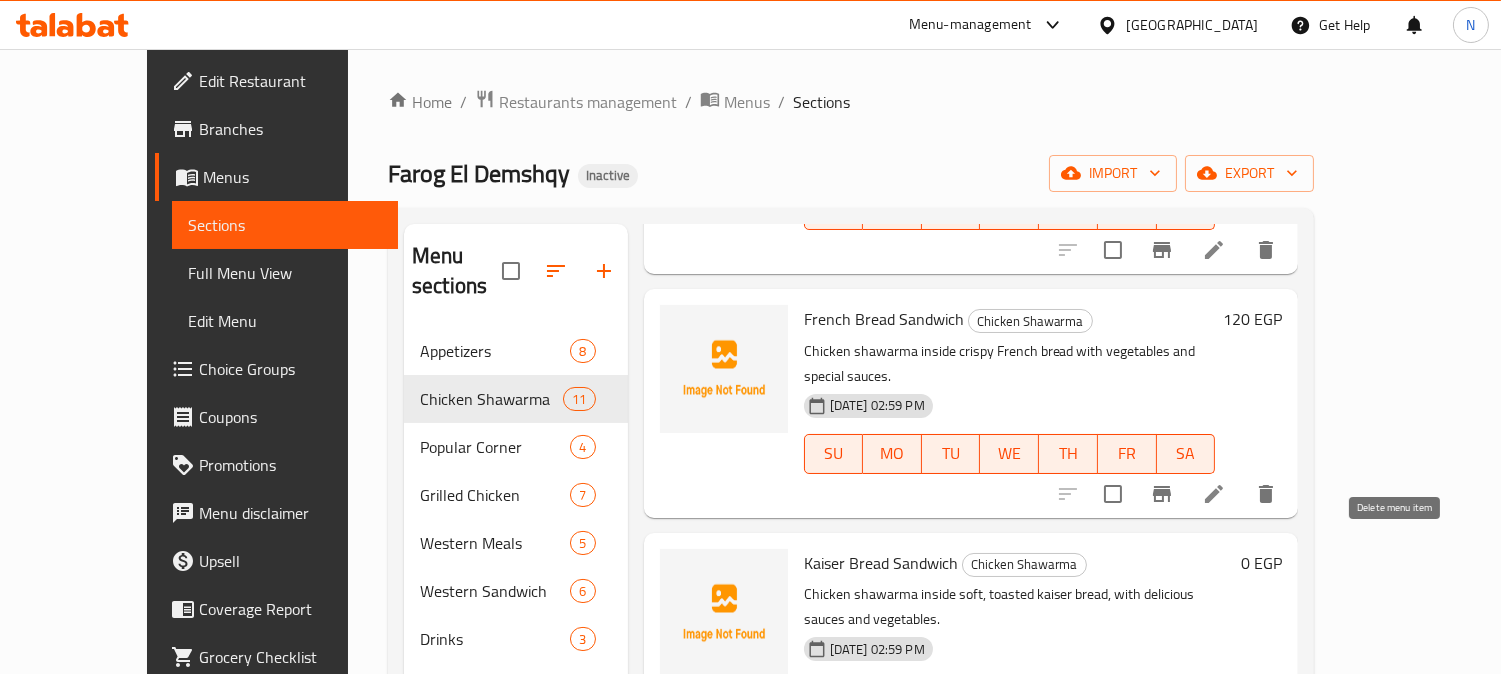 click 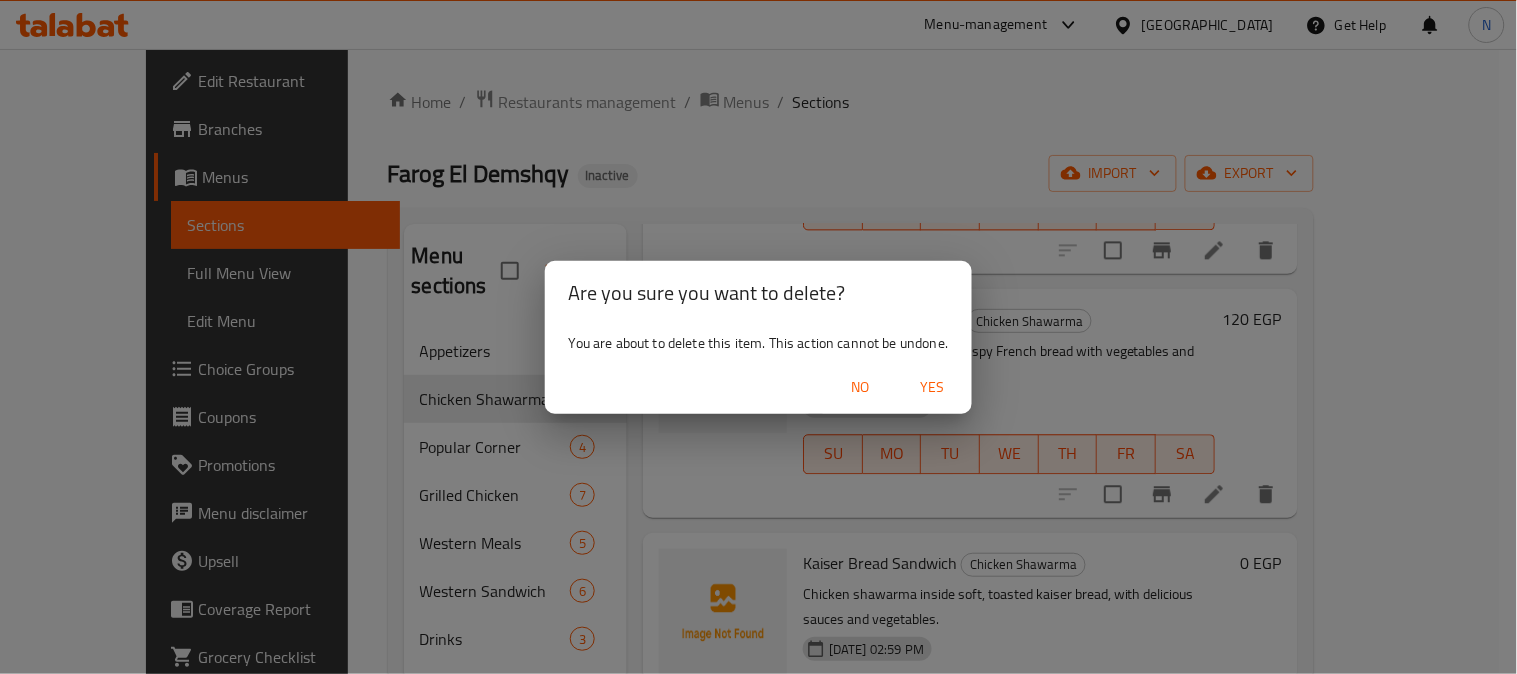 click on "Yes" at bounding box center (932, 387) 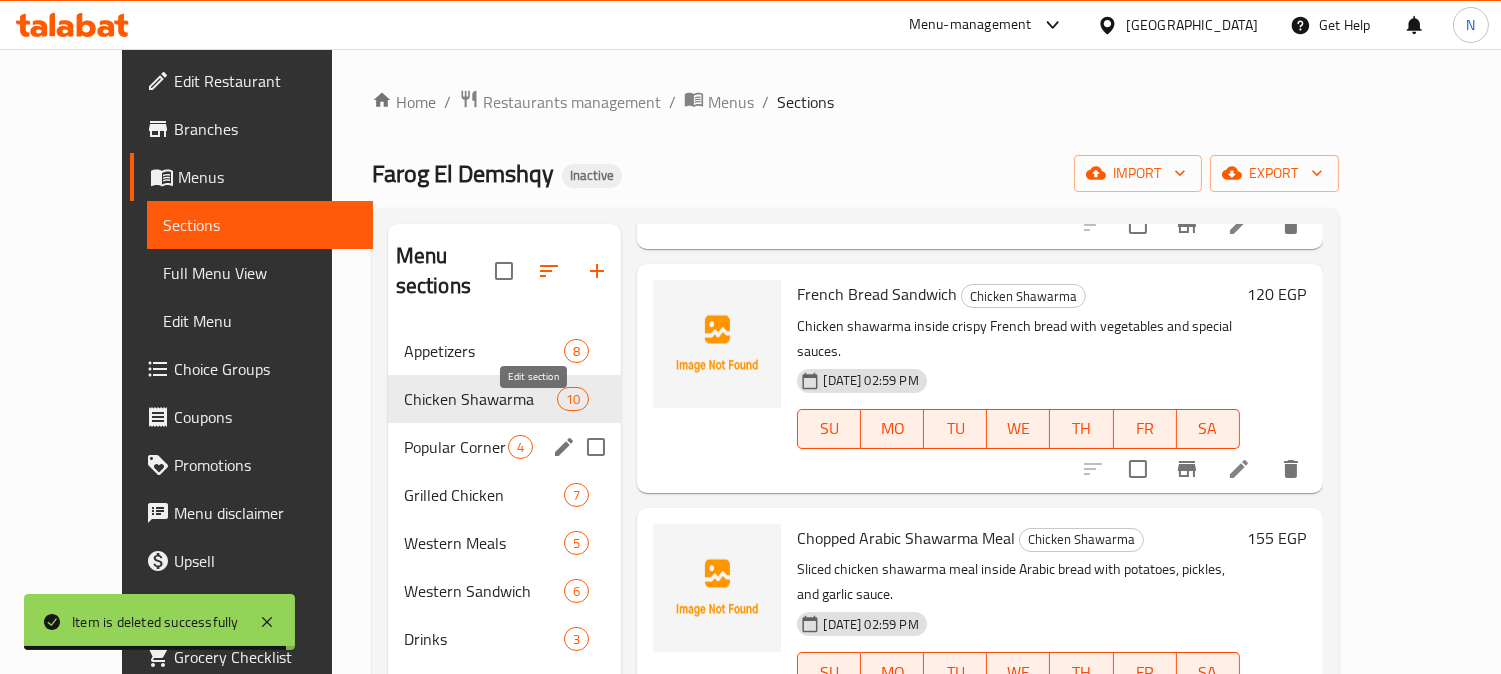 click 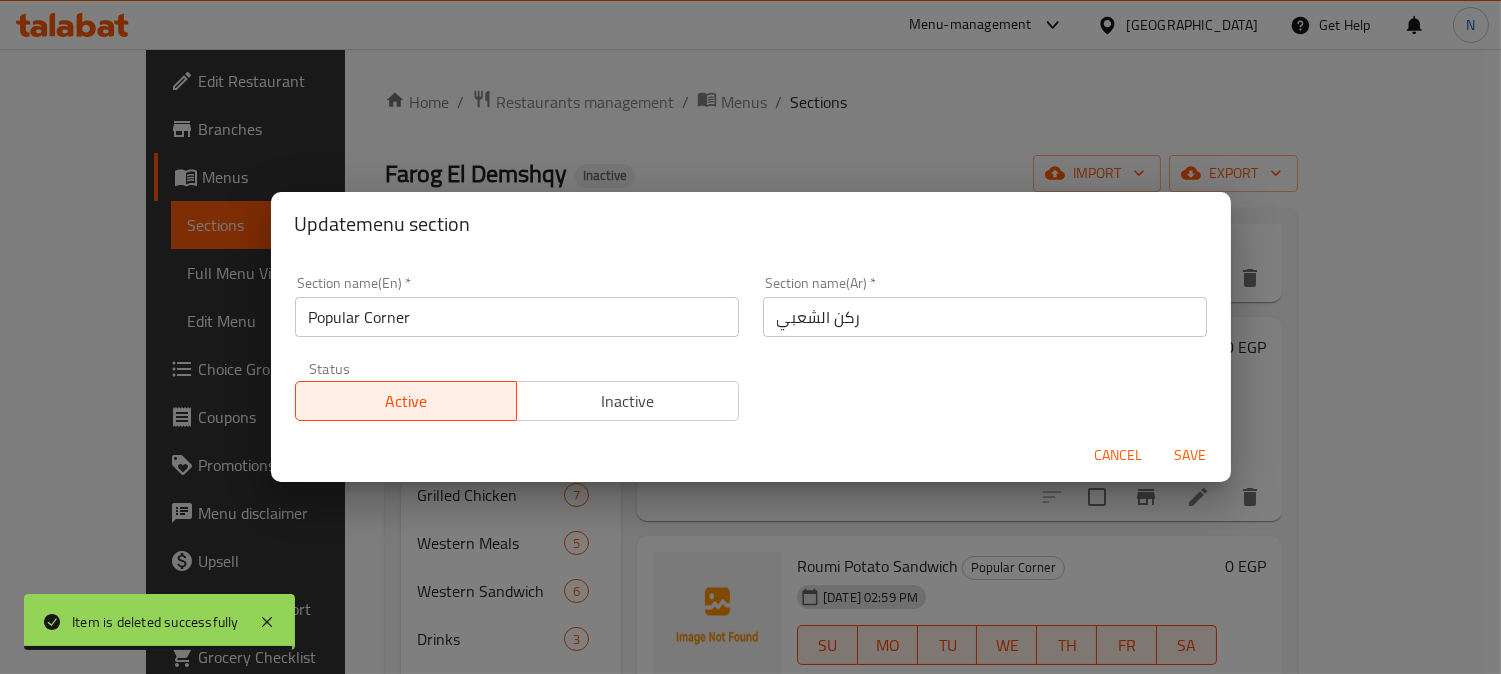 scroll, scrollTop: 188, scrollLeft: 0, axis: vertical 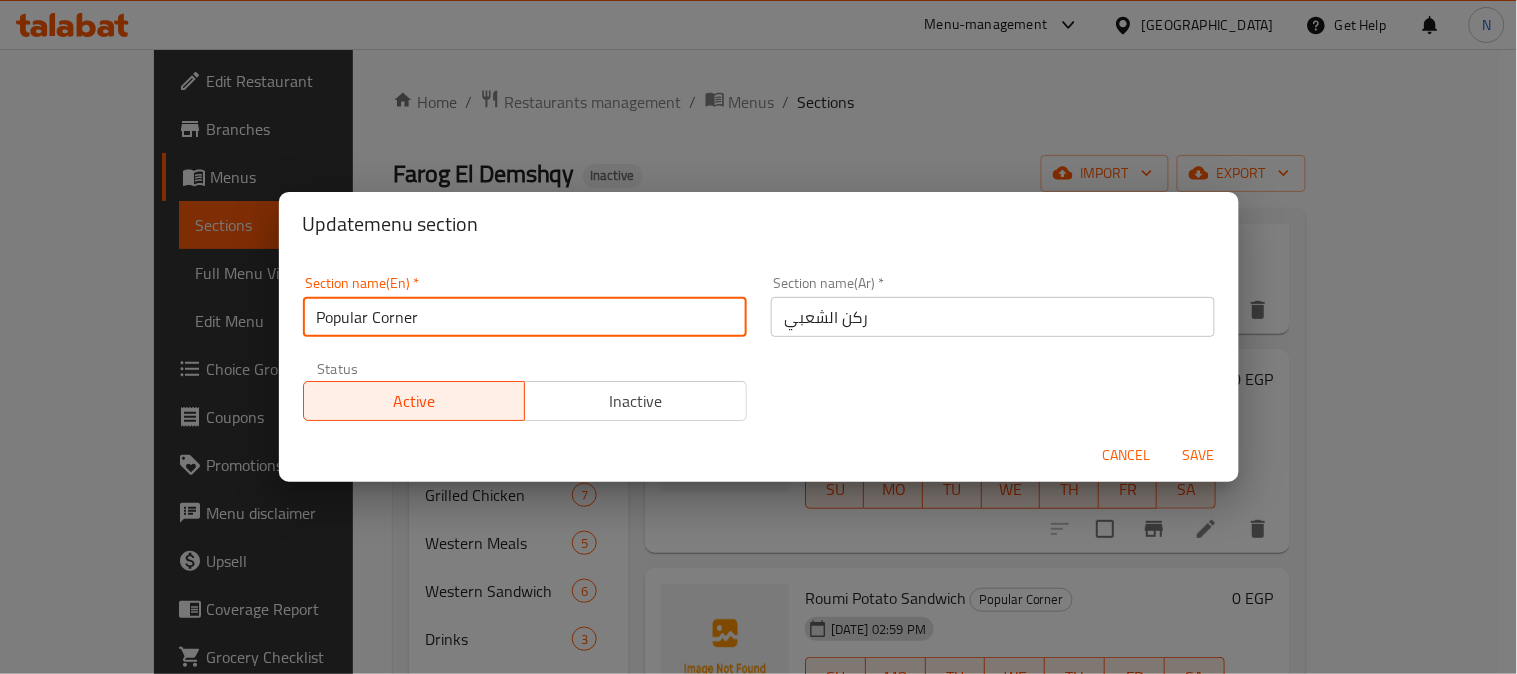 click on "Popular Corner" at bounding box center (525, 317) 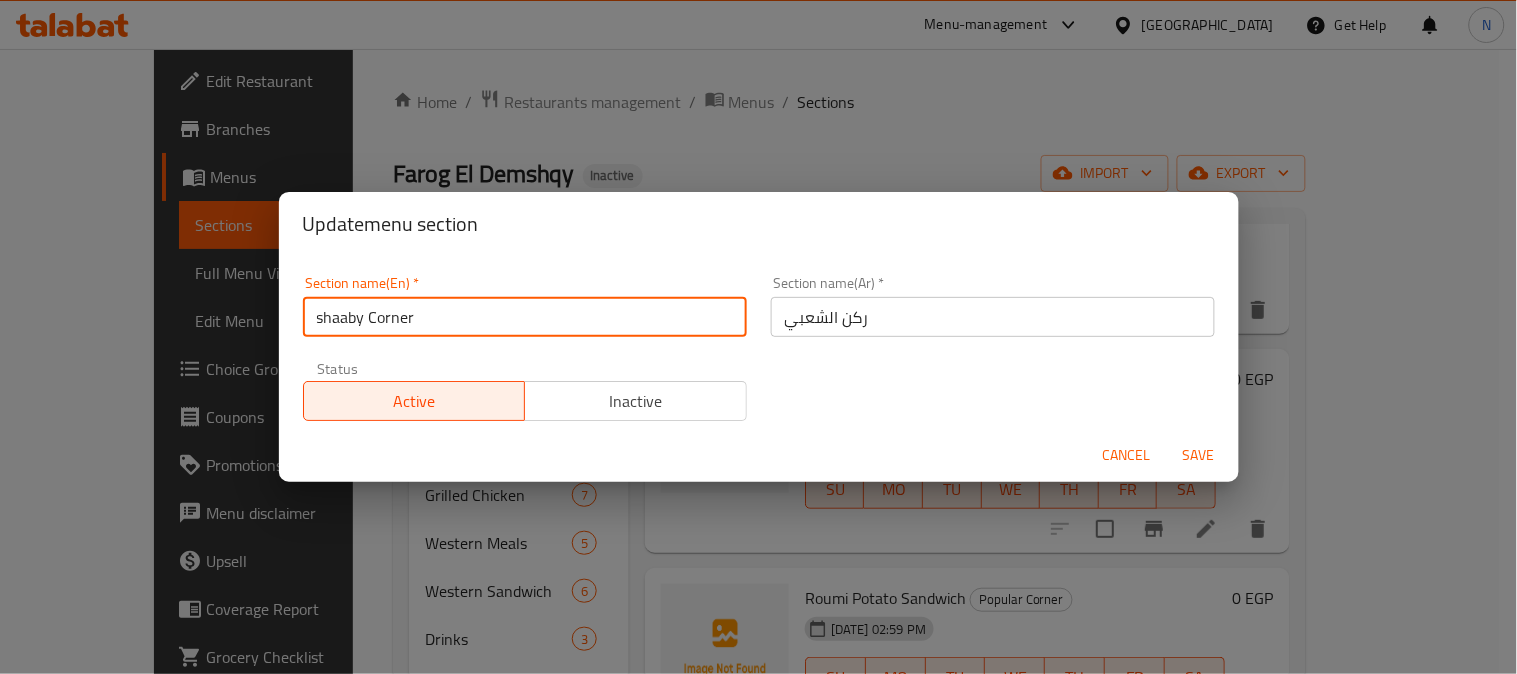 type on "shaaby Corner" 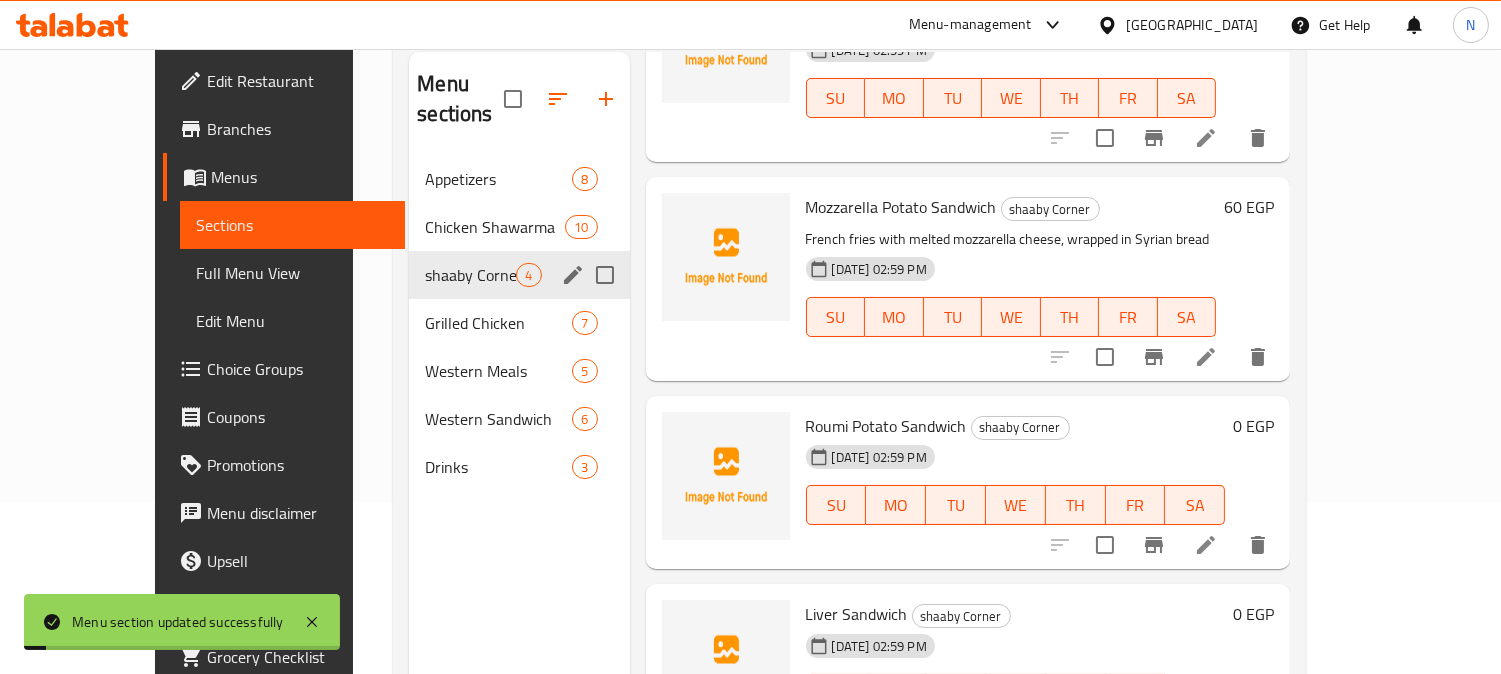 scroll, scrollTop: 222, scrollLeft: 0, axis: vertical 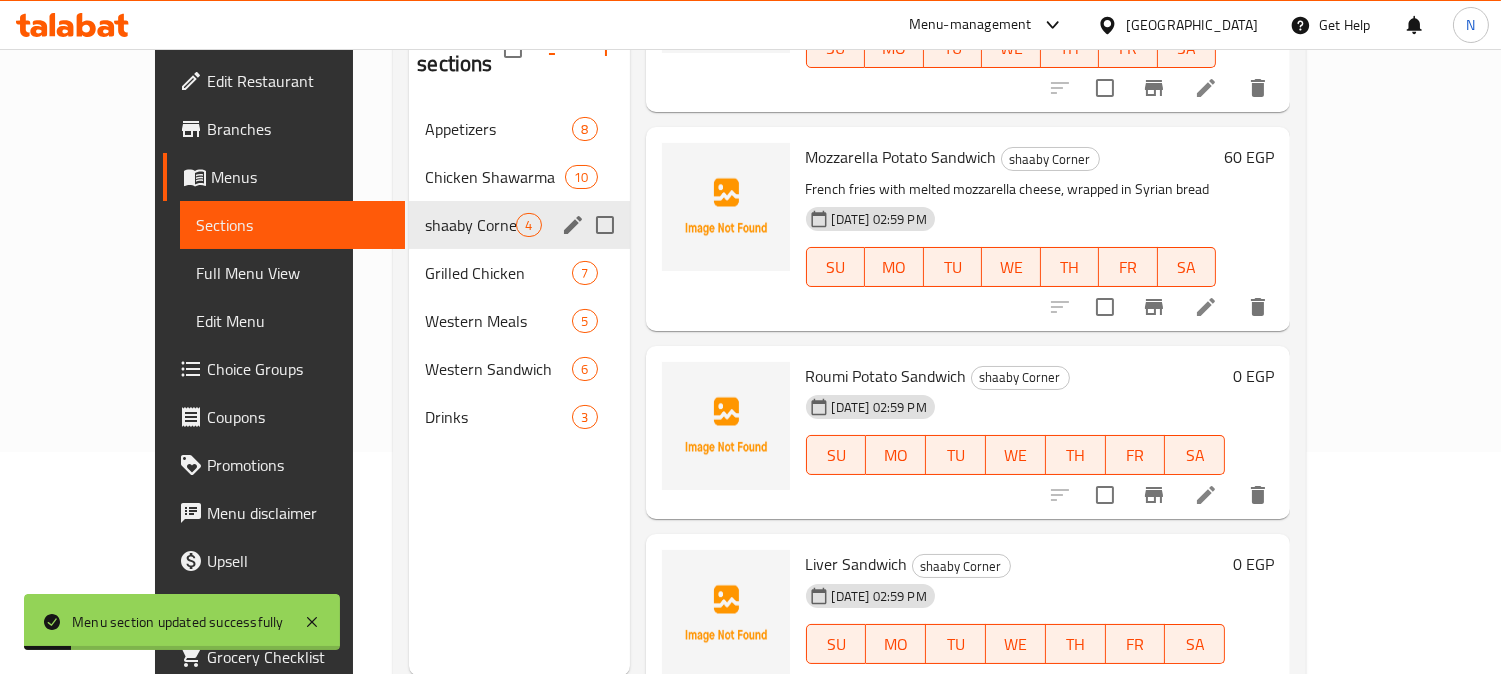 click on "Roumi Potato Sandwich" at bounding box center (886, 376) 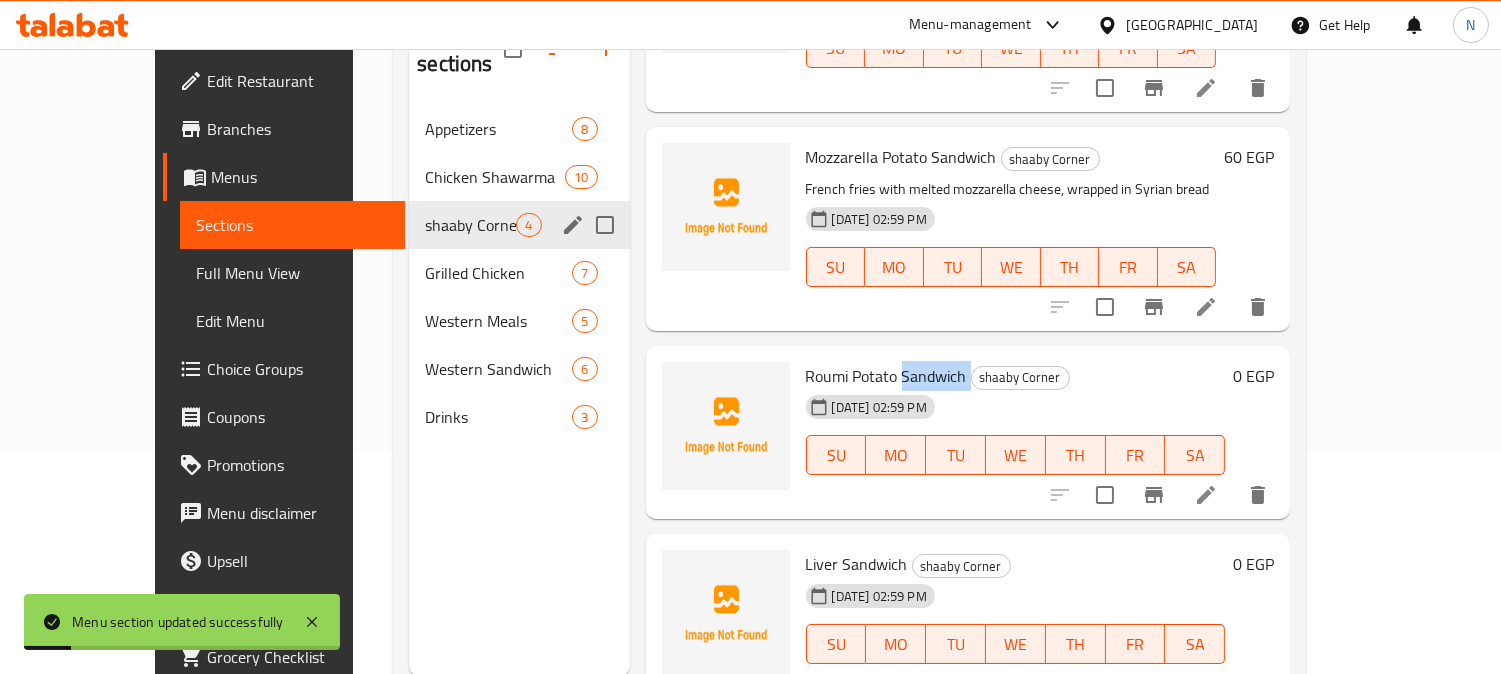 click on "Roumi Potato Sandwich" at bounding box center (886, 376) 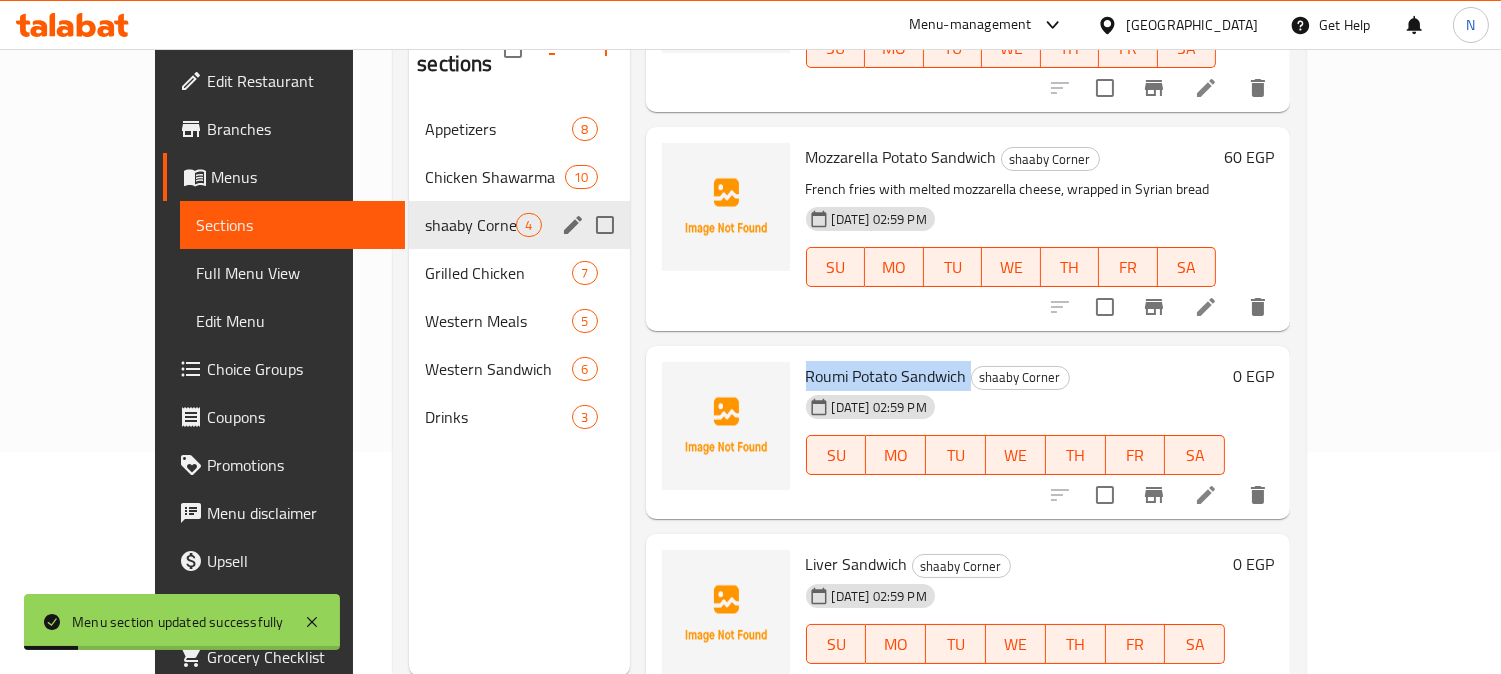 click on "Roumi Potato Sandwich" at bounding box center [886, 376] 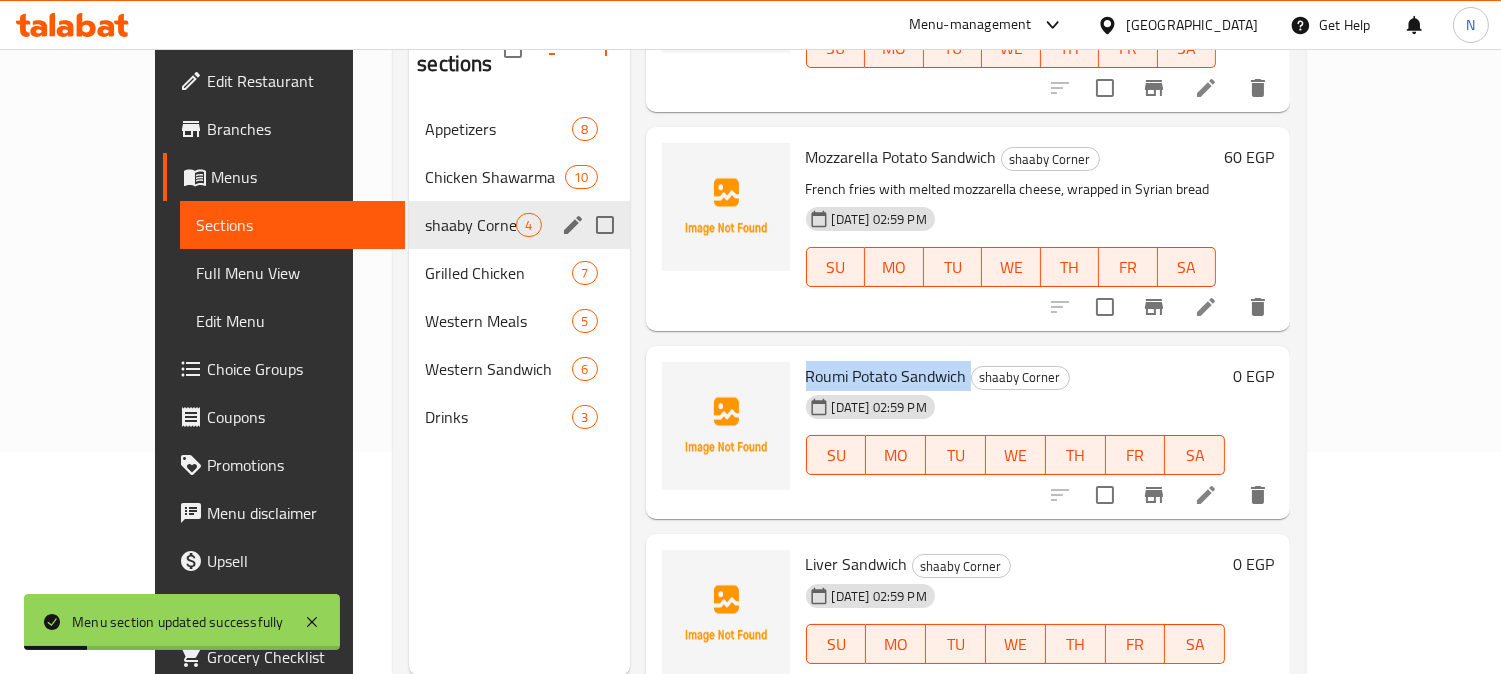 copy on "Roumi Potato Sandwich" 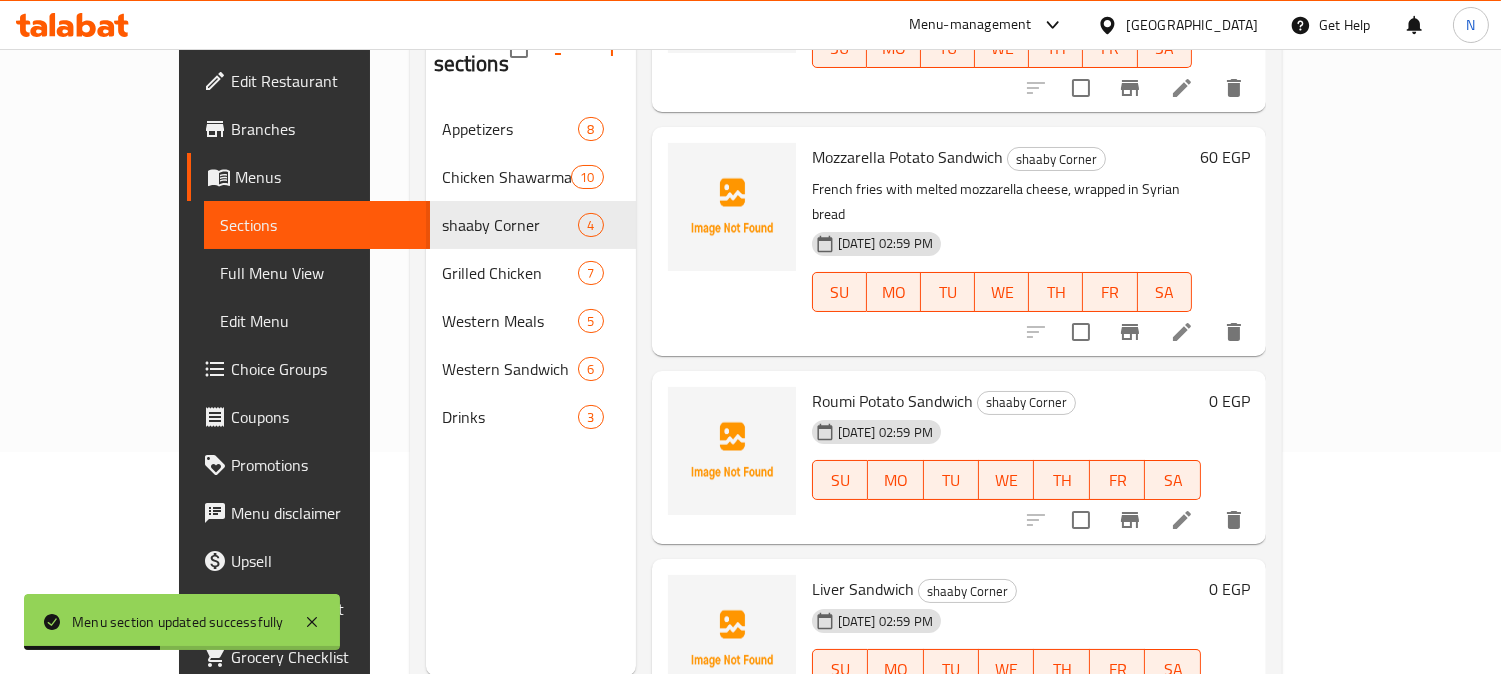 click on "Liver Sandwich" at bounding box center (863, 589) 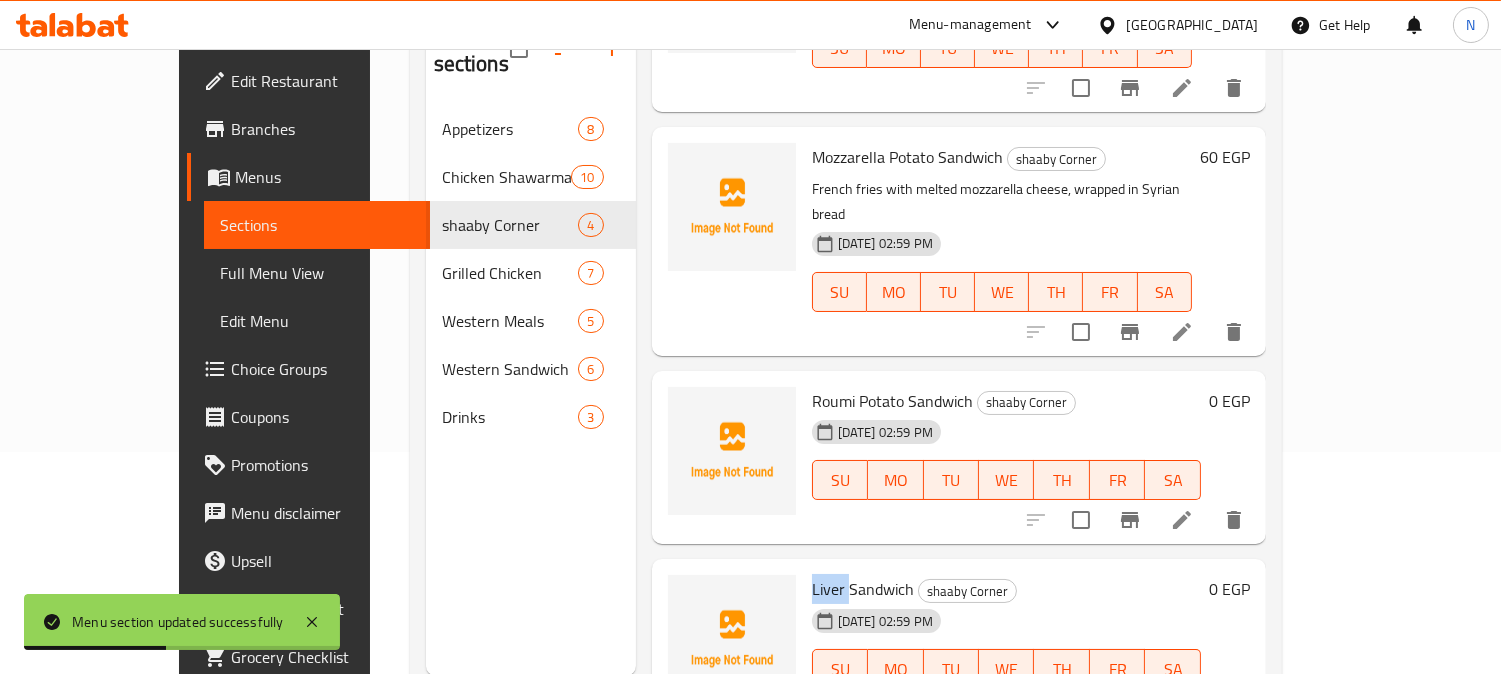 click on "Liver Sandwich" at bounding box center [863, 589] 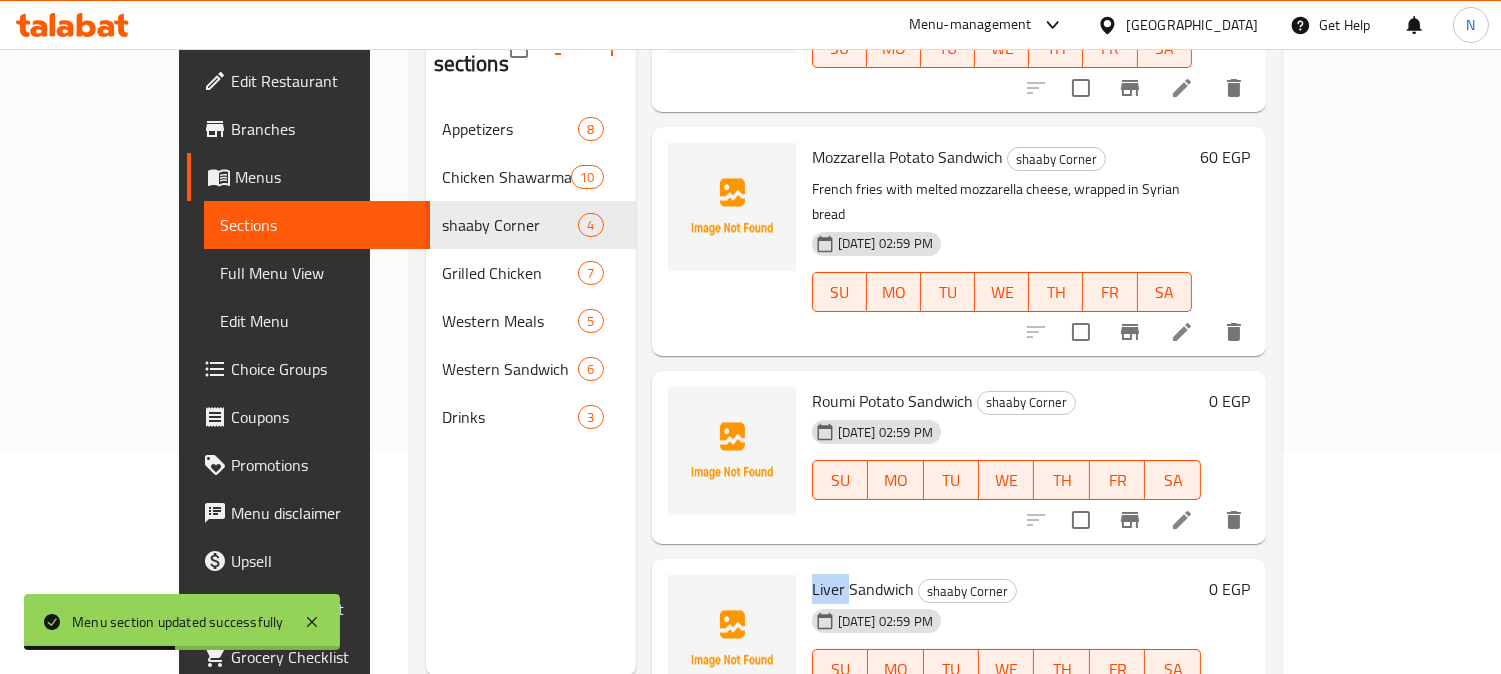 copy on "Liver" 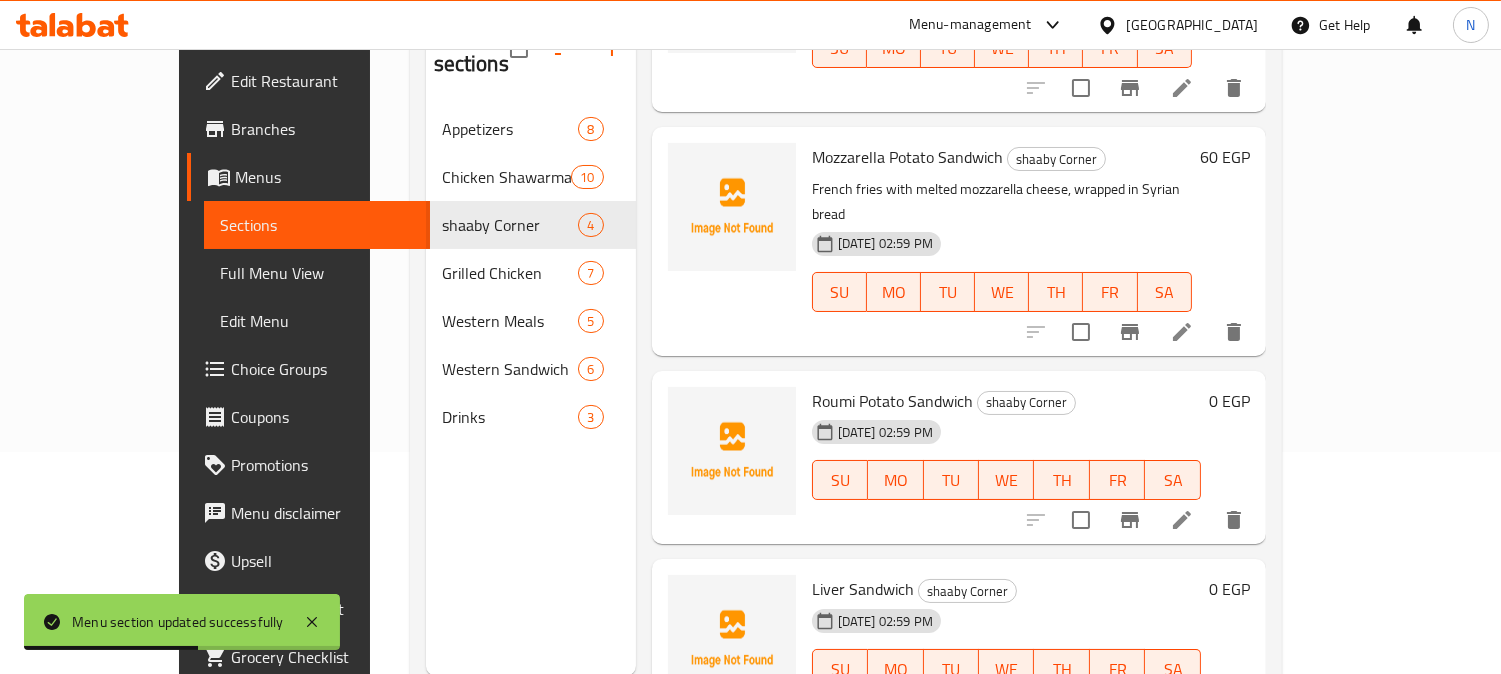 click on "Liver Sandwich" at bounding box center [863, 589] 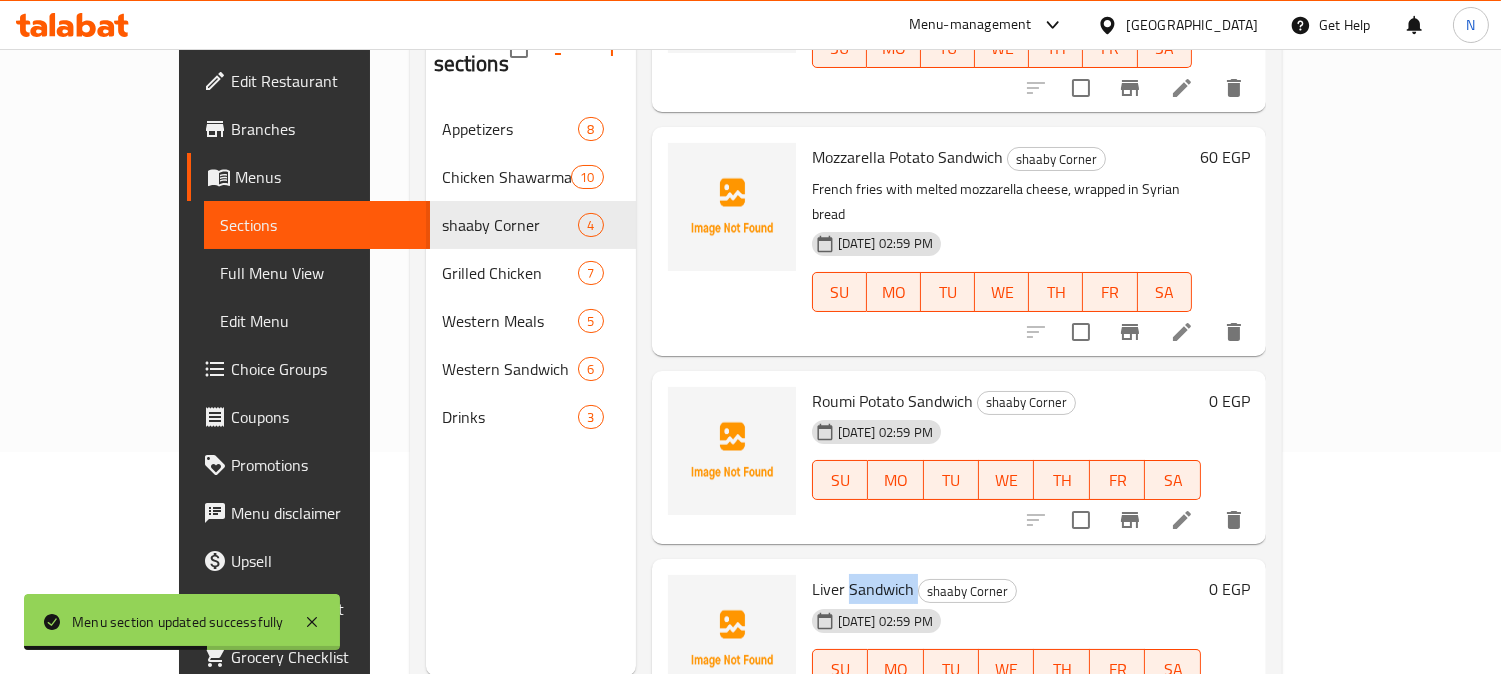 click on "Liver Sandwich" at bounding box center [863, 589] 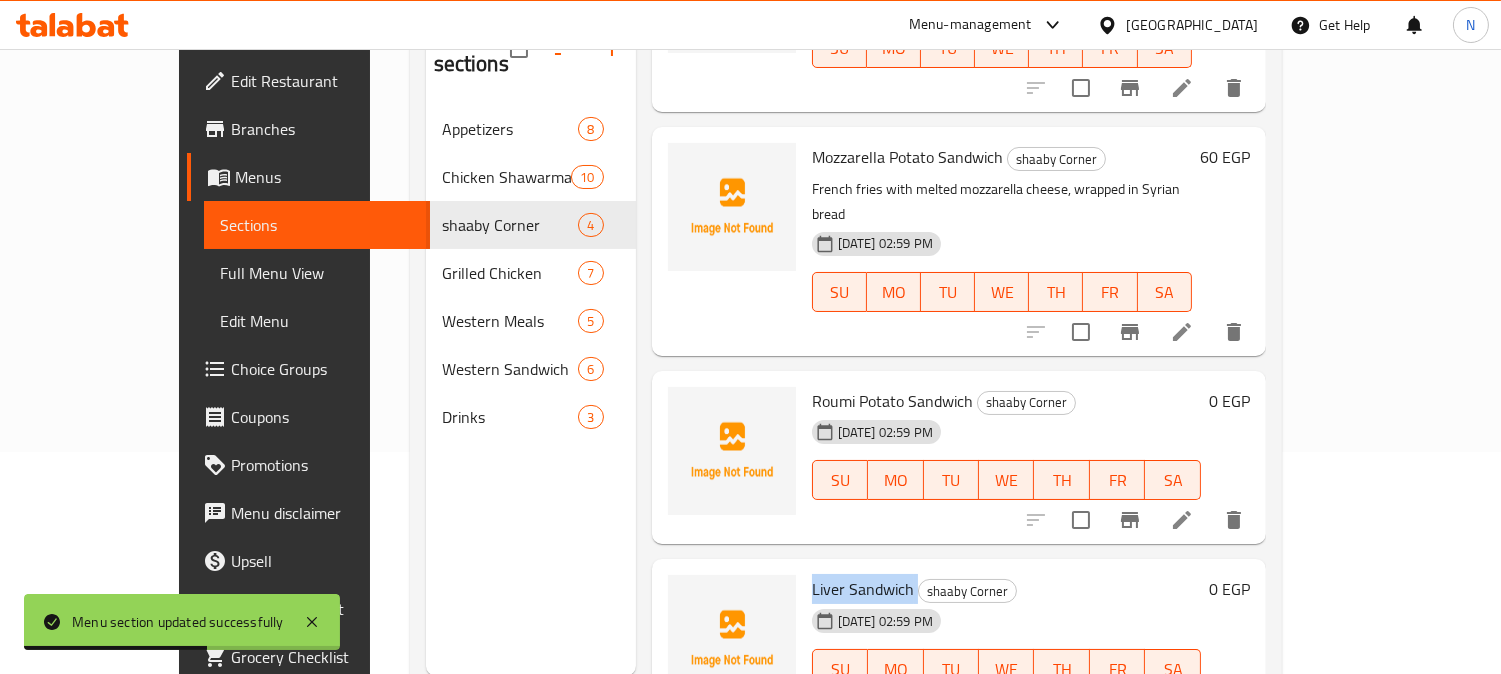 click on "Liver Sandwich" at bounding box center (863, 589) 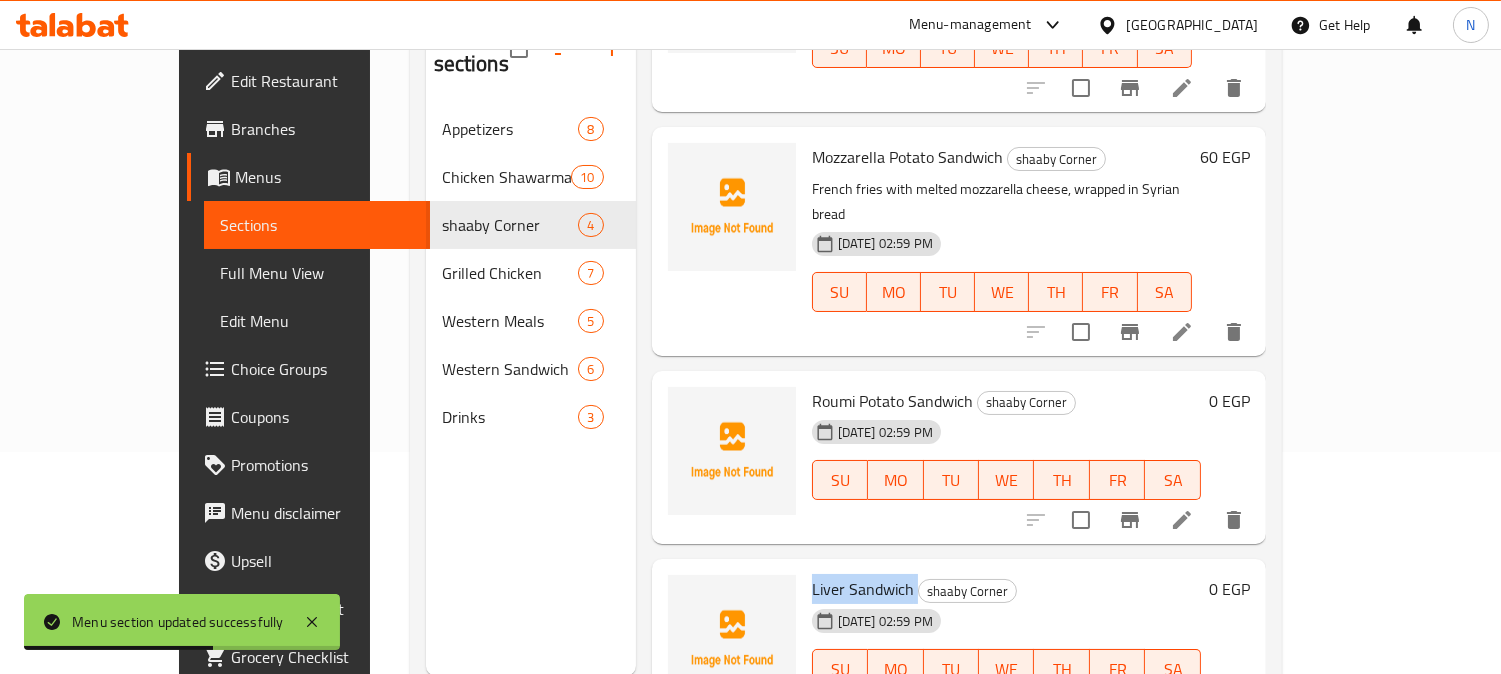 copy on "Liver Sandwich" 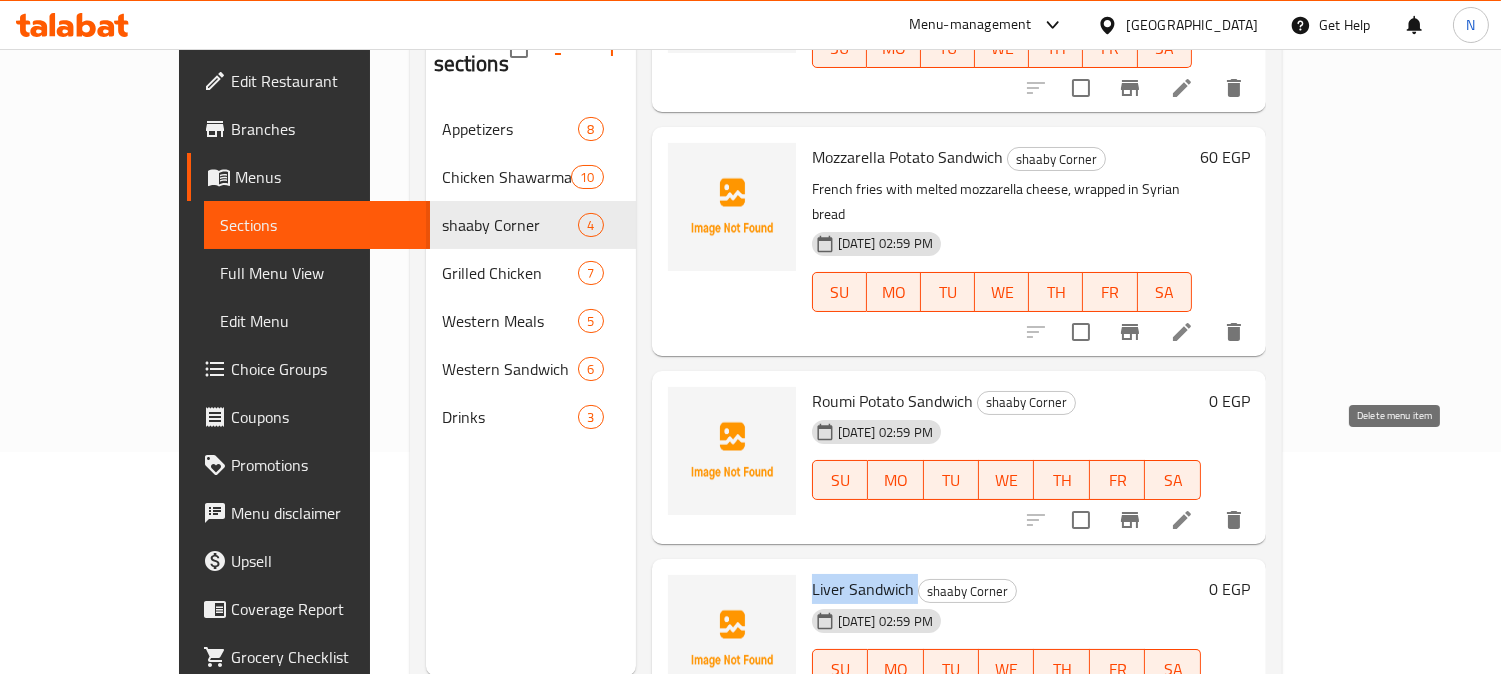 click 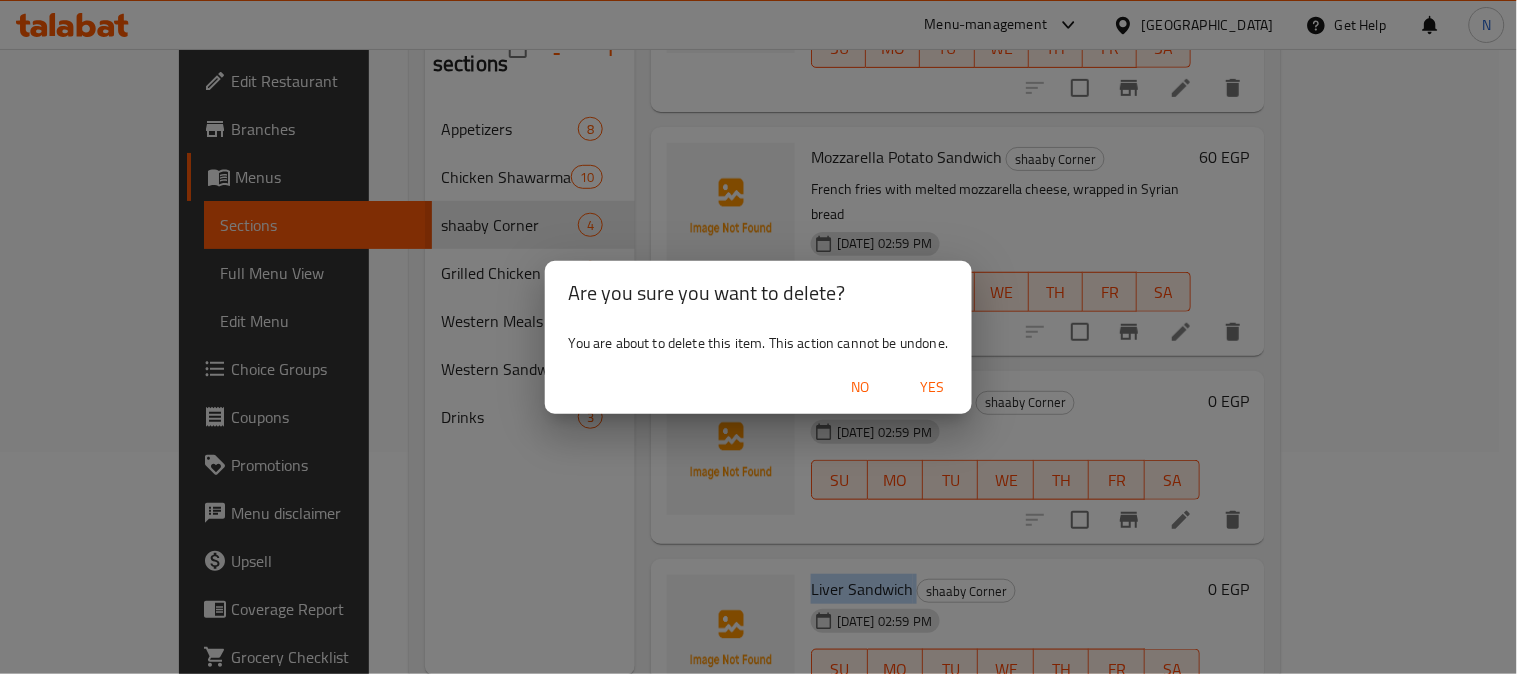 click on "Yes" at bounding box center (932, 387) 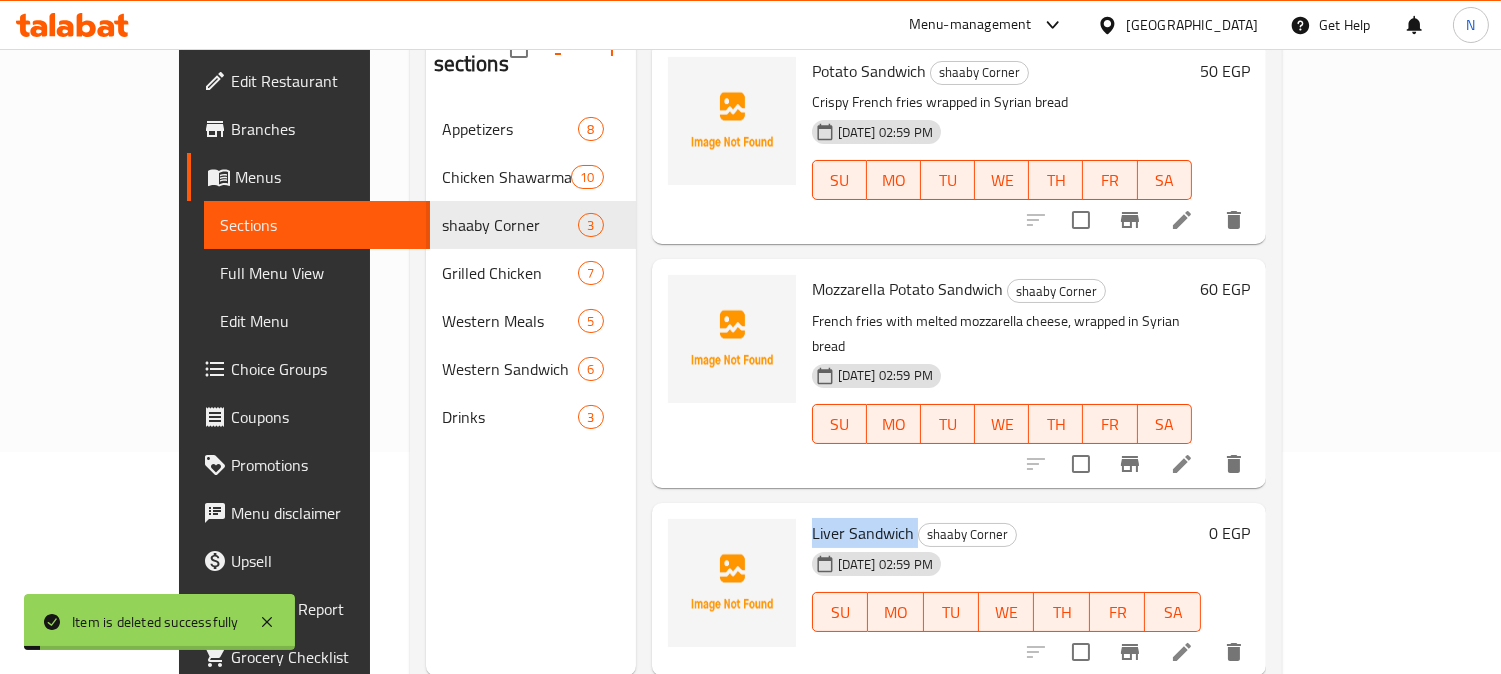 scroll, scrollTop: 265, scrollLeft: 0, axis: vertical 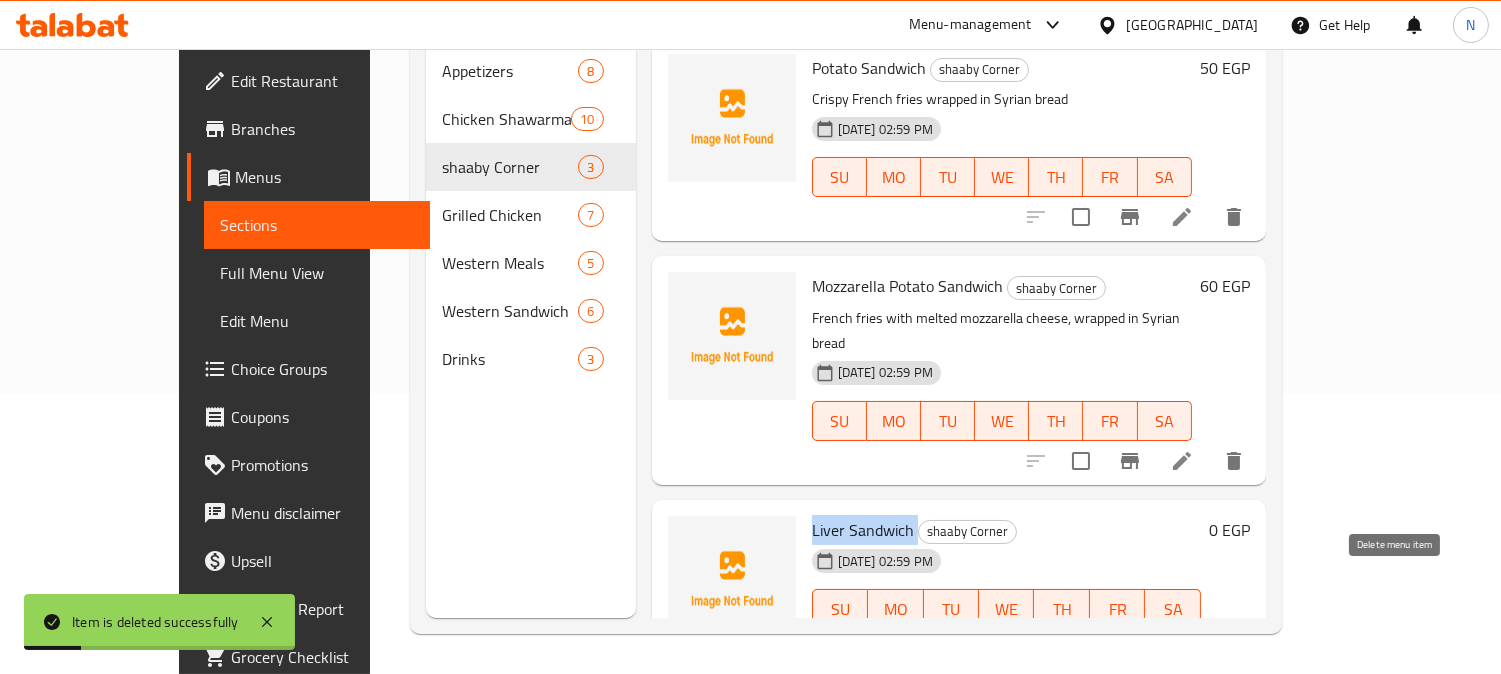click 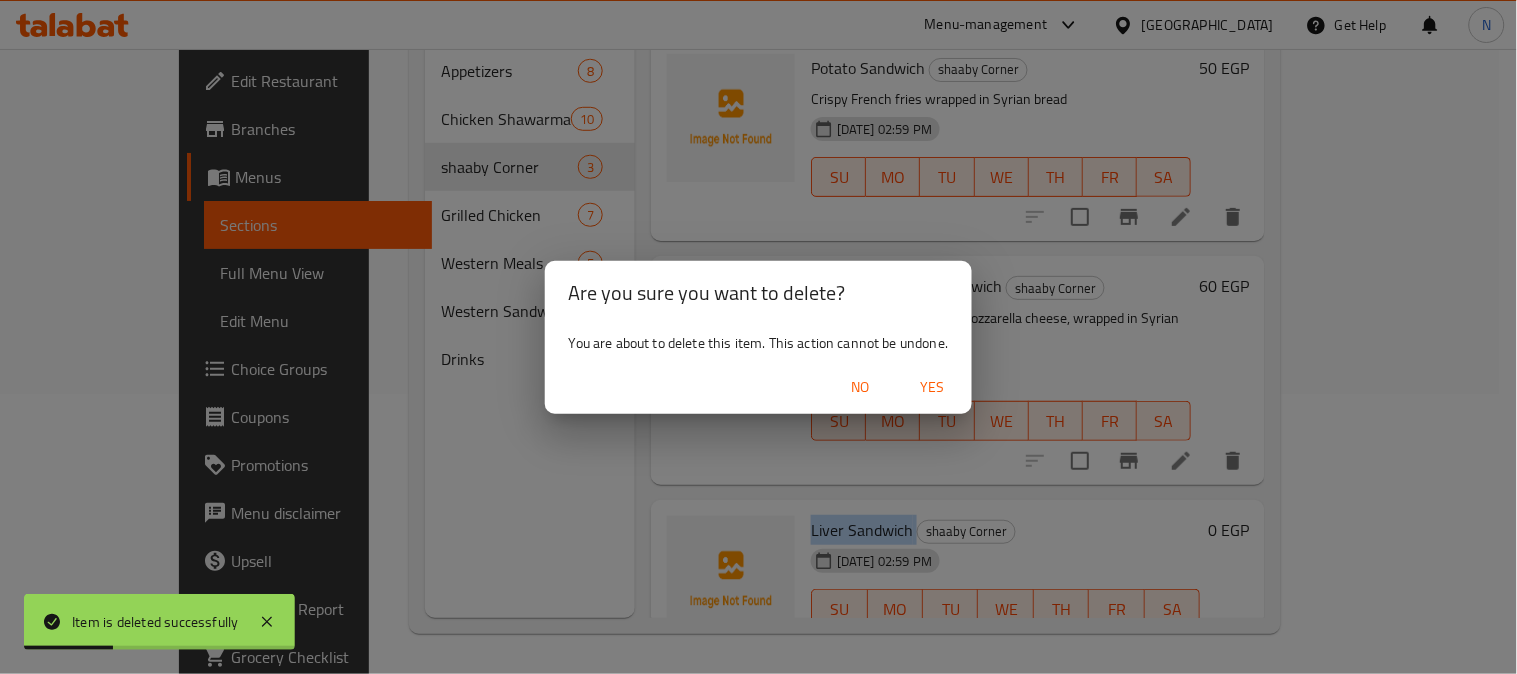 click on "Yes" at bounding box center [932, 387] 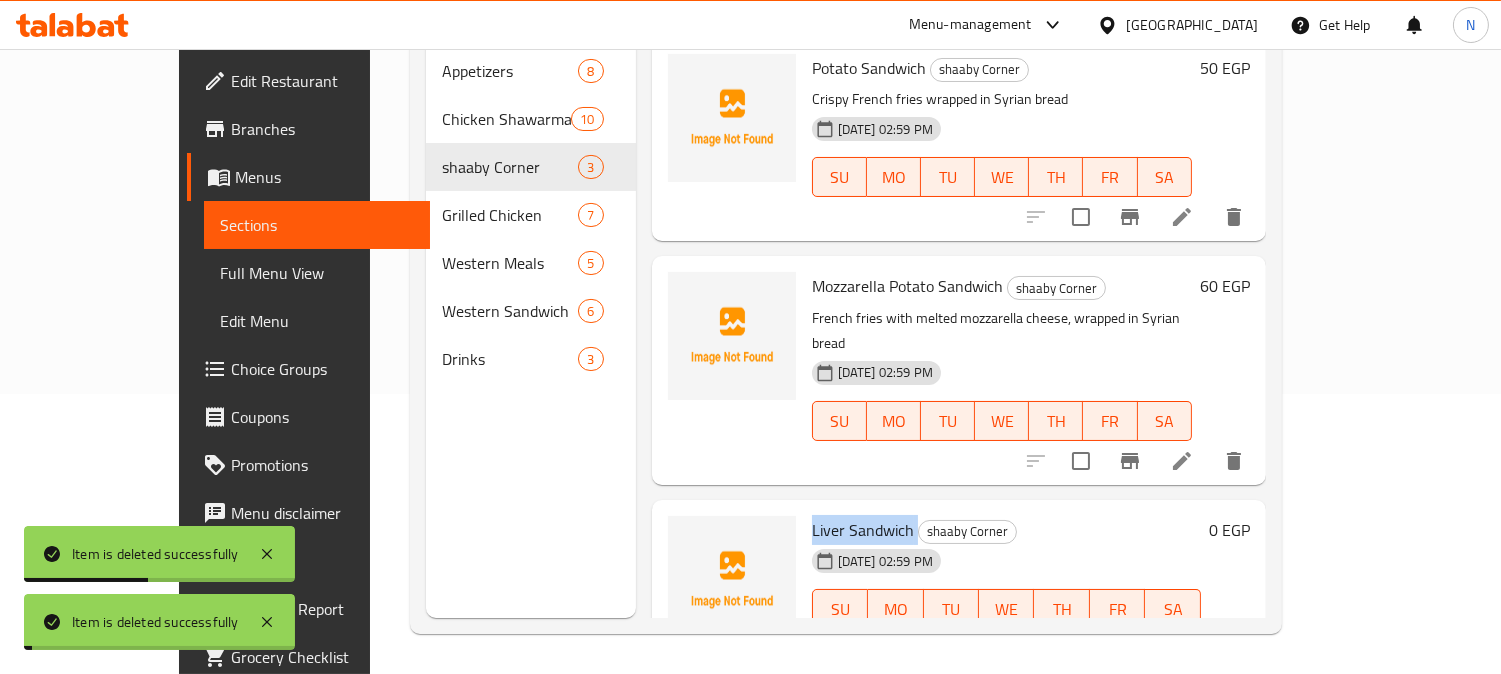 scroll, scrollTop: 0, scrollLeft: 0, axis: both 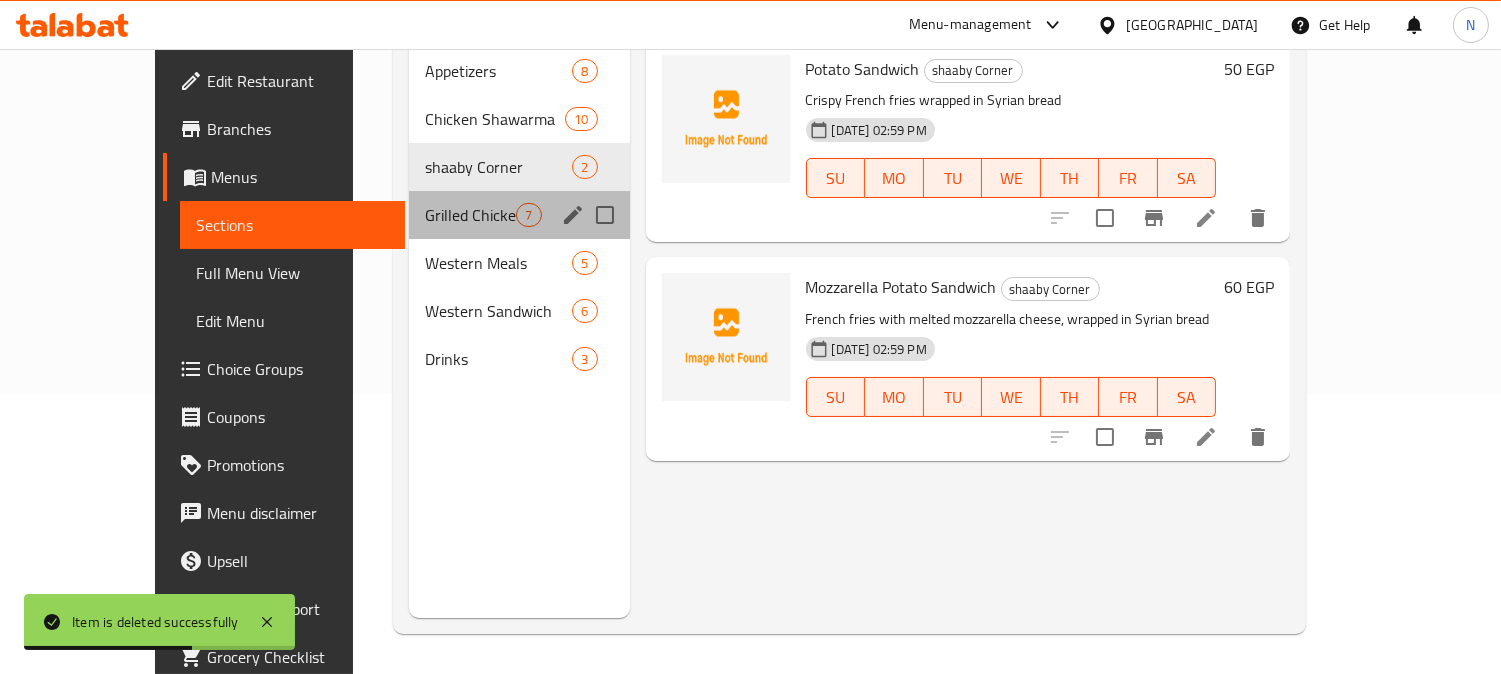 click on "Grilled Chicken 7" at bounding box center [519, 215] 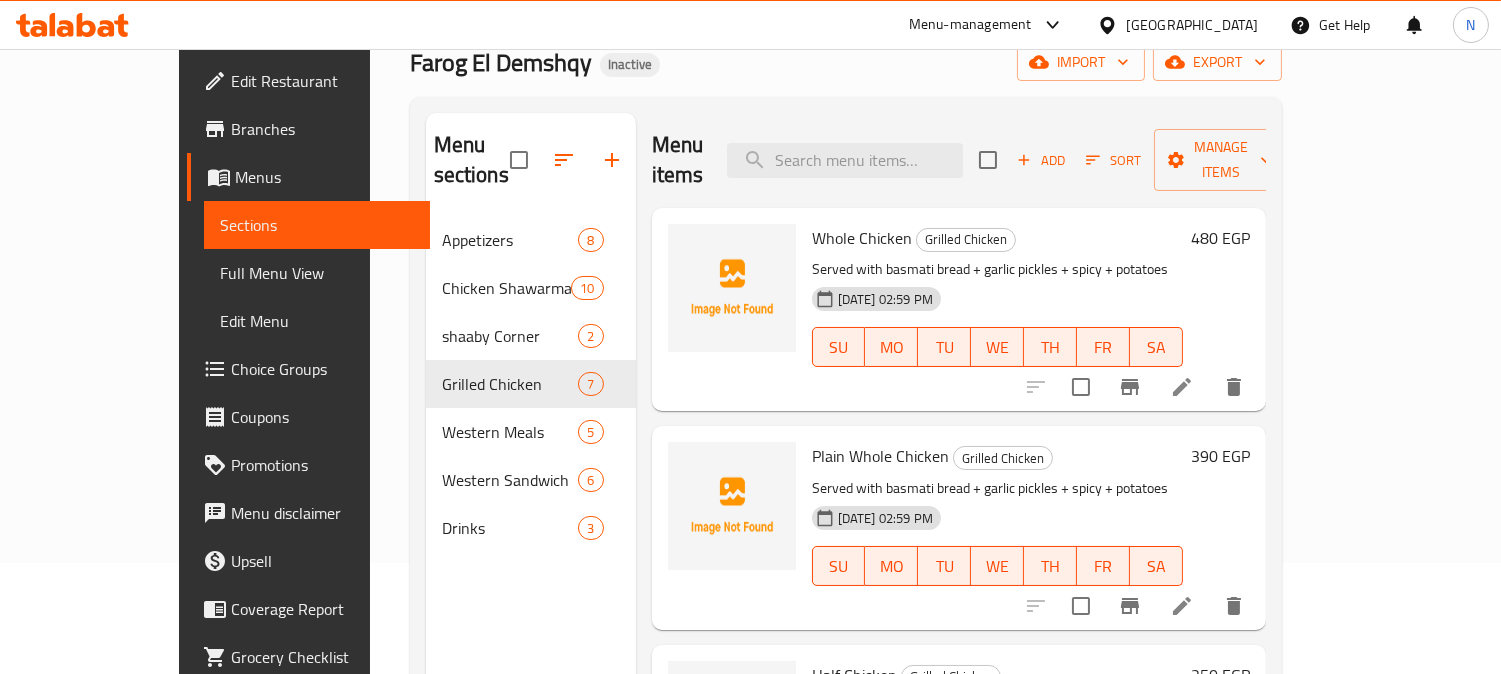 scroll, scrollTop: 222, scrollLeft: 0, axis: vertical 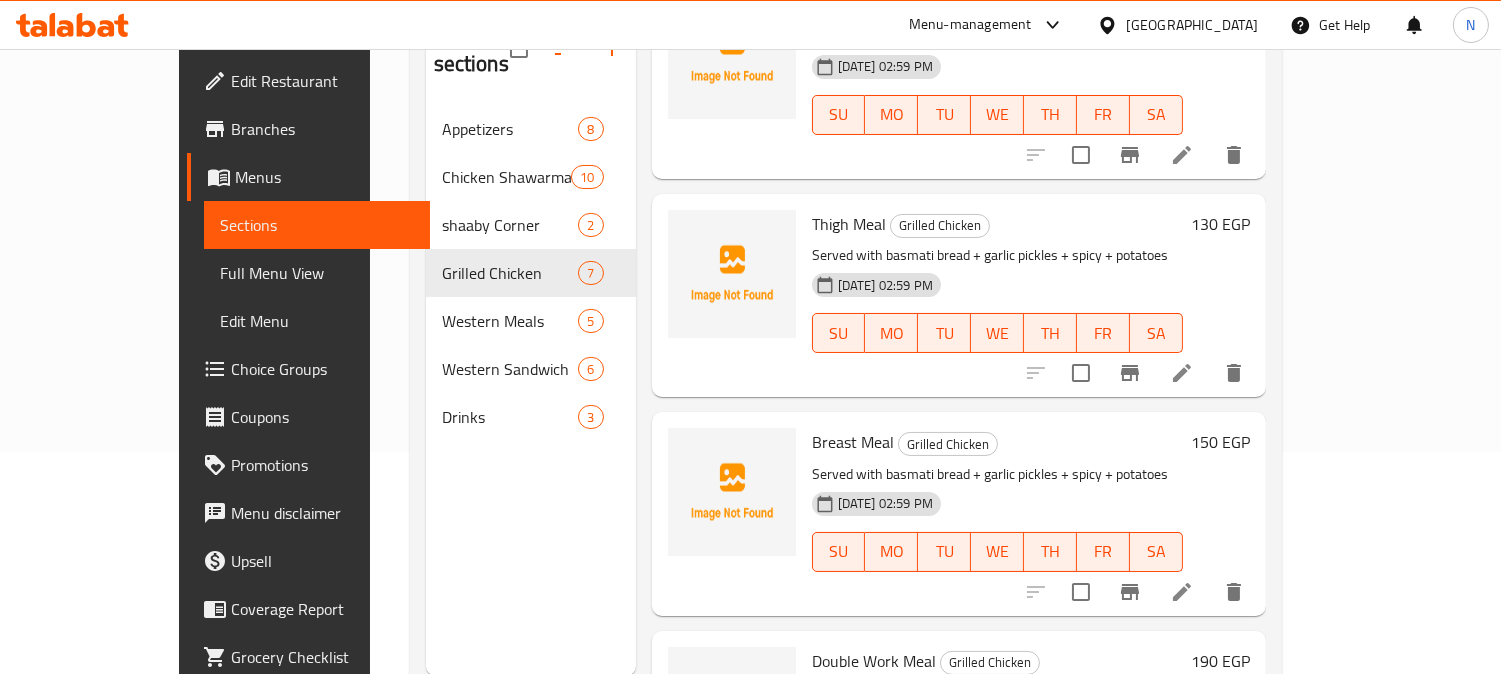 drag, startPoint x: 1328, startPoint y: 348, endPoint x: 1352, endPoint y: 343, distance: 24.5153 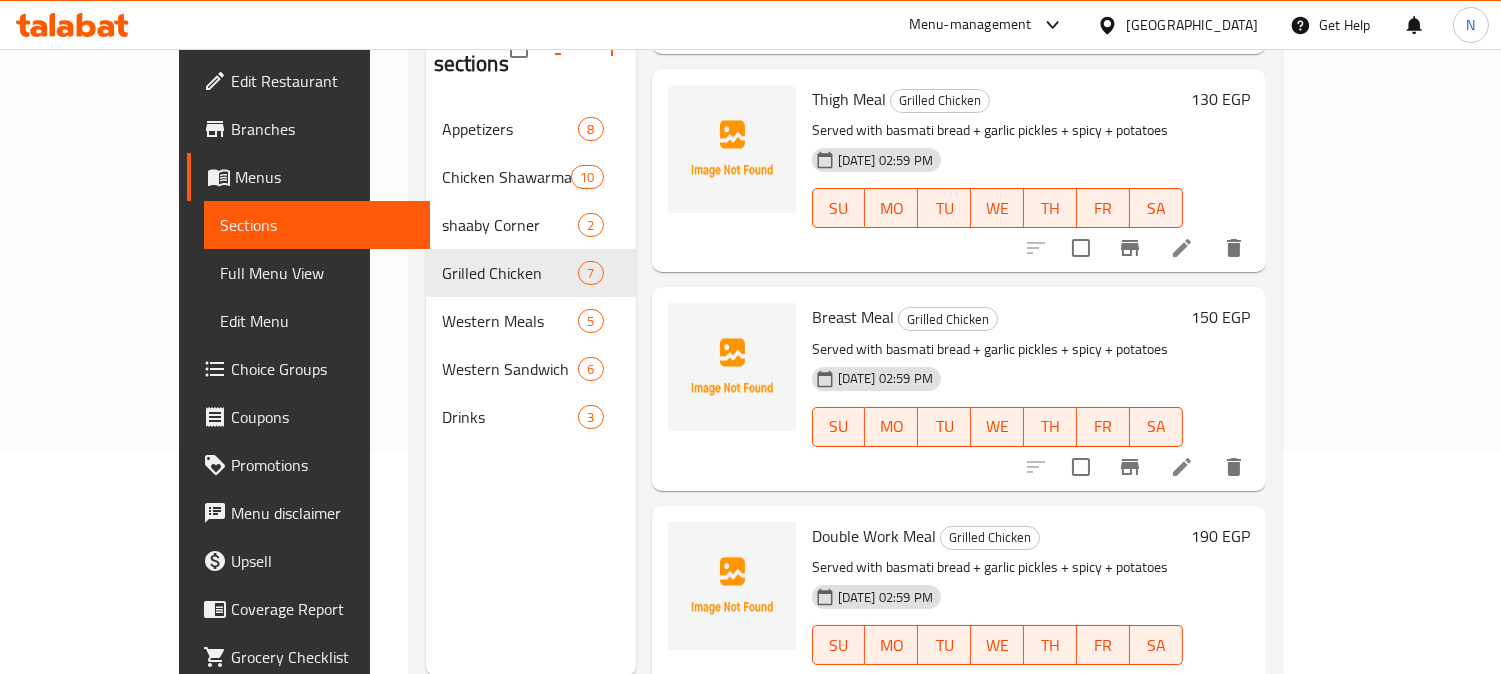 scroll, scrollTop: 904, scrollLeft: 0, axis: vertical 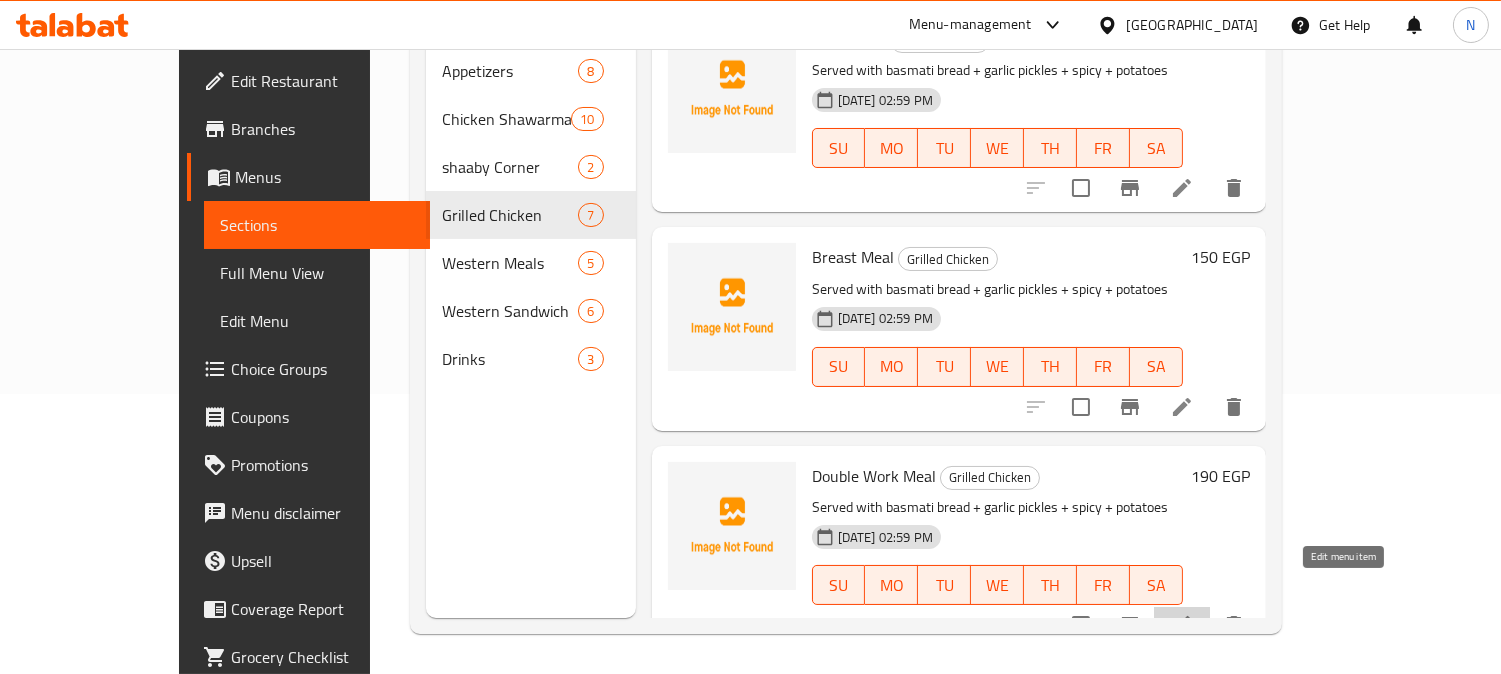 click 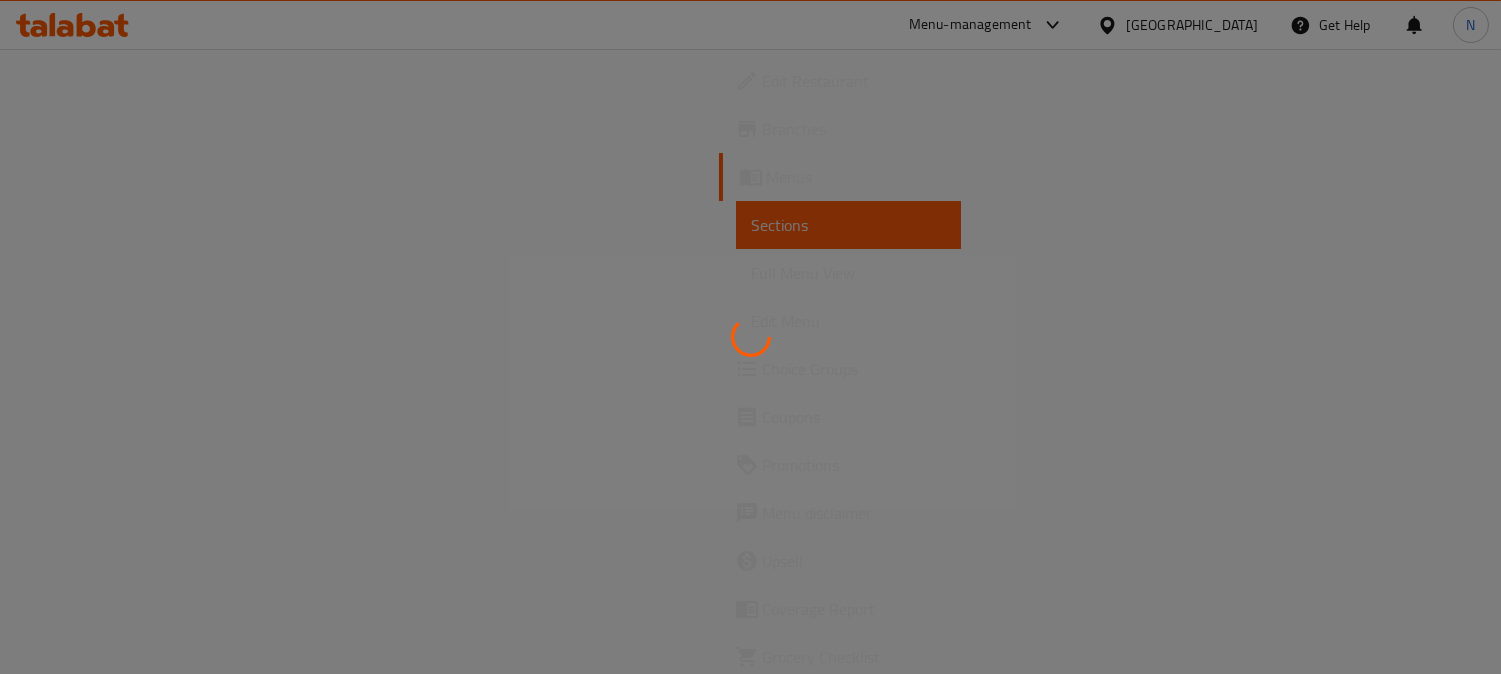 scroll, scrollTop: 0, scrollLeft: 0, axis: both 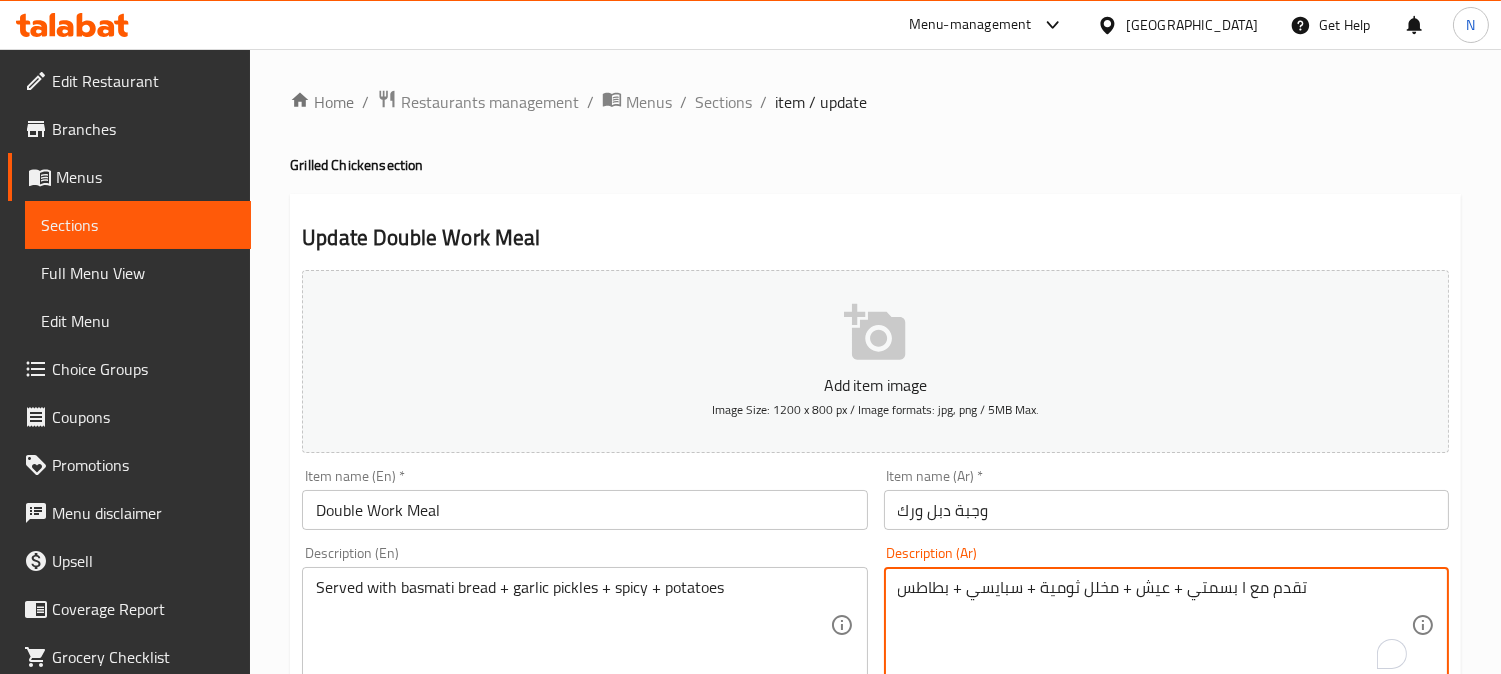 click on "تقدم مع ا بسمتي + عيش + مخلل ثومية + سبايسي + بطاطس Description (Ar)" at bounding box center (1166, 625) 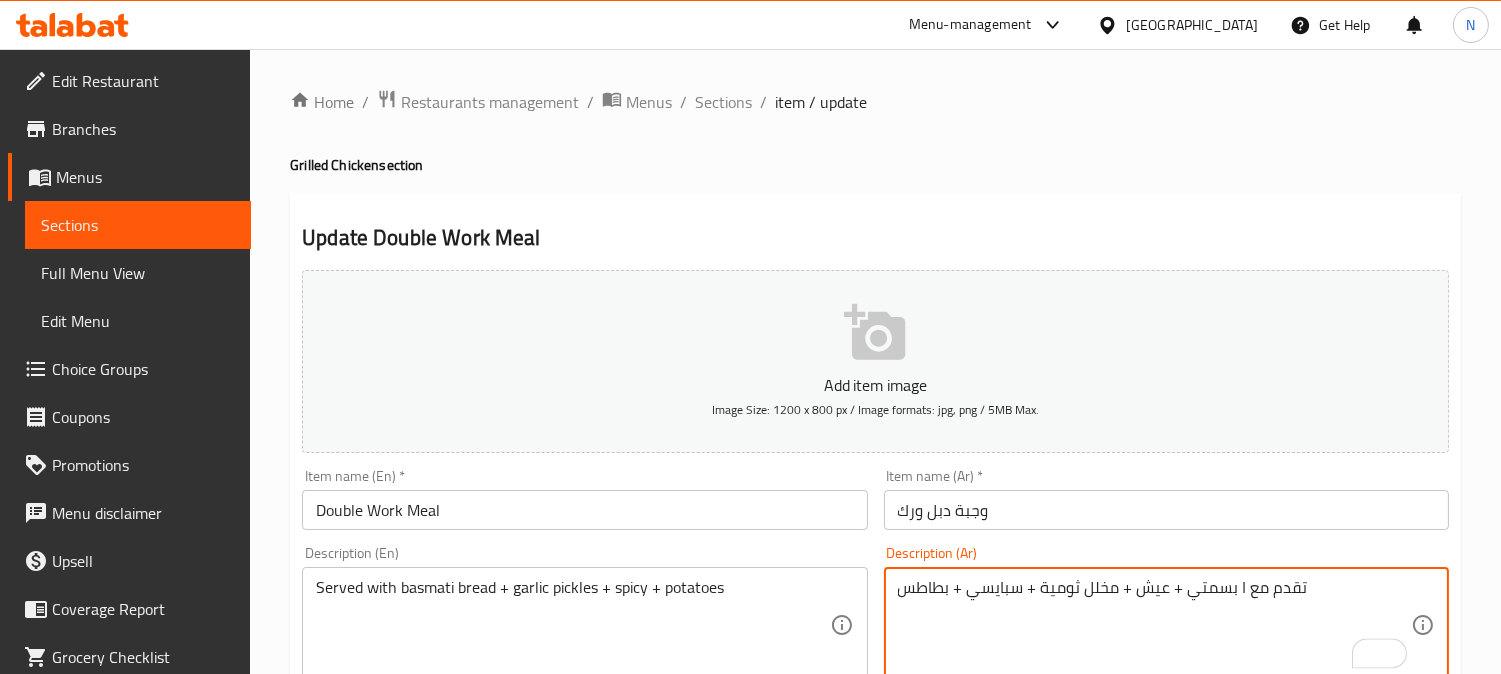 click on "تقدم مع ا بسمتي + عيش + مخلل ثومية + سبايسي + بطاطس" at bounding box center (1154, 625) 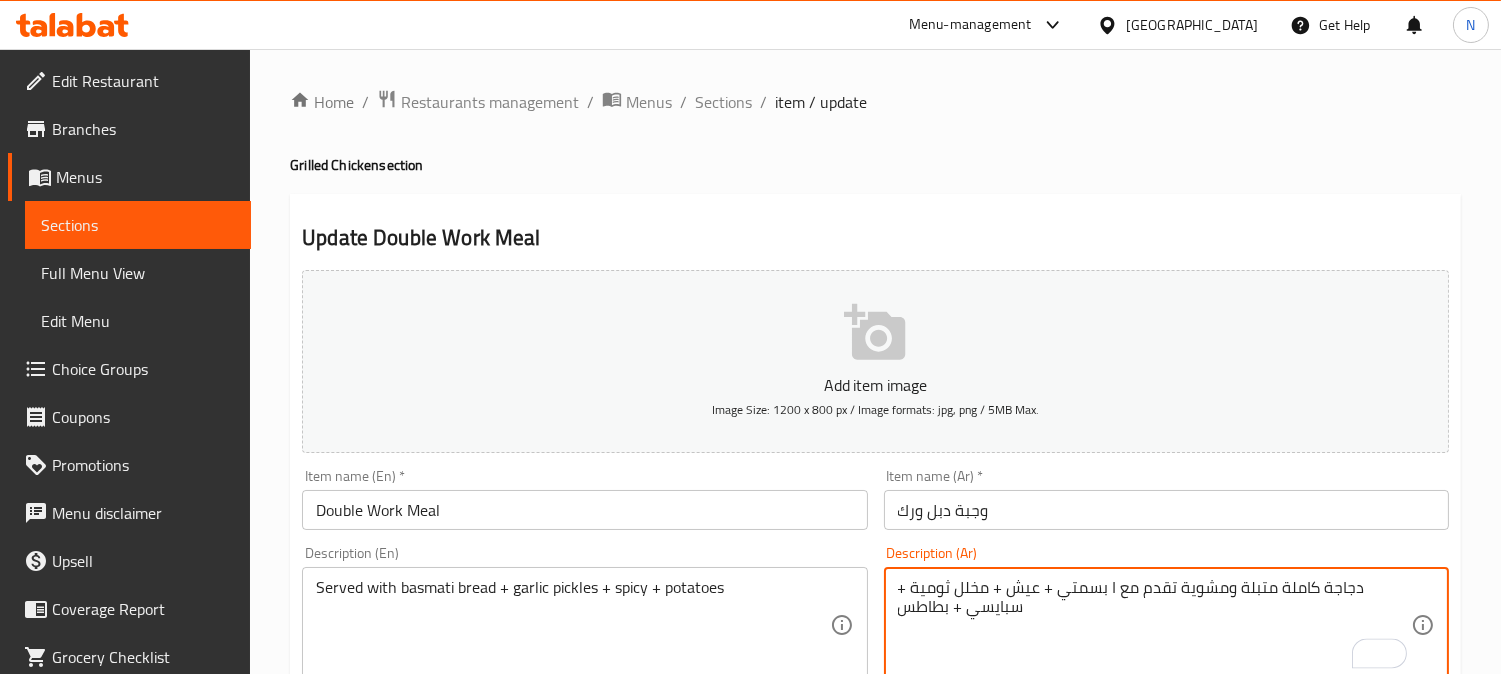 click on "دجاجة كاملة متبلة ومشوية تقدم مع ا بسمتي + عيش + مخلل ثومية + سبايسي + بطاطس" at bounding box center (1154, 625) 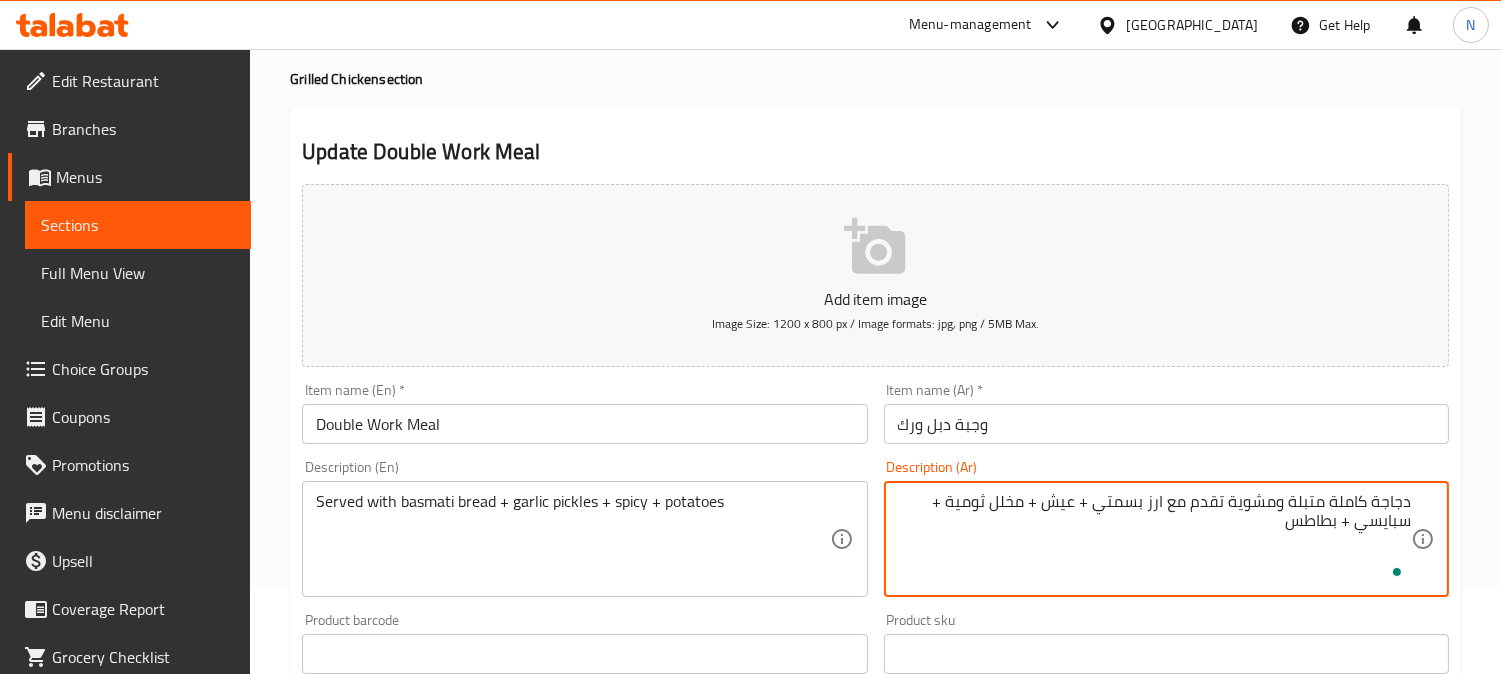 scroll, scrollTop: 111, scrollLeft: 0, axis: vertical 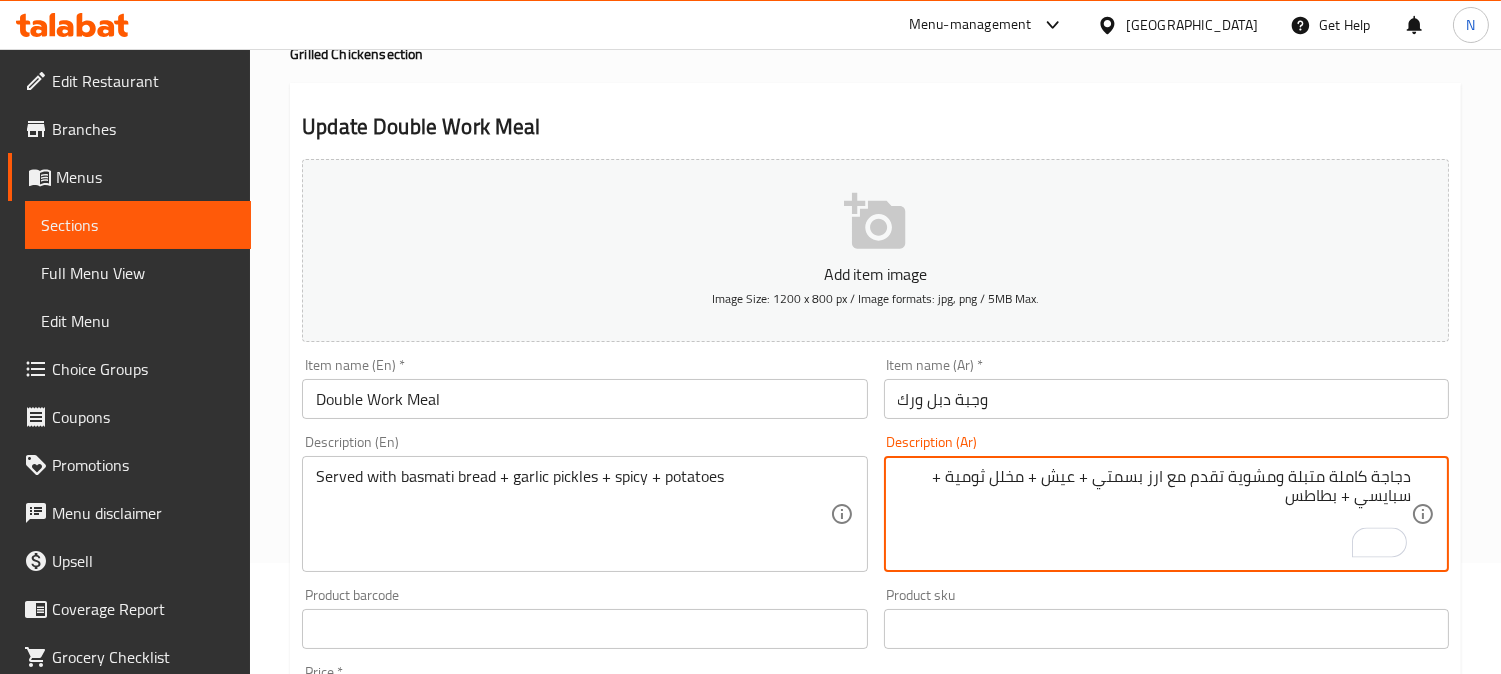 type on "دجاجة كاملة متبلة ومشوية تقدم مع ارز بسمتي + عيش + مخلل ثومية + سبايسي + بطاطس" 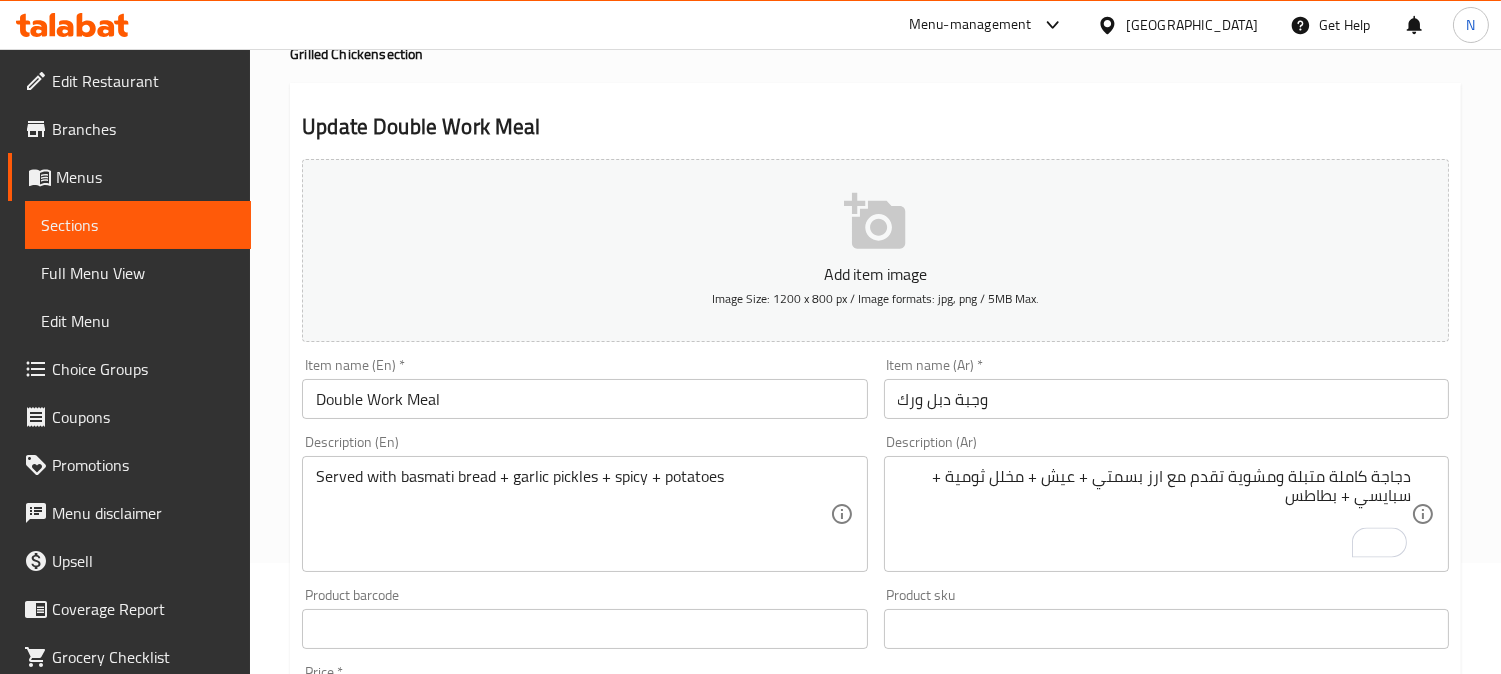 click on "دجاجة كاملة متبلة ومشوية تقدم مع ارز بسمتي + عيش + مخلل ثومية + سبايسي + بطاطس Description (Ar)" at bounding box center [1166, 514] 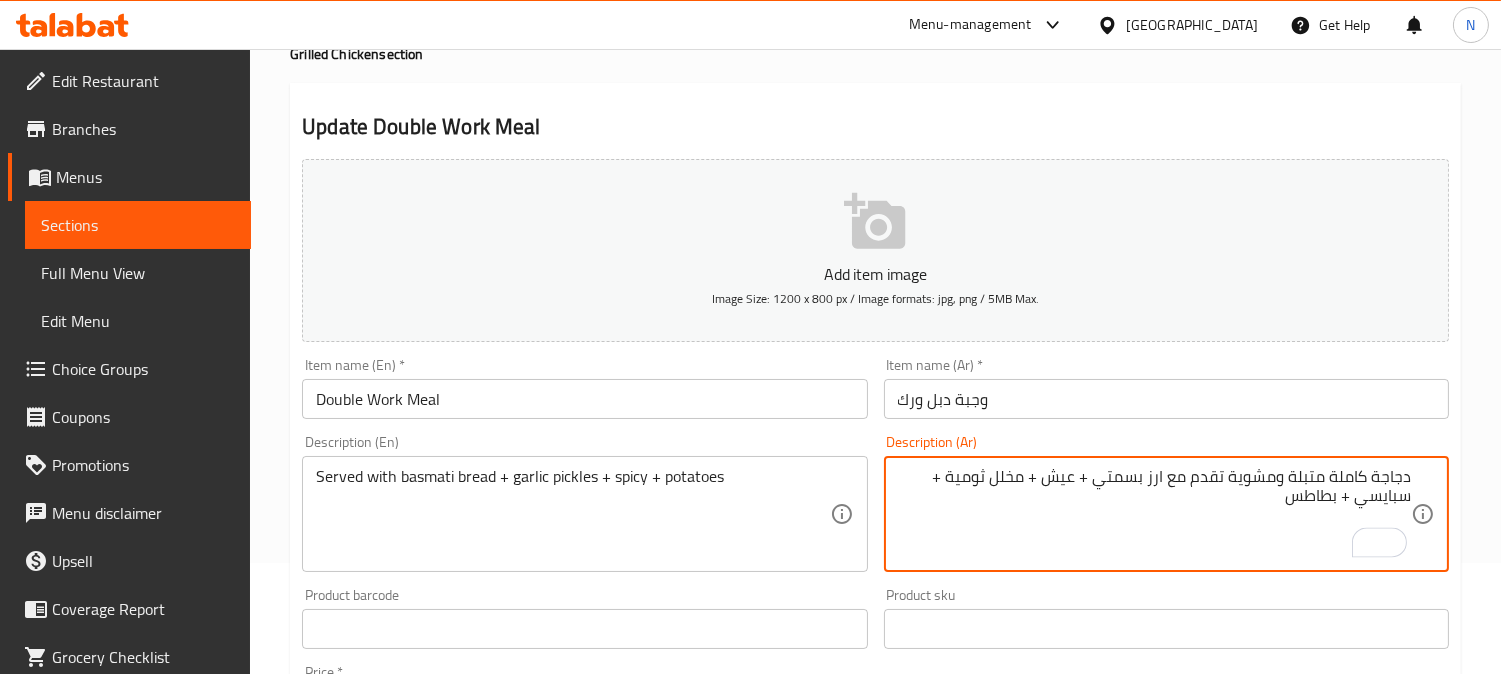 click on "دجاجة كاملة متبلة ومشوية تقدم مع ارز بسمتي + عيش + مخلل ثومية + سبايسي + بطاطس" at bounding box center [1154, 514] 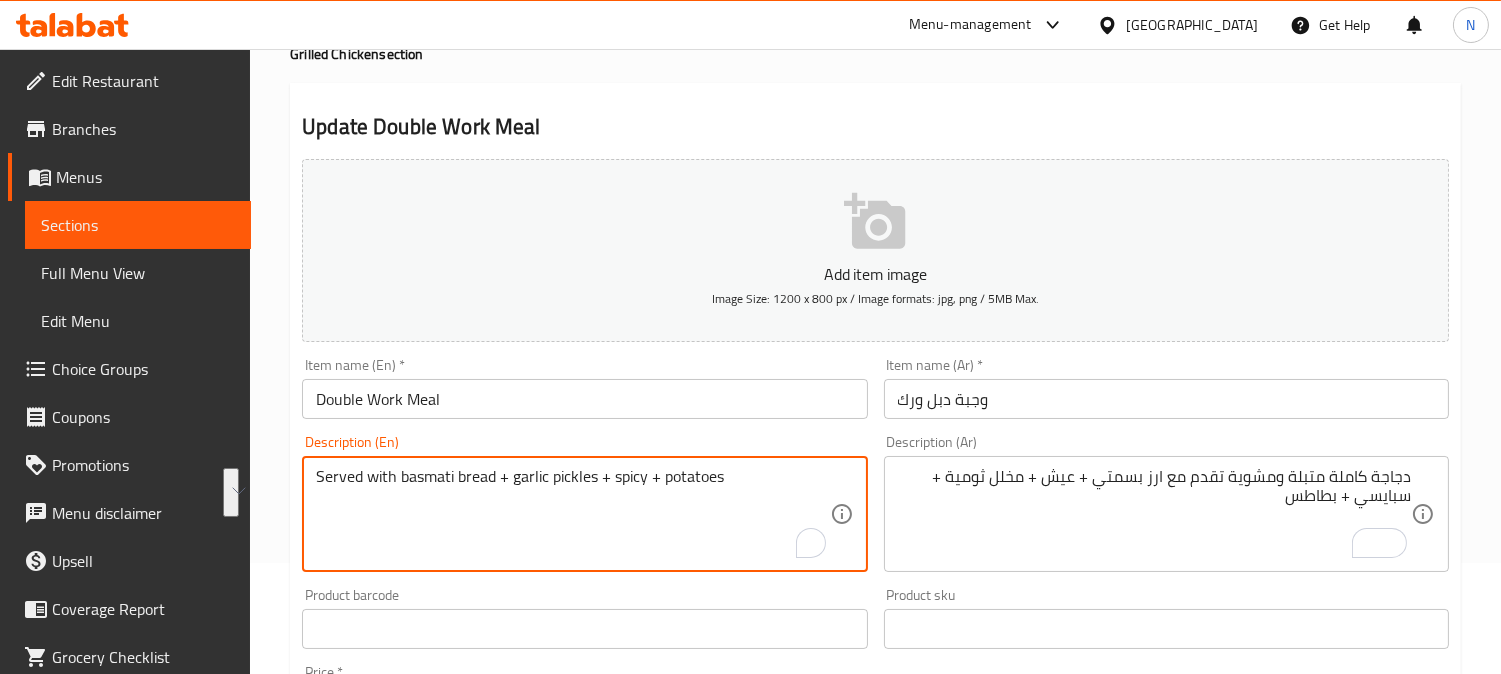 click on "Served with basmati bread + garlic pickles + spicy + potatoes" at bounding box center (572, 514) 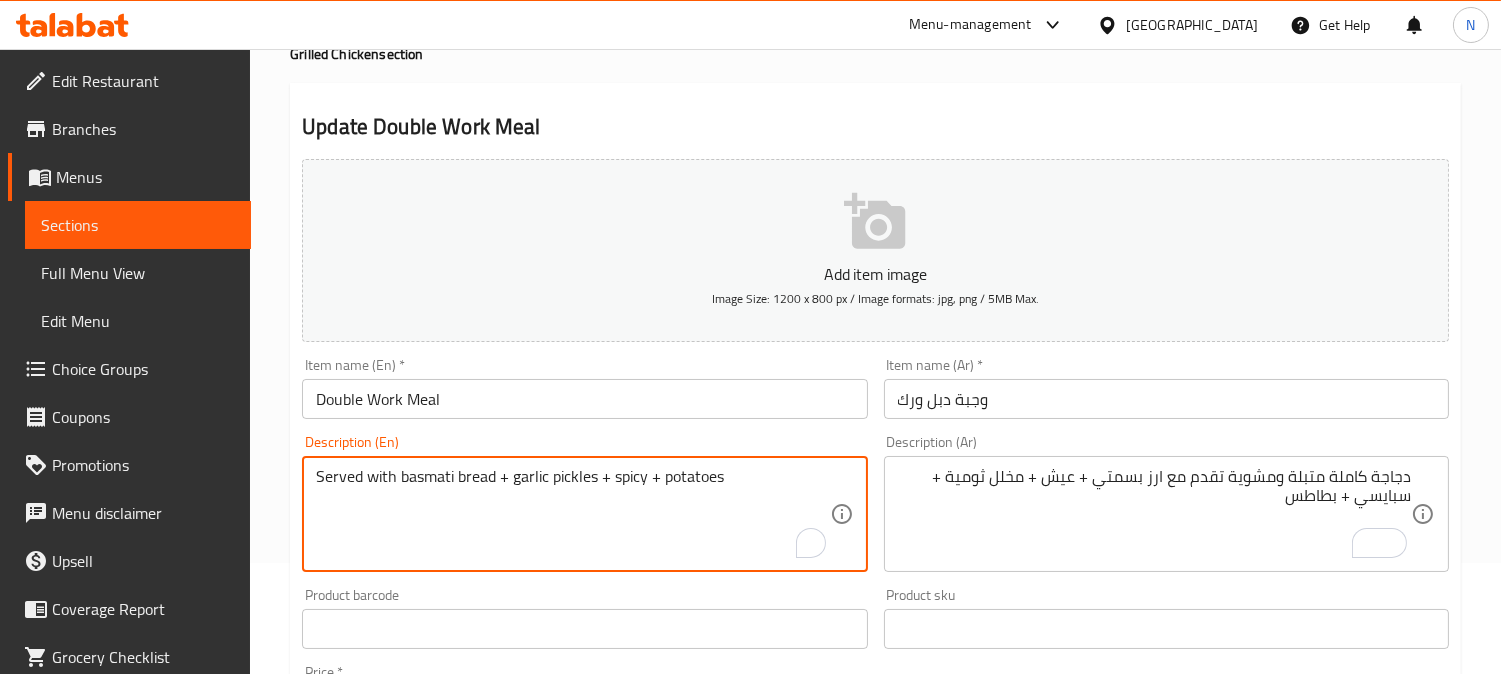 click on "Served with basmati bread + garlic pickles + spicy + potatoes" at bounding box center (572, 514) 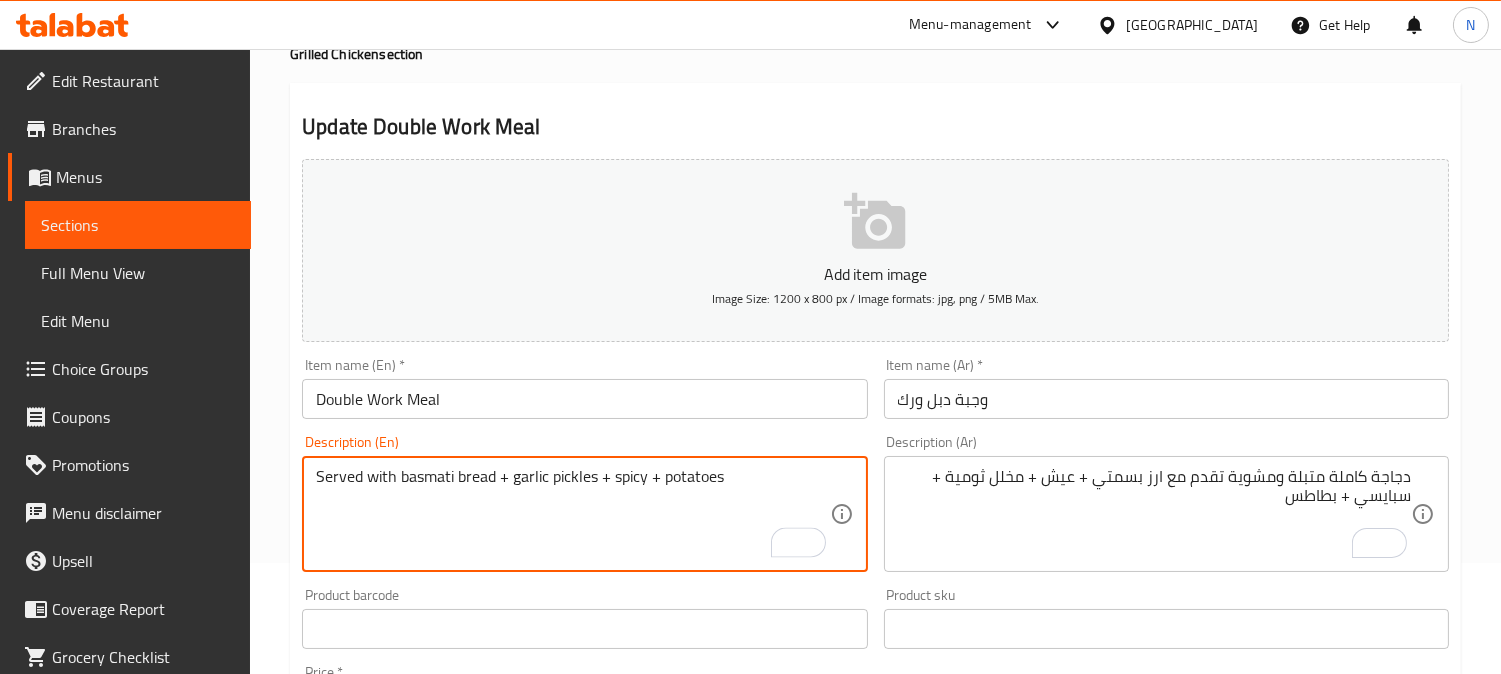 paste on "Whole marinated and grilled chicken served with basmati rice +" 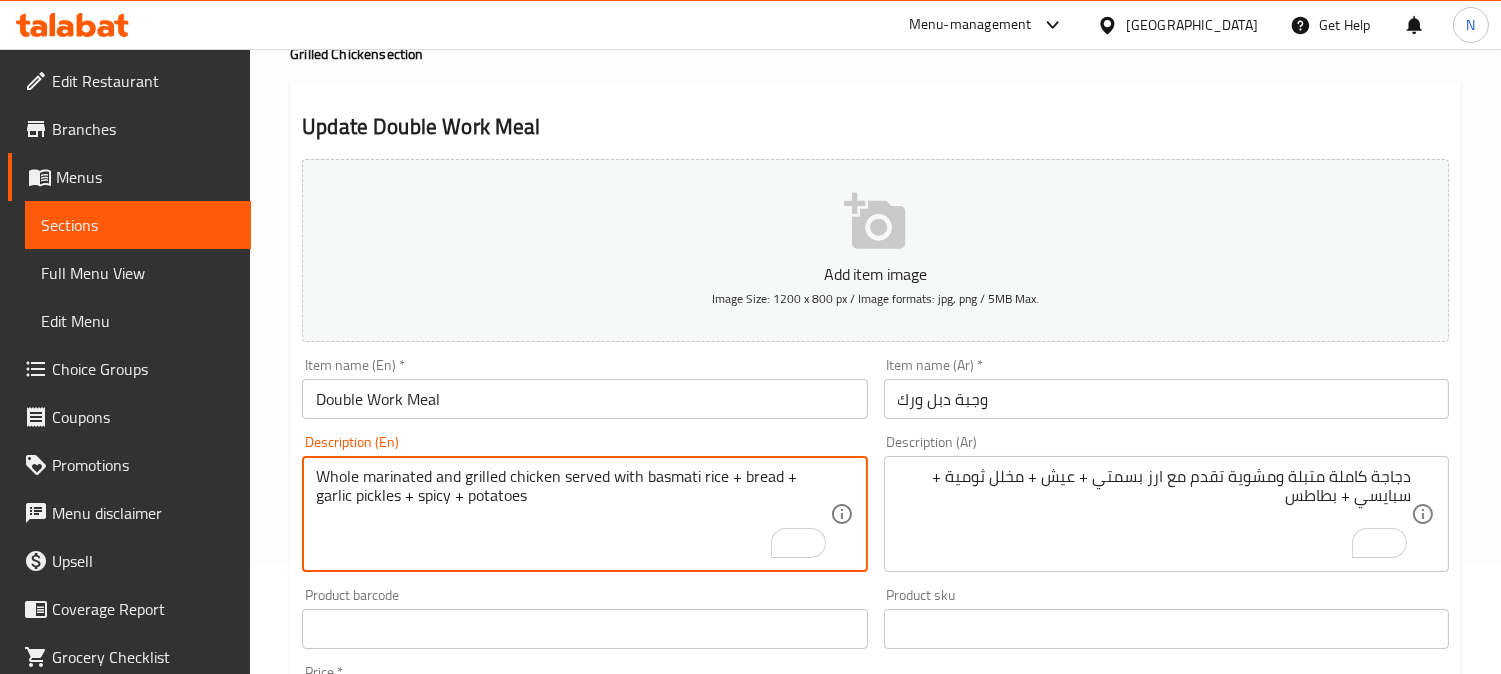 type on "Whole marinated and grilled chicken served with basmati rice + bread + garlic pickles + spicy + potatoes" 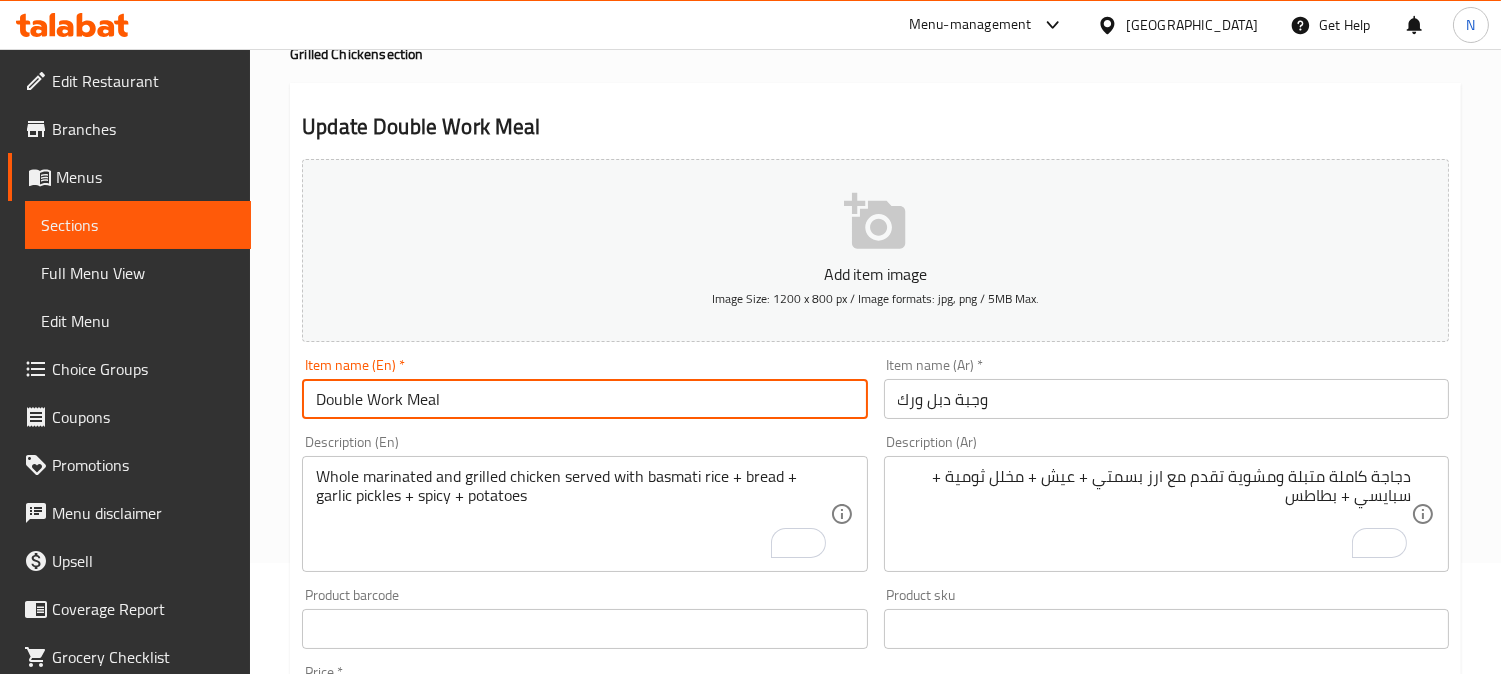 click on "Double Work Meal" at bounding box center [584, 399] 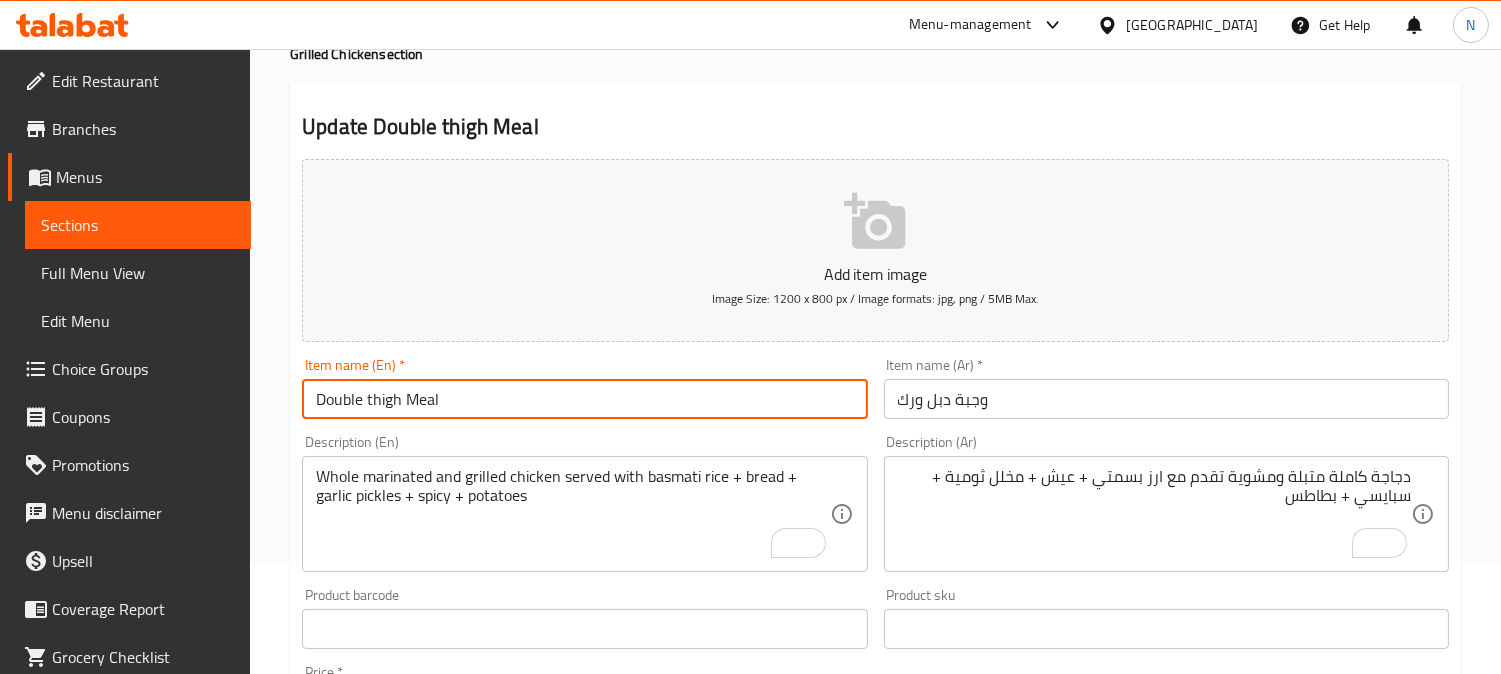 click on "Double thigh Meal" at bounding box center (584, 399) 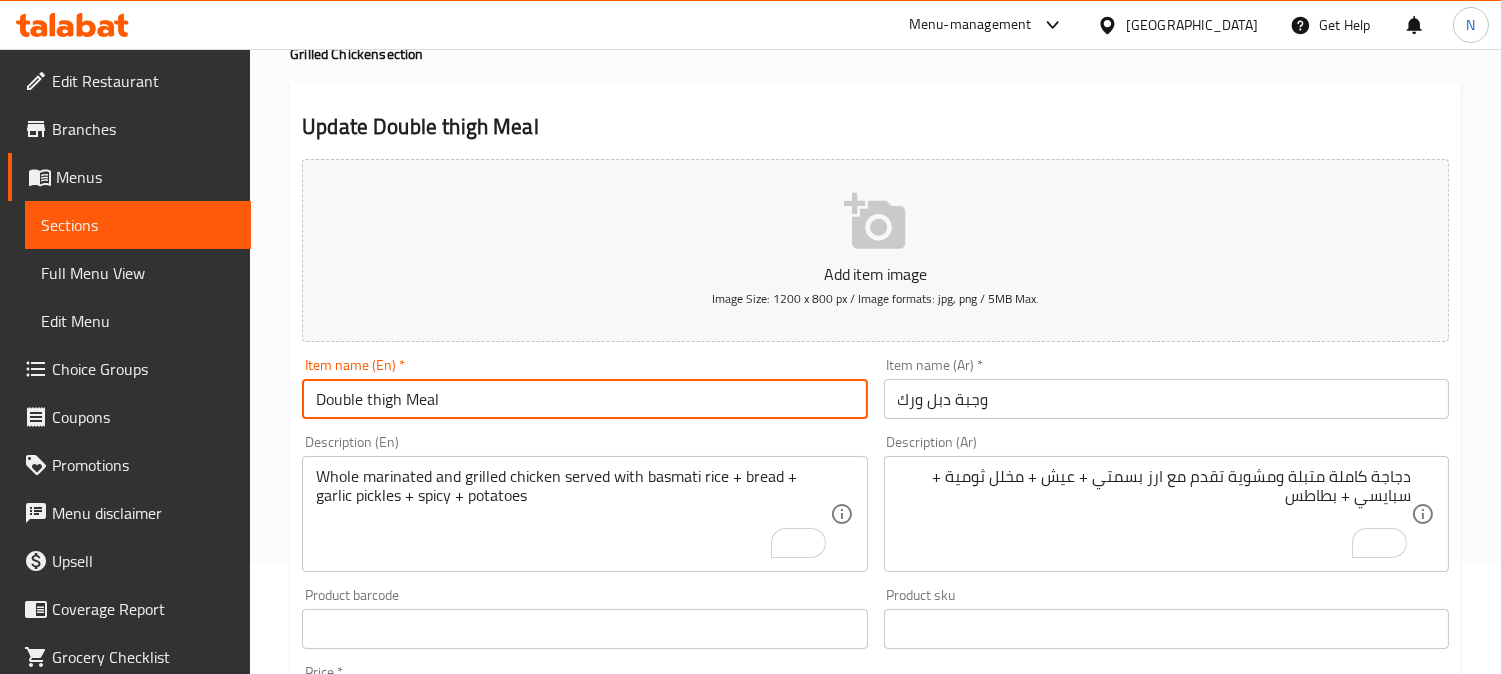 type on "Double thigh Meal" 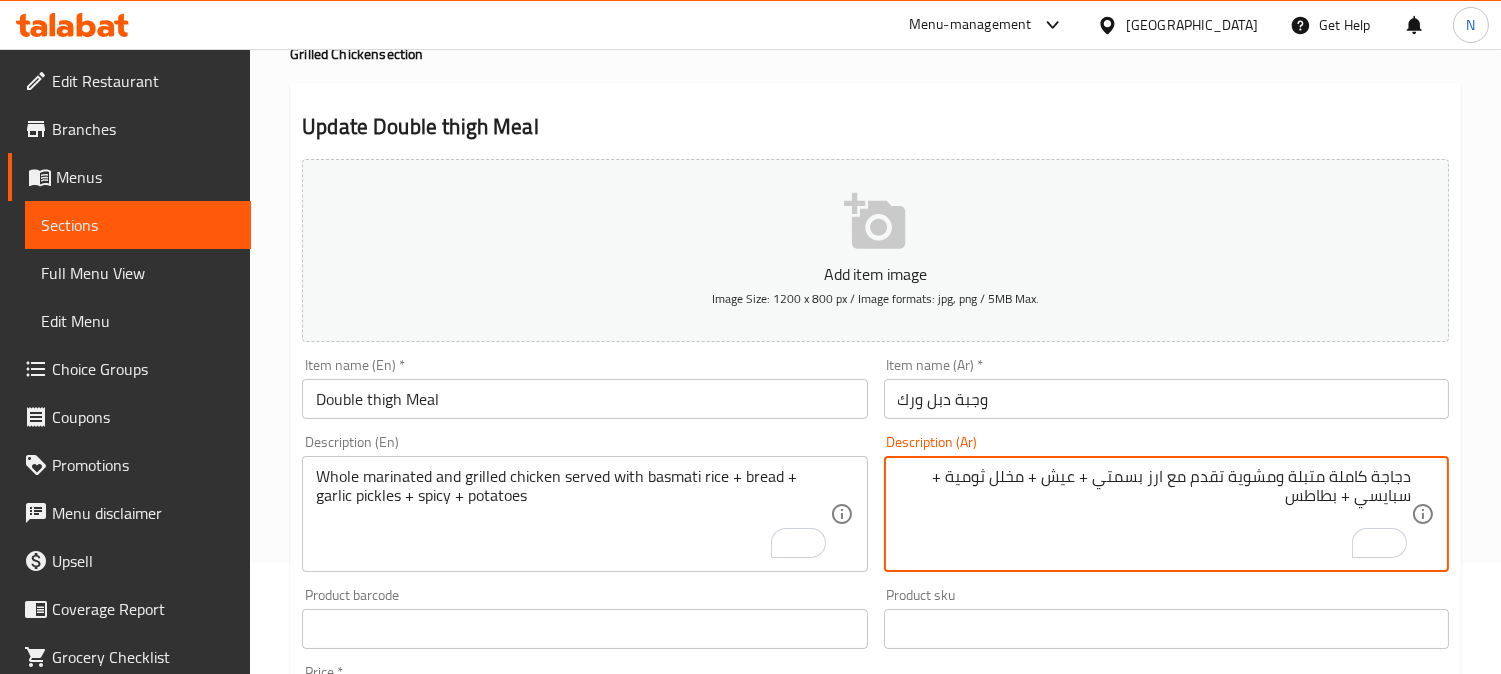 drag, startPoint x: 1332, startPoint y: 483, endPoint x: 1353, endPoint y: 471, distance: 24.186773 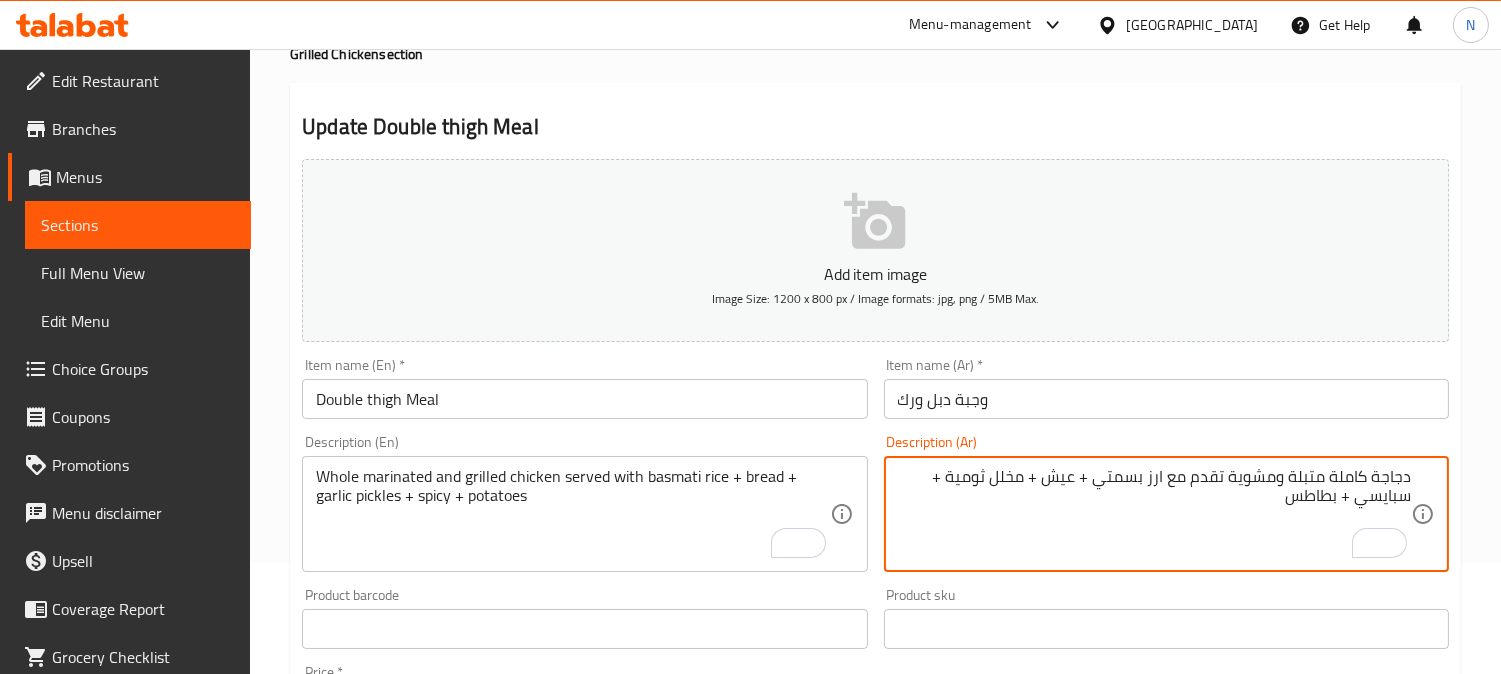 click on "دجاجة كاملة متبلة ومشوية تقدم مع ارز بسمتي + عيش + مخلل ثومية + سبايسي + بطاطس" at bounding box center [1154, 514] 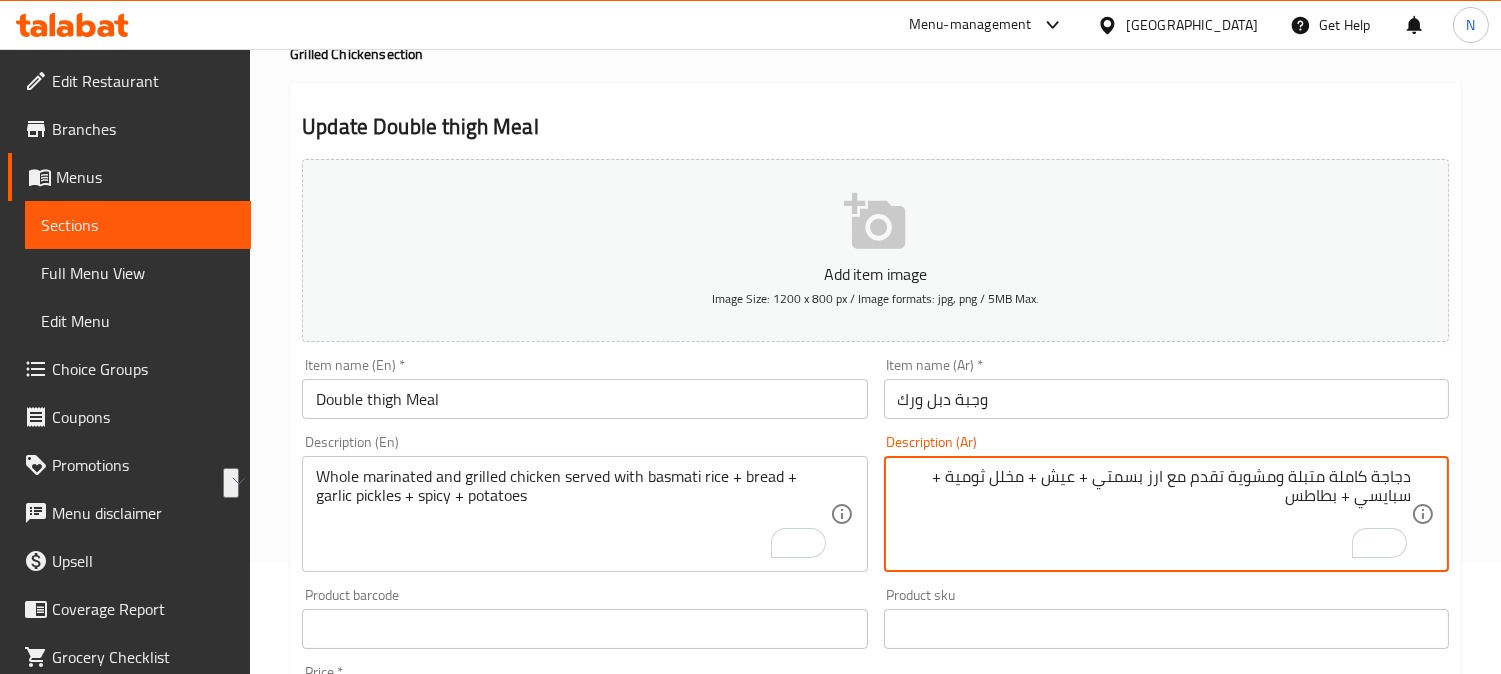 drag, startPoint x: 1231, startPoint y: 478, endPoint x: 1407, endPoint y: 481, distance: 176.02557 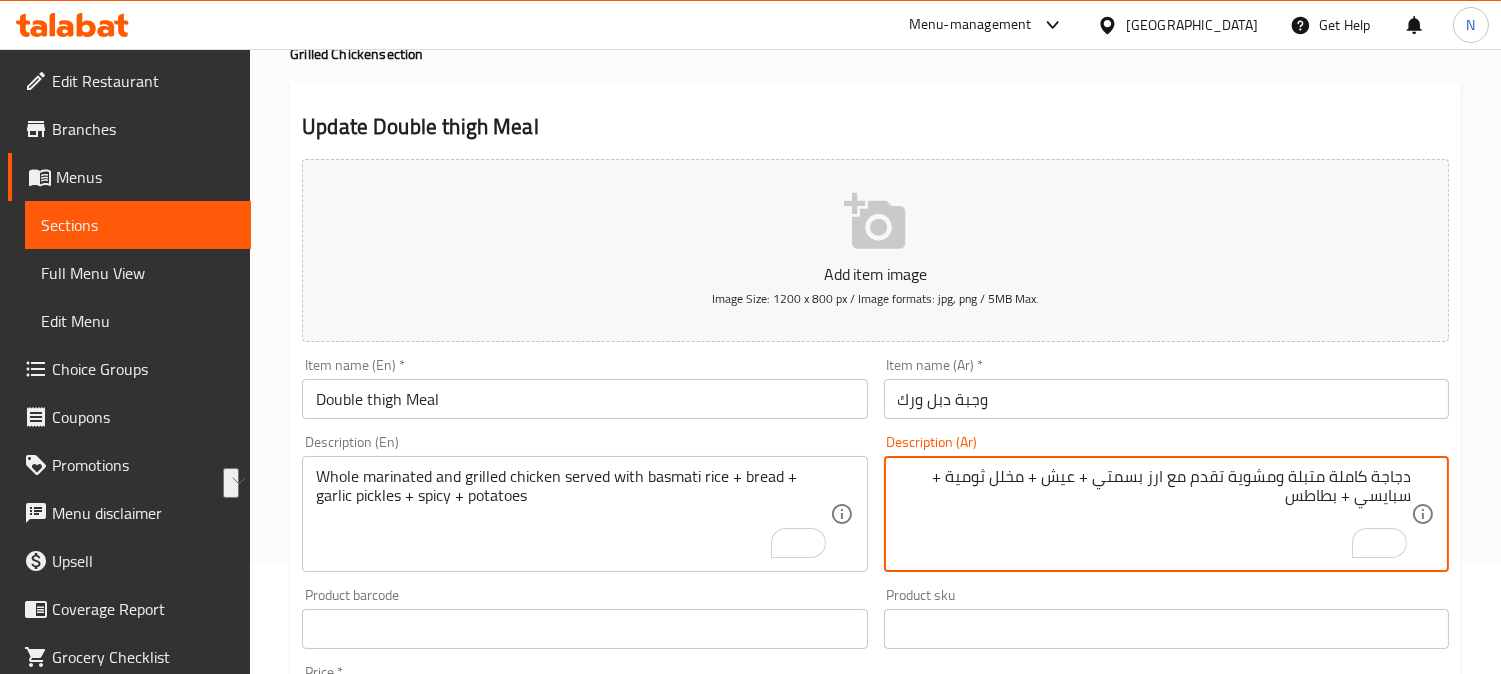 click on "دجاجة كاملة متبلة ومشوية تقدم مع ارز بسمتي + عيش + مخلل ثومية + سبايسي + بطاطس" at bounding box center (1154, 514) 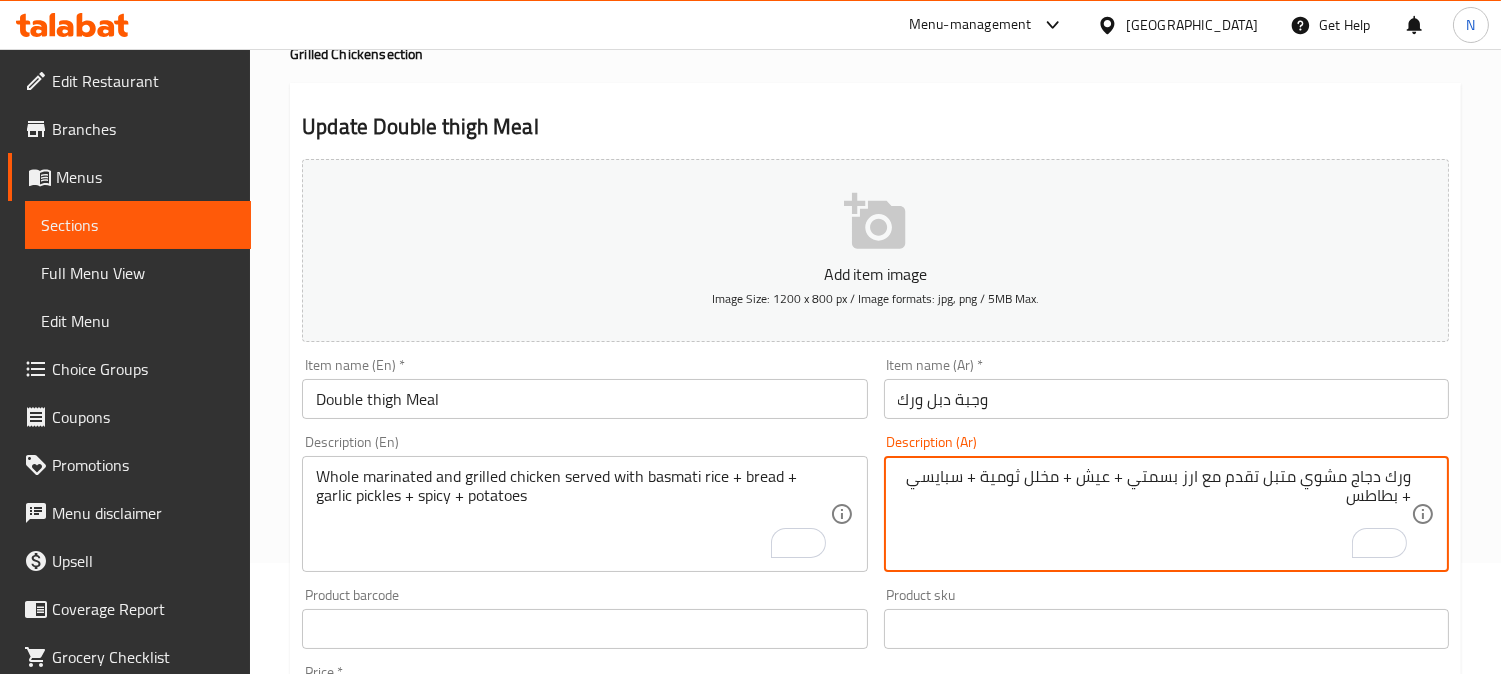 type on "ورك دجاج مشوي متبل تقدم مع ارز بسمتي + عيش + مخلل ثومية + سبايسي + بطاطس" 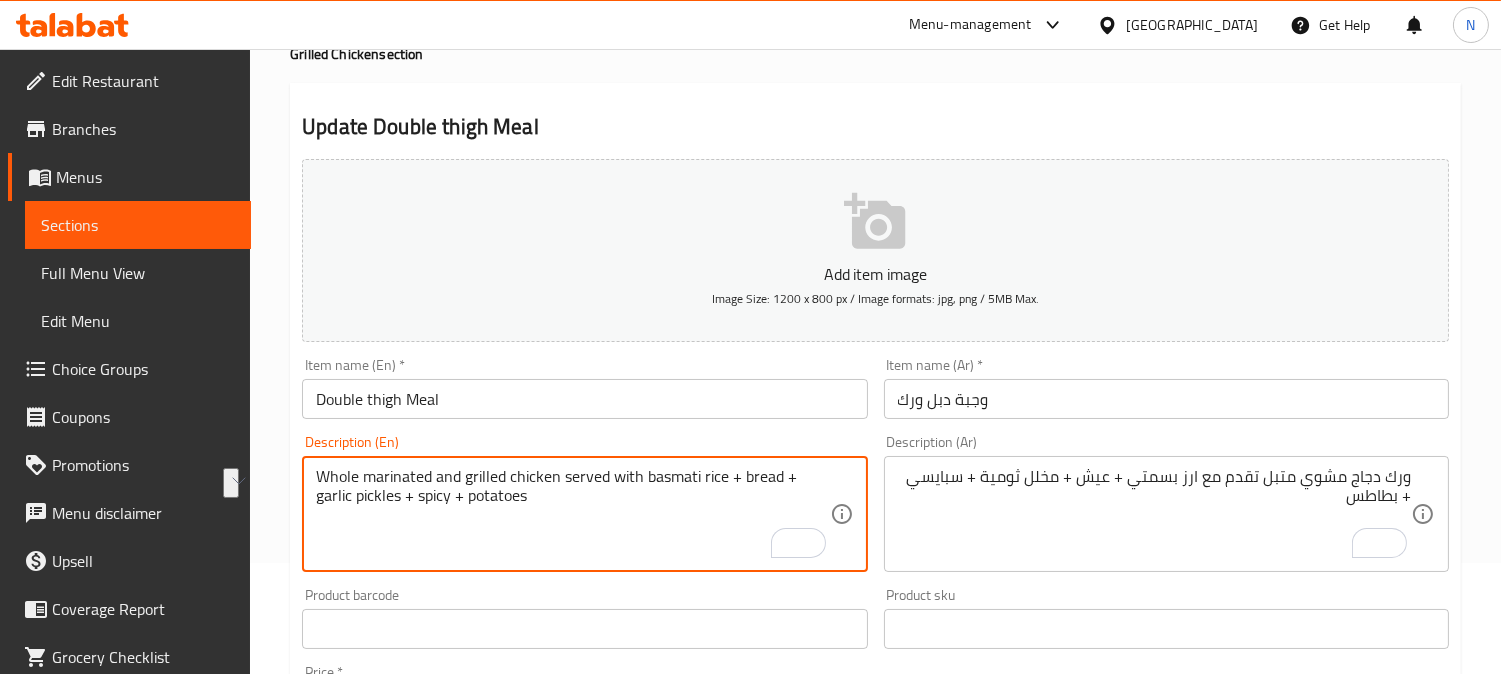 drag, startPoint x: 558, startPoint y: 478, endPoint x: 313, endPoint y: 476, distance: 245.00816 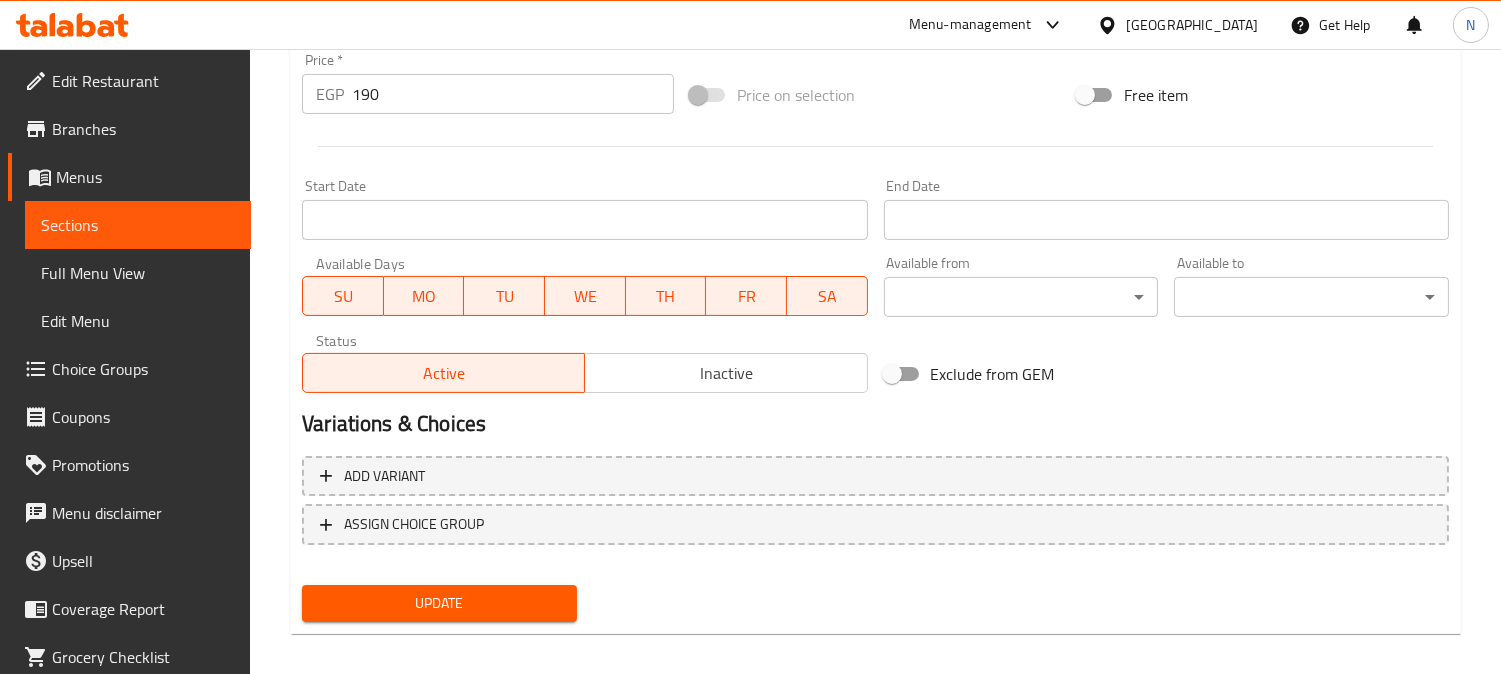 scroll, scrollTop: 735, scrollLeft: 0, axis: vertical 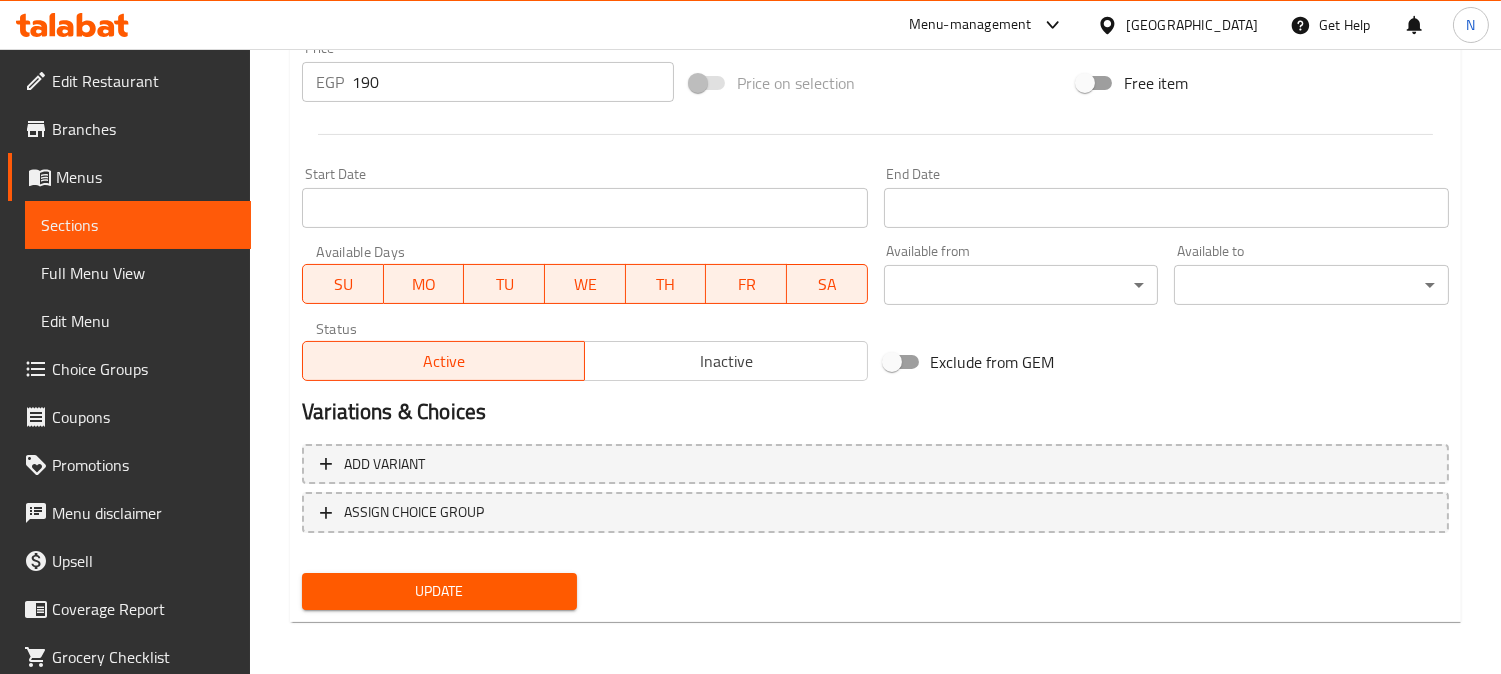 type on "Marinated grilled chicken thigh served with basmati rice + bread + garlic pickles + spicy + potatoes" 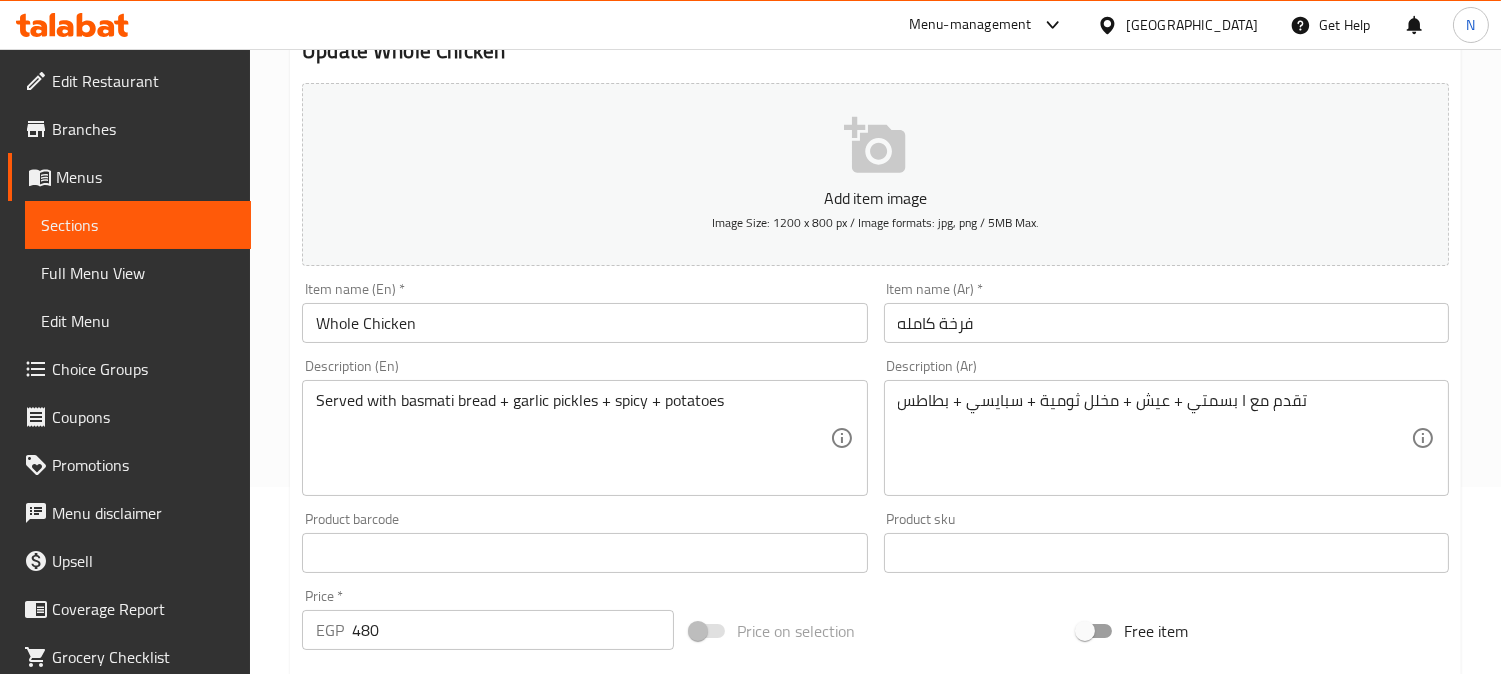 scroll, scrollTop: 222, scrollLeft: 0, axis: vertical 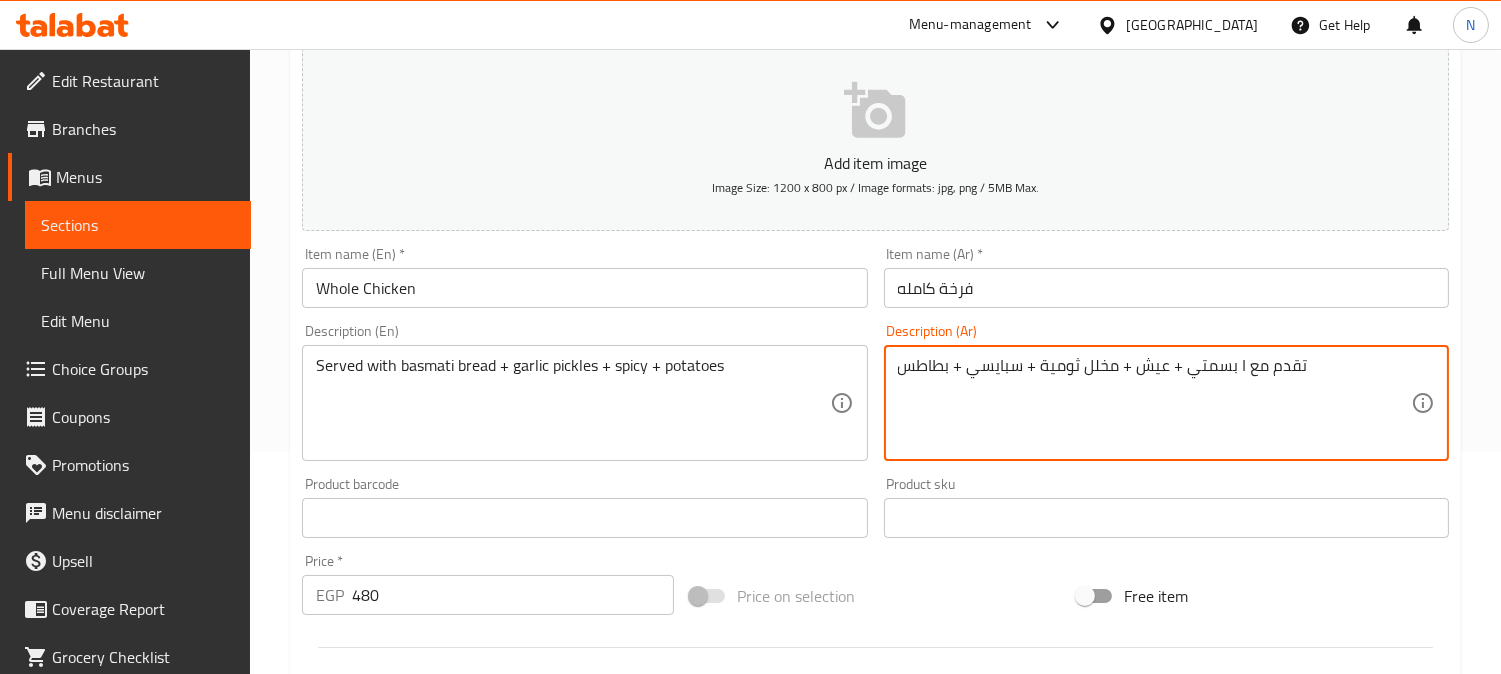 click on "تقدم مع ا بسمتي + عيش + مخلل ثومية + سبايسي + بطاطس" at bounding box center (1154, 403) 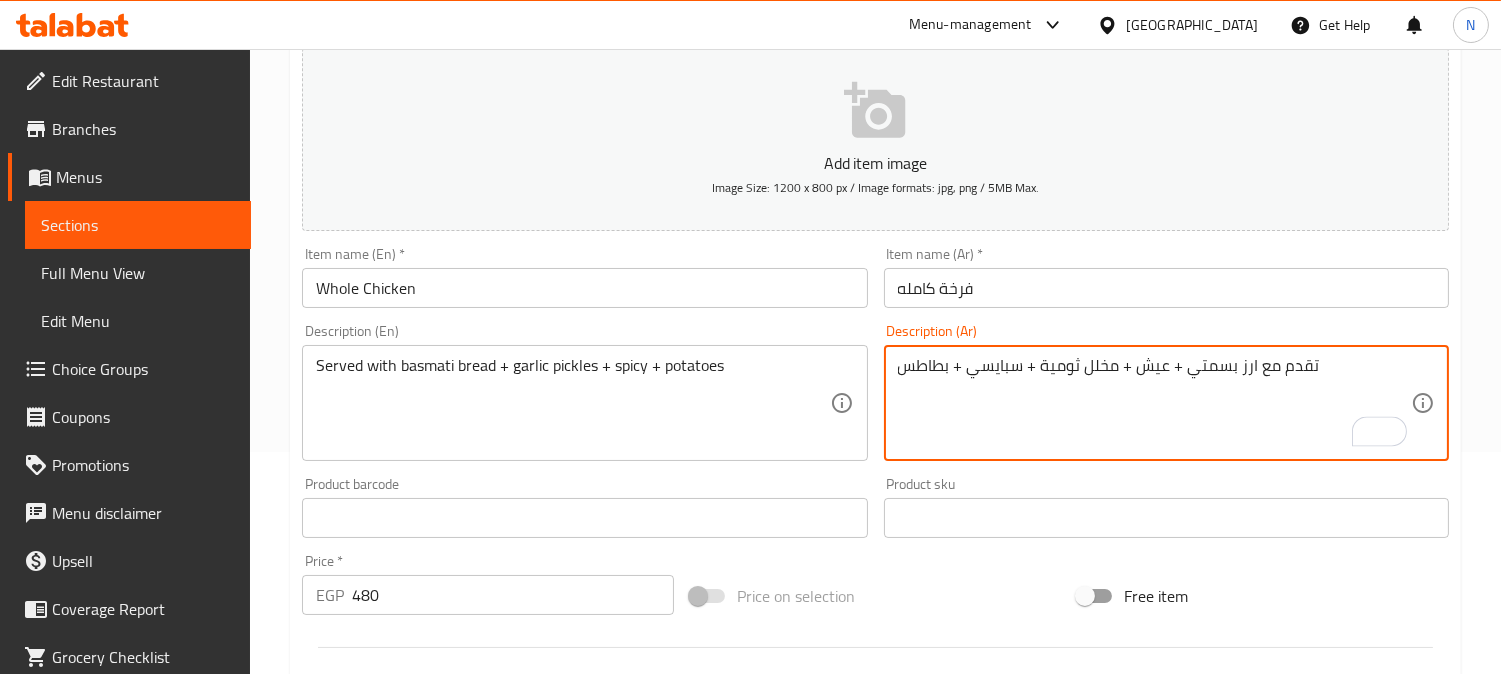 click on "تقدم مع ارز بسمتي + عيش + مخلل ثومية + سبايسي + بطاطس Description (Ar)" at bounding box center [1166, 403] 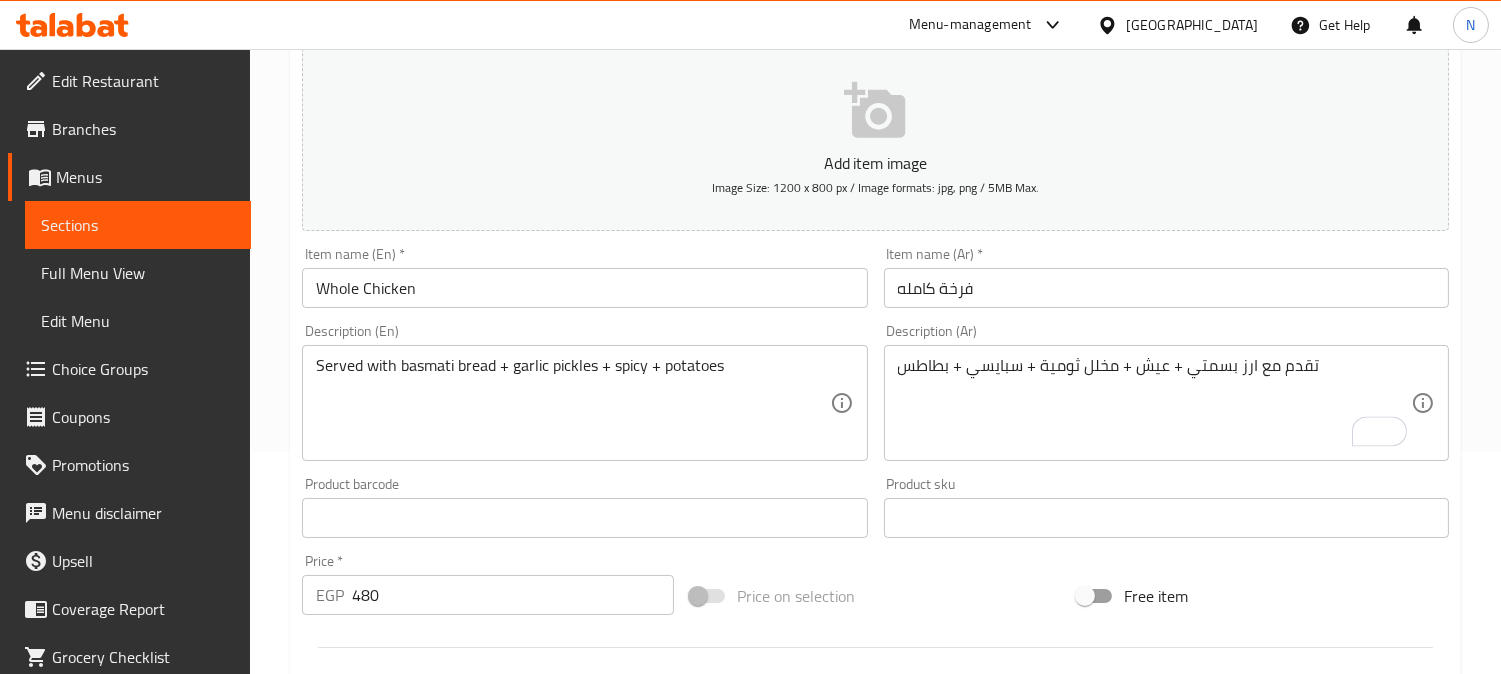 click on "تقدم مع ارز بسمتي + عيش + مخلل ثومية + سبايسي + بطاطس Description (Ar)" at bounding box center [1166, 403] 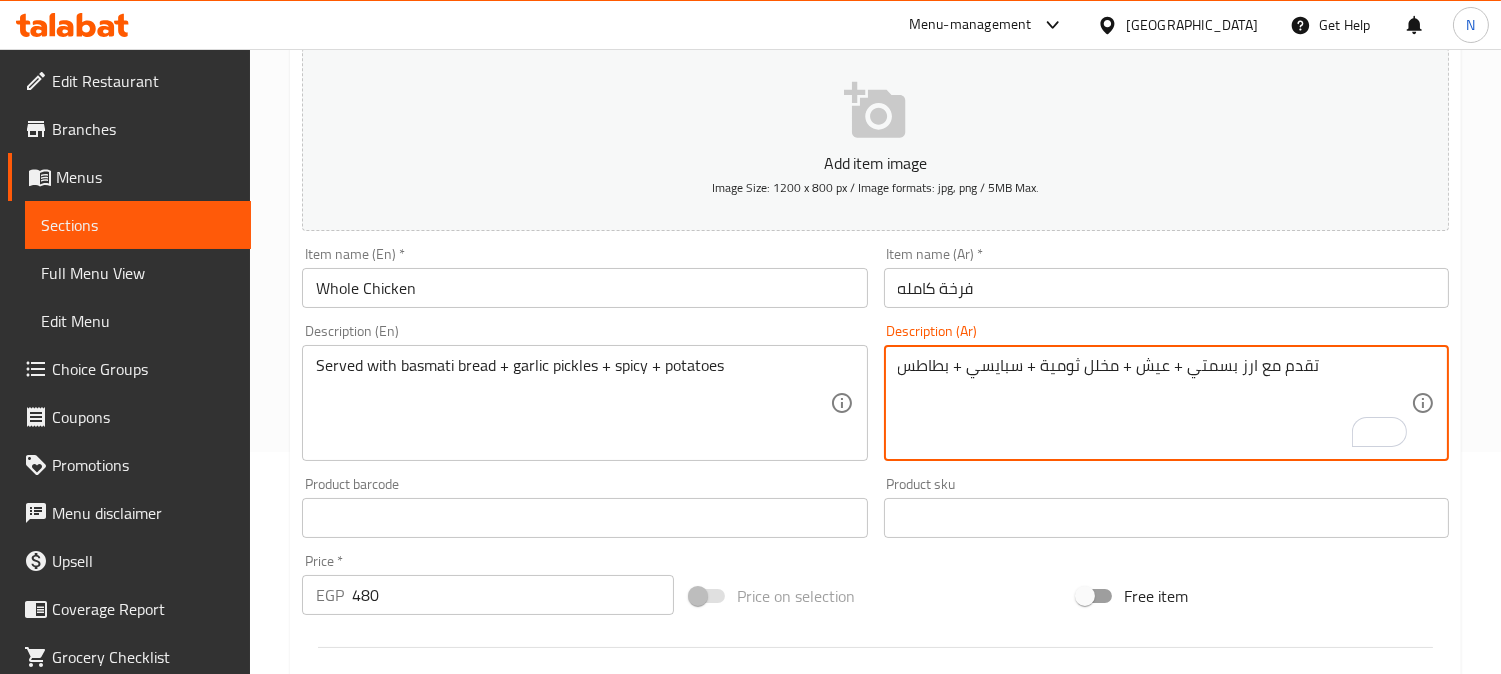 click on "تقدم مع ارز بسمتي + عيش + مخلل ثومية + سبايسي + بطاطس" at bounding box center (1154, 403) 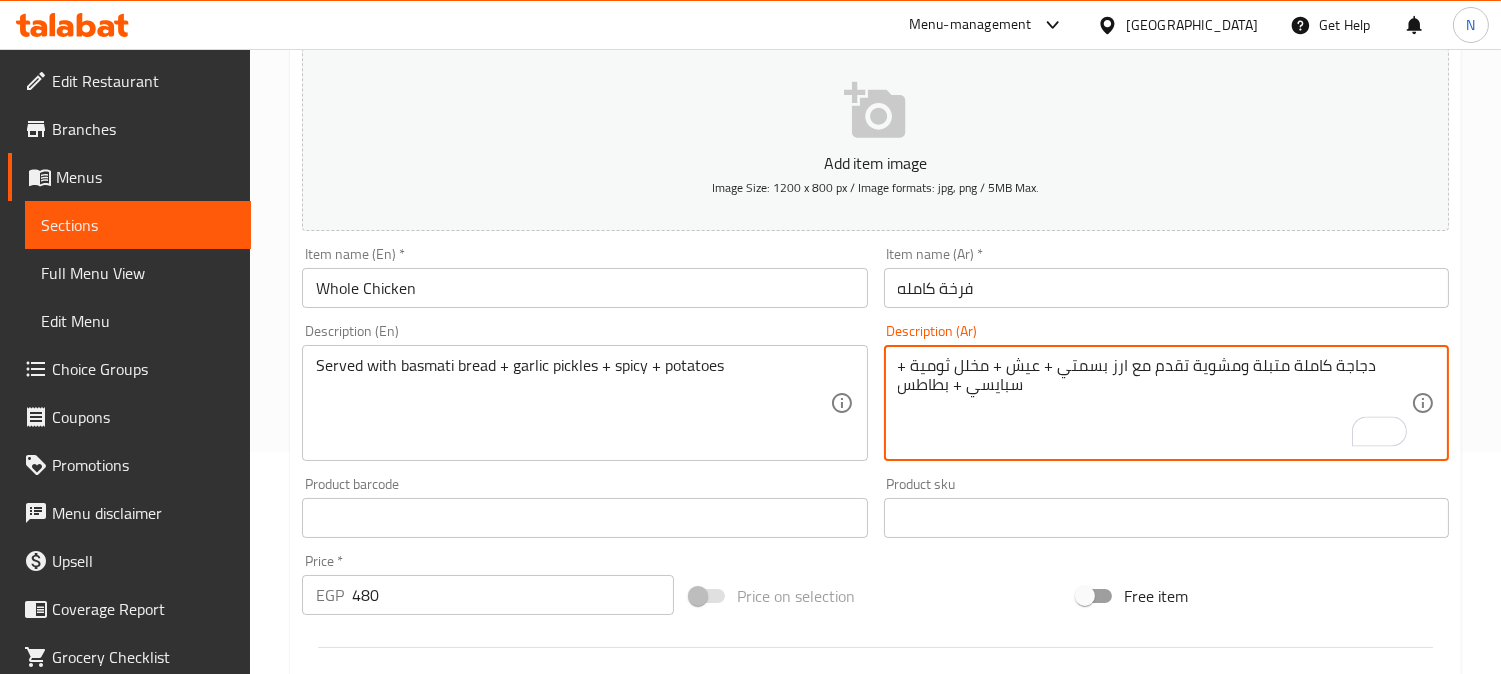 click on "دجاجة كاملة متبلة ومشوية تقدم مع ارز بسمتي + عيش + مخلل ثومية + سبايسي + بطاطس" at bounding box center [1154, 403] 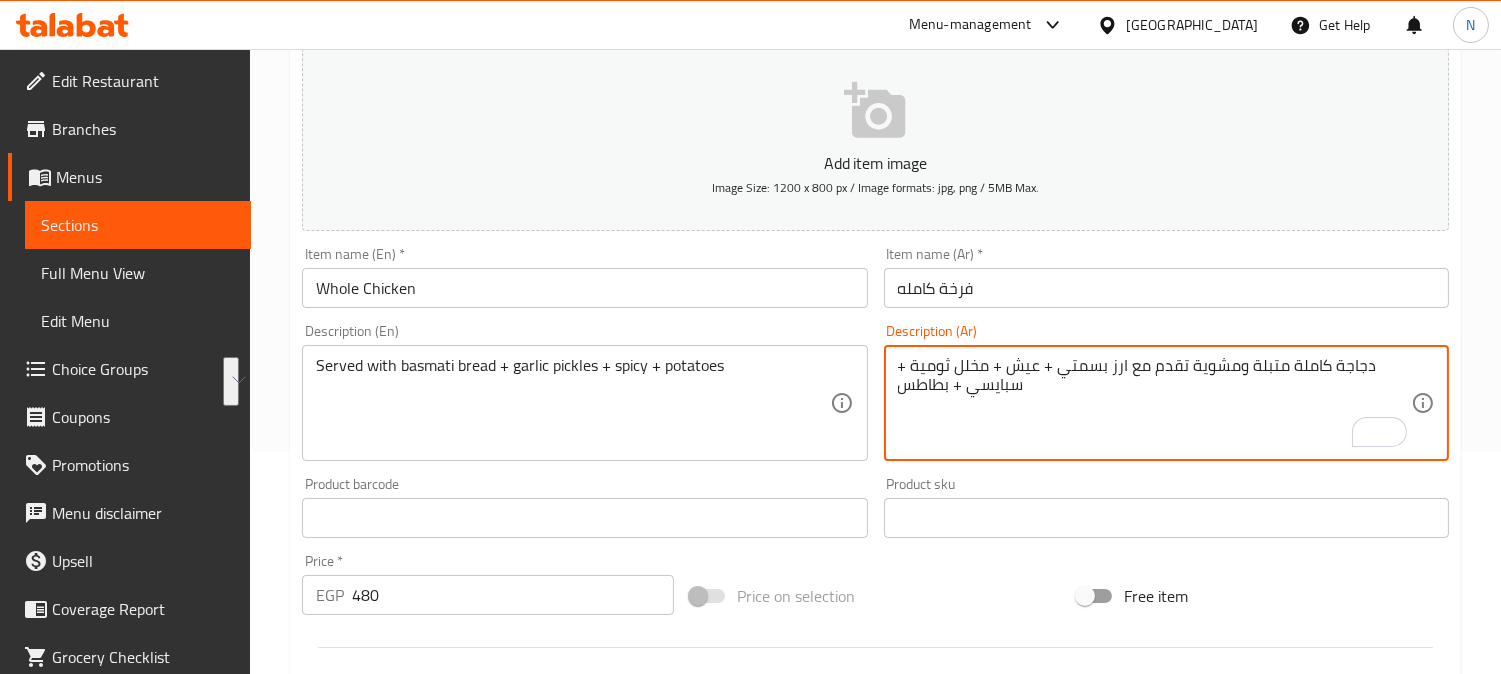 type on "دجاجة كاملة متبلة ومشوية تقدم مع ارز بسمتي + عيش + مخلل ثومية + سبايسي + بطاطس" 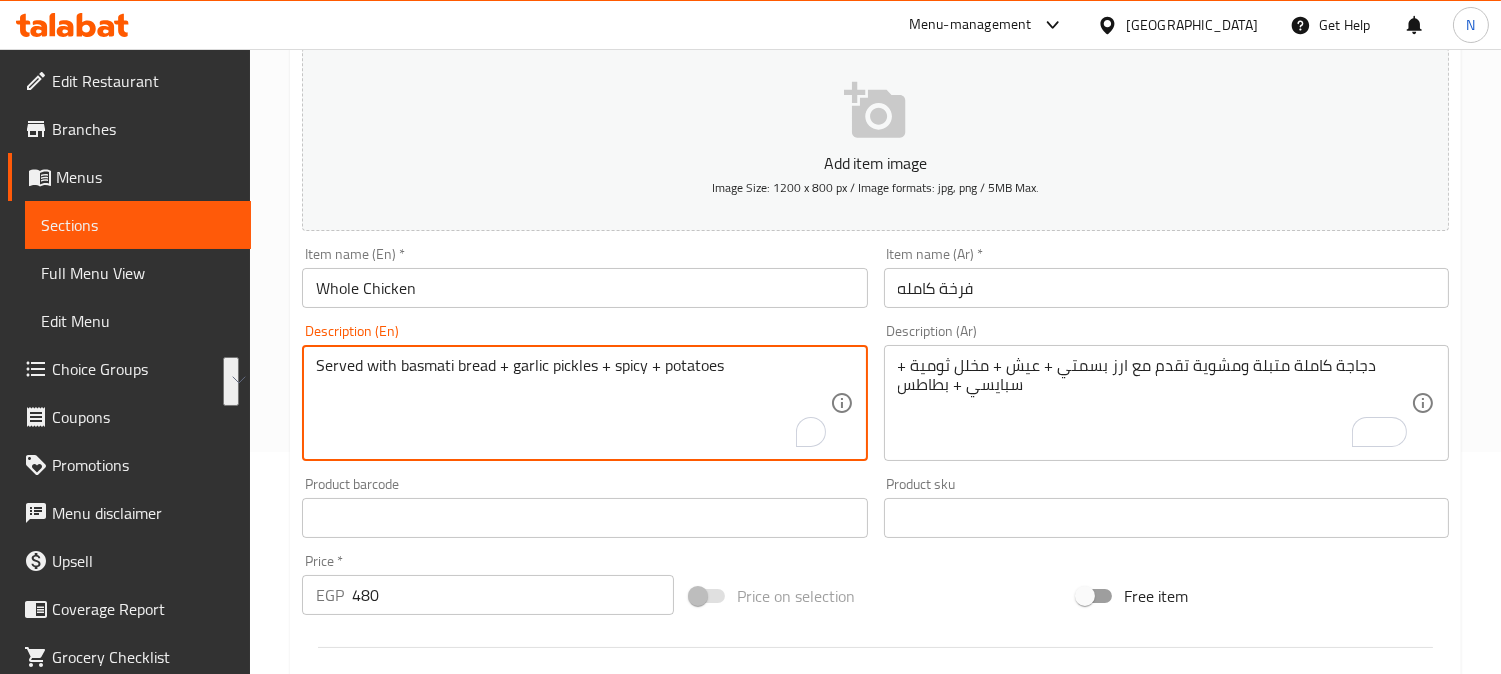 click on "Served with basmati bread + garlic pickles + spicy + potatoes" at bounding box center [572, 403] 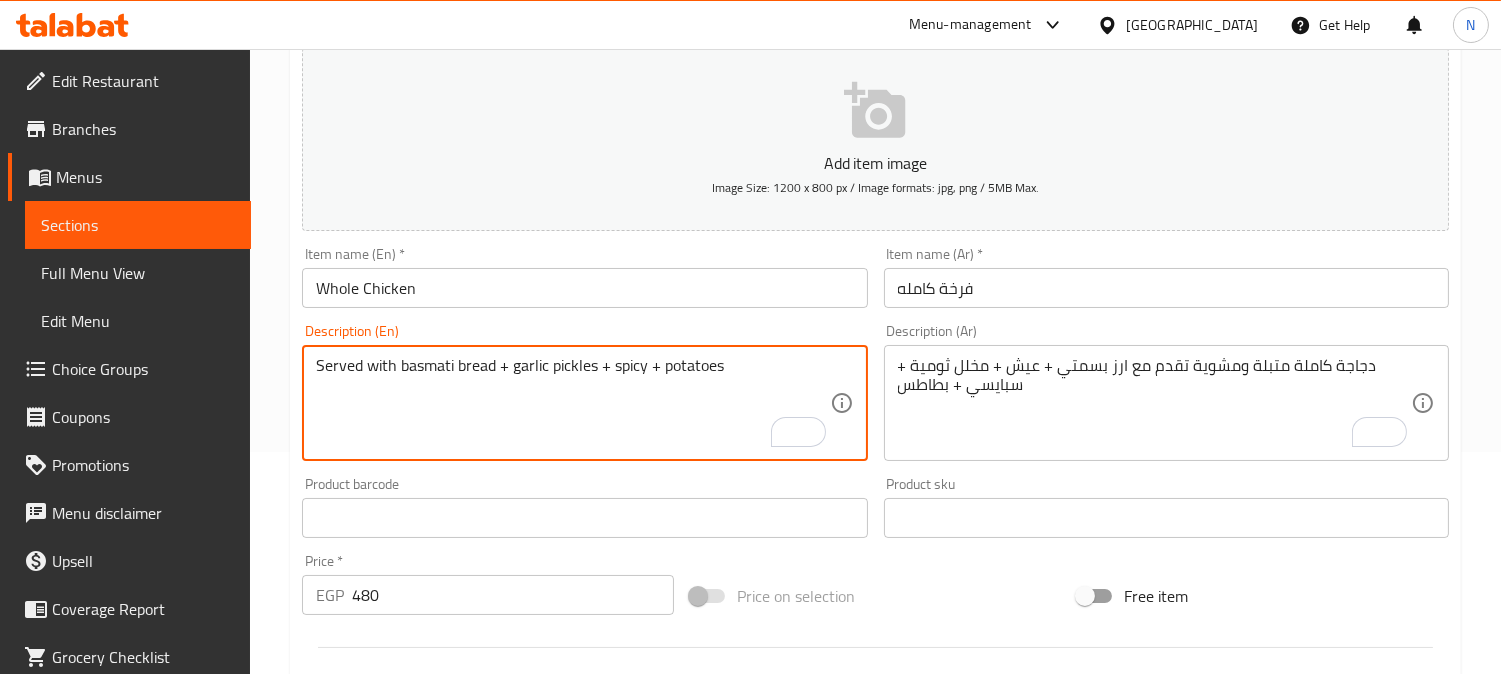 paste on "Whole marinated and grilled chicken served with basmati rice +" 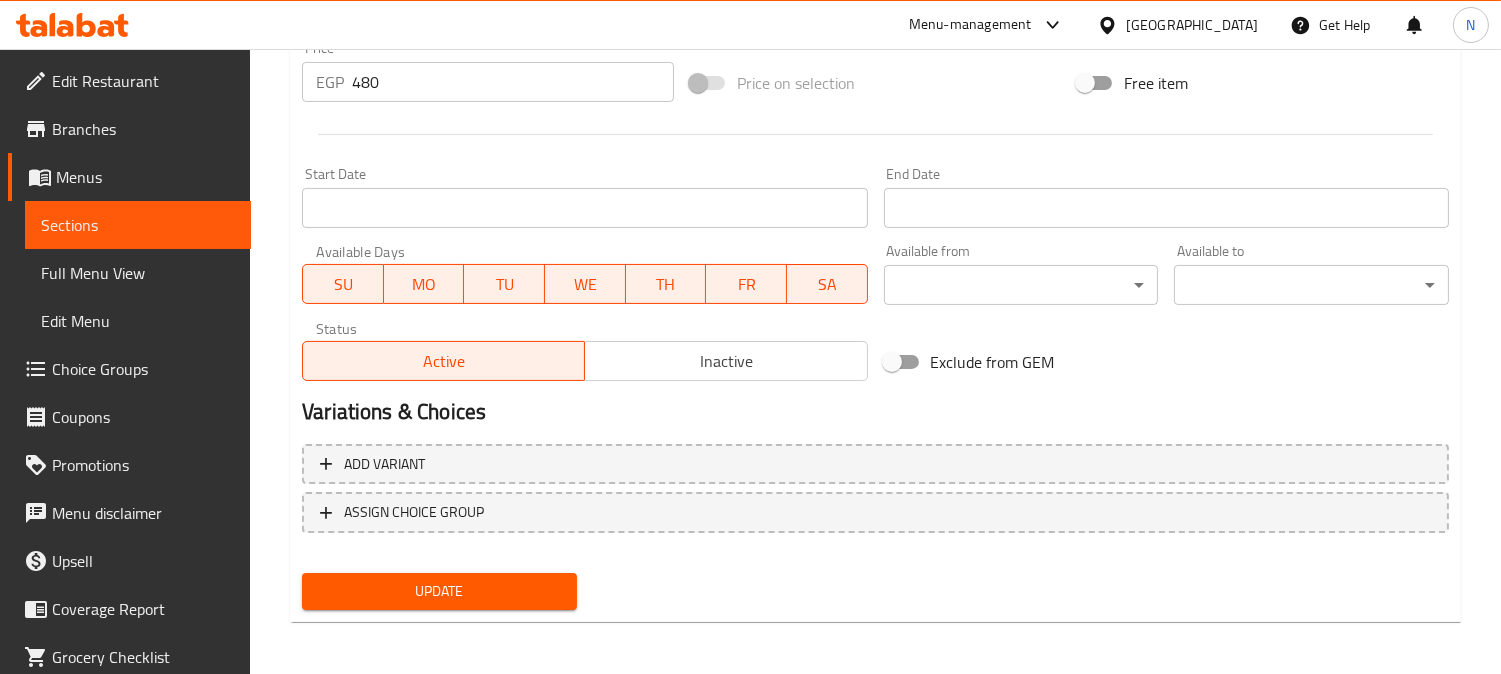 type on "Whole marinated and grilled chicken served with basmati rice + bread + garlic pickles + spicy + potatoes" 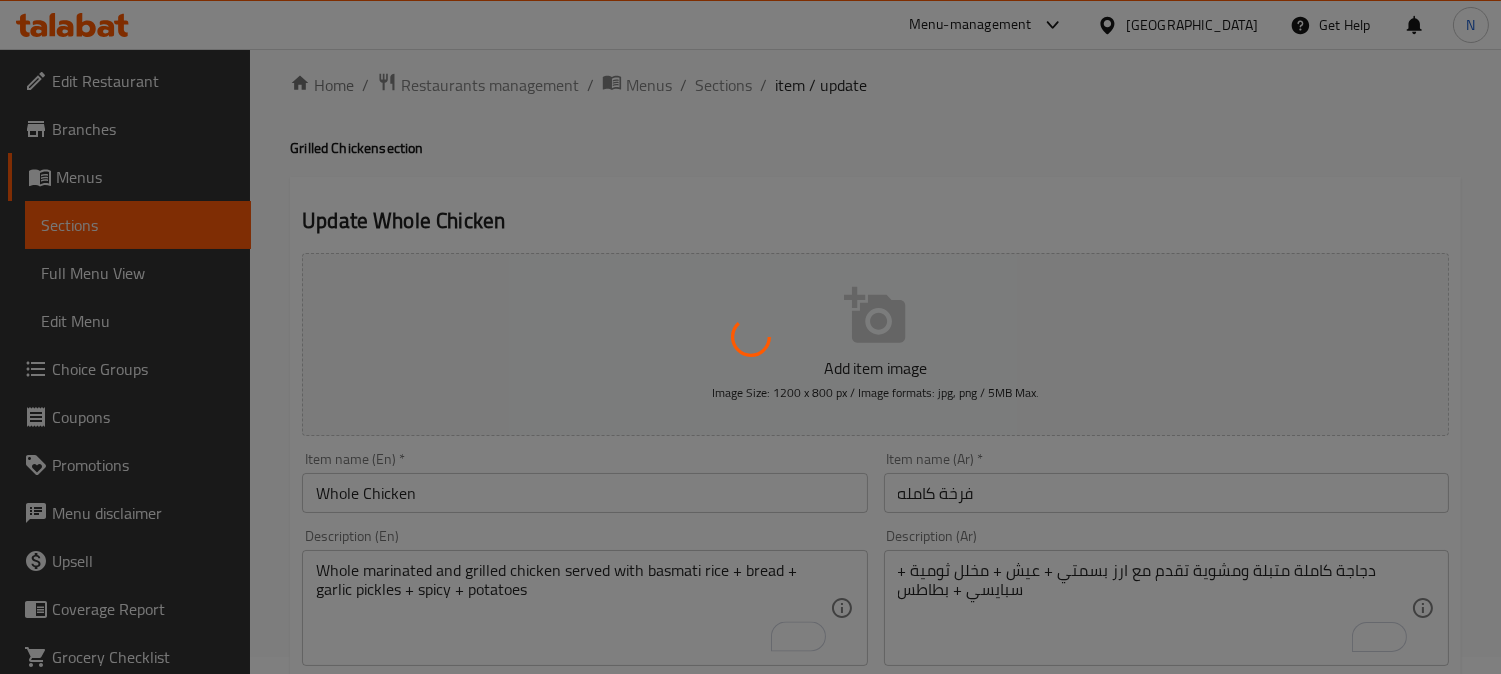 scroll, scrollTop: 0, scrollLeft: 0, axis: both 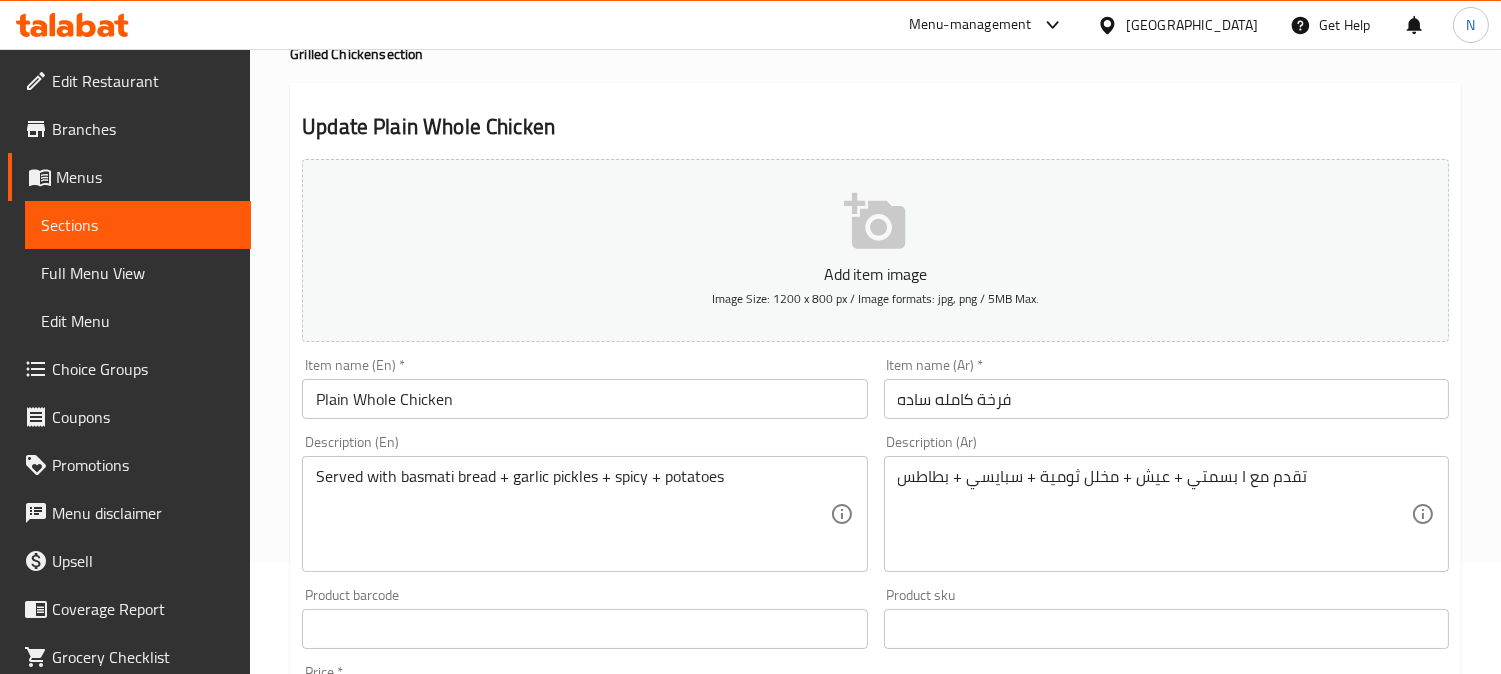 drag, startPoint x: 897, startPoint y: 475, endPoint x: 904, endPoint y: 486, distance: 13.038404 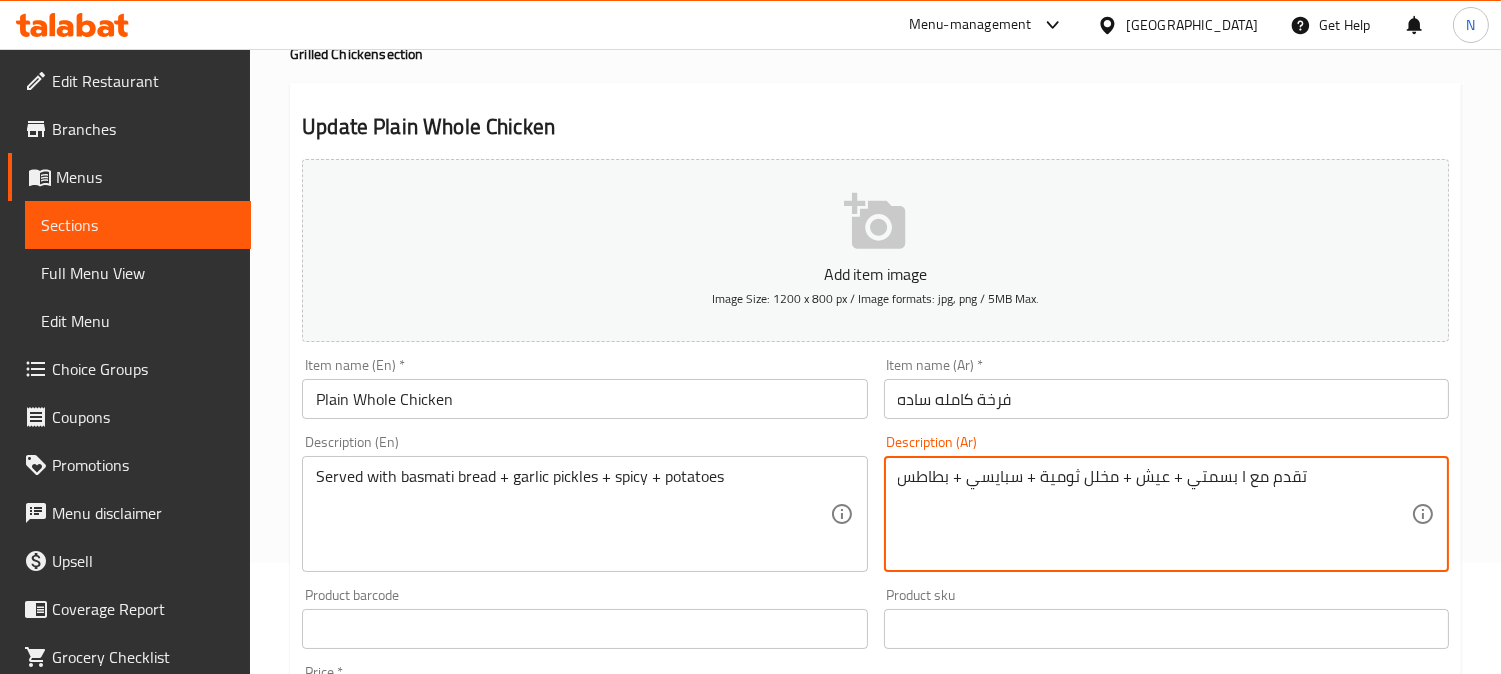 click on "تقدم مع ا بسمتي + عيش + مخلل ثومية + سبايسي + بطاطس" at bounding box center [1154, 514] 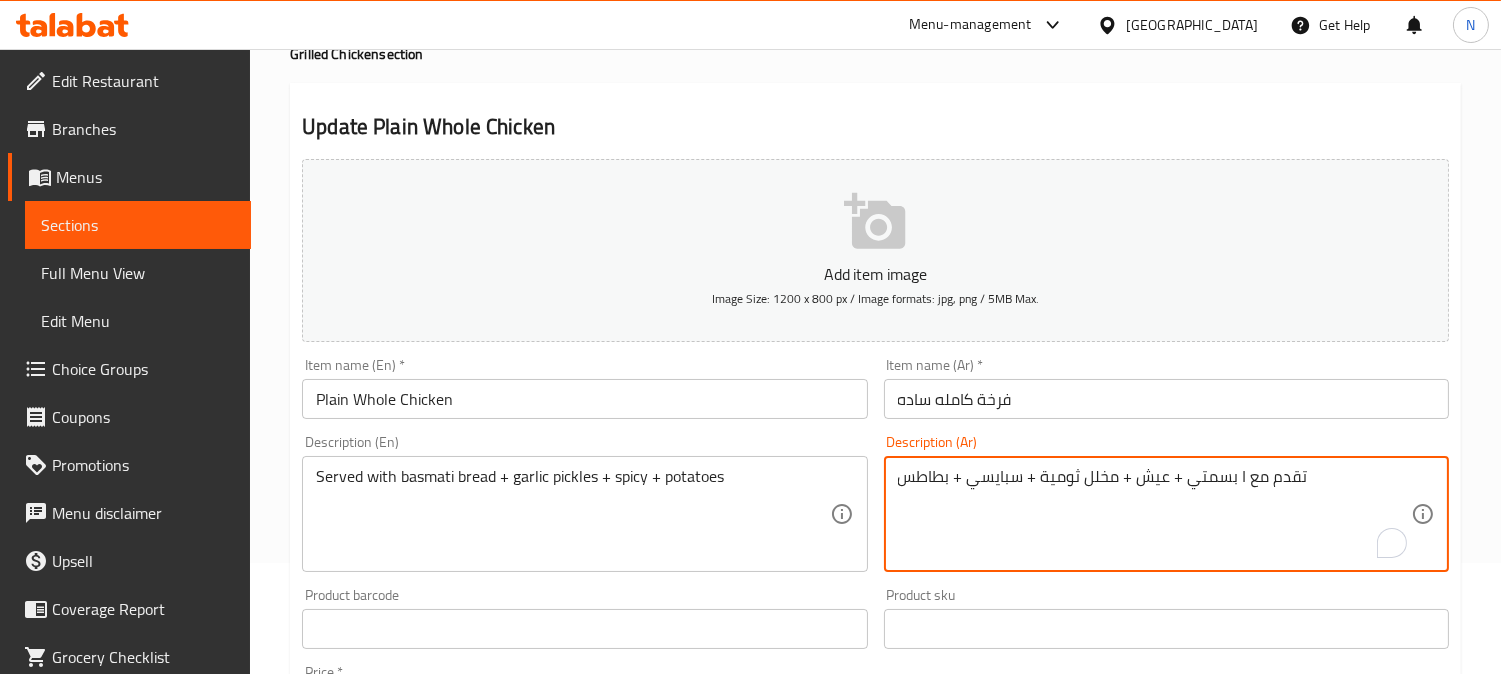 paste on "دجاجة كاملة مشوية" 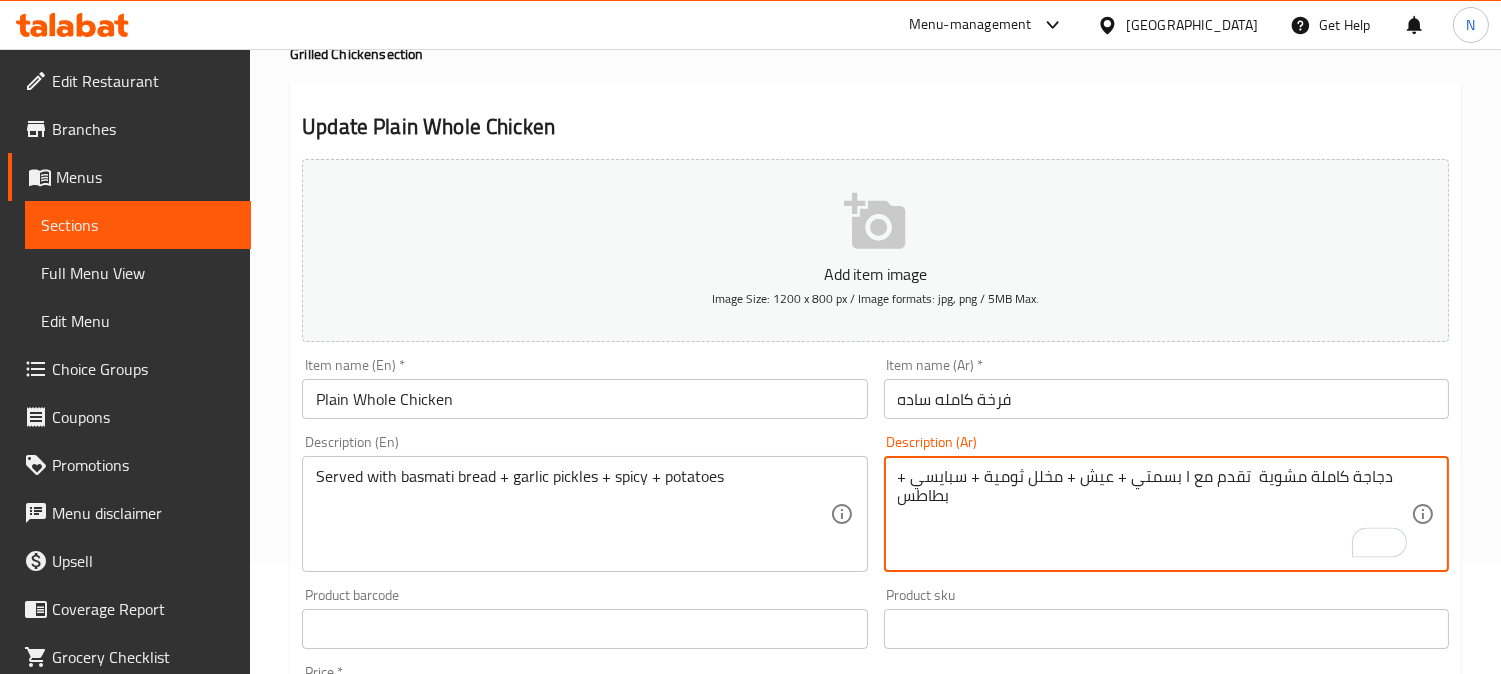 click on "دجاجة كاملة مشوية  تقدم مع ا بسمتي + عيش + مخلل ثومية + سبايسي + بطاطس" at bounding box center [1154, 514] 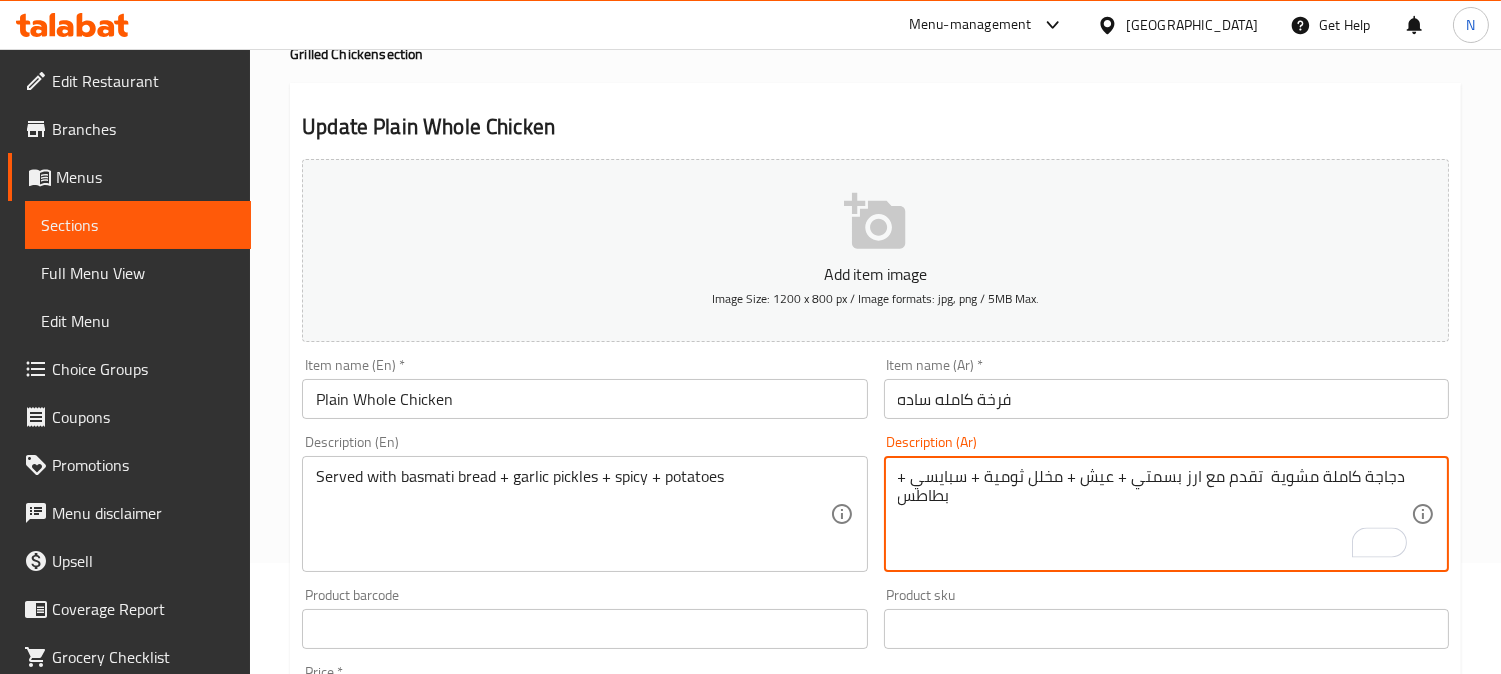 click on "دجاجة كاملة مشوية  تقدم مع ارز بسمتي + عيش + مخلل ثومية + سبايسي + بطاطس" at bounding box center [1154, 514] 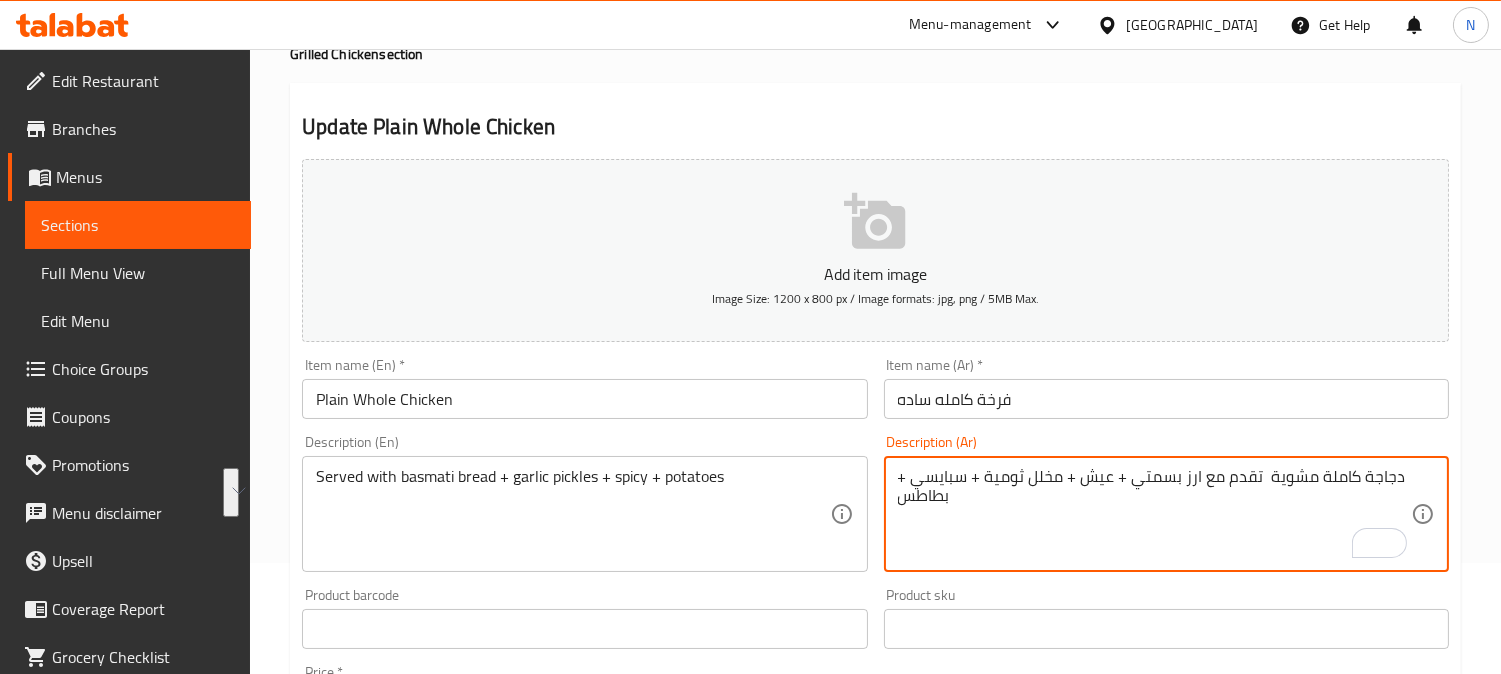 type on "دجاجة كاملة مشوية  تقدم مع ارز بسمتي + عيش + مخلل ثومية + سبايسي + بطاطس" 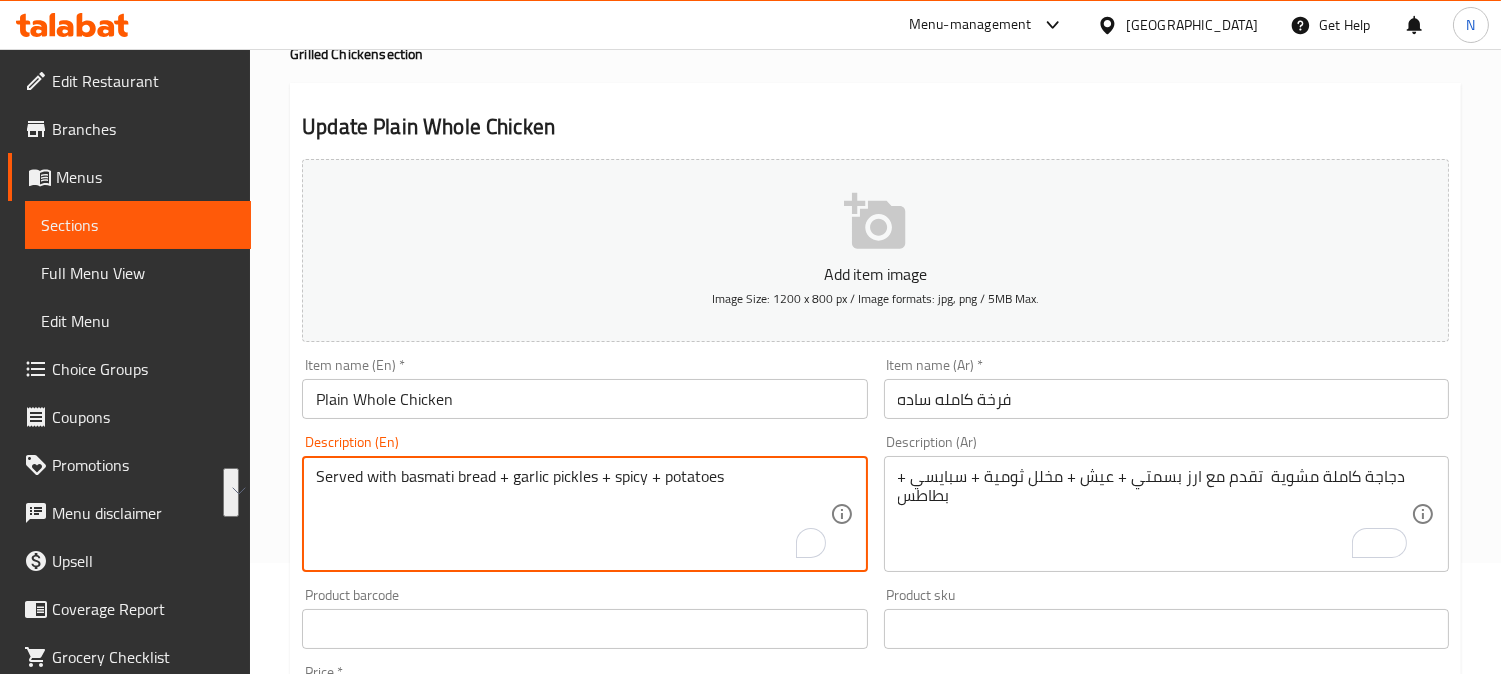 click on "Served with basmati bread + garlic pickles + spicy + potatoes" at bounding box center (572, 514) 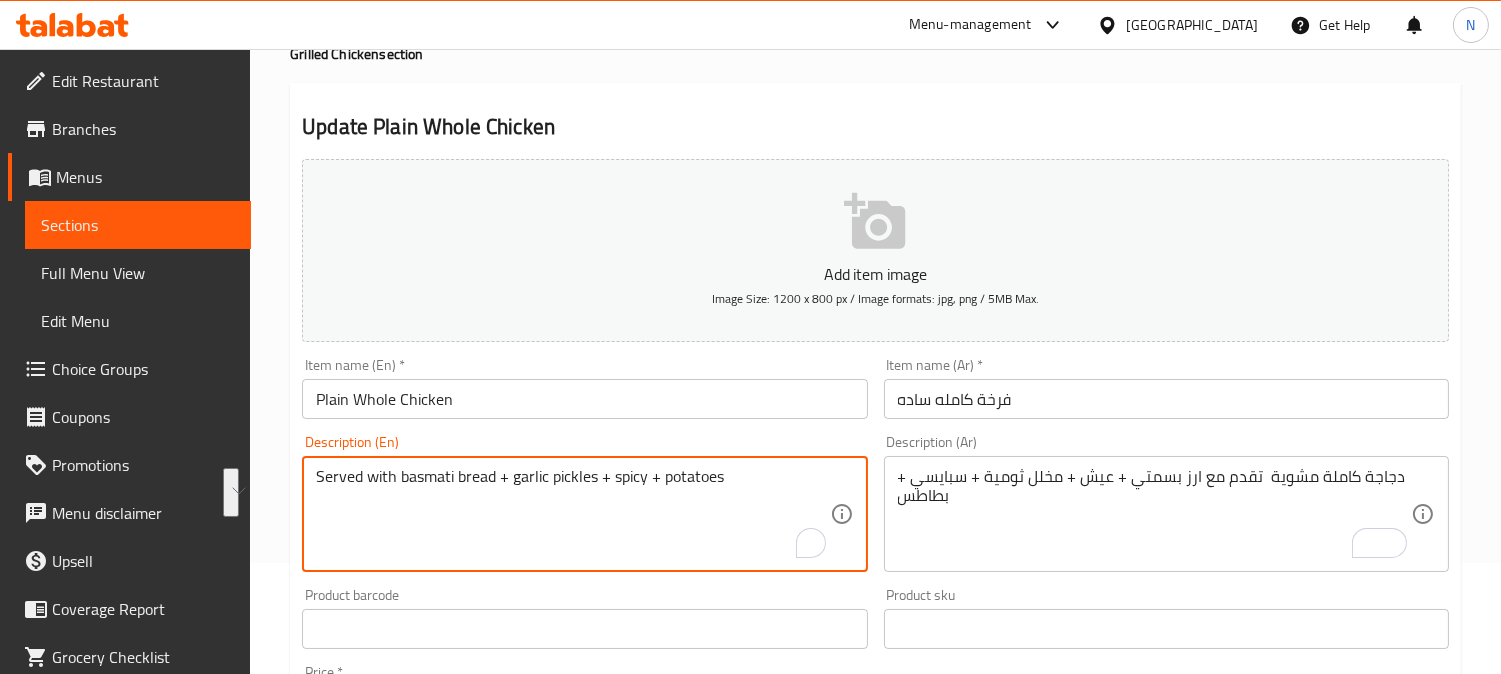 click on "Served with basmati bread + garlic pickles + spicy + potatoes" at bounding box center (572, 514) 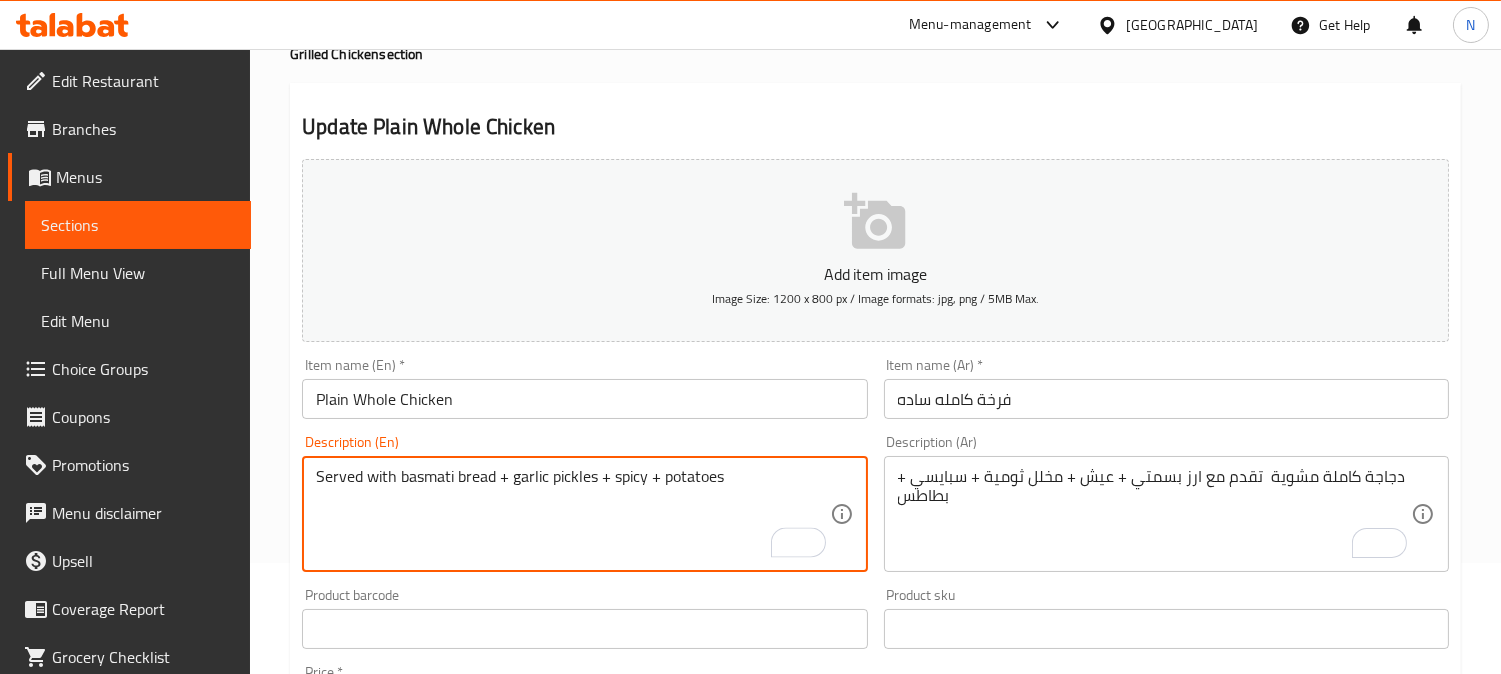 paste on "Whole grilled chicken served with basmati rice +" 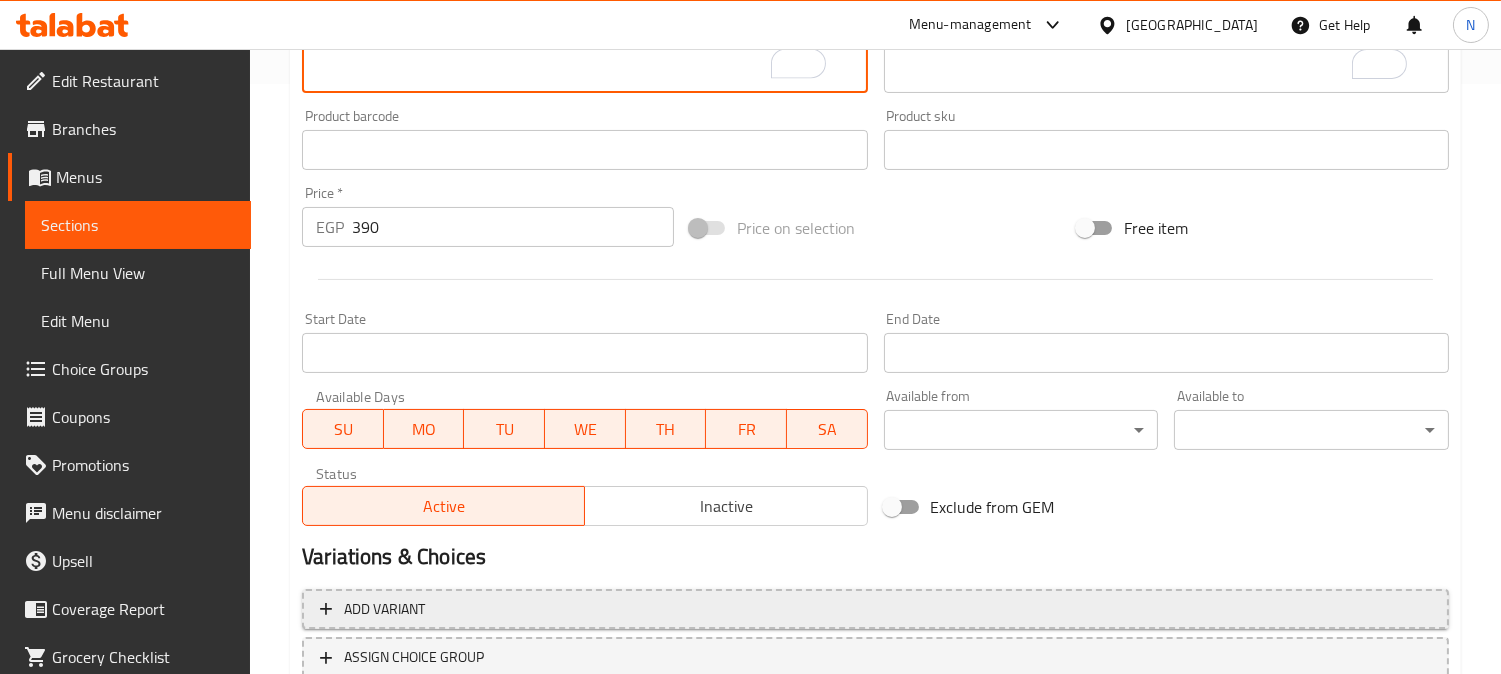 scroll, scrollTop: 735, scrollLeft: 0, axis: vertical 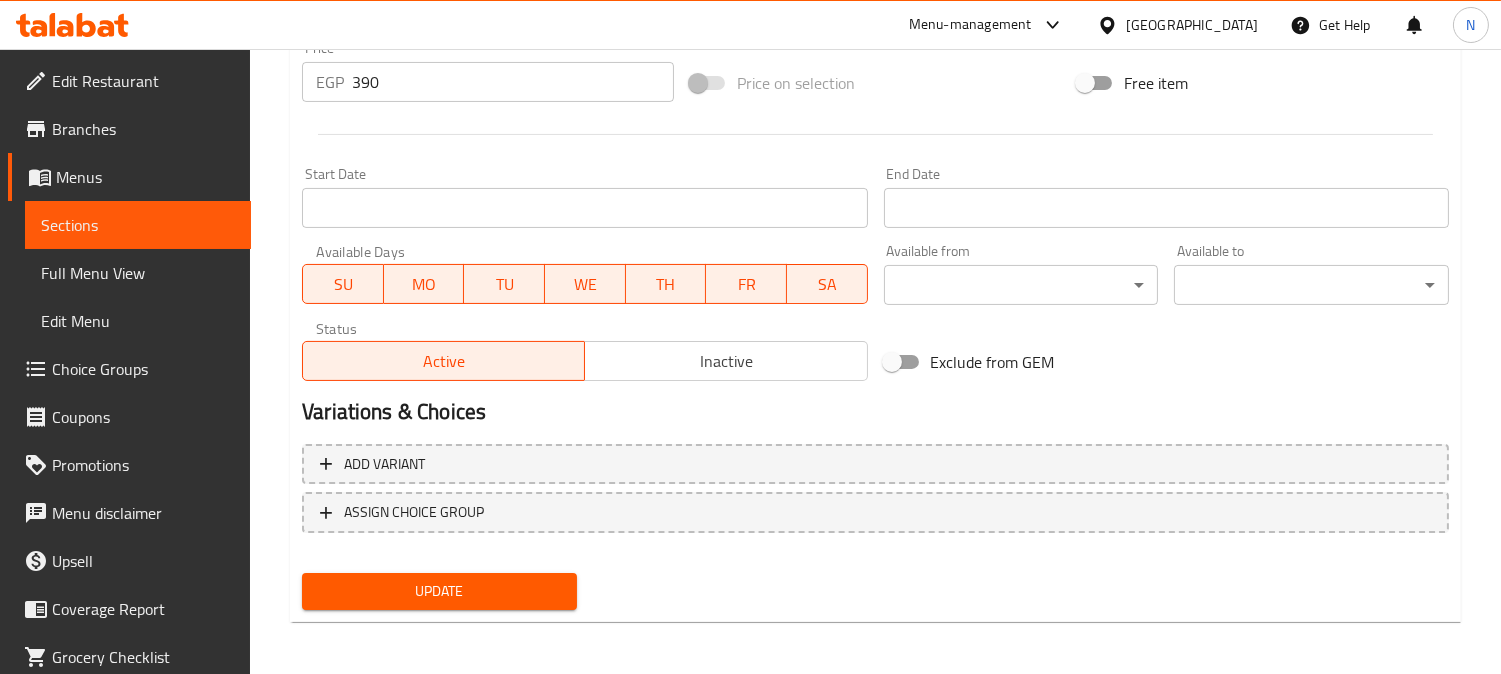 type on "Whole grilled chicken served with basmati rice + bread + garlic pickles + spicy + potatoes" 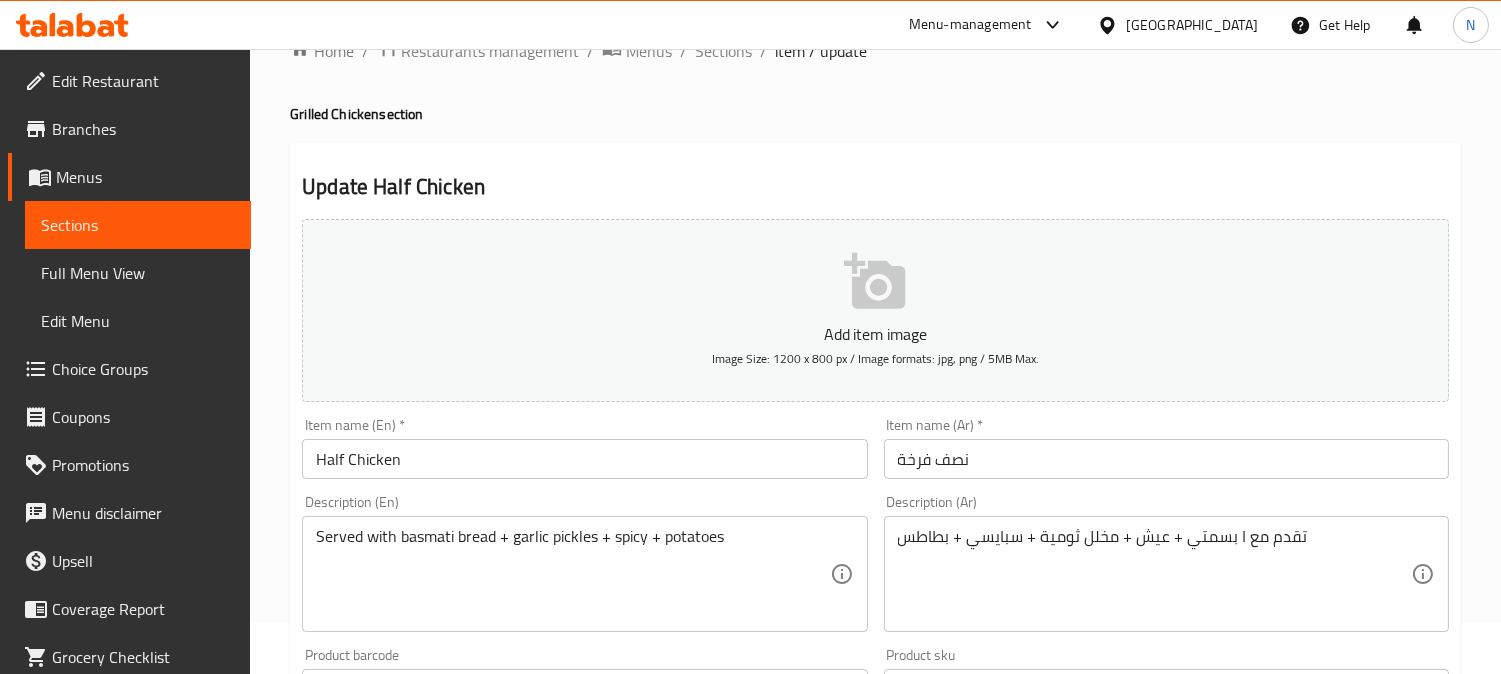 scroll, scrollTop: 111, scrollLeft: 0, axis: vertical 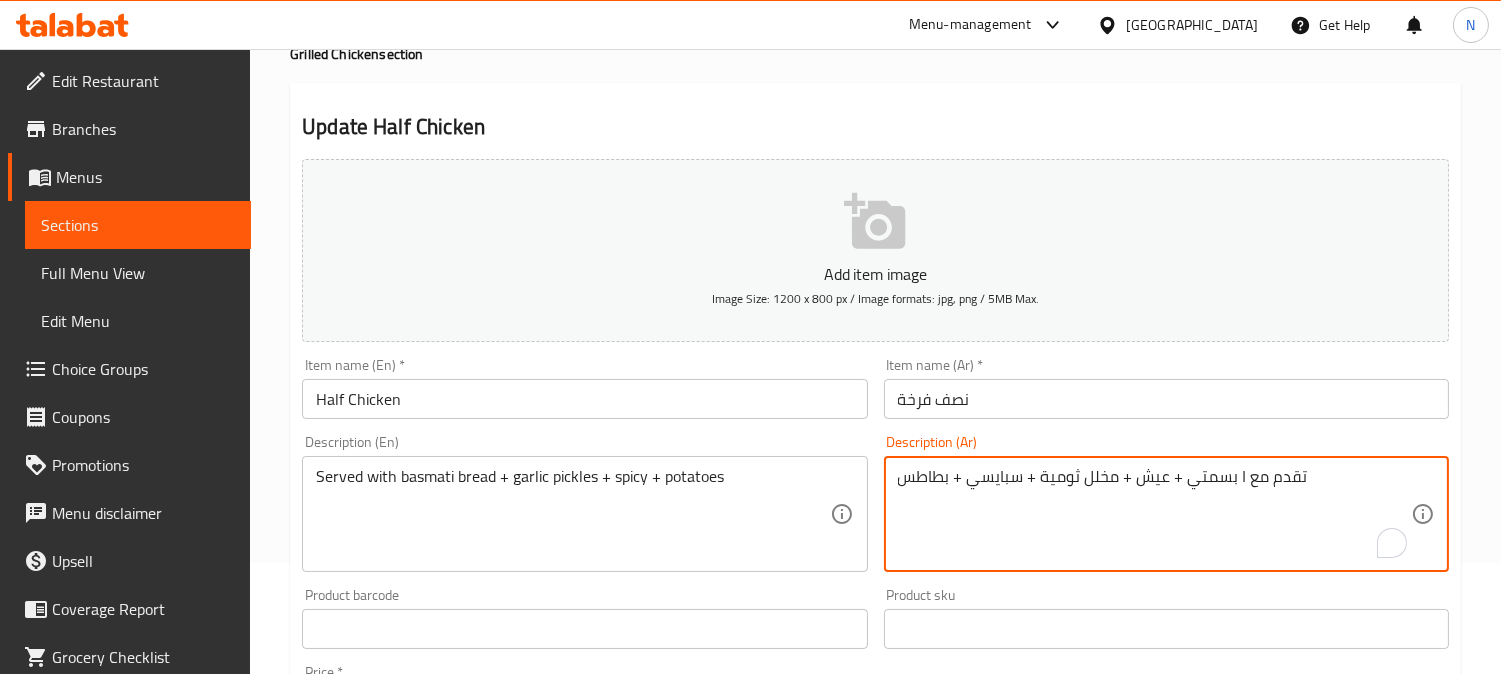 paste on "نصف دجاجة متبلة مشوية" 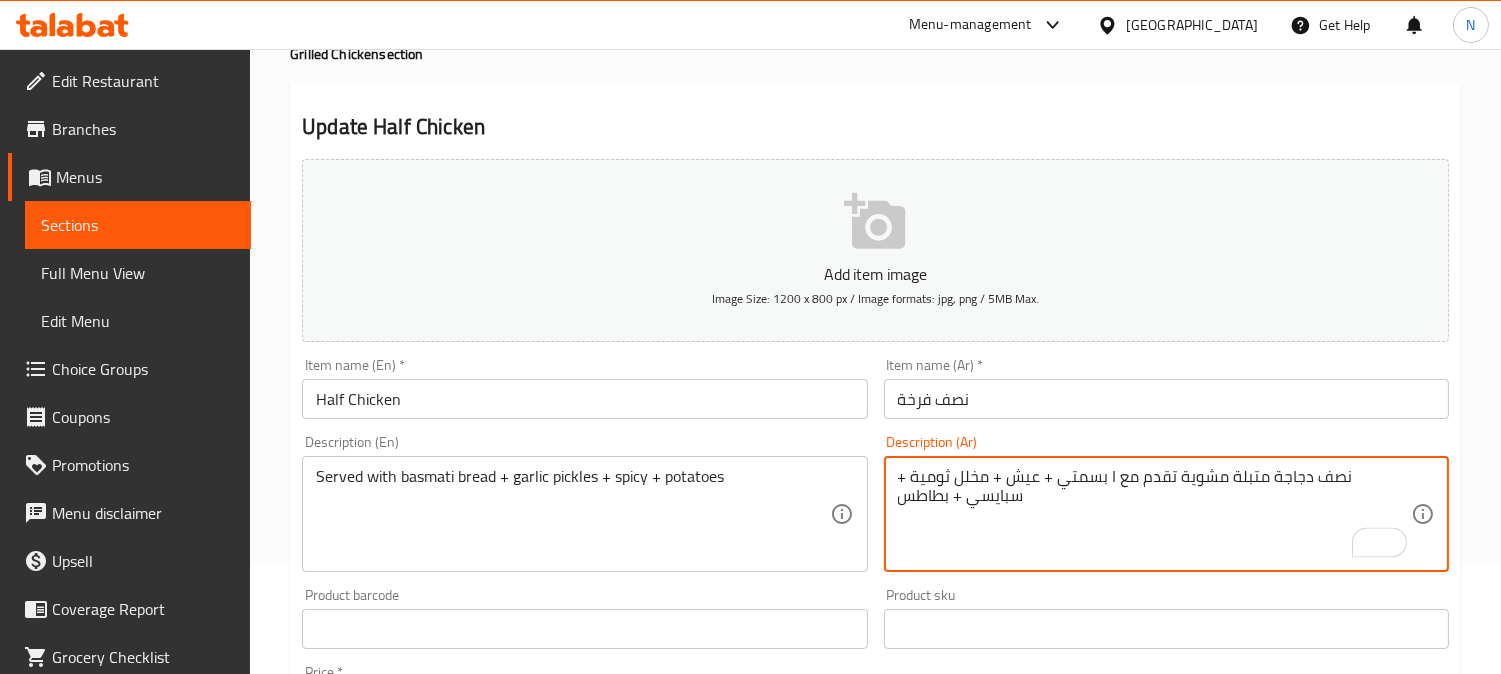 click on "نصف دجاجة متبلة مشوية تقدم مع ا بسمتي + عيش + مخلل ثومية + سبايسي + بطاطس" at bounding box center (1154, 514) 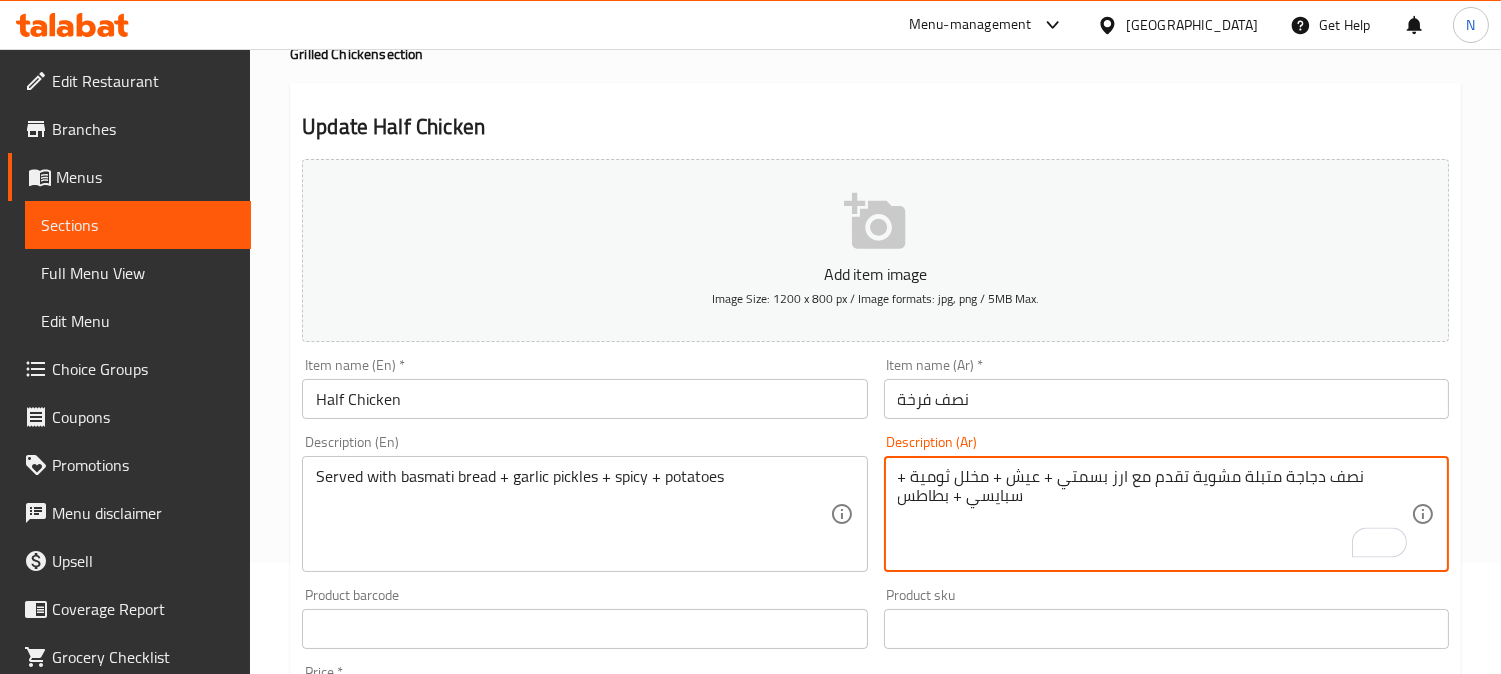click on "نصف دجاجة متبلة مشوية تقدم مع ارز بسمتي + عيش + مخلل ثومية + سبايسي + بطاطس" at bounding box center [1154, 514] 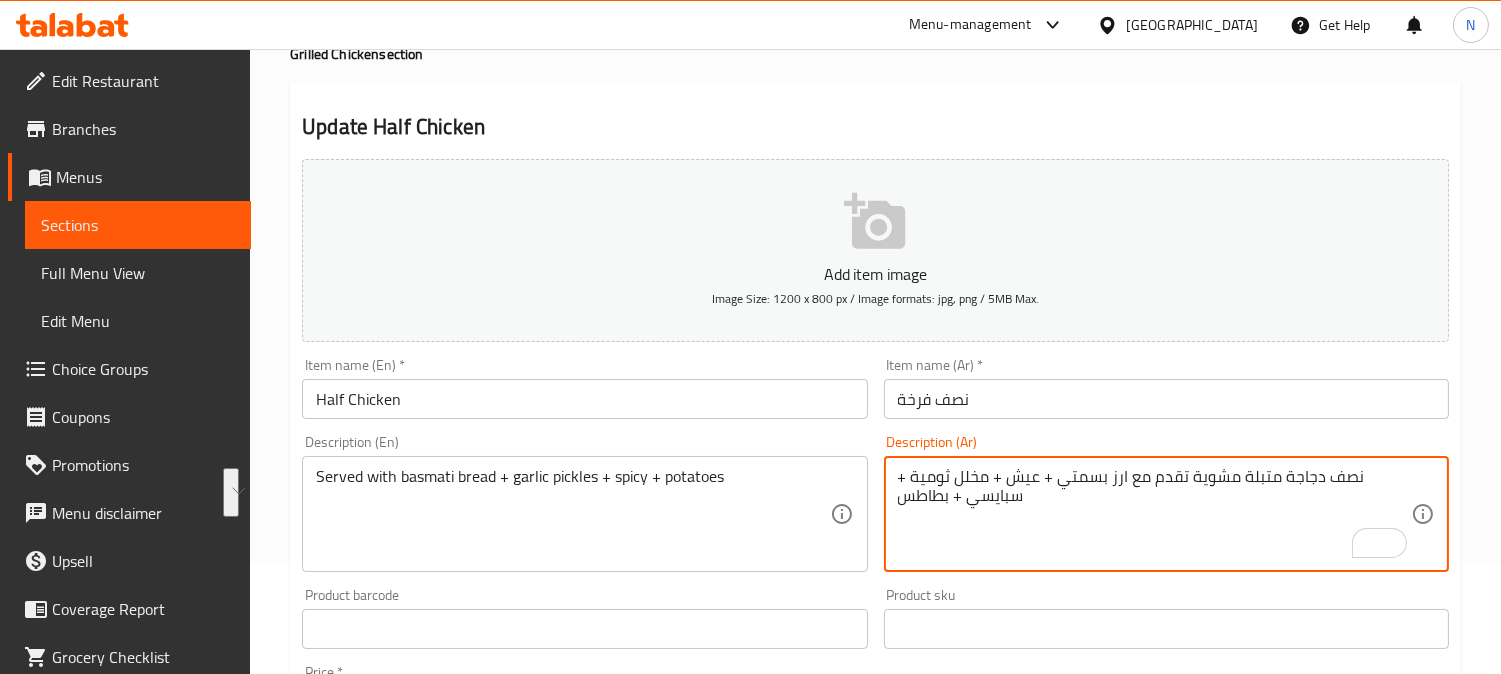 type on "نصف دجاجة متبلة مشوية تقدم مع ارز بسمتي + عيش + مخلل ثومية + سبايسي + بطاطس" 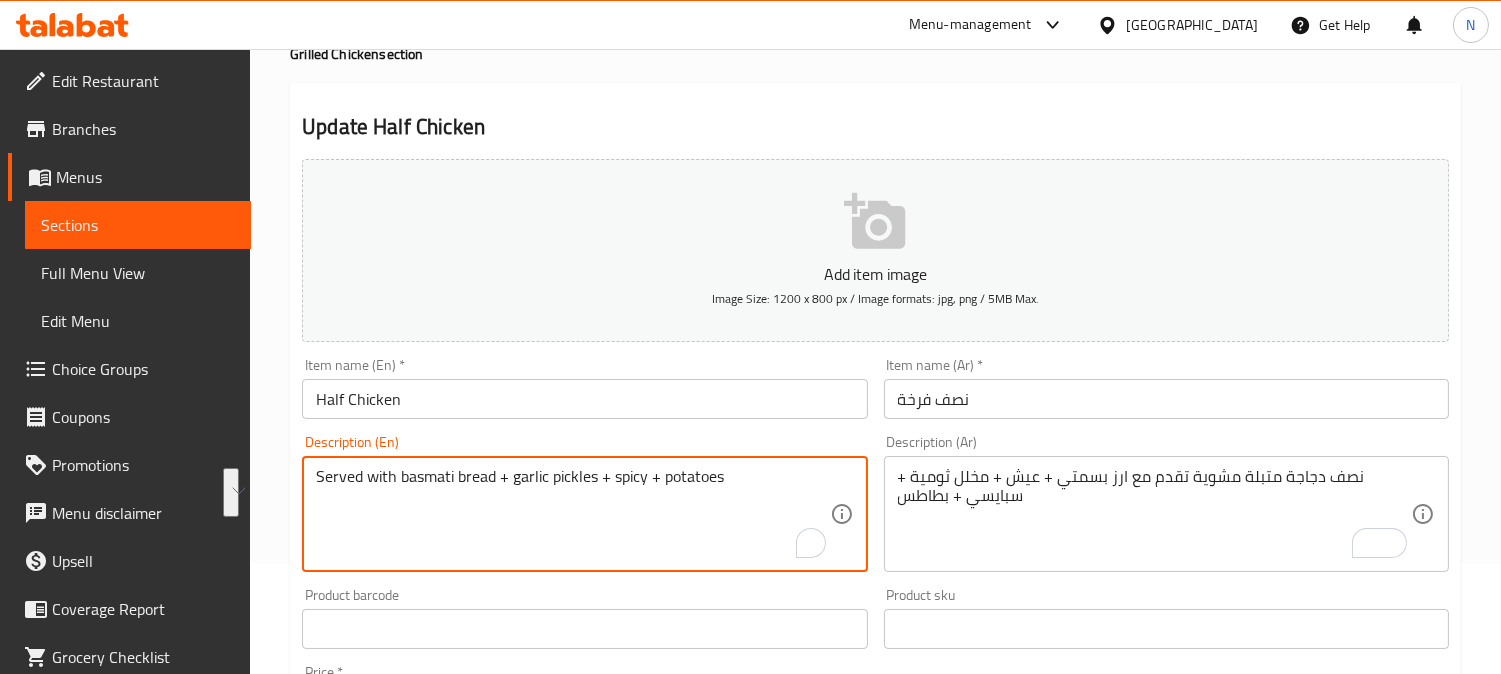 click on "Served with basmati bread + garlic pickles + spicy + potatoes" at bounding box center [572, 514] 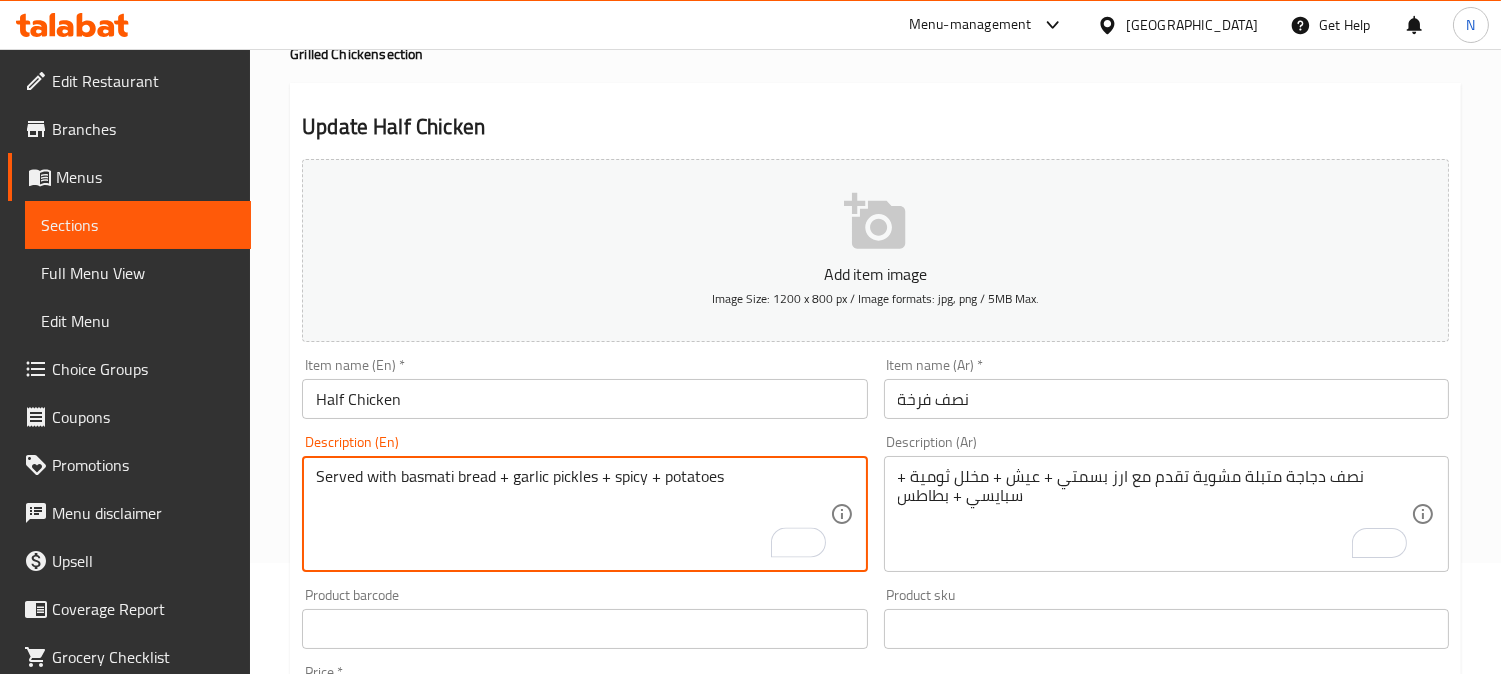 paste on "Half a marinated grilled chicken served with basmati rice +" 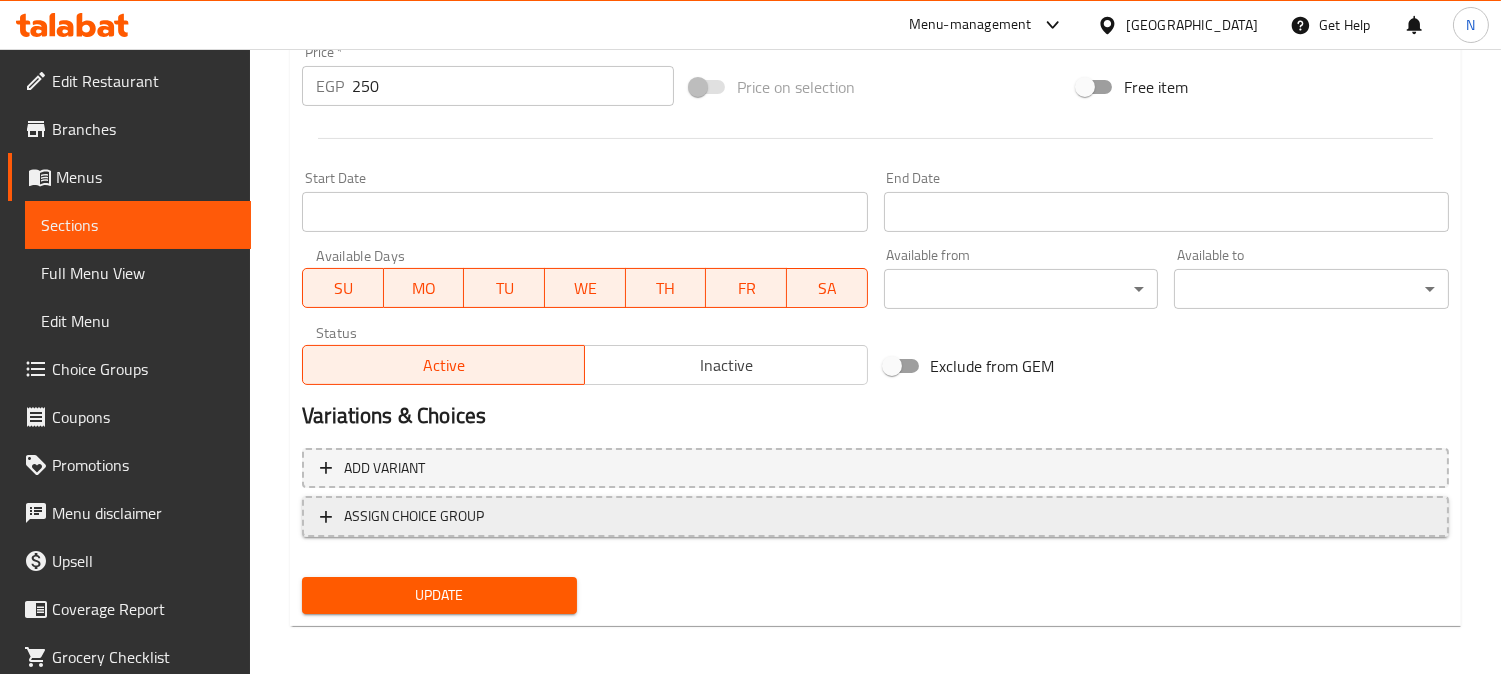 scroll, scrollTop: 735, scrollLeft: 0, axis: vertical 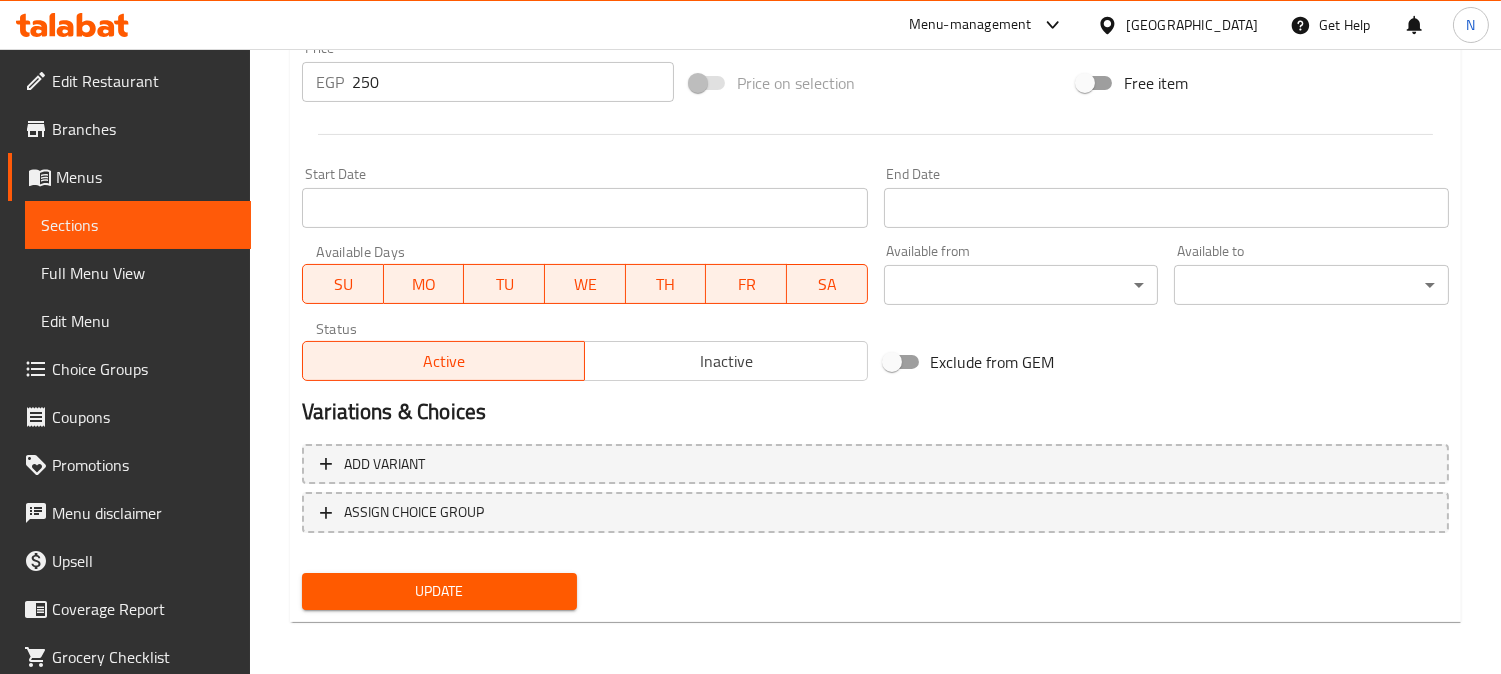 type on "Half a marinated grilled chicken served with basmati rice + bread + garlic pickles + spicy + potatoes" 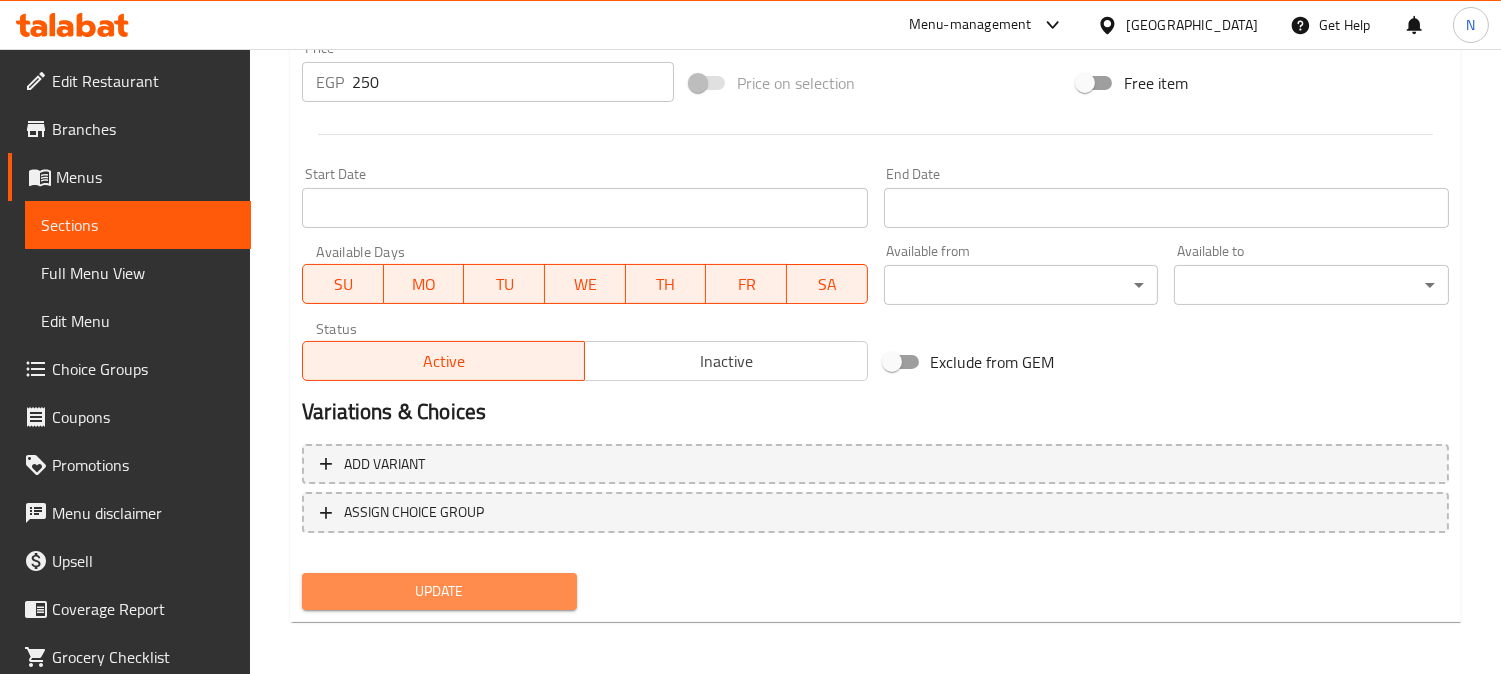 click on "Update" at bounding box center [439, 591] 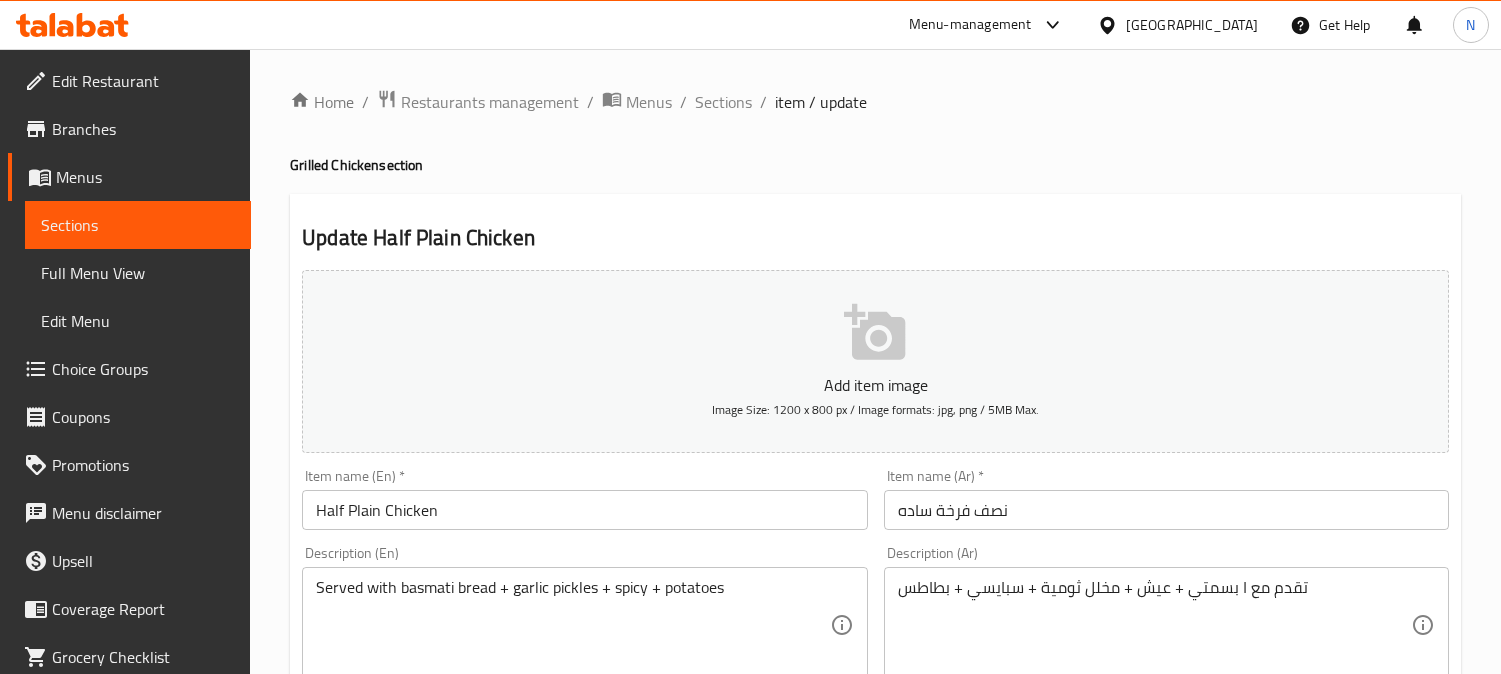 scroll, scrollTop: 0, scrollLeft: 0, axis: both 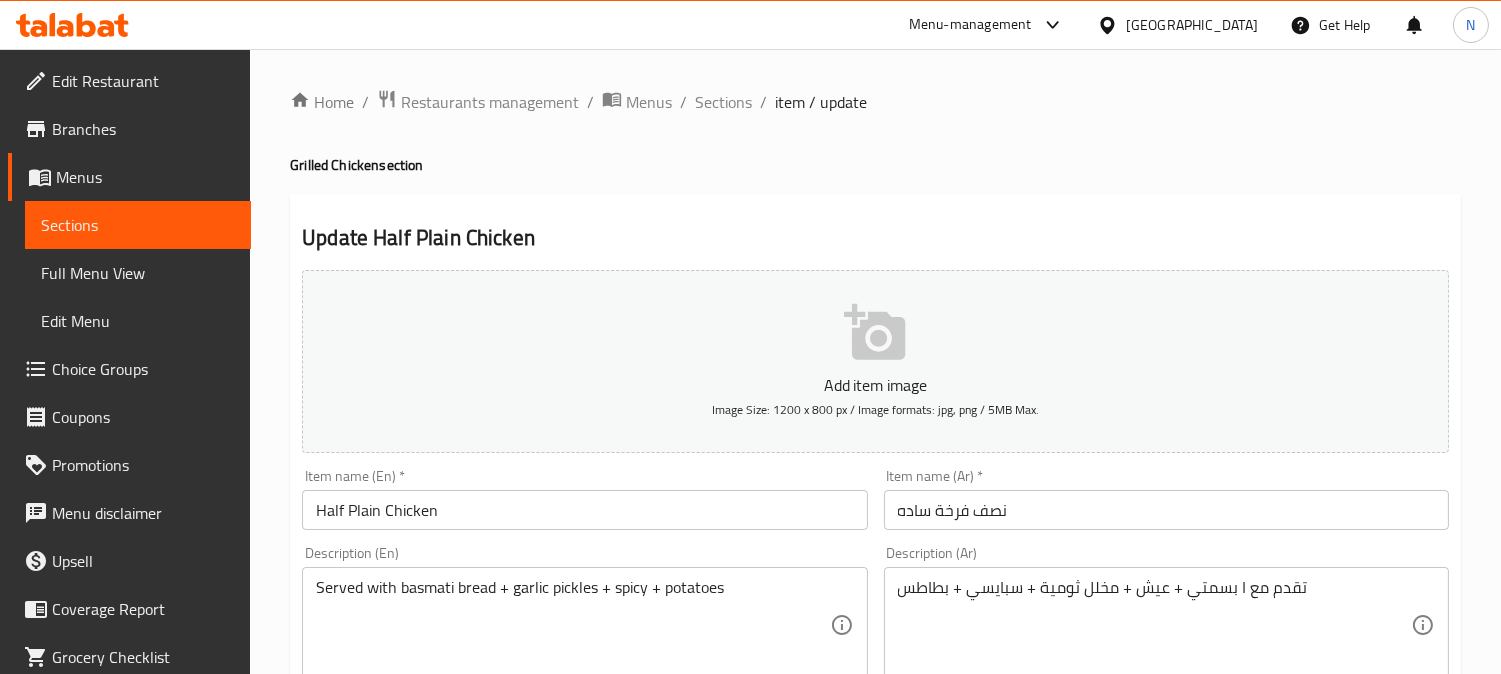 drag, startPoint x: 943, startPoint y: 600, endPoint x: 907, endPoint y: 597, distance: 36.124783 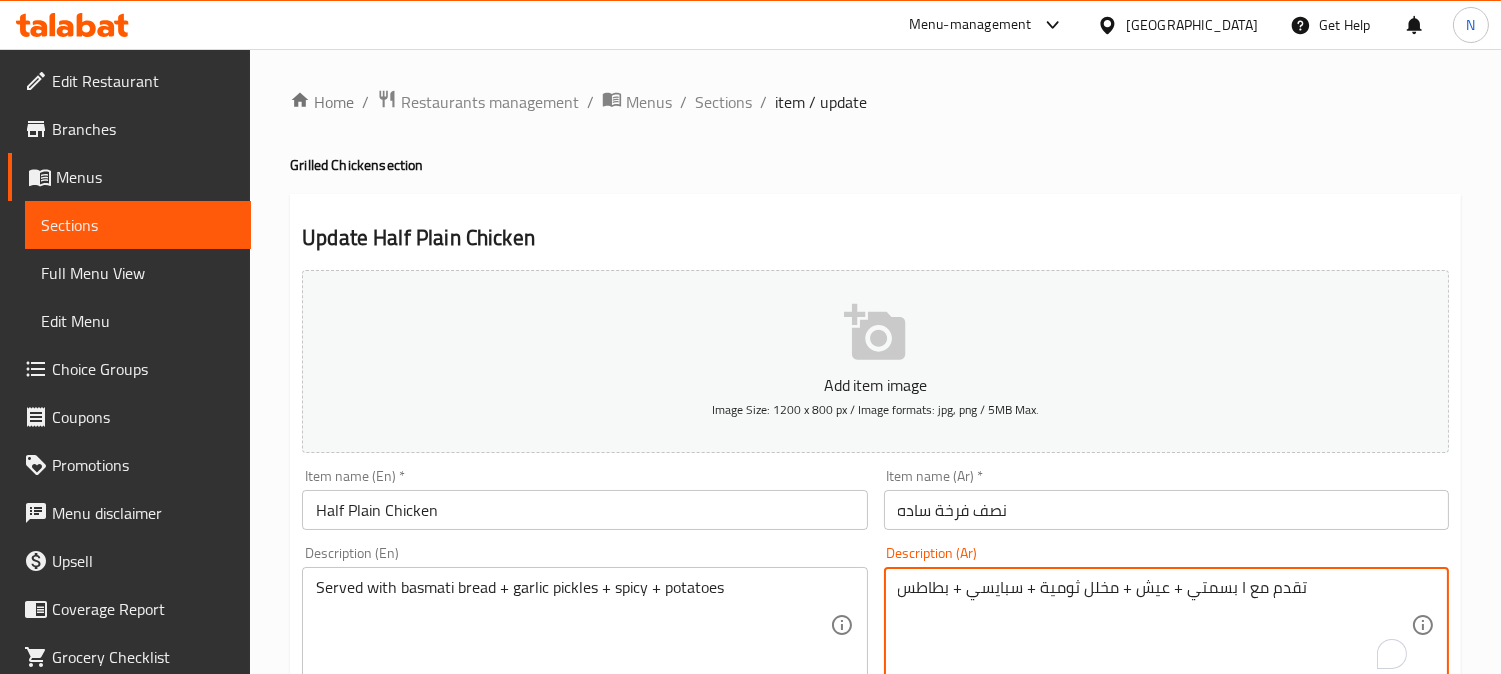 click on "تقدم مع ا بسمتي + عيش + مخلل ثومية + سبايسي + بطاطس" at bounding box center [1154, 625] 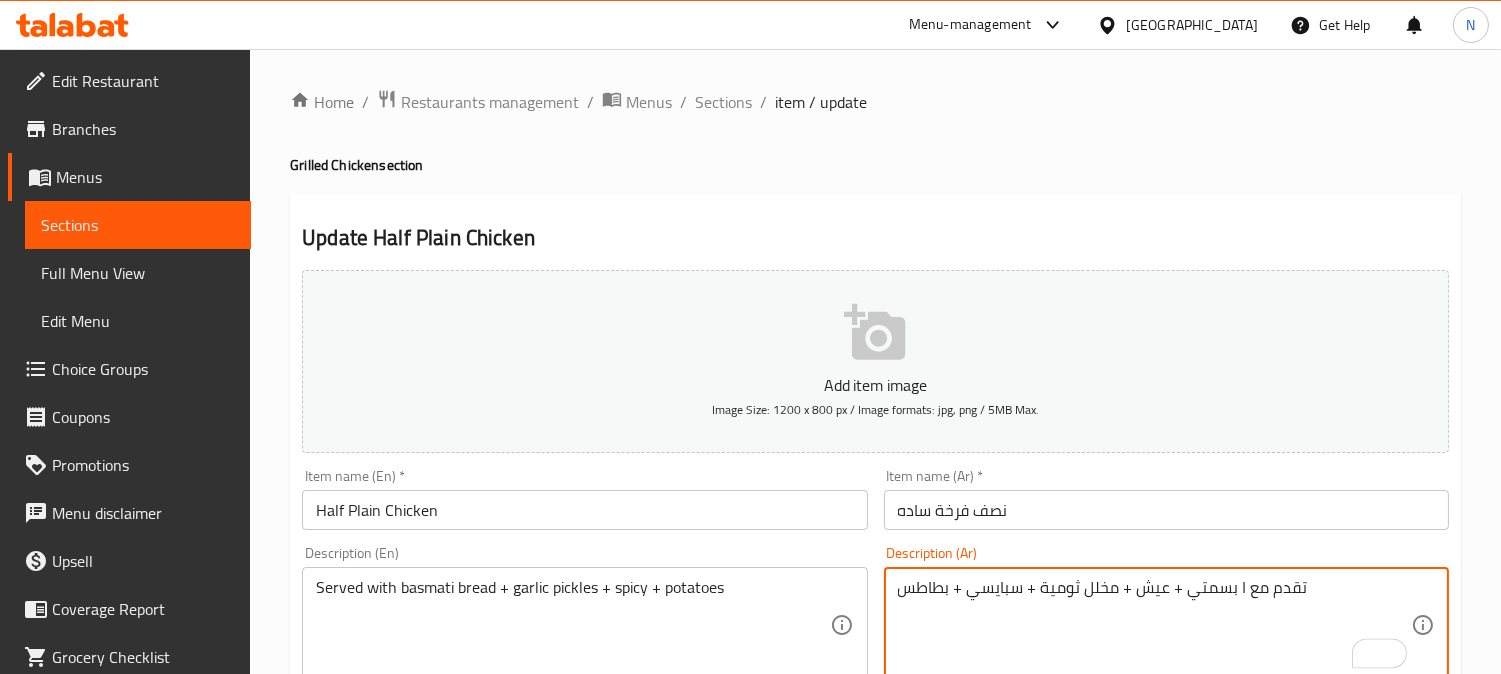 paste on "نصف دجاجة" 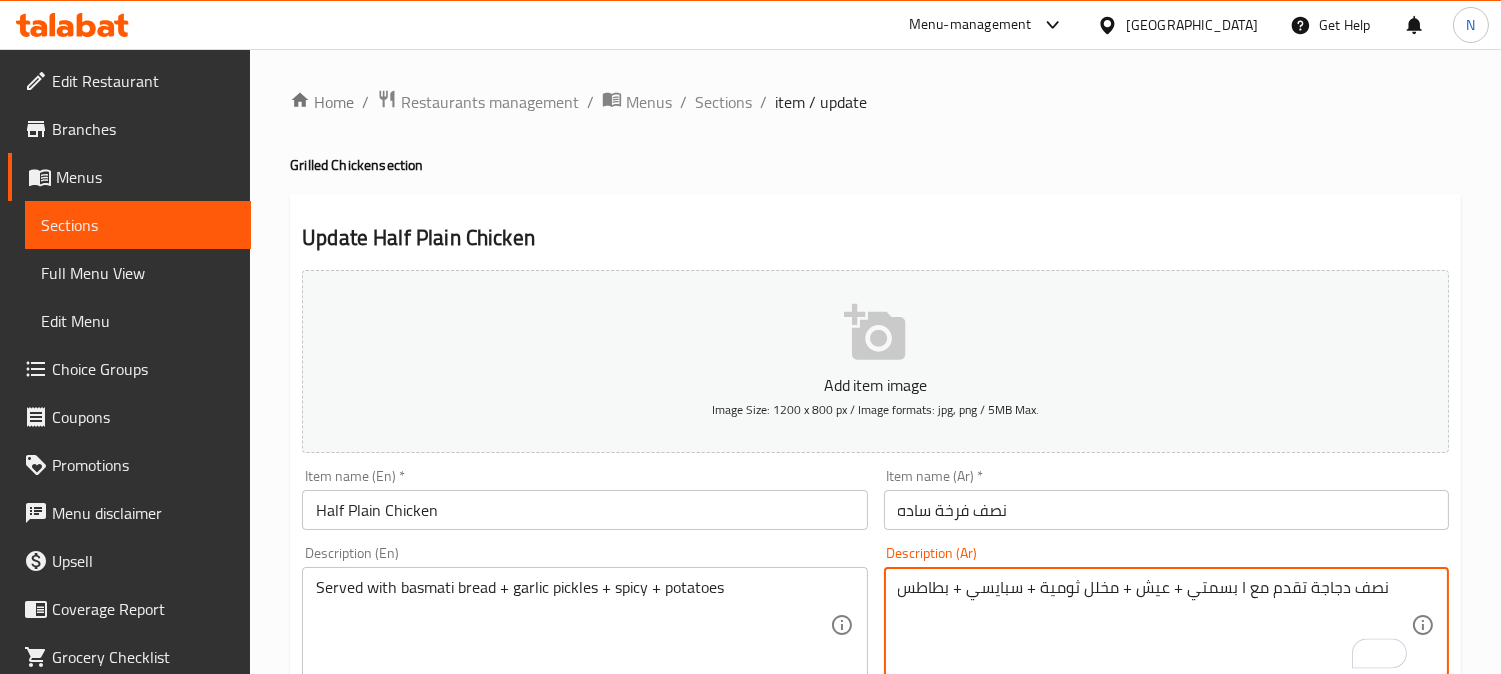 click on "نصف دجاجة تقدم مع ا بسمتي + عيش + مخلل ثومية + سبايسي + بطاطس" at bounding box center [1154, 625] 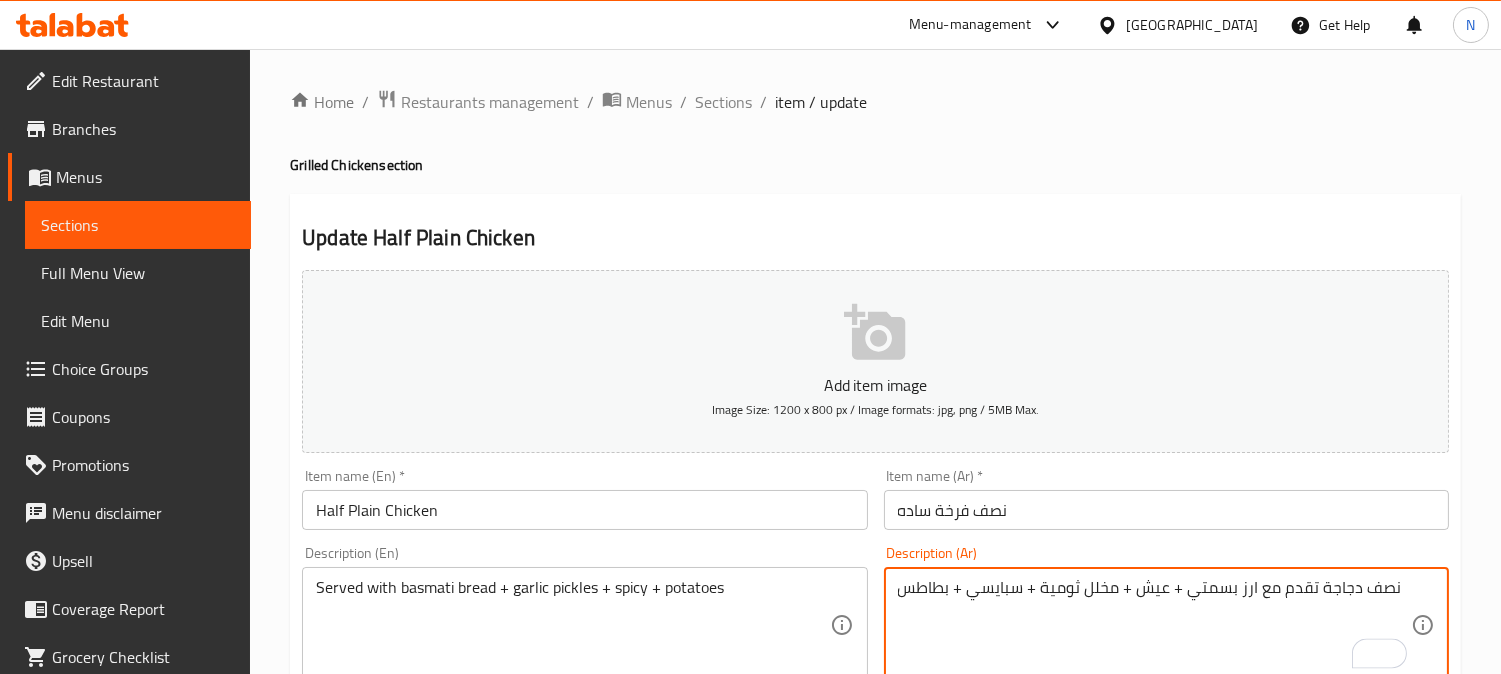 type on "نصف دجاجة تقدم مع ارز بسمتي + عيش + مخلل ثومية + سبايسي + بطاطس" 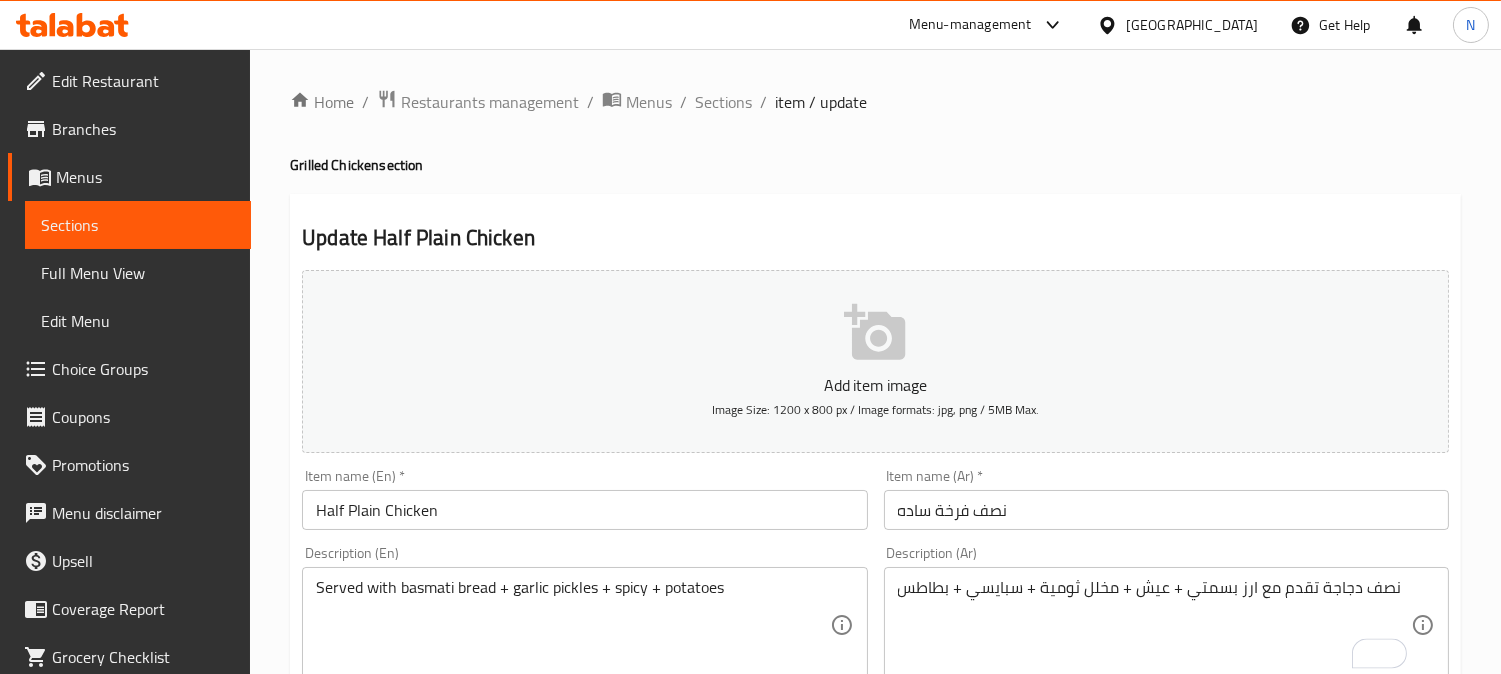 click on "نصف دجاجة تقدم مع ارز بسمتي + عيش + مخلل ثومية + سبايسي + بطاطس Description (Ar)" at bounding box center (1166, 625) 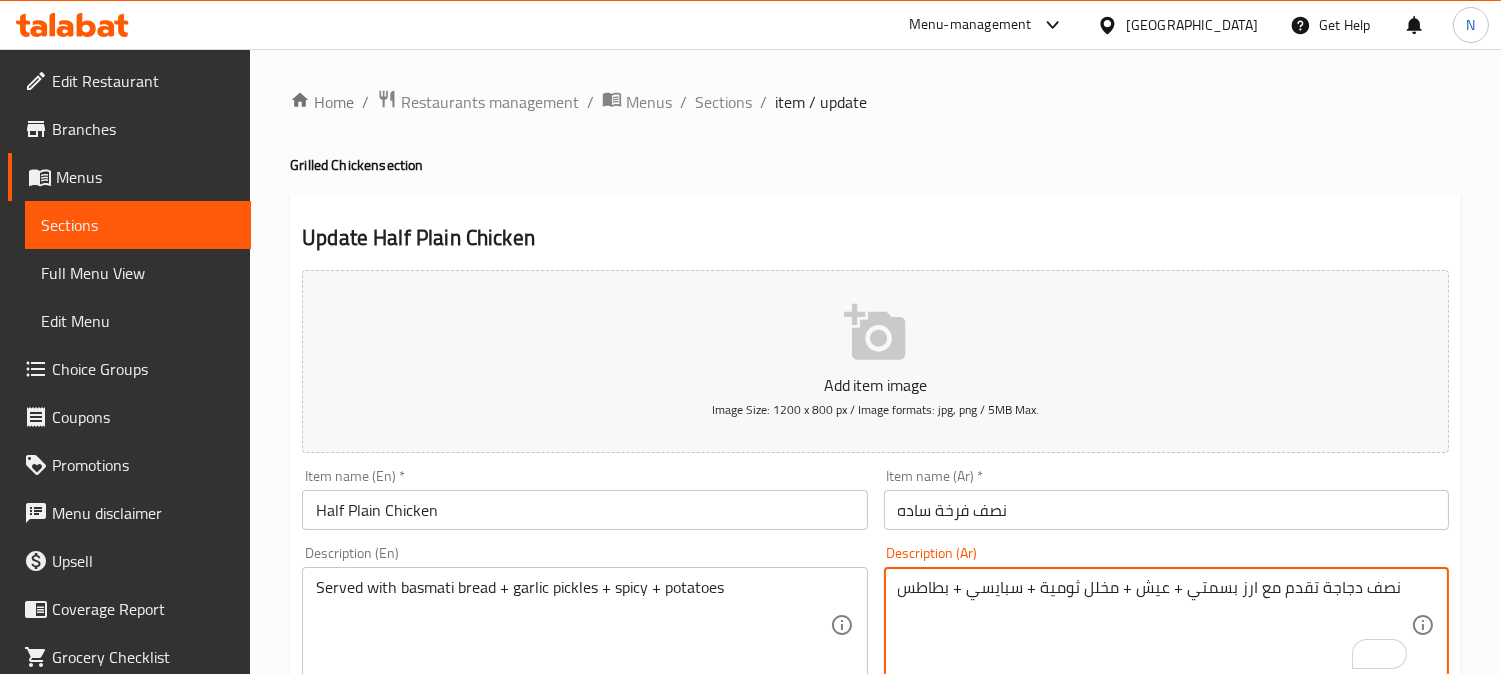 click on "نصف دجاجة تقدم مع ارز بسمتي + عيش + مخلل ثومية + سبايسي + بطاطس Description (Ar)" at bounding box center (1166, 625) 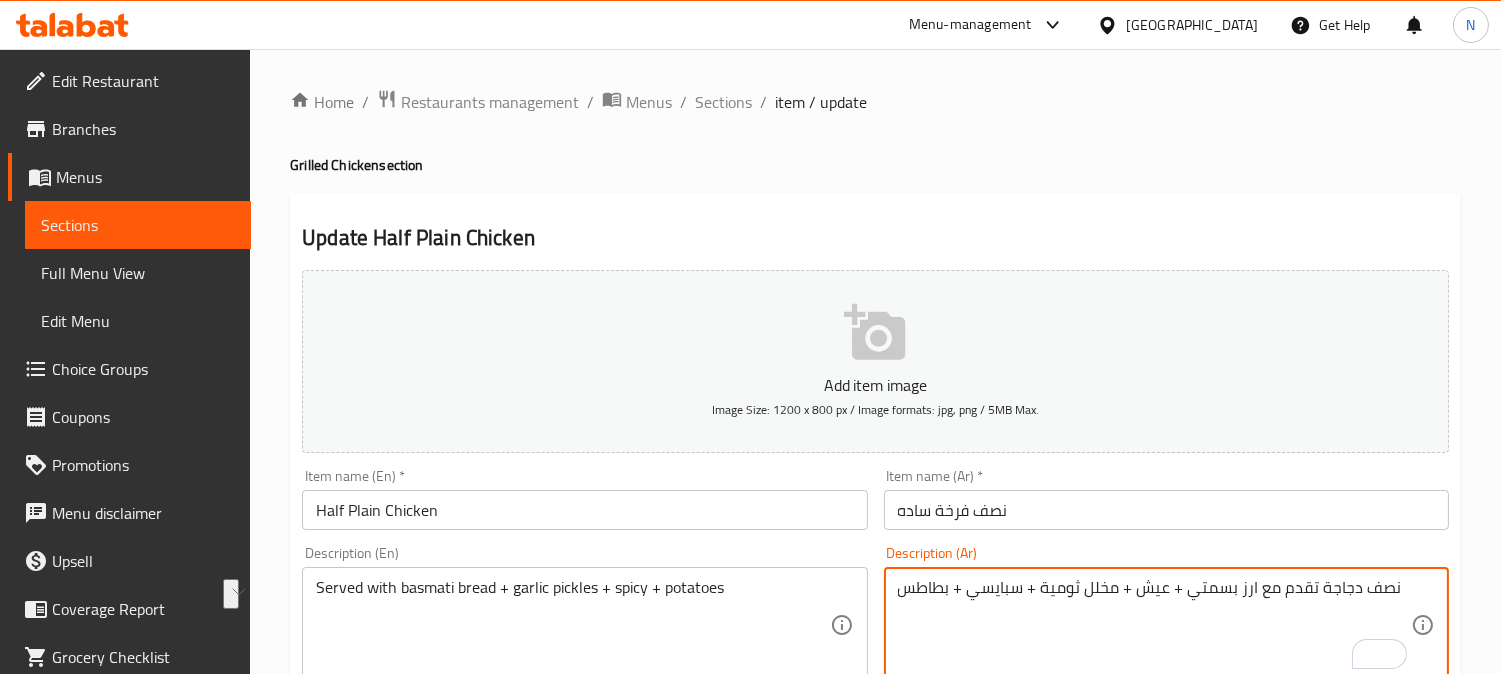 scroll, scrollTop: 222, scrollLeft: 0, axis: vertical 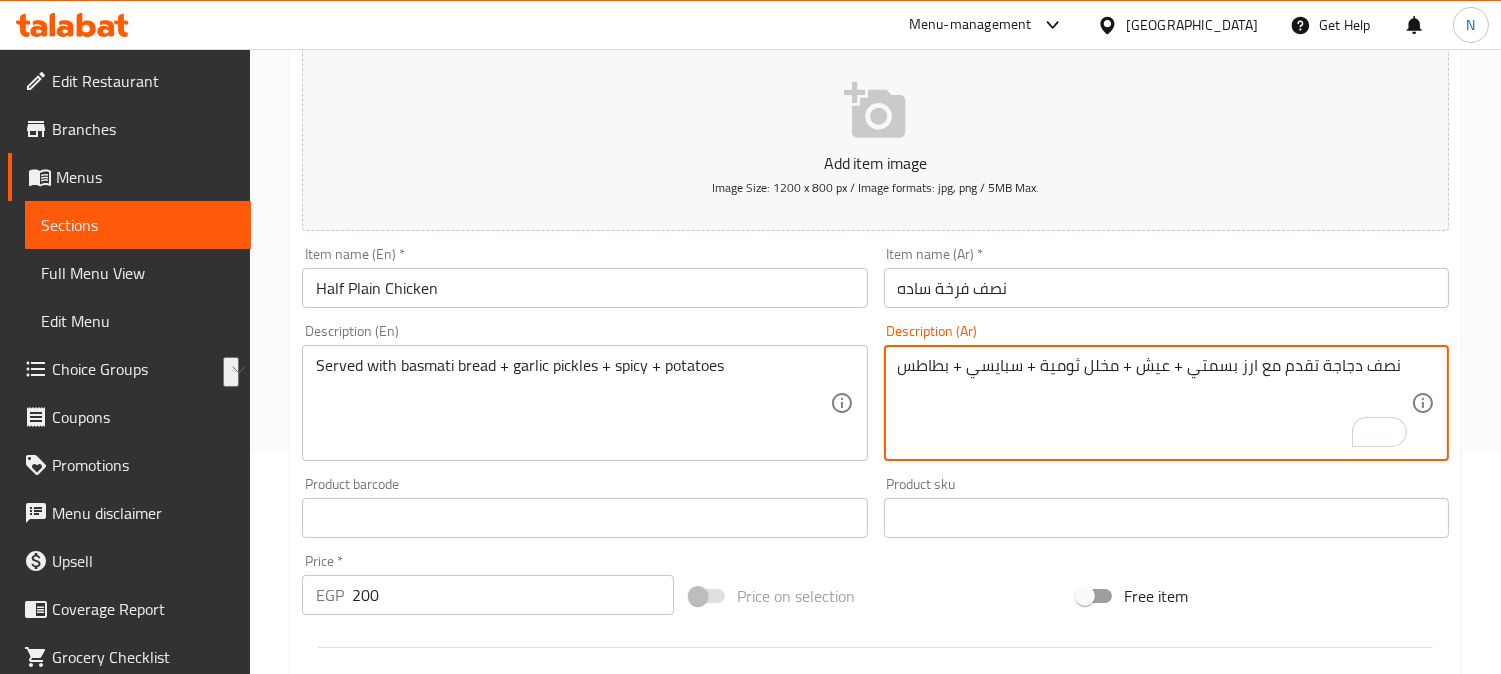click on "Served with basmati bread + garlic pickles + spicy + potatoes Description (En)" at bounding box center (584, 403) 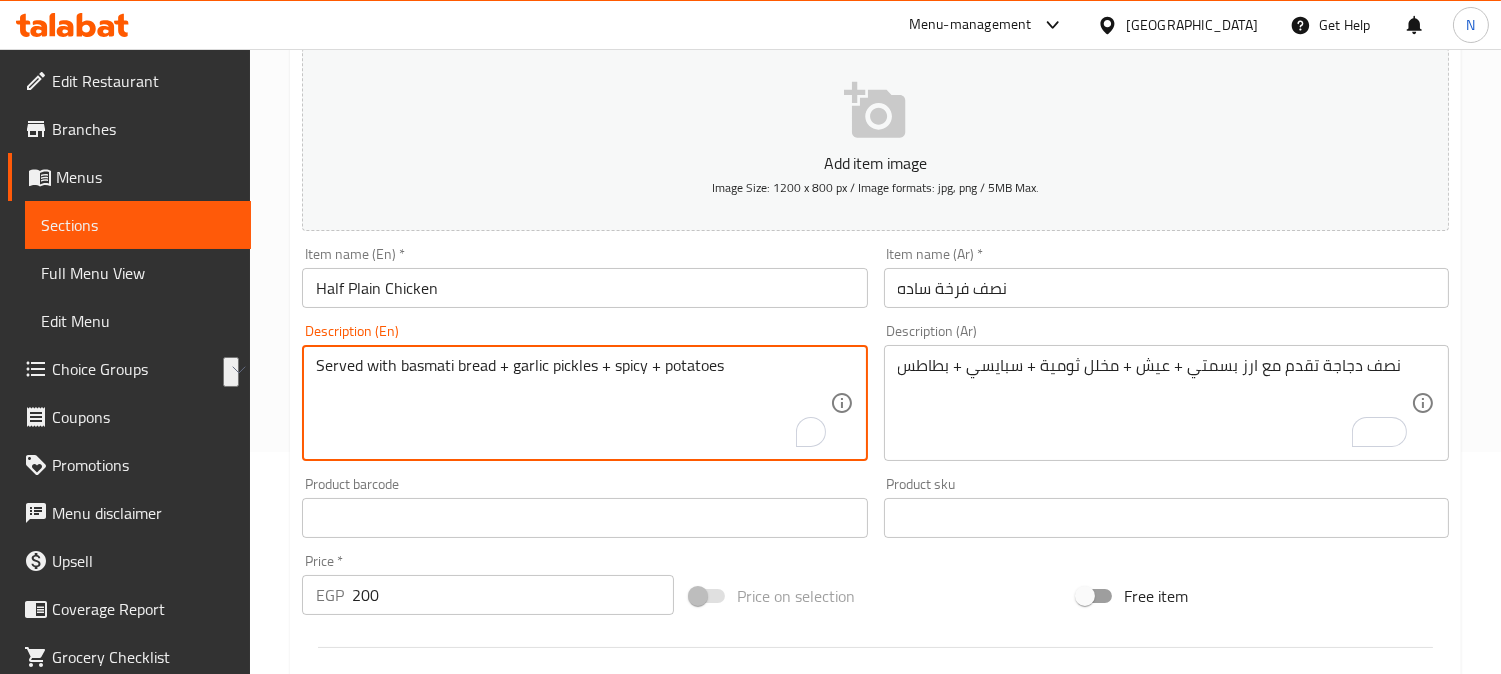 click on "Served with basmati bread + garlic pickles + spicy + potatoes Description (En)" at bounding box center [584, 403] 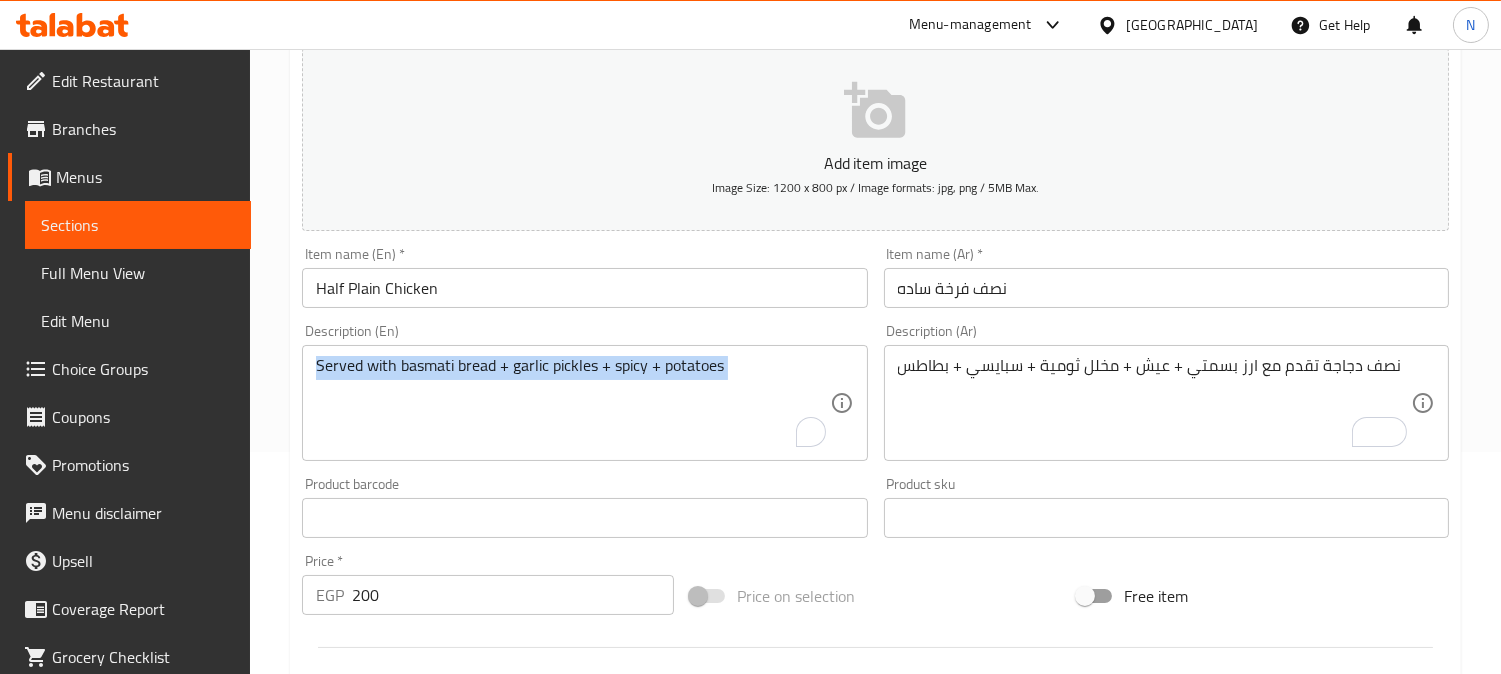 click on "Served with basmati bread + garlic pickles + spicy + potatoes Description (En)" at bounding box center [584, 403] 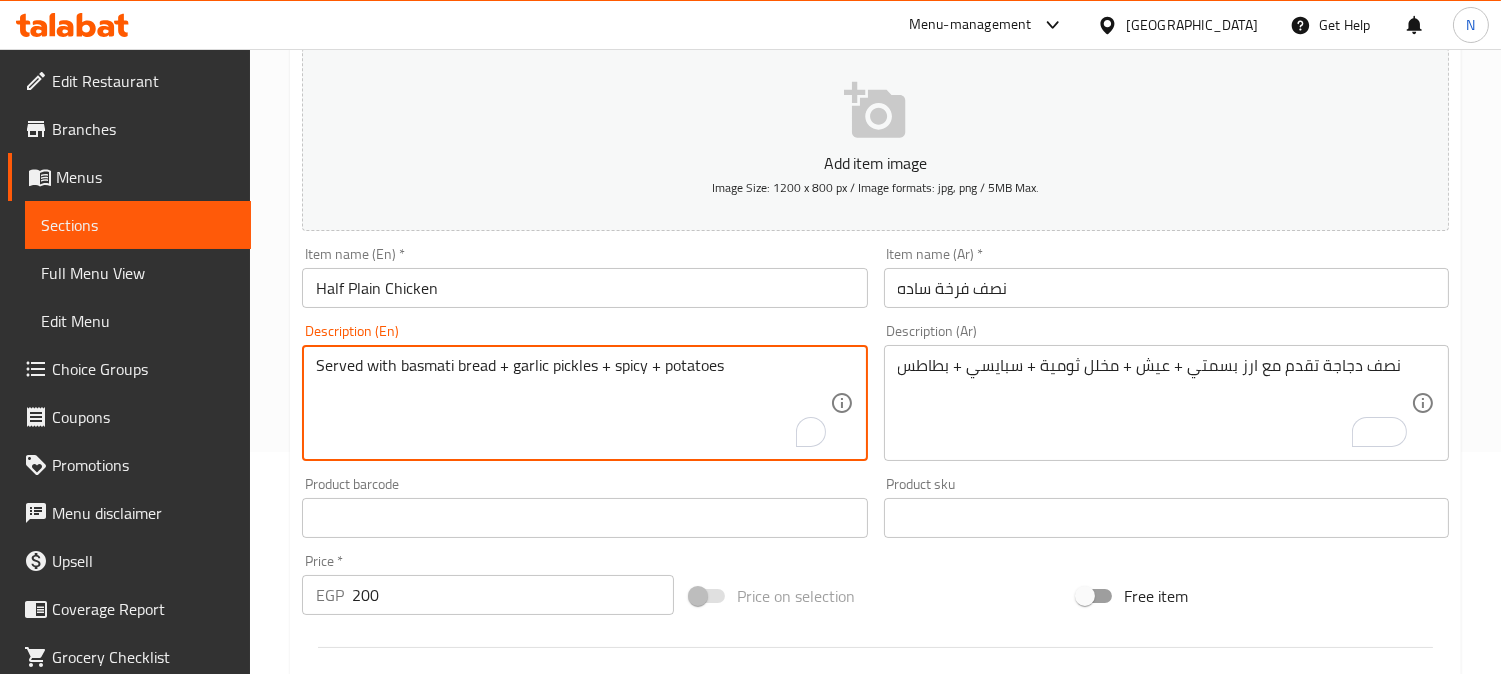 click on "Served with basmati bread + garlic pickles + spicy + potatoes" at bounding box center [572, 403] 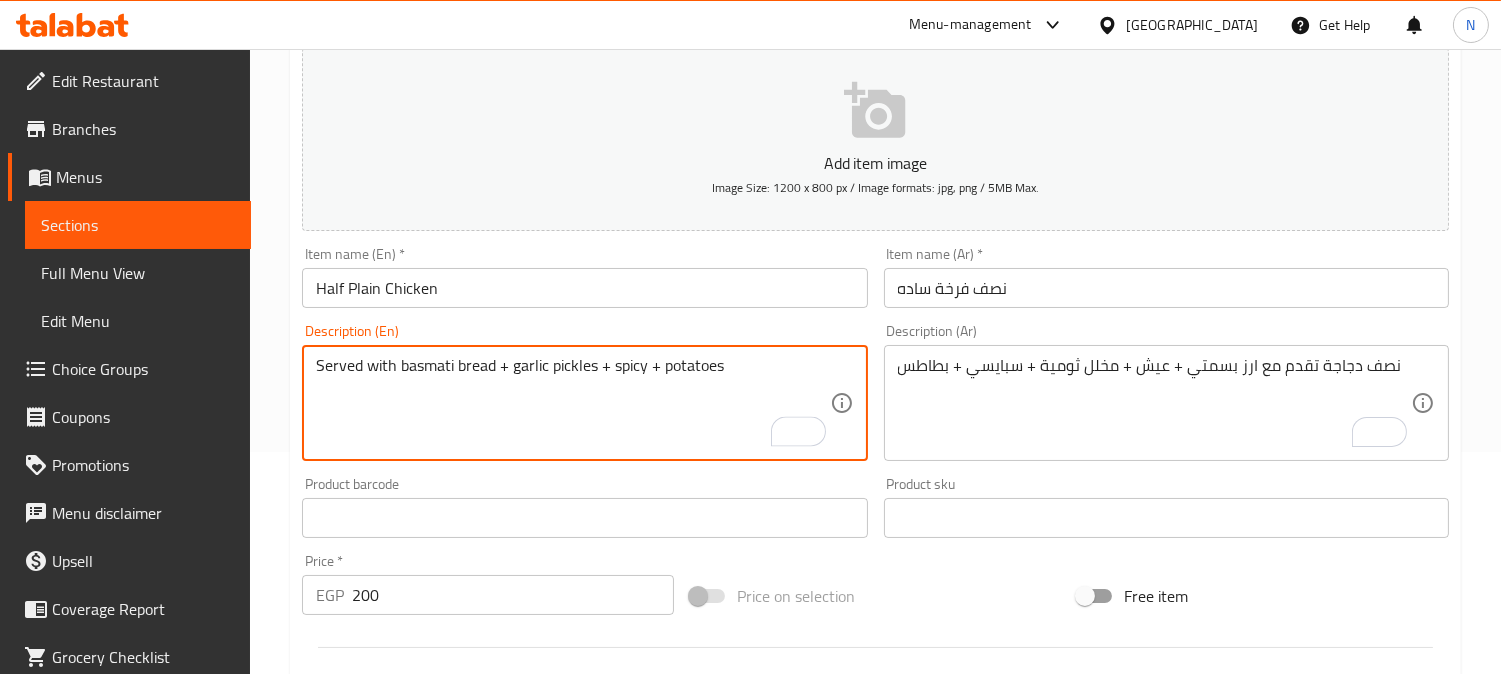 paste on "Half chicken served with basmati rice +" 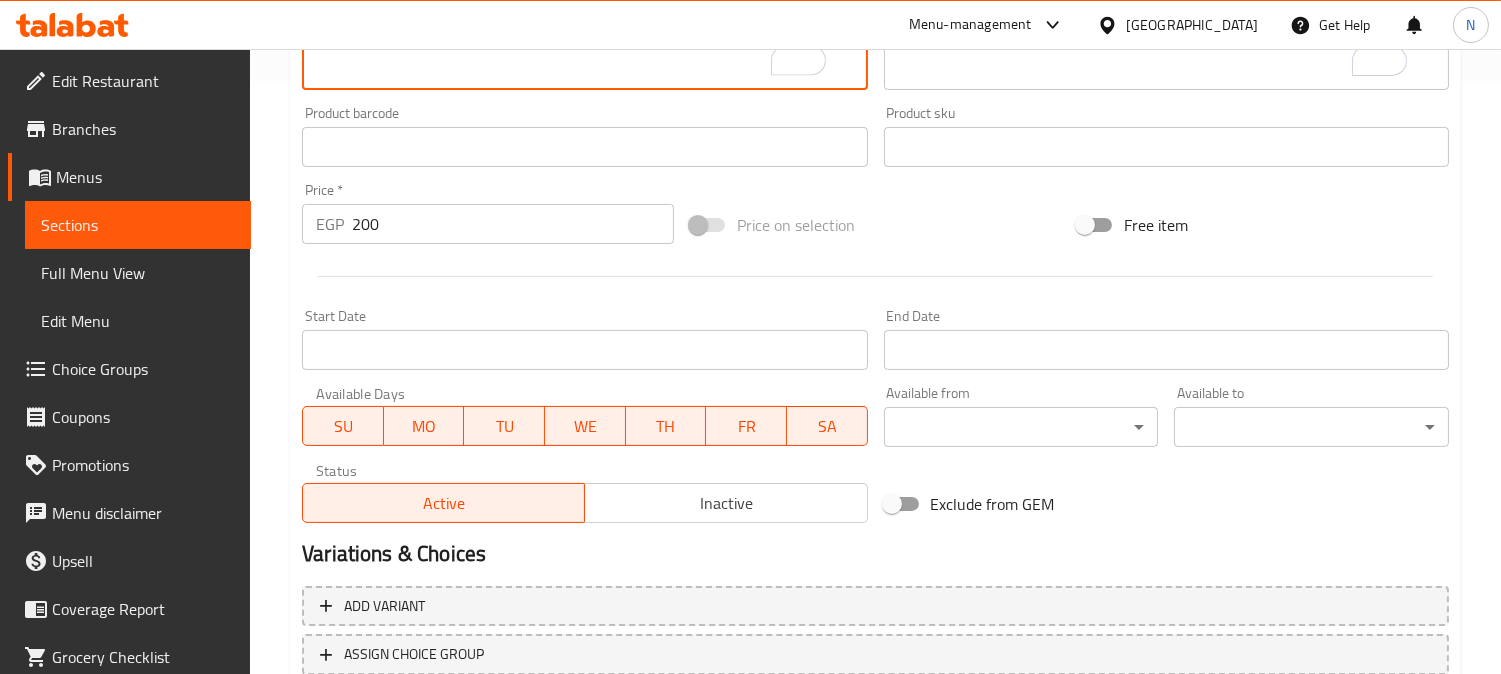 scroll, scrollTop: 735, scrollLeft: 0, axis: vertical 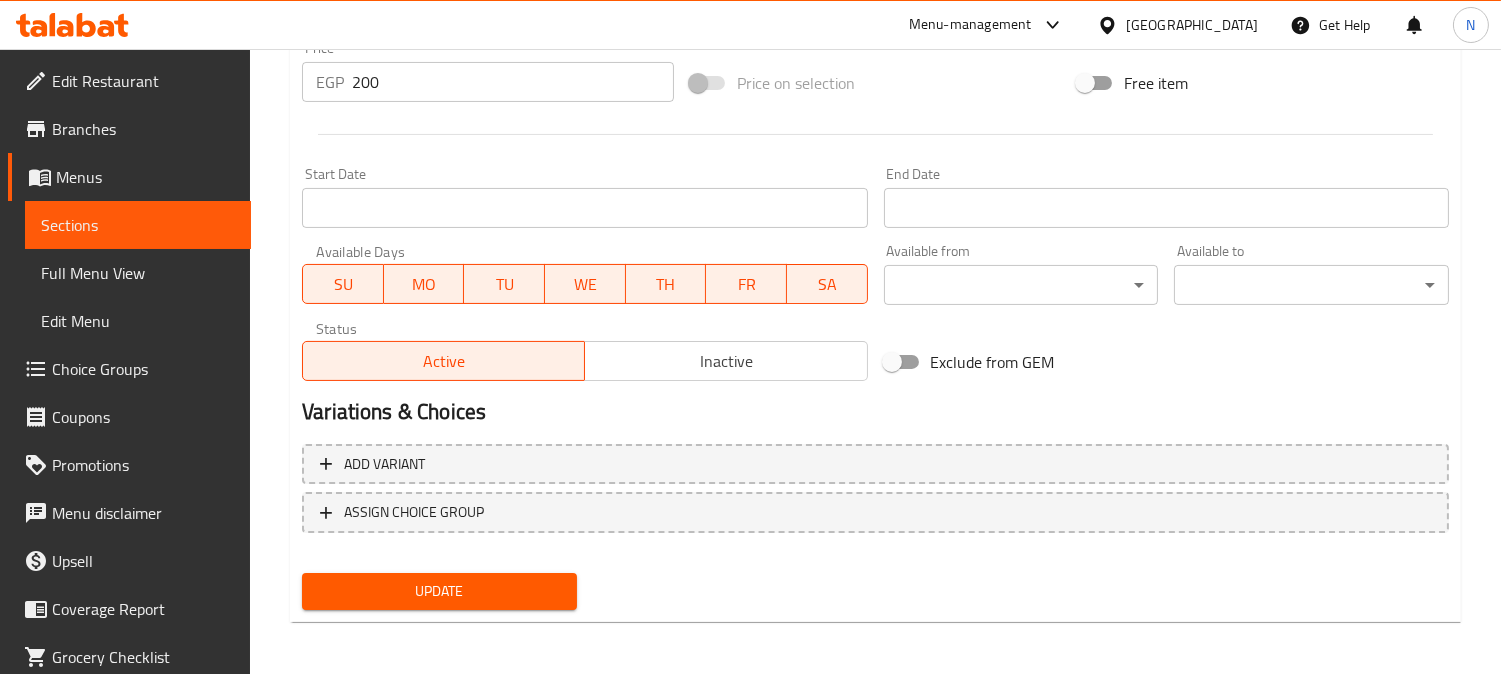 type on "Half chicken served with basmati rice + bread + garlic pickles + spicy + potatoes" 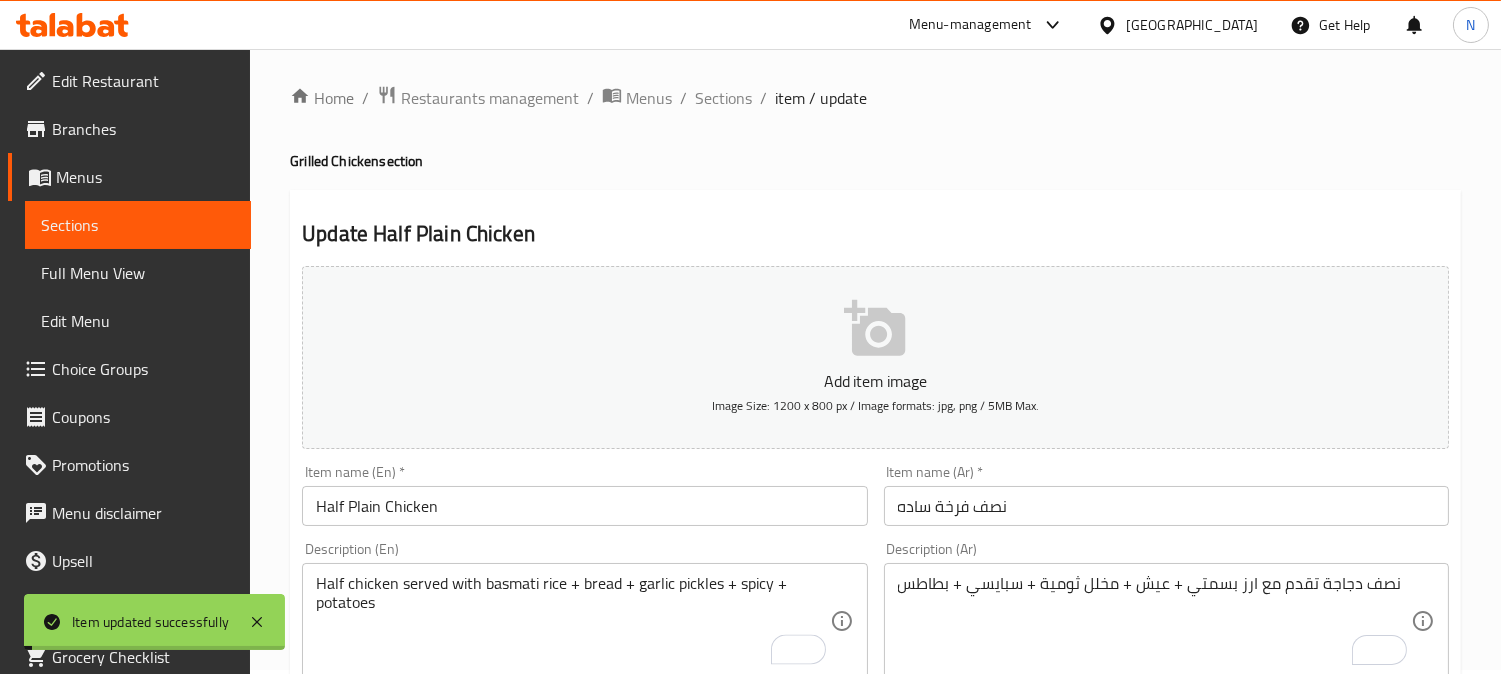 scroll, scrollTop: 0, scrollLeft: 0, axis: both 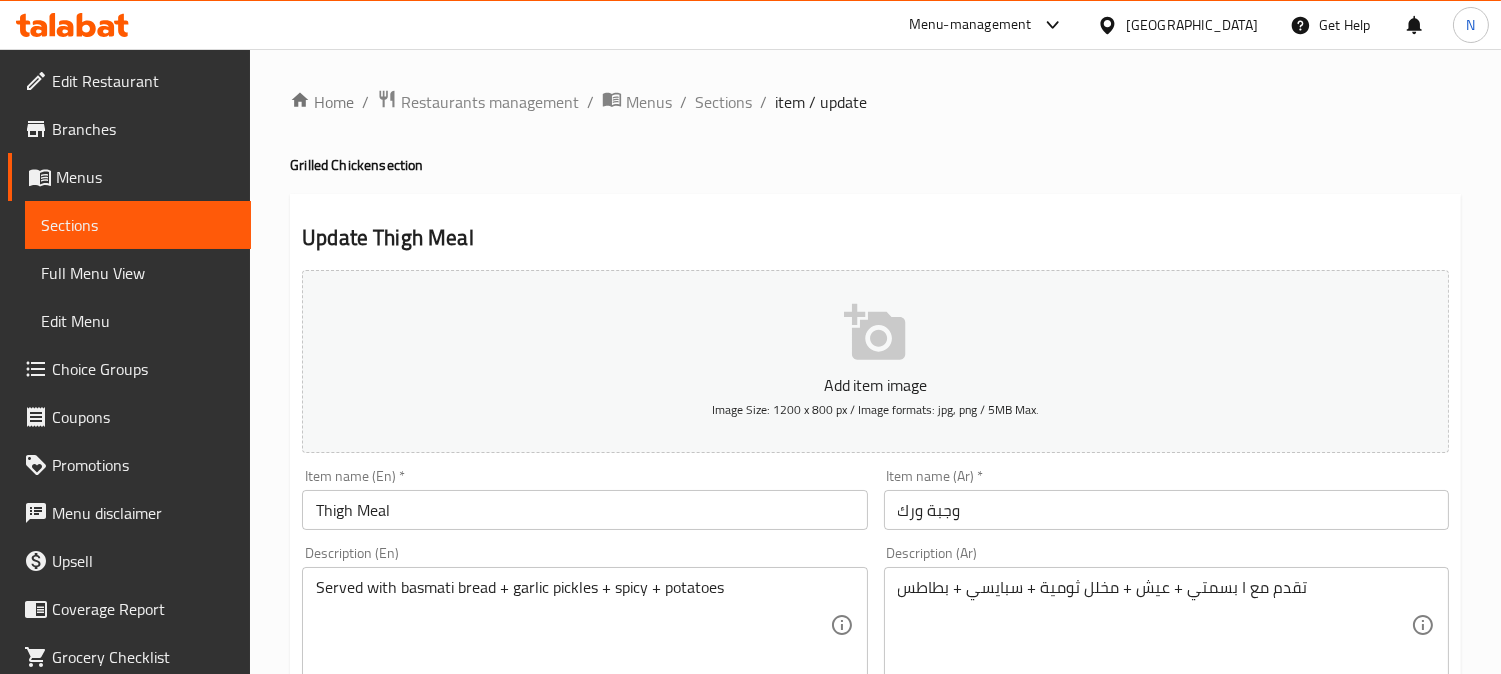 drag, startPoint x: 990, startPoint y: 590, endPoint x: 953, endPoint y: 591, distance: 37.01351 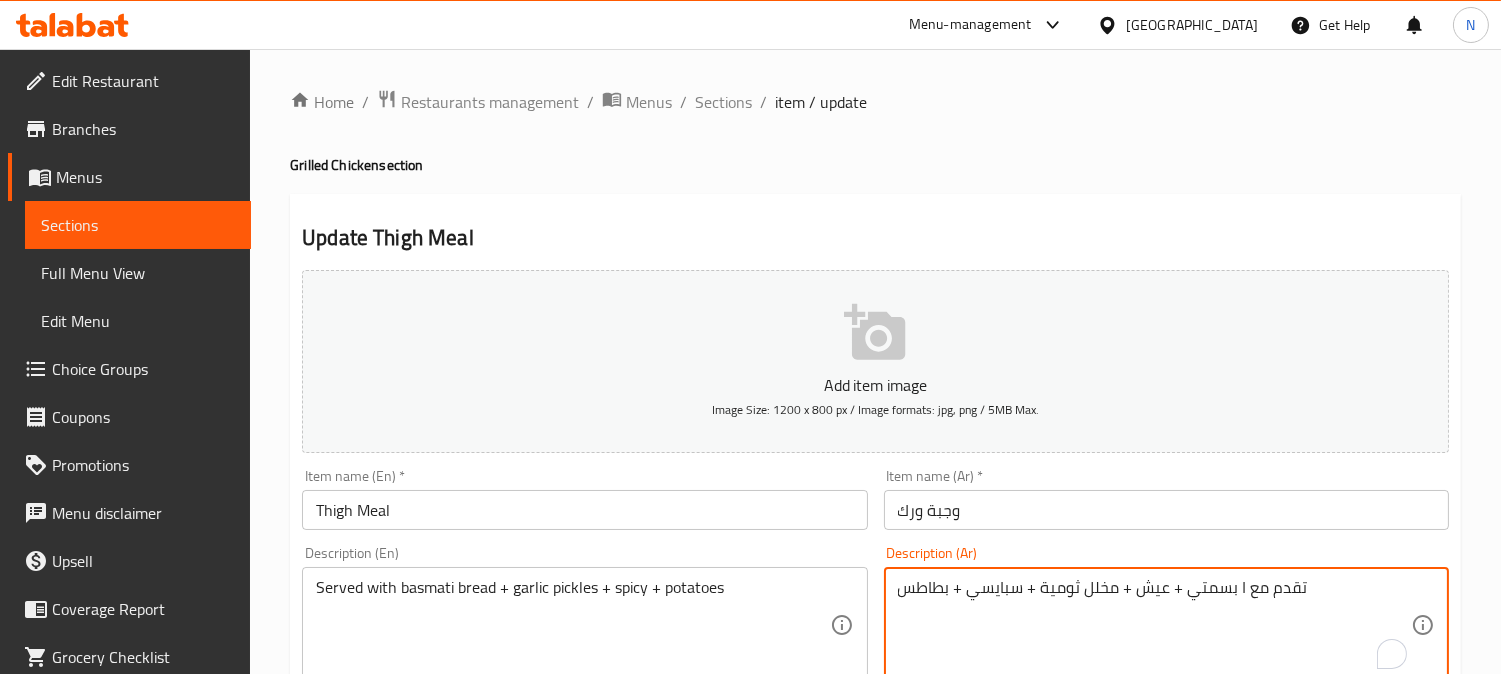 click on "تقدم مع ا بسمتي + عيش + مخلل ثومية + سبايسي + بطاطس" at bounding box center [1154, 625] 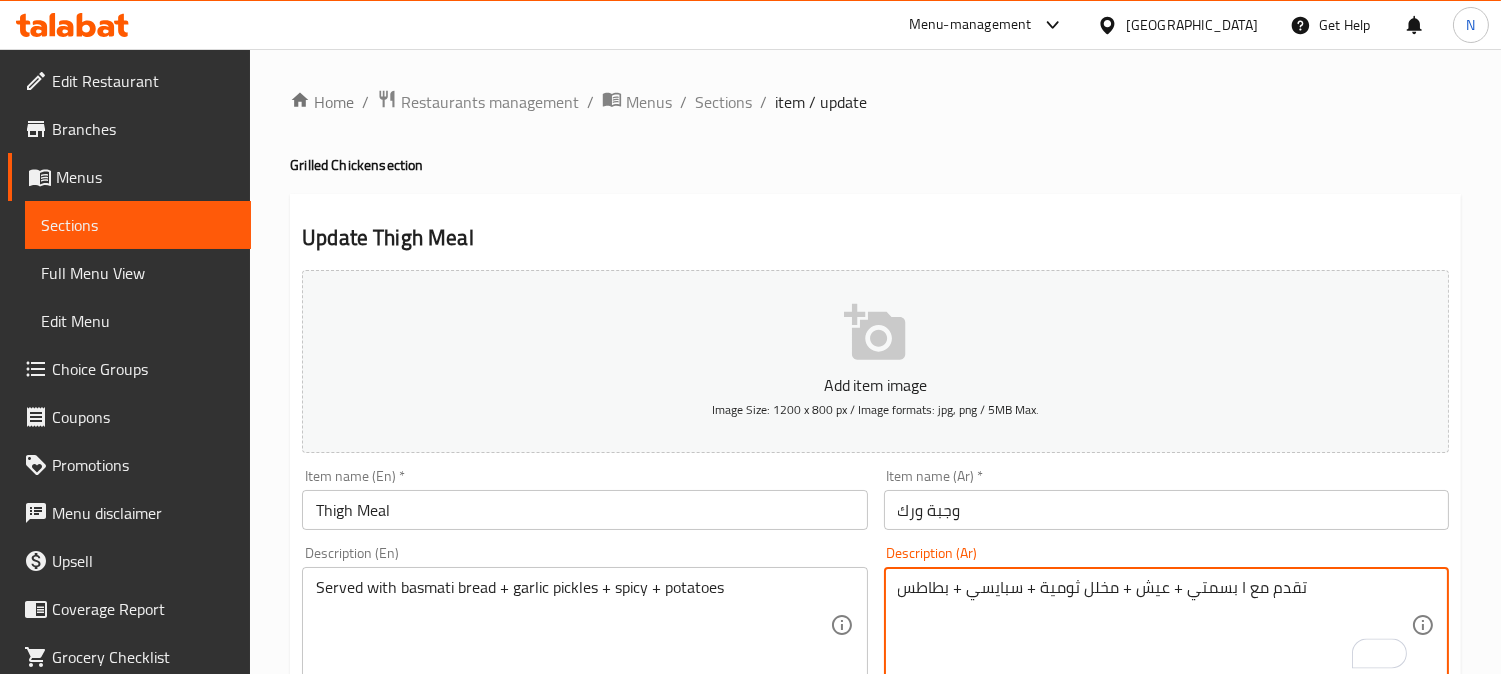 paste on "ورك دجاج مشوي متبل" 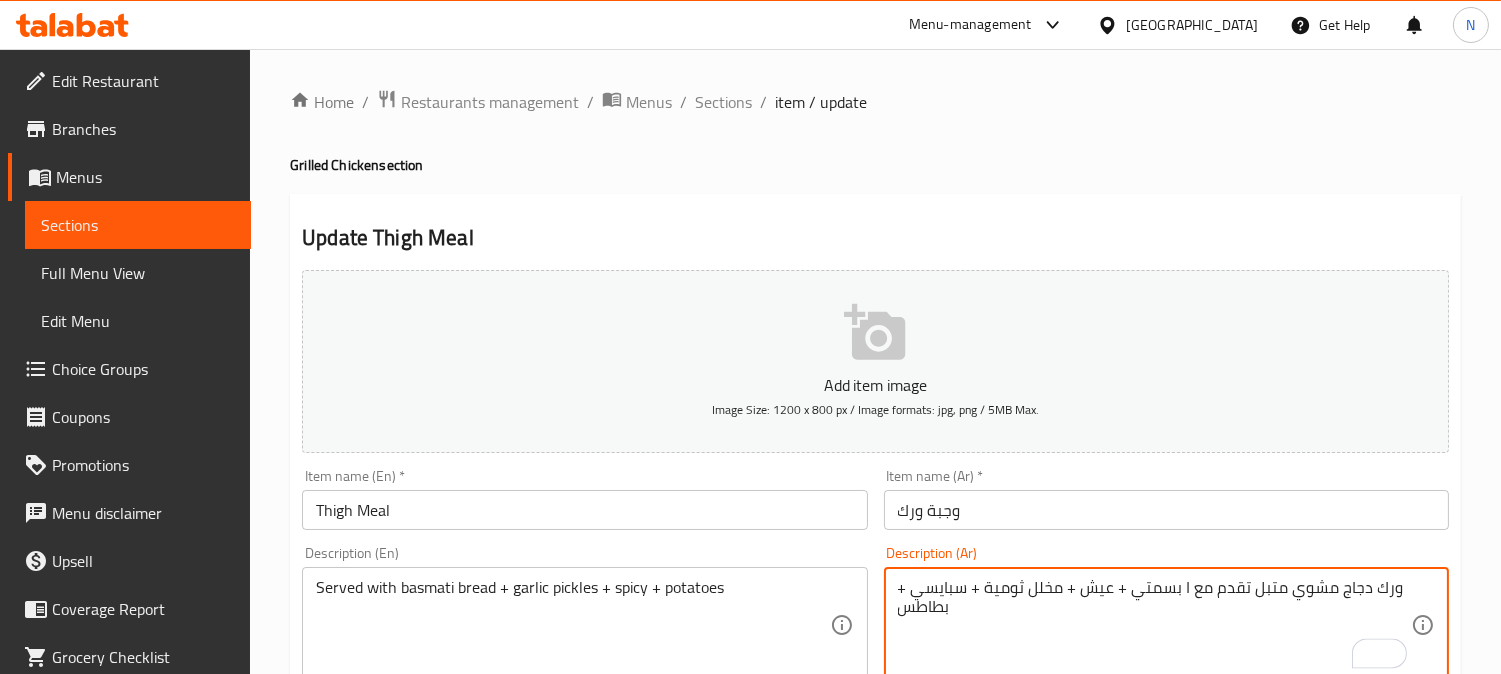 click on "ورك دجاج مشوي متبل تقدم مع ا بسمتي + عيش + مخلل ثومية + سبايسي + بطاطس" at bounding box center (1154, 625) 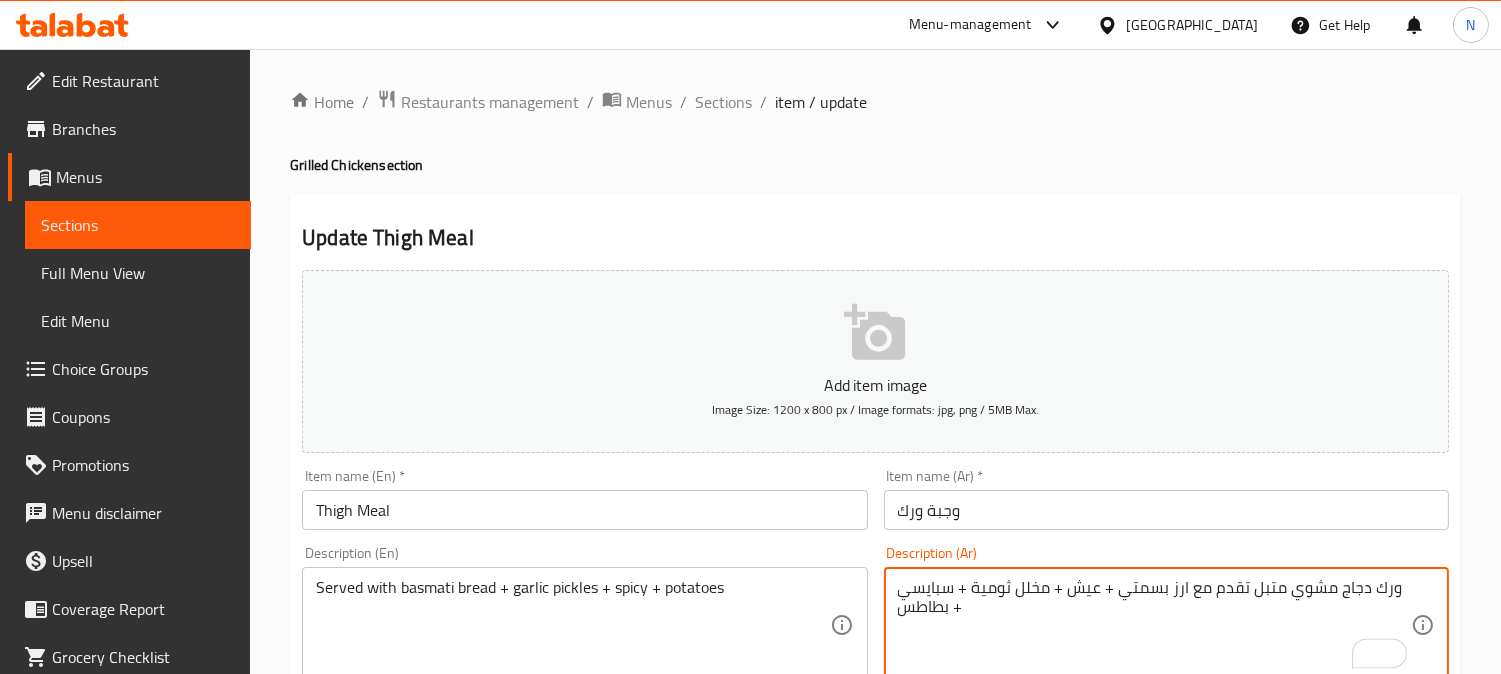 click on "ورك دجاج مشوي متبل تقدم مع ارز بسمتي + عيش + مخلل ثومية + سبايسي + بطاطس" at bounding box center [1154, 625] 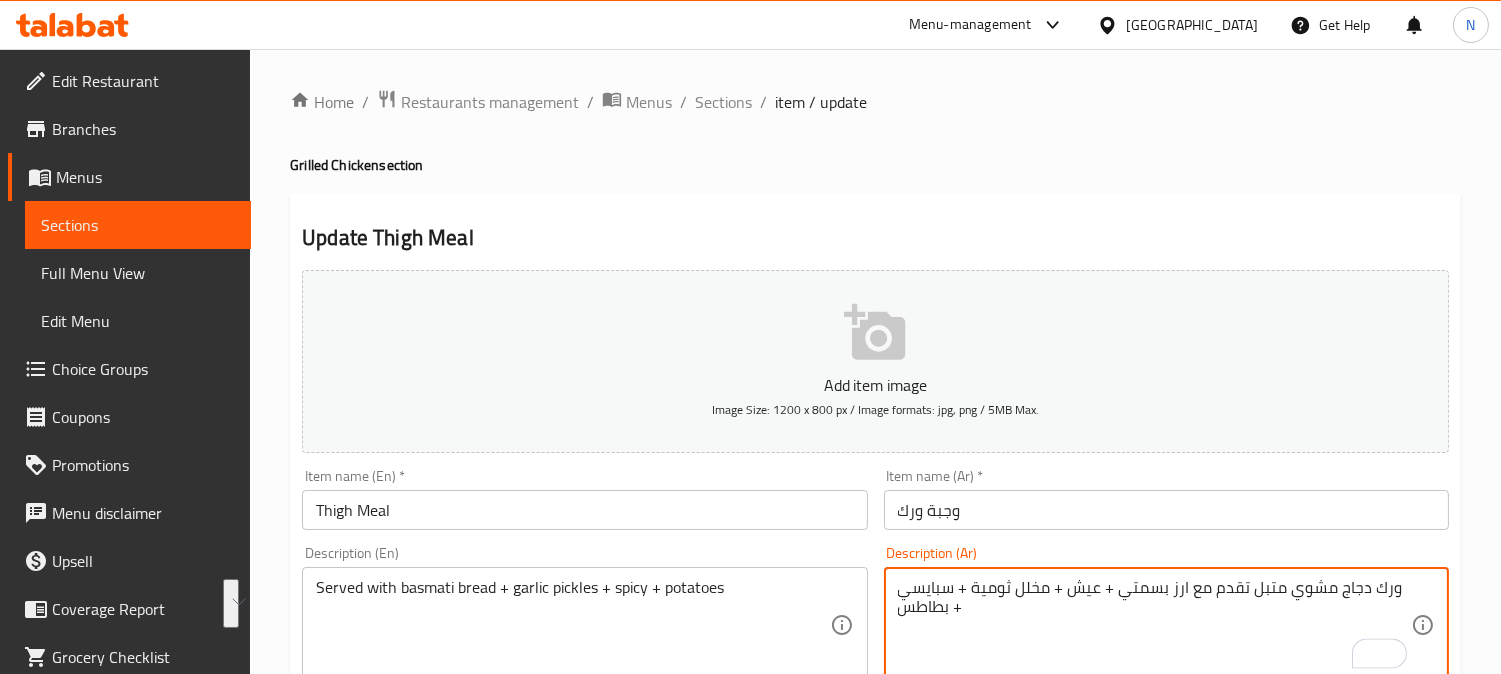 type on "ورك دجاج مشوي متبل تقدم مع ارز بسمتي + عيش + مخلل ثومية + سبايسي + بطاطس" 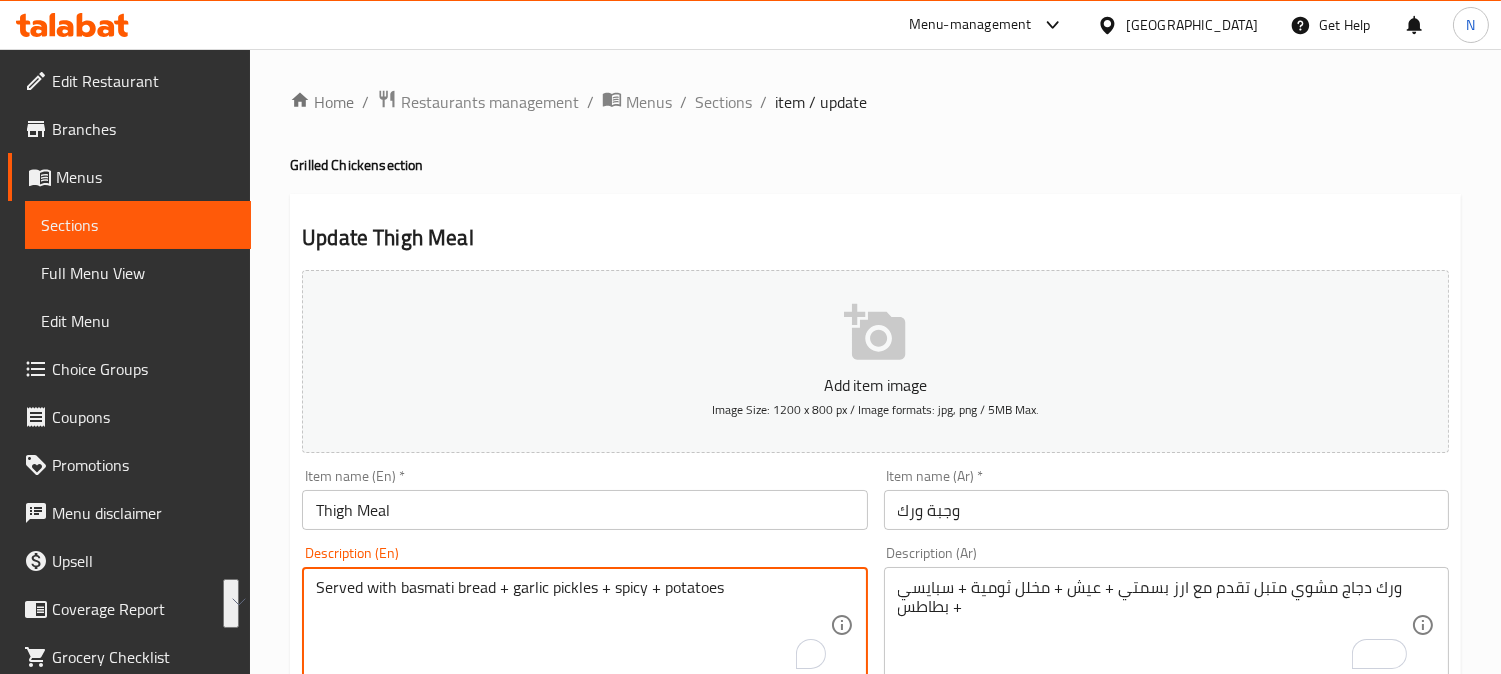 click on "Served with basmati bread + garlic pickles + spicy + potatoes" at bounding box center (572, 625) 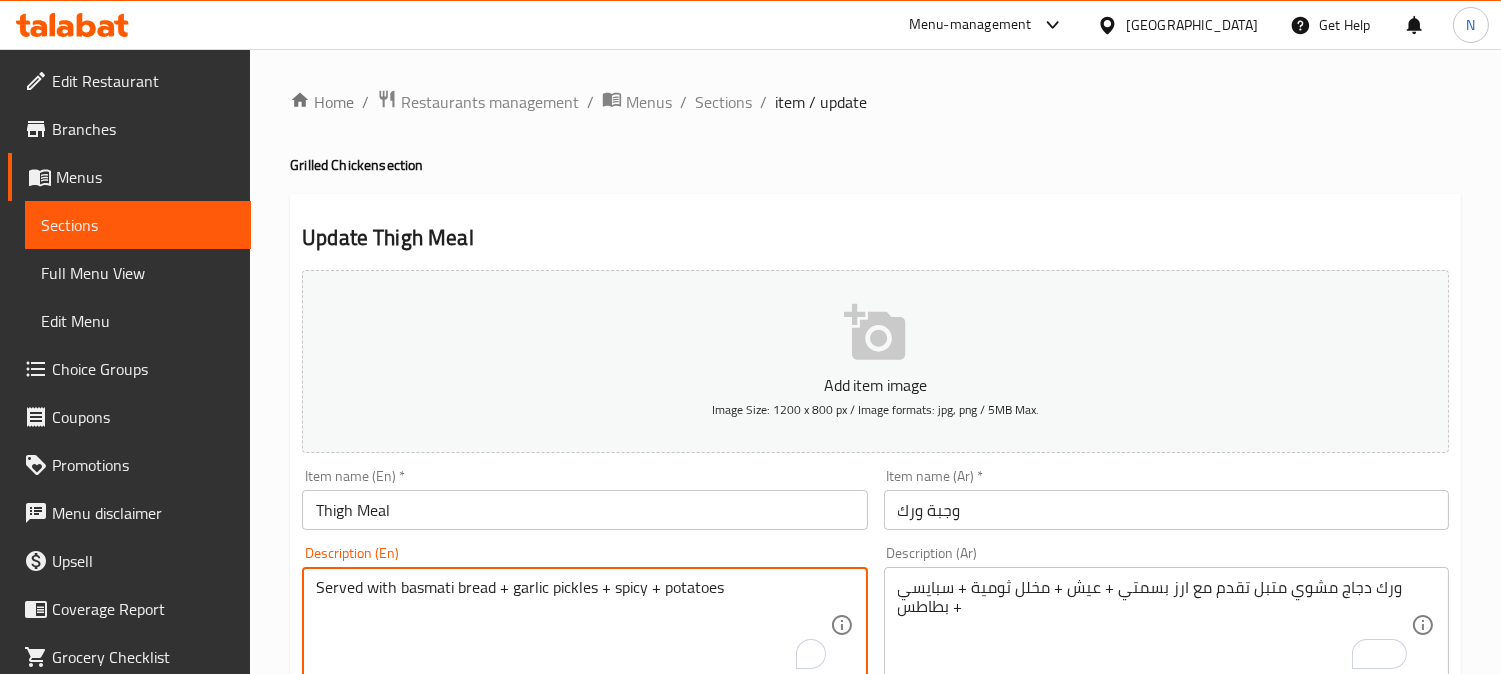 click on "Served with basmati bread + garlic pickles + spicy + potatoes" at bounding box center (572, 625) 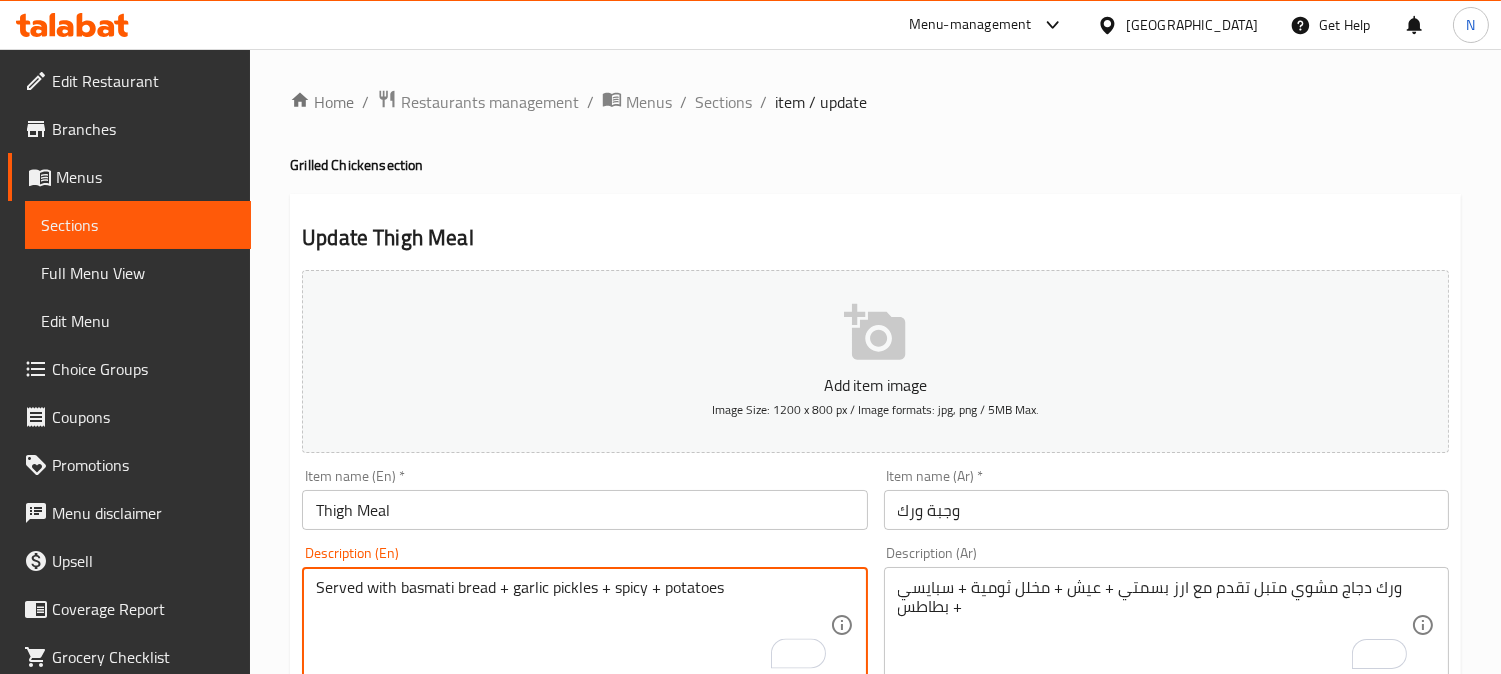 paste on "Marinated grilled chicken thigh served with basmati rice +" 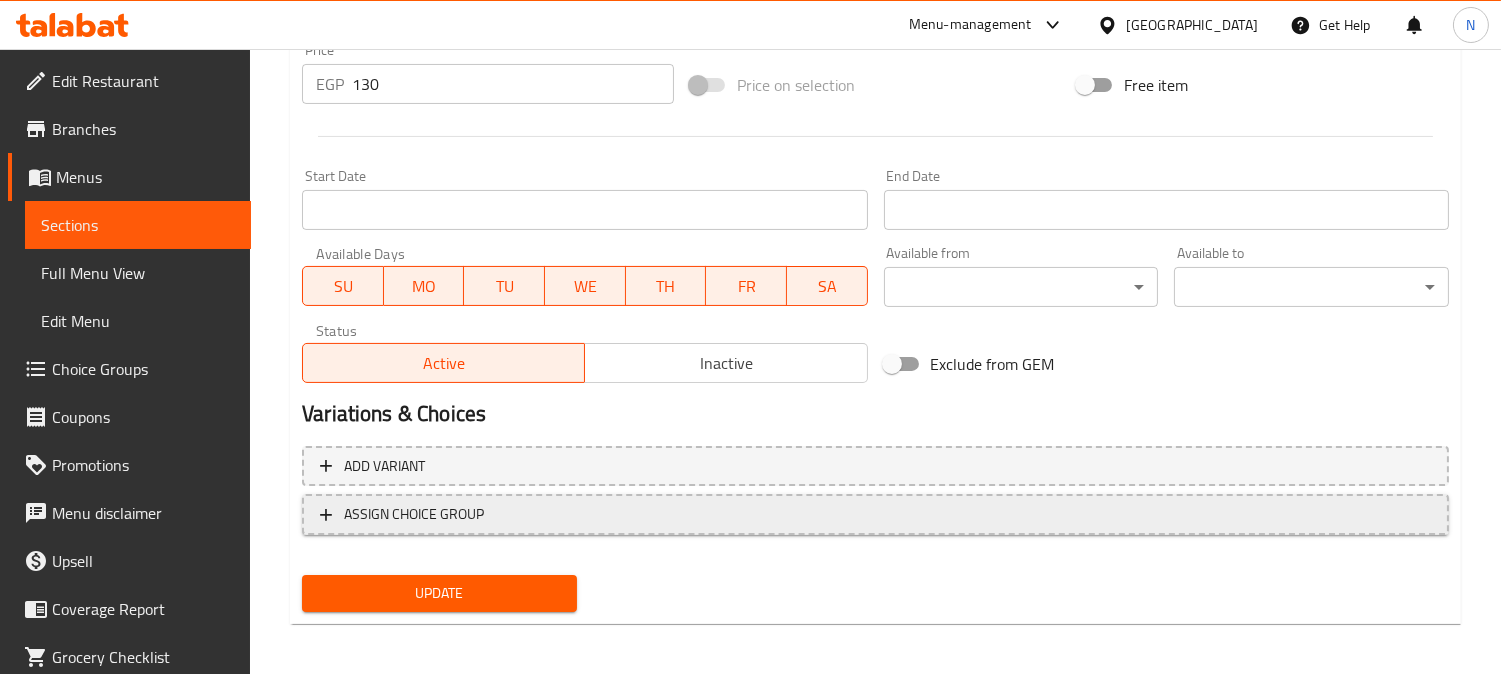 scroll, scrollTop: 735, scrollLeft: 0, axis: vertical 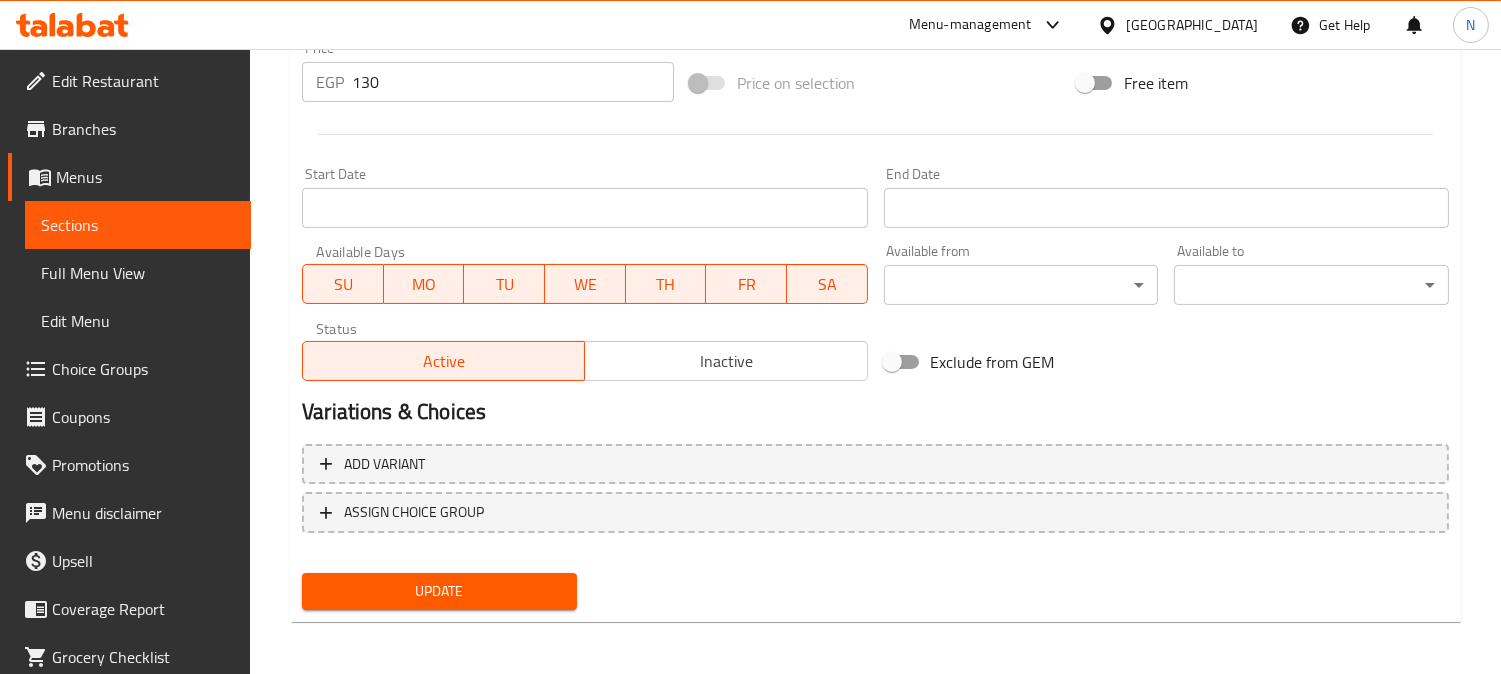 type on "Marinated grilled chicken thigh served with basmati rice + bread + garlic pickles + spicy + potatoes" 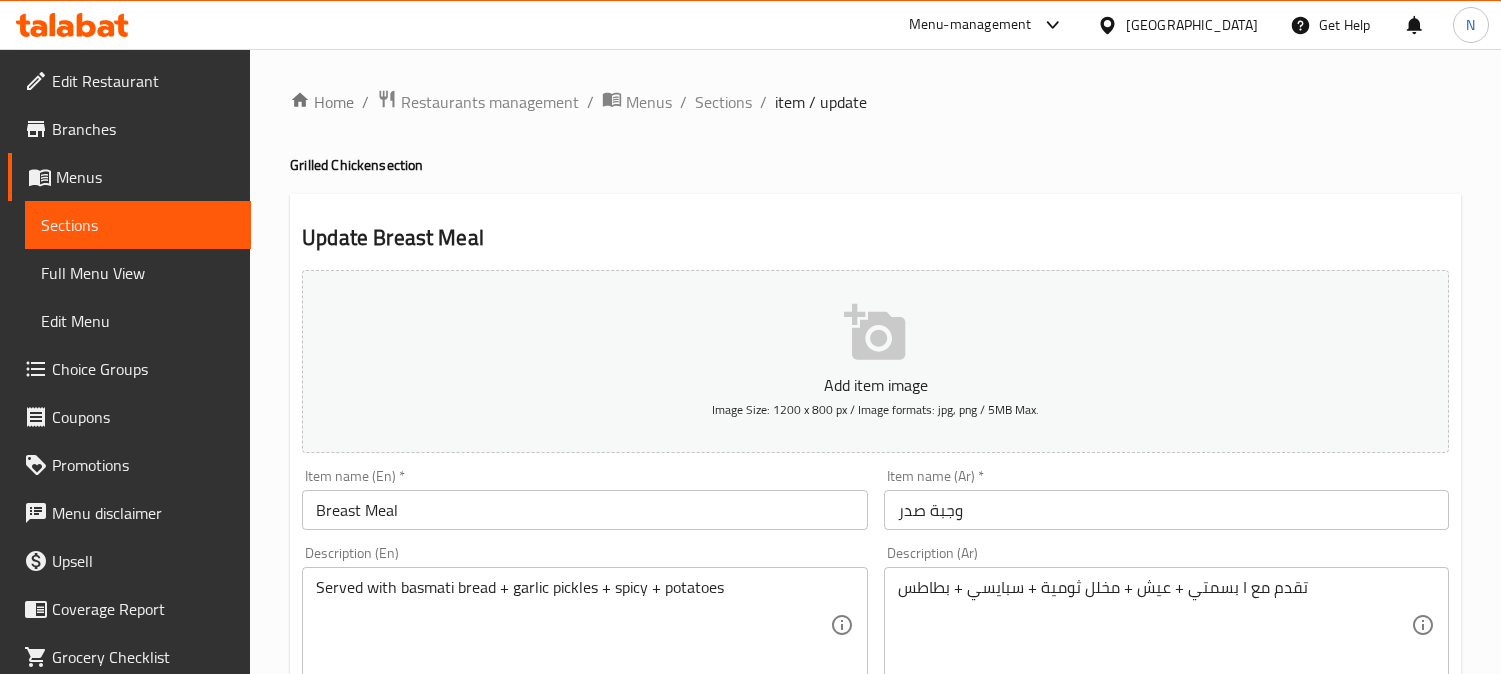 scroll, scrollTop: 0, scrollLeft: 0, axis: both 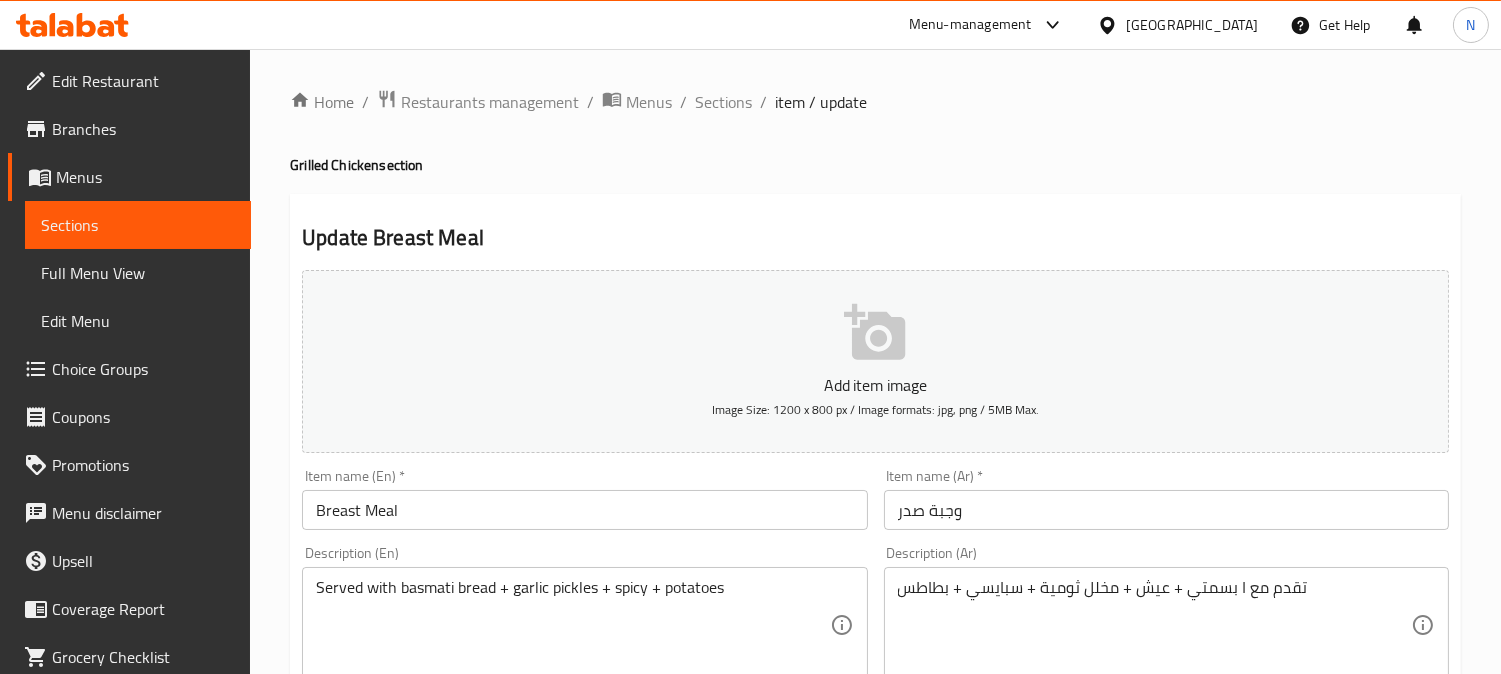 click on "تقدم مع ا بسمتي + عيش + مخلل ثومية + سبايسي + بطاطس Description (Ar)" at bounding box center [1166, 625] 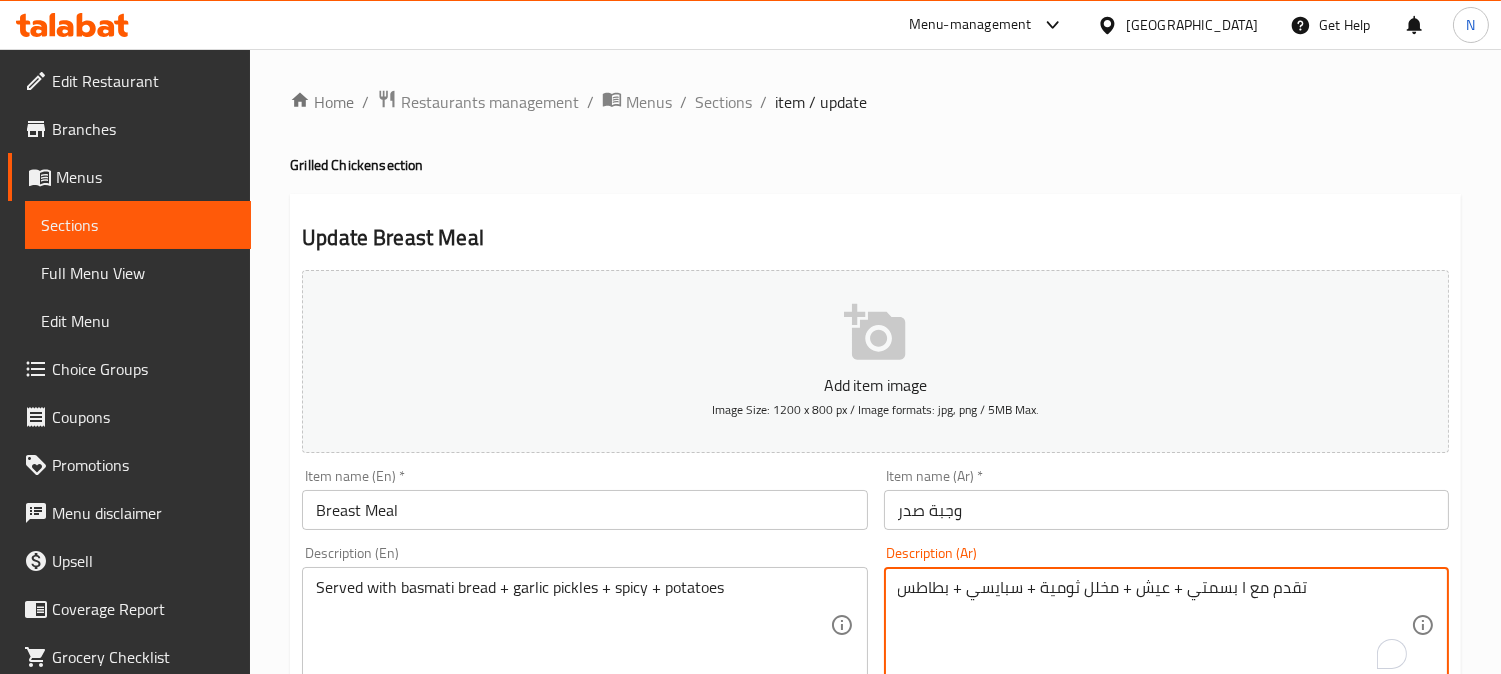 click on "تقدم مع ا بسمتي + عيش + مخلل ثومية + سبايسي + بطاطس" at bounding box center (1154, 625) 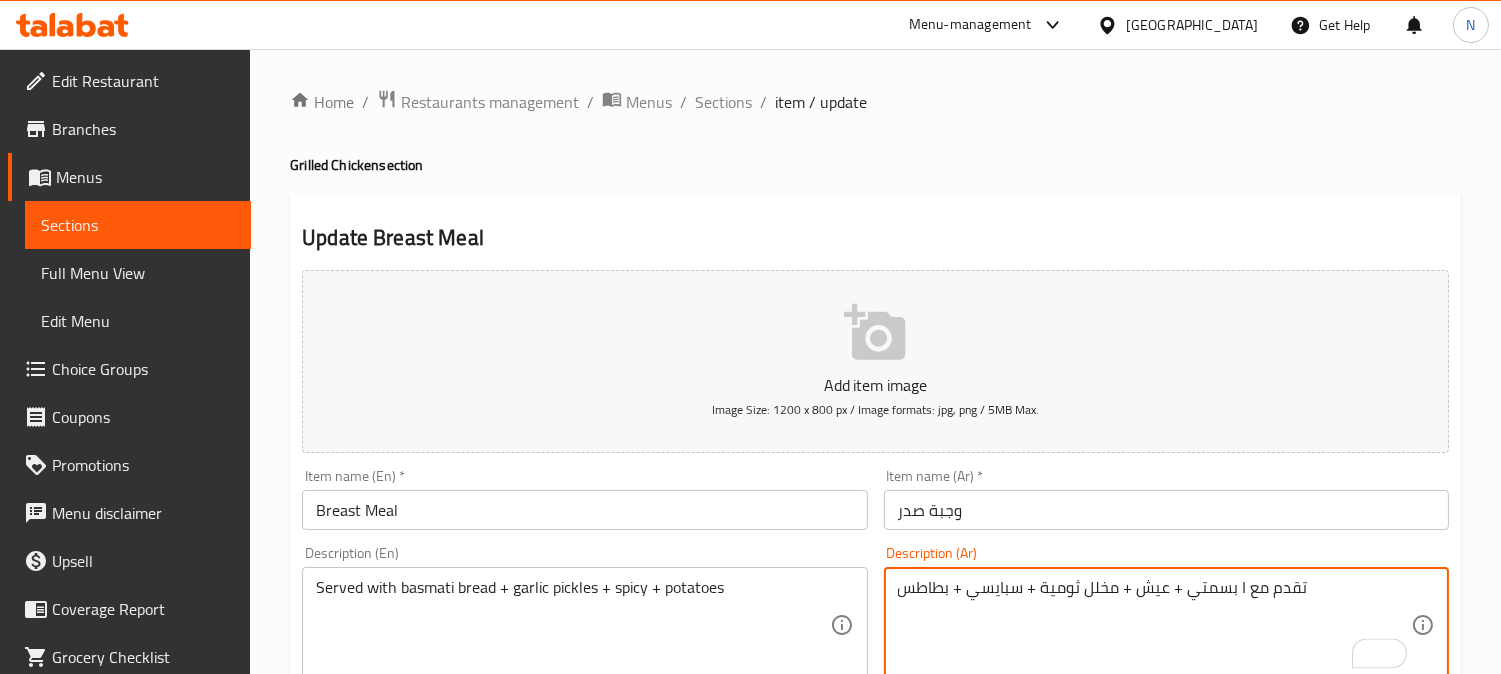 paste on "صدر دجاج مشوي متبل" 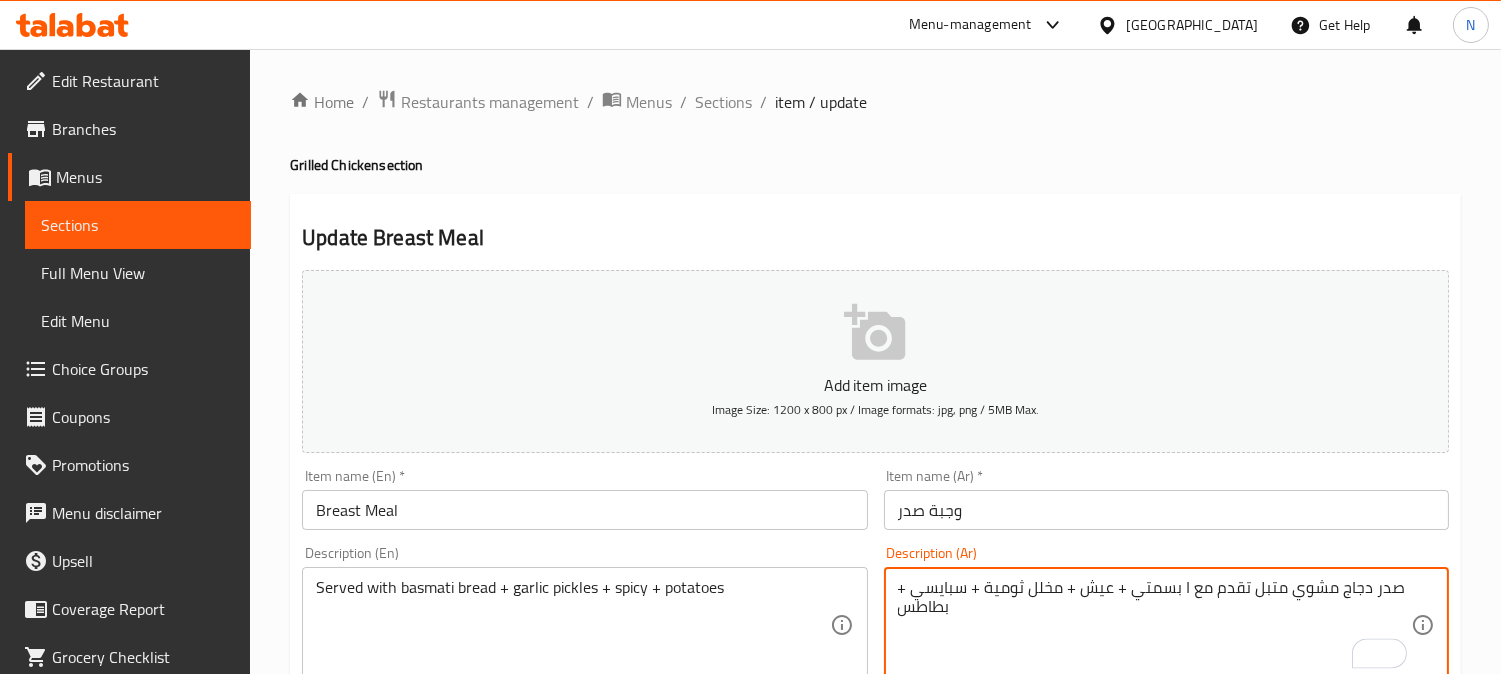 click on "صدر دجاج مشوي متبل تقدم مع ا بسمتي + عيش + مخلل ثومية + سبايسي + بطاطس" at bounding box center (1154, 625) 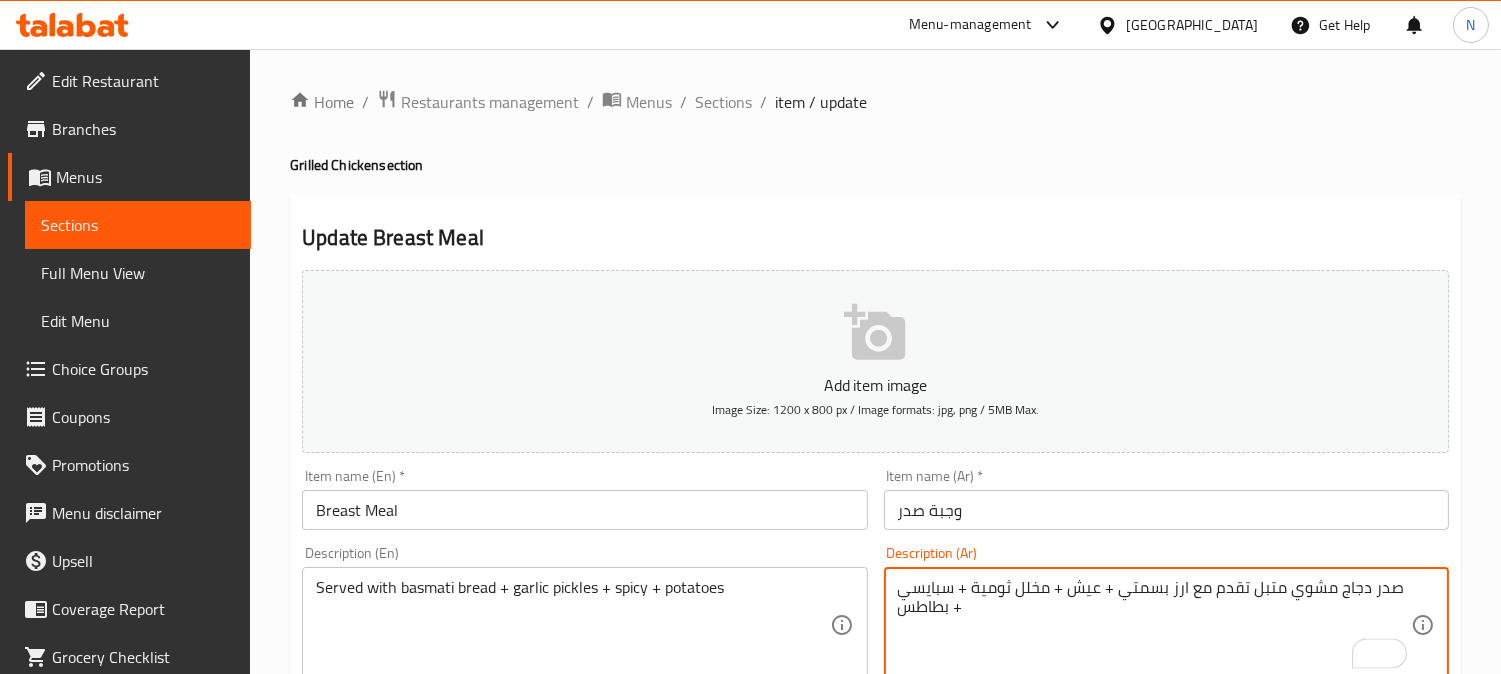 click on "صدر دجاج مشوي متبل تقدم مع ارز بسمتي + عيش + مخلل ثومية + سبايسي + بطاطس" at bounding box center [1154, 625] 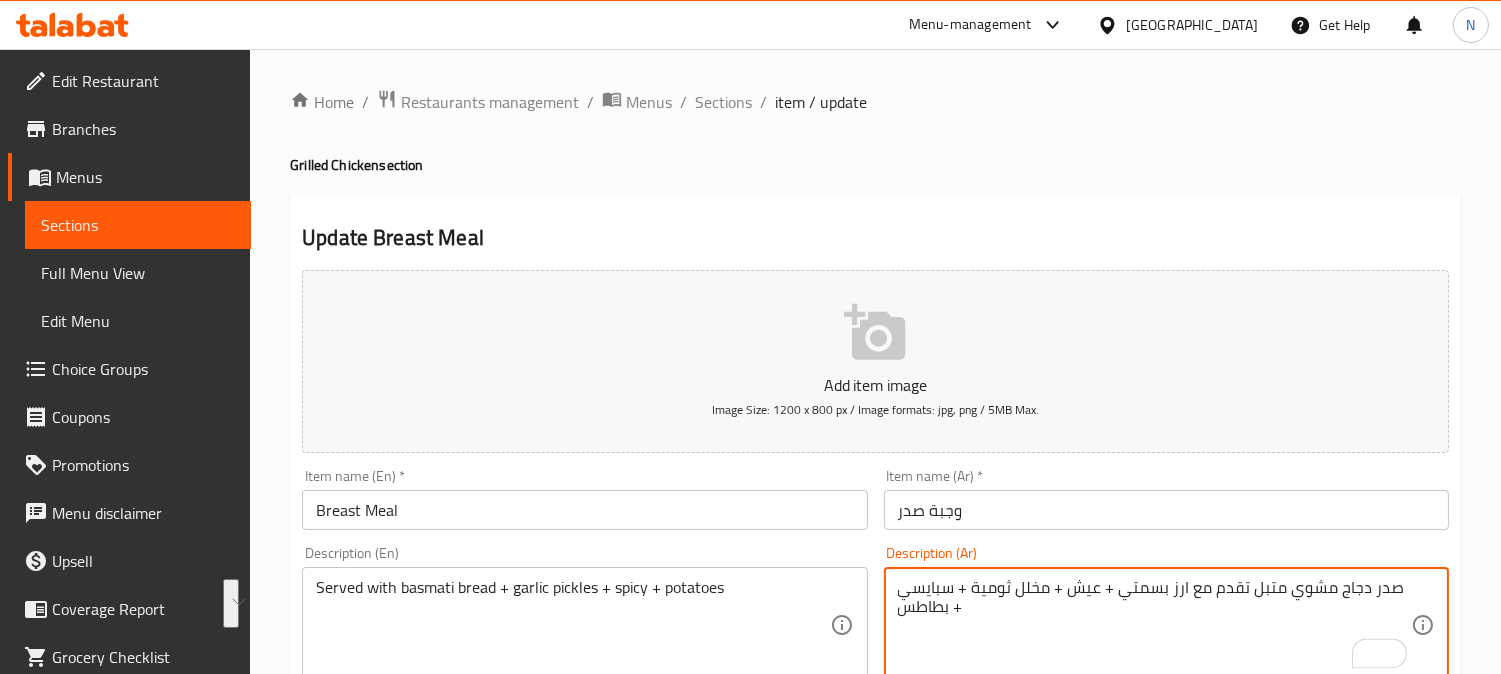 type on "صدر دجاج مشوي متبل تقدم مع ارز بسمتي + عيش + مخلل ثومية + سبايسي + بطاطس" 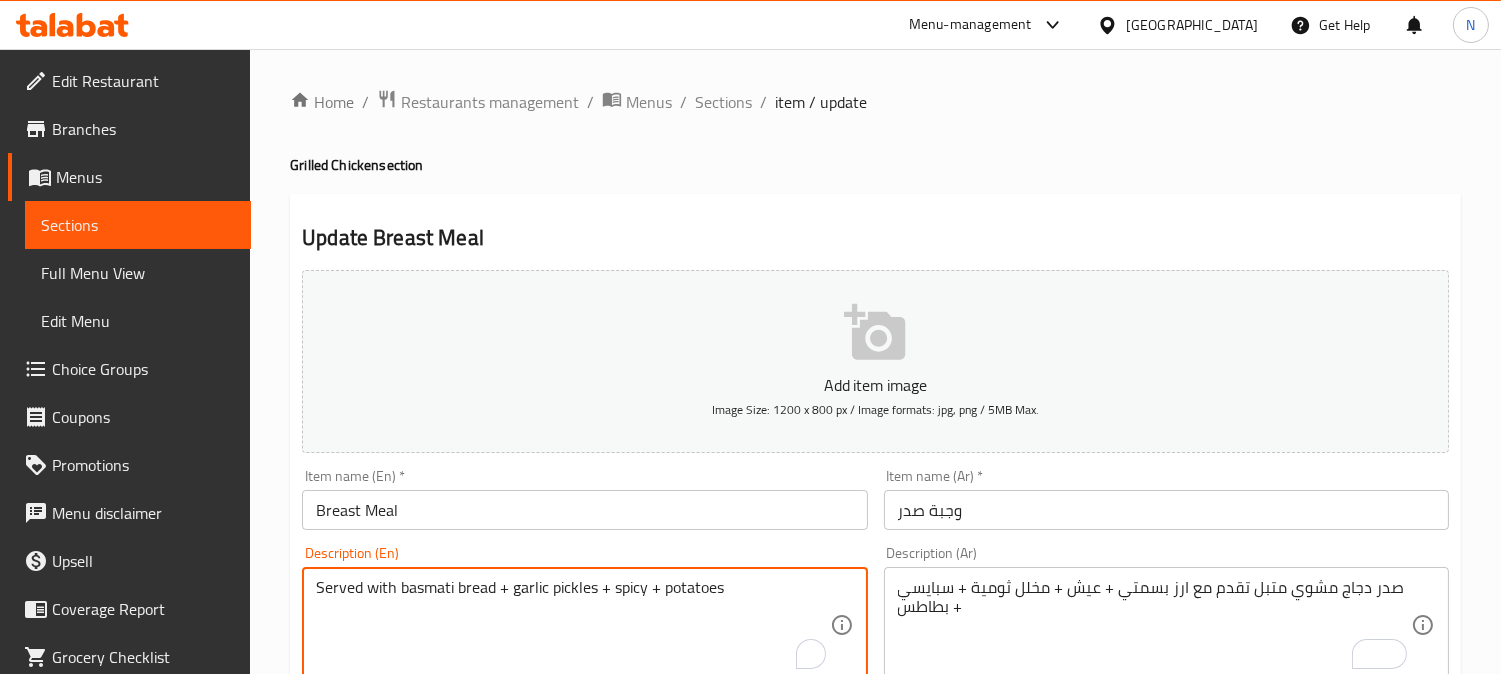click on "Served with basmati bread + garlic pickles + spicy + potatoes" at bounding box center (572, 625) 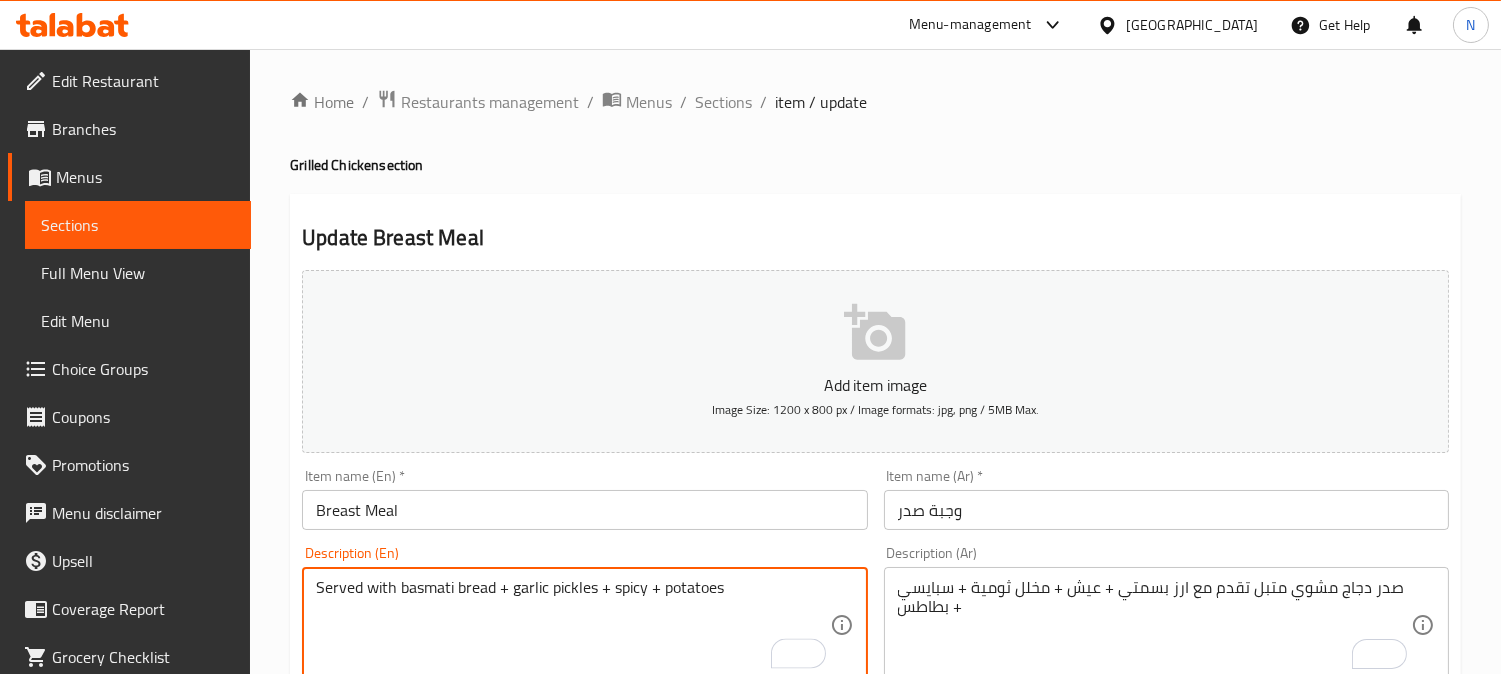 paste on "Marinated grilled chicken breast served with basmati rice +" 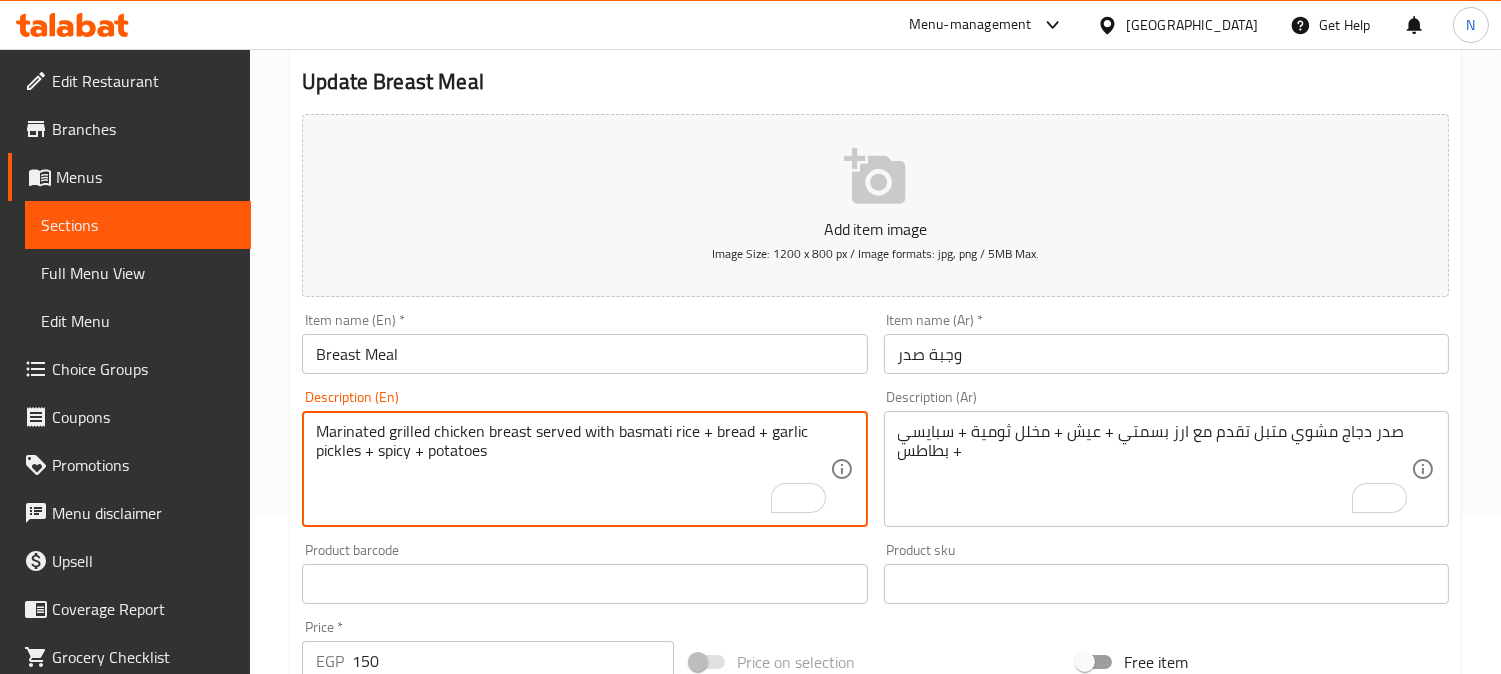 scroll, scrollTop: 735, scrollLeft: 0, axis: vertical 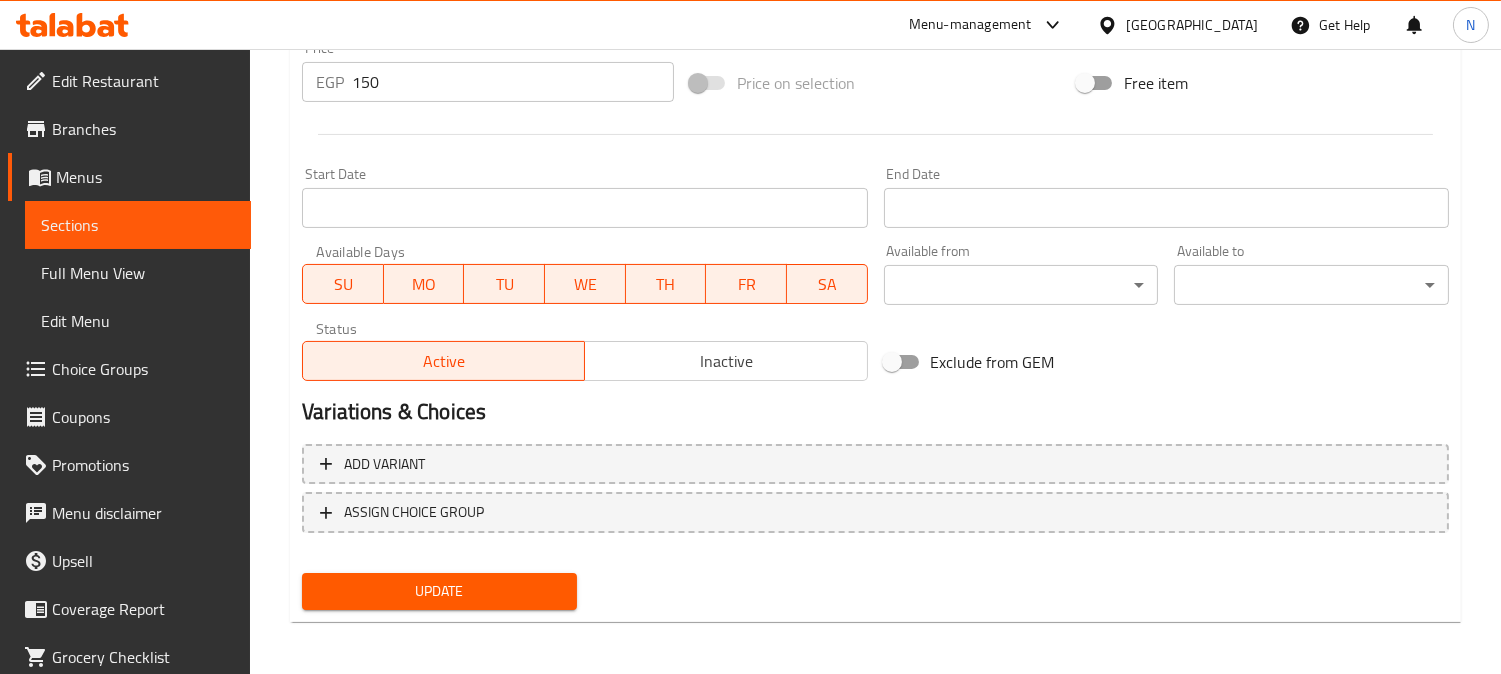 type on "Marinated grilled chicken breast served with basmati rice + bread + garlic pickles + spicy + potatoes" 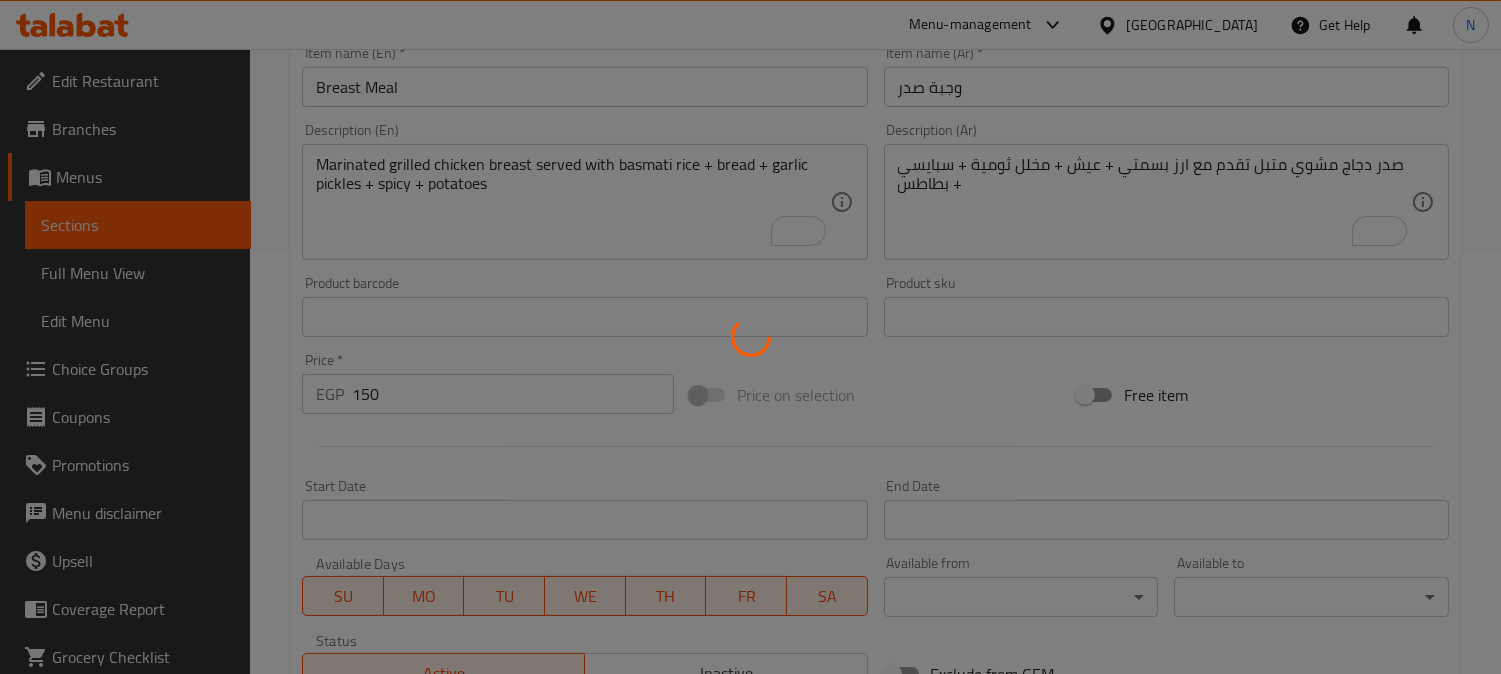 scroll, scrollTop: 0, scrollLeft: 0, axis: both 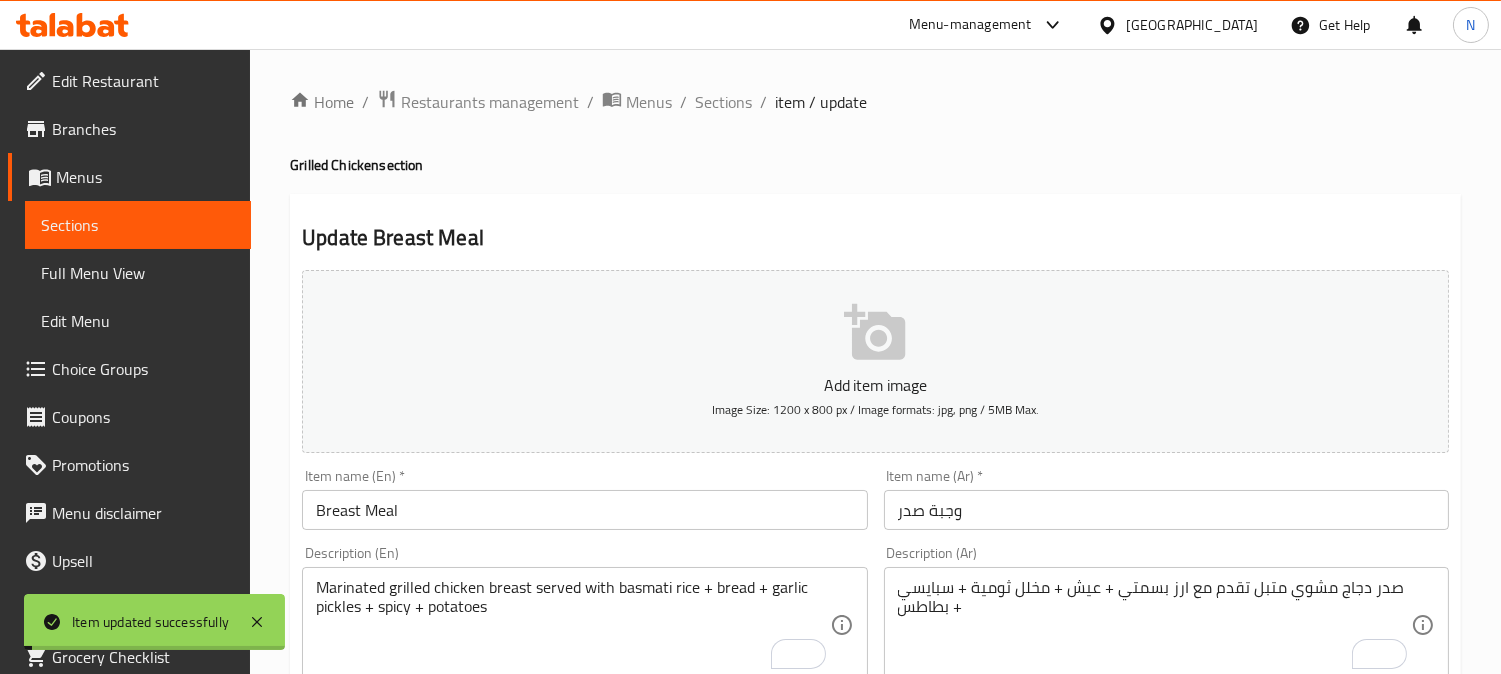 click on "Sections" at bounding box center [723, 102] 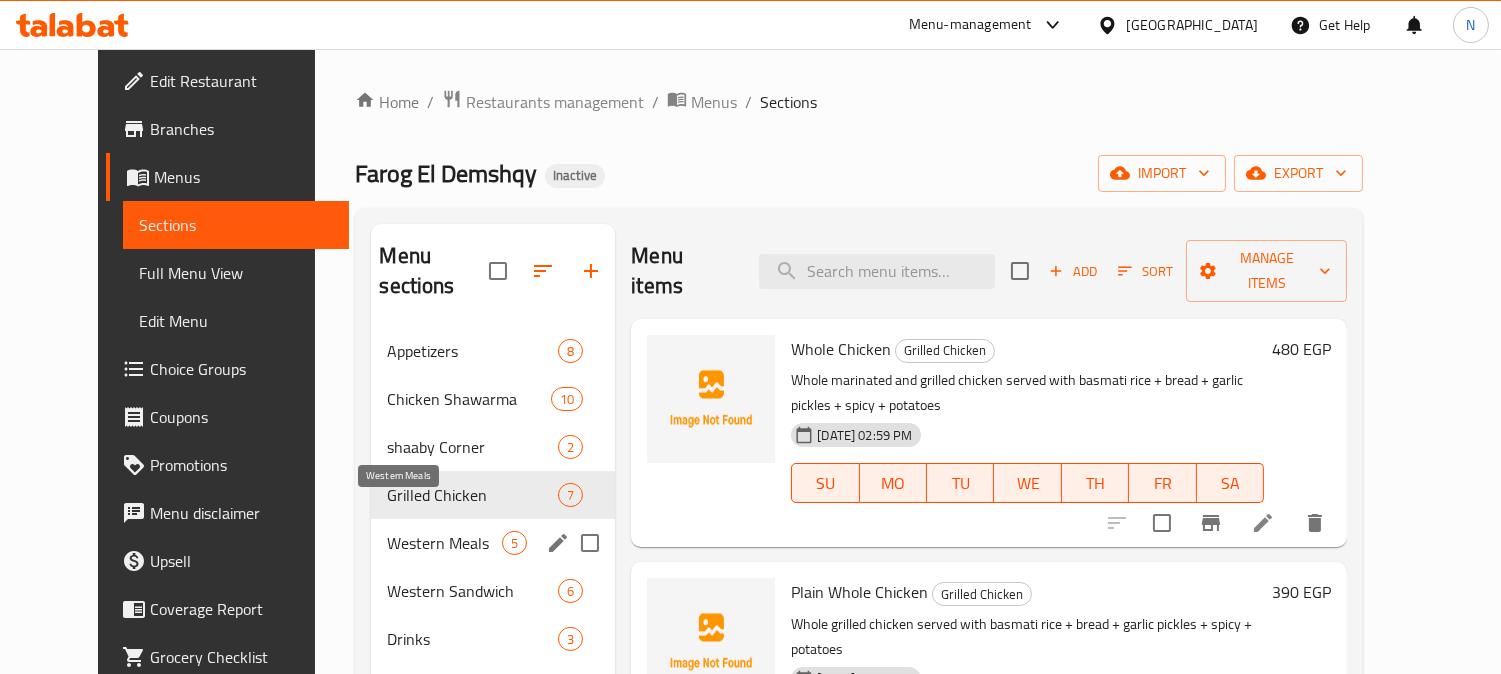 click on "Western Meals" at bounding box center (444, 543) 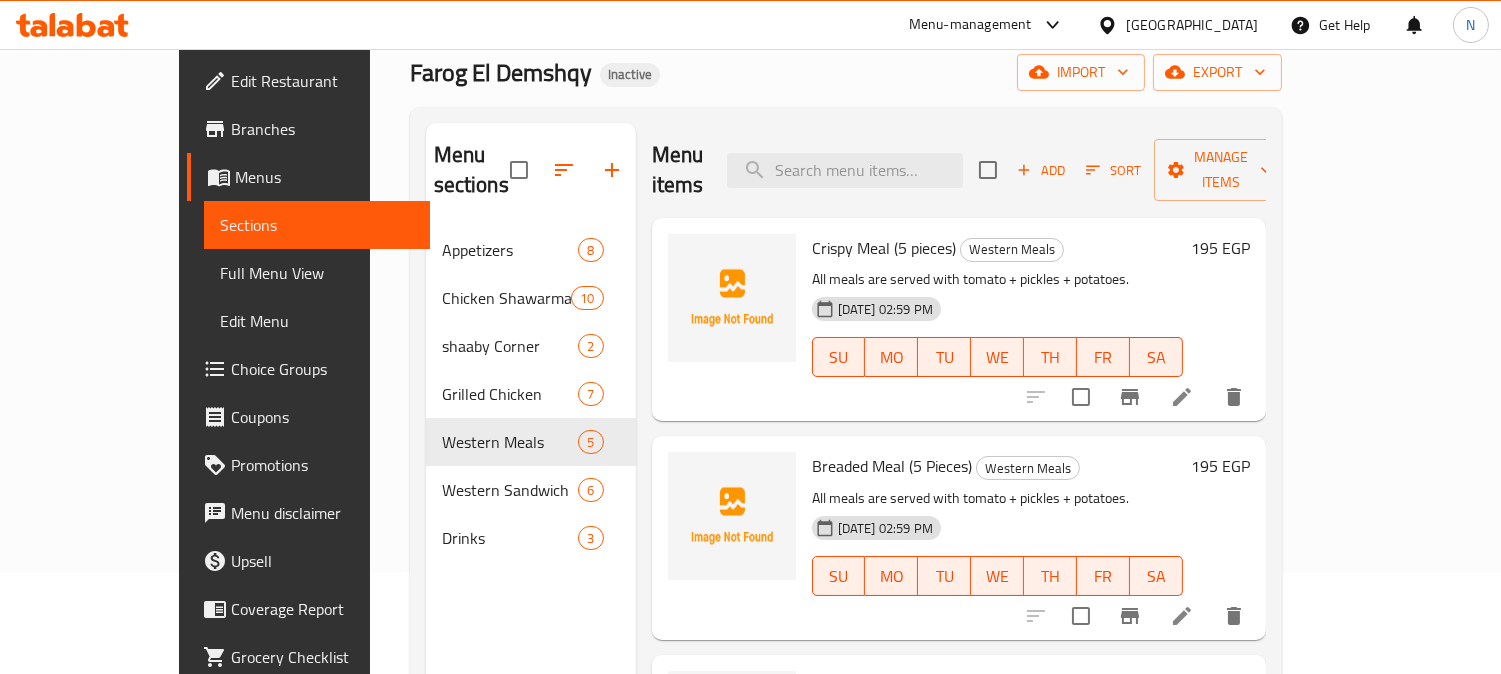 scroll, scrollTop: 222, scrollLeft: 0, axis: vertical 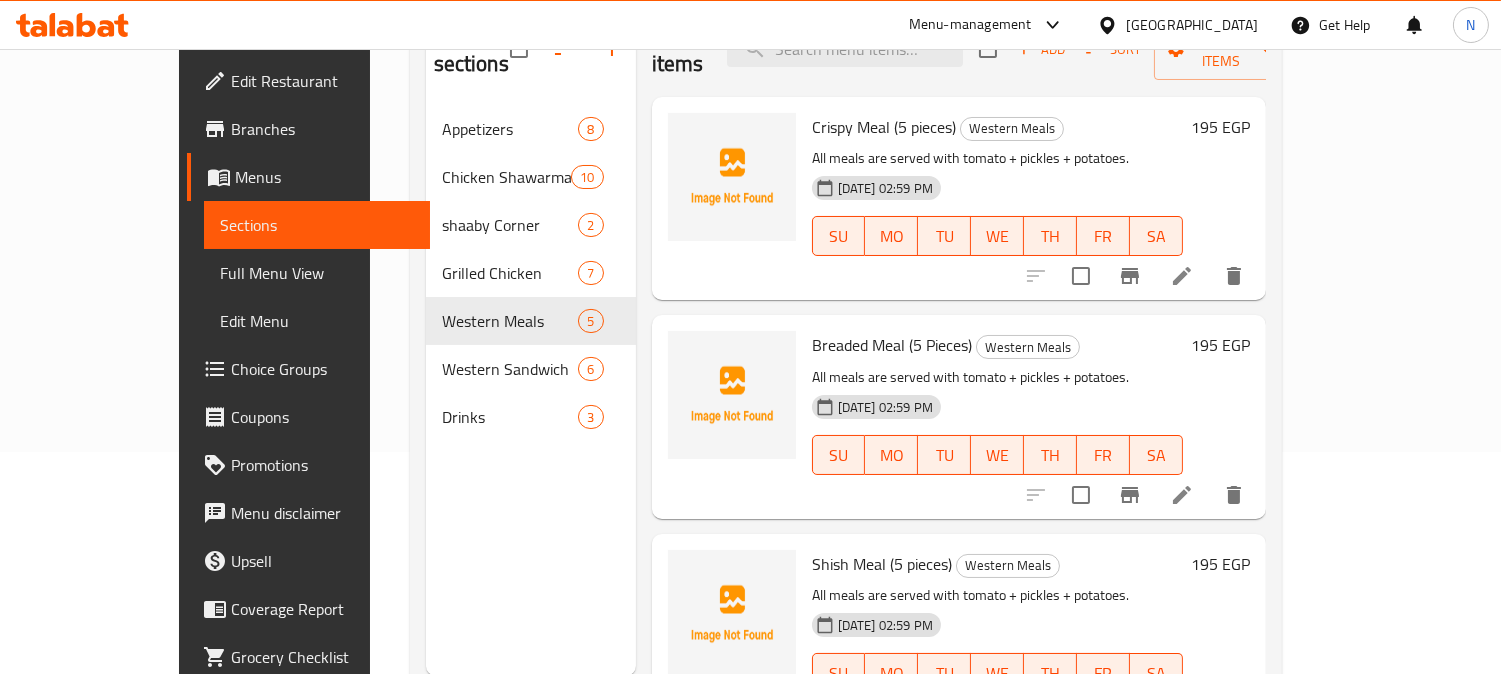 drag, startPoint x: 1336, startPoint y: 261, endPoint x: 1347, endPoint y: 257, distance: 11.7046995 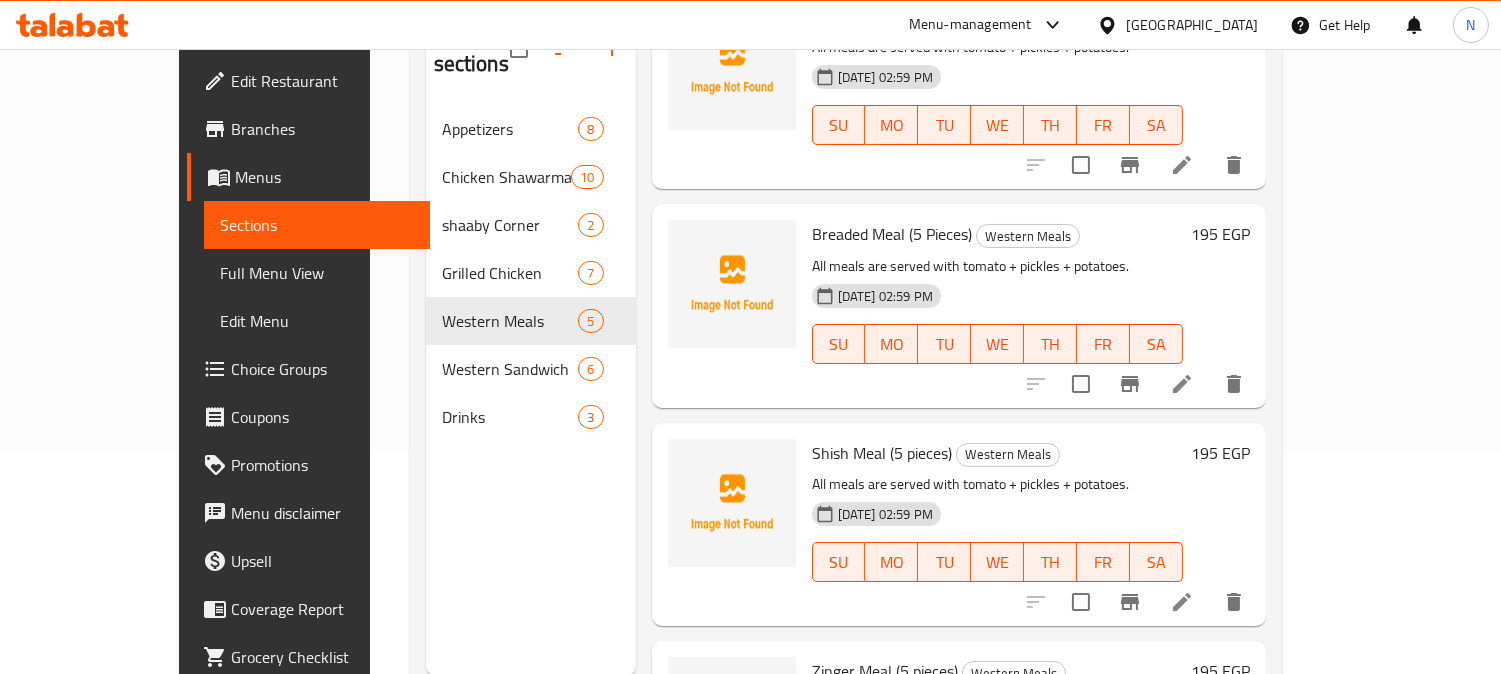 scroll, scrollTop: 333, scrollLeft: 0, axis: vertical 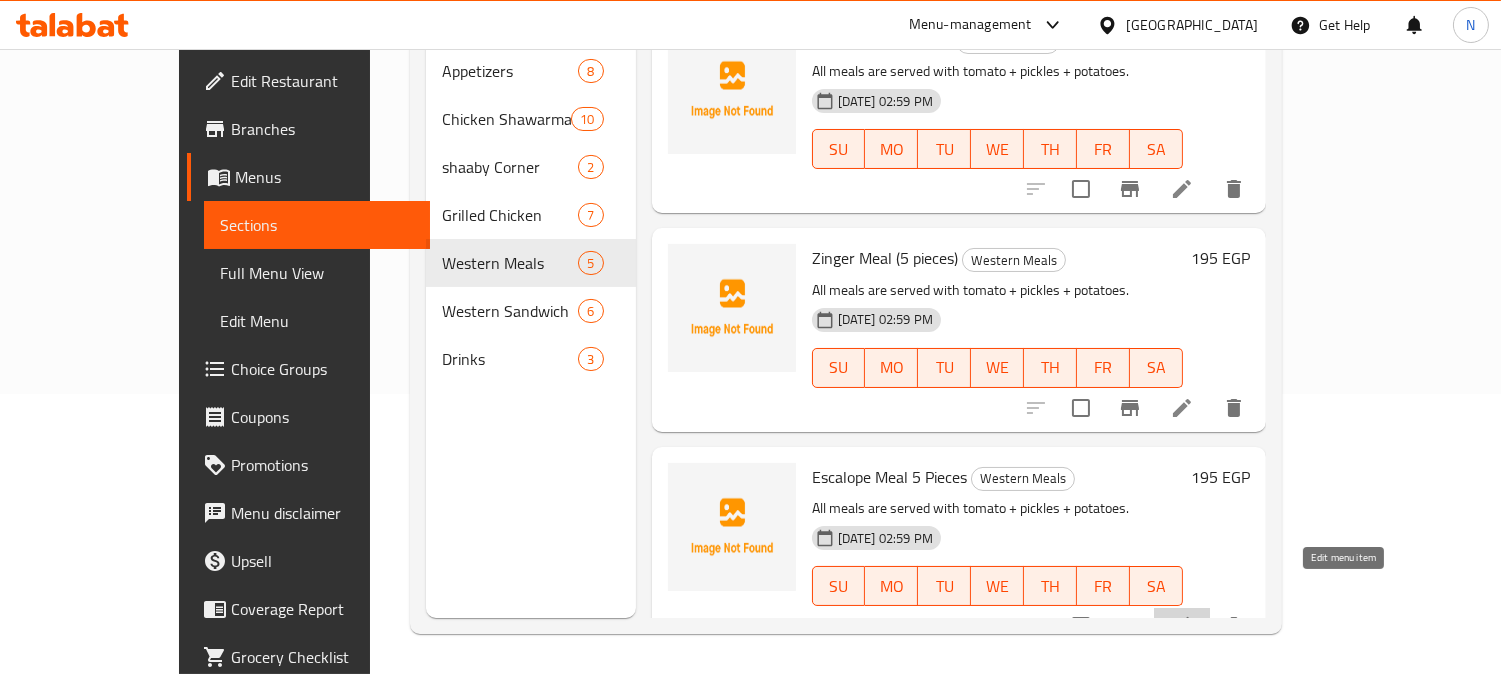 click 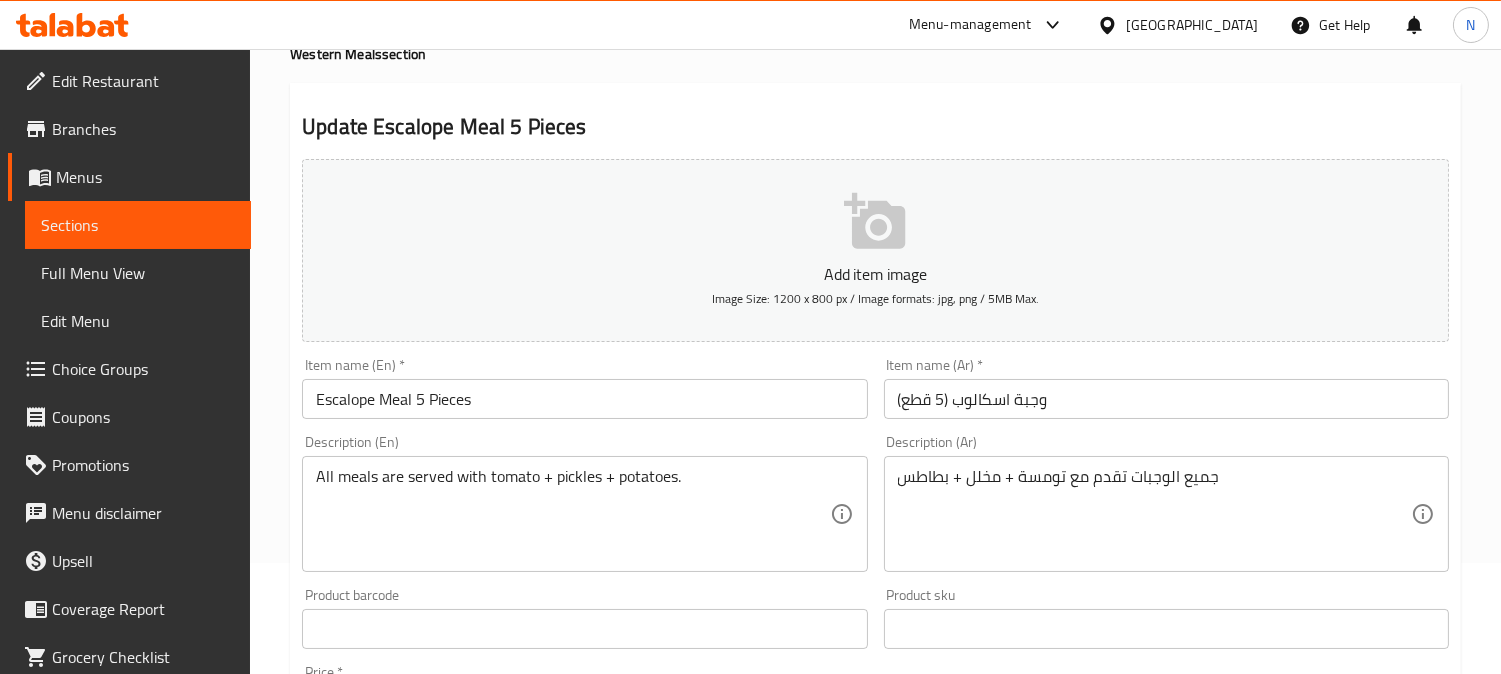 scroll, scrollTop: 222, scrollLeft: 0, axis: vertical 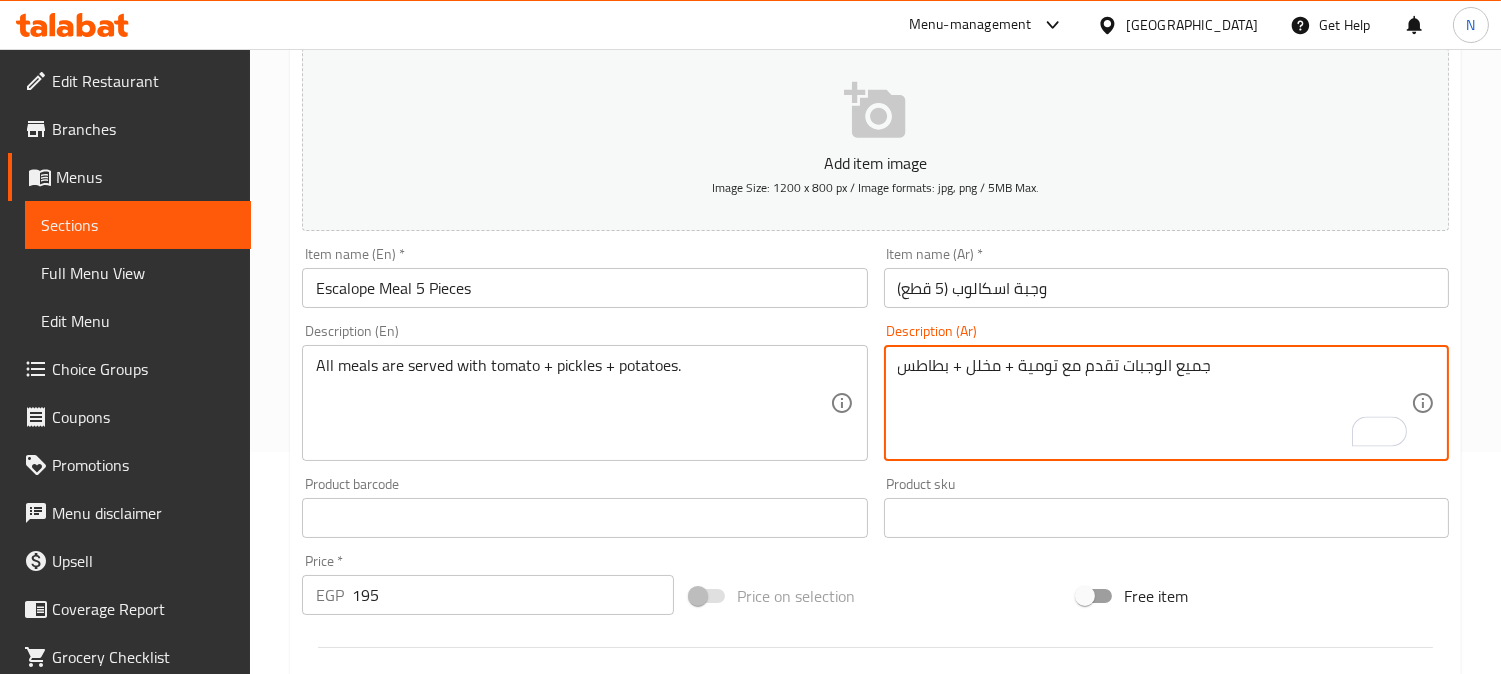 click on "جميع الوجبات تقدم مع تومية + مخلل + بطاطس" at bounding box center [1154, 403] 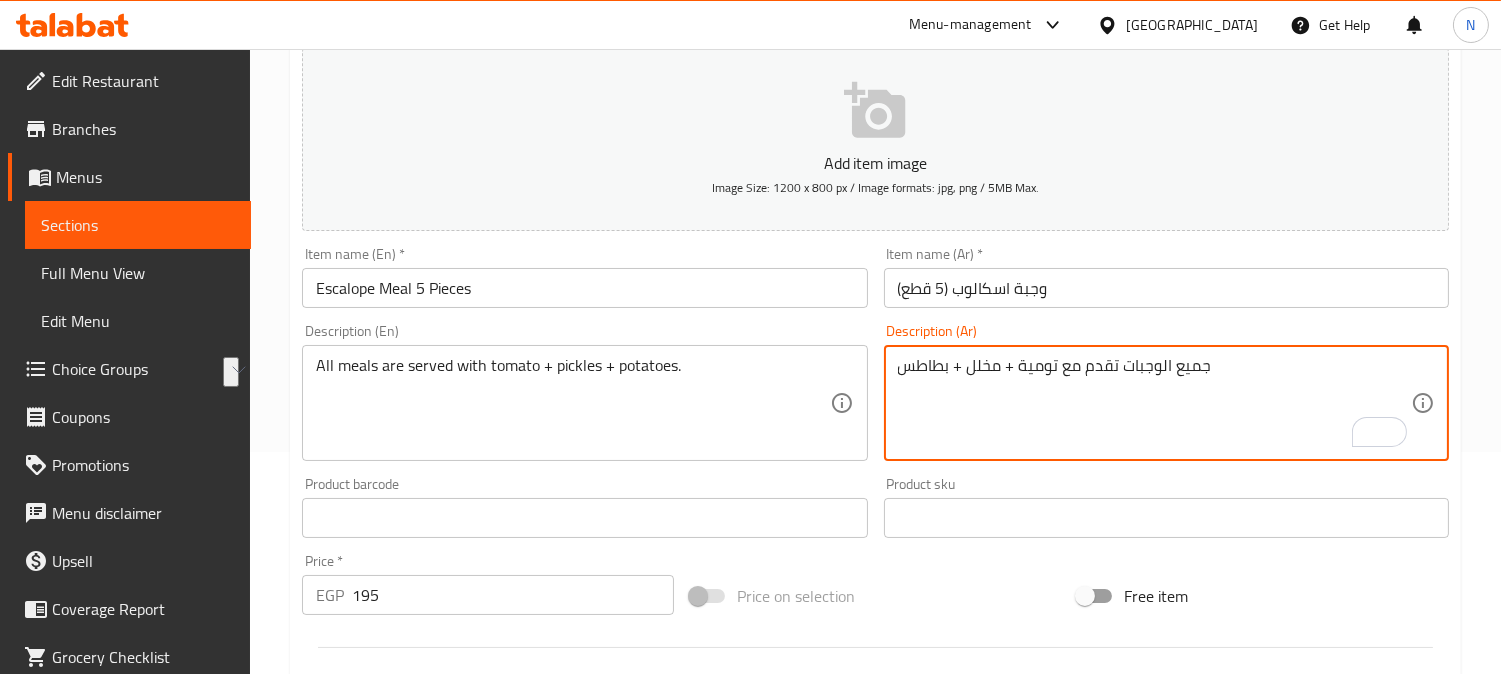type on "جميع الوجبات تقدم مع تومية + مخلل + بطاطس" 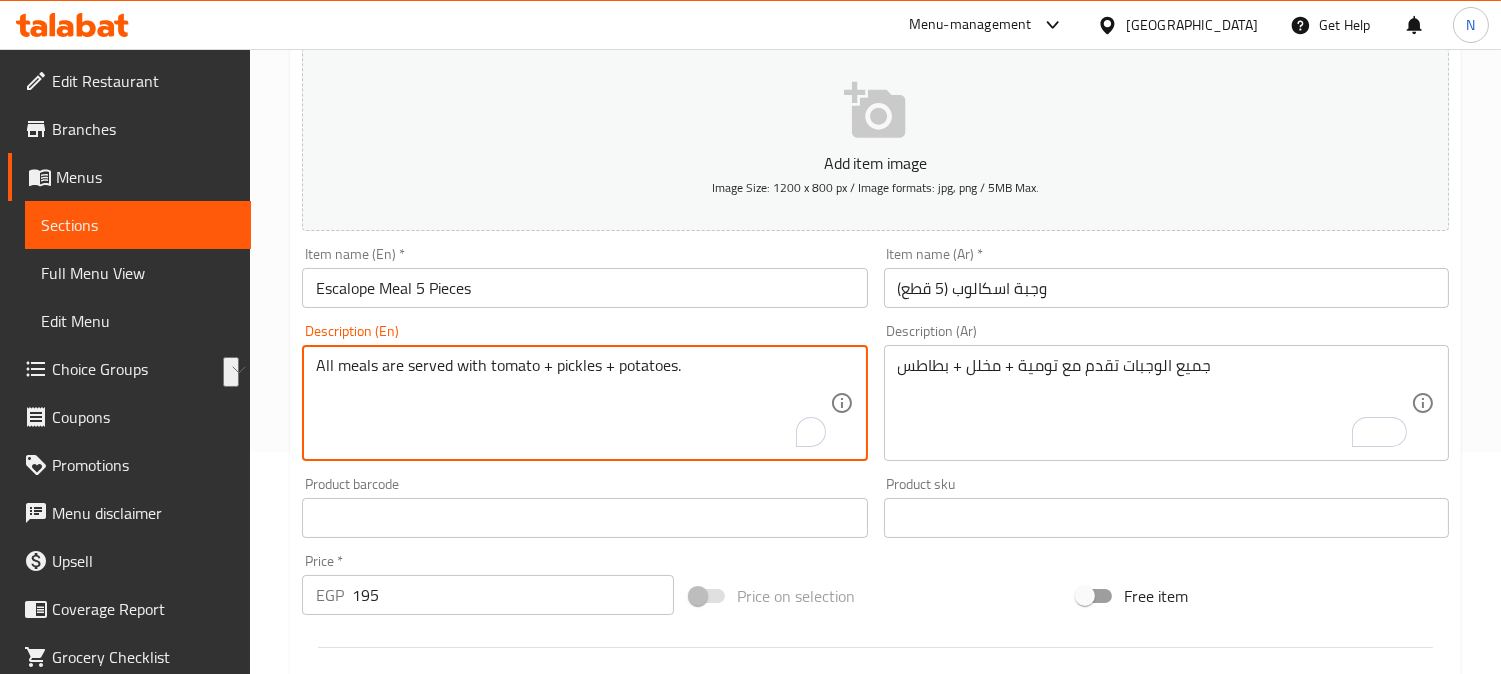 click on "All meals are served with tomato + pickles + potatoes." at bounding box center (572, 403) 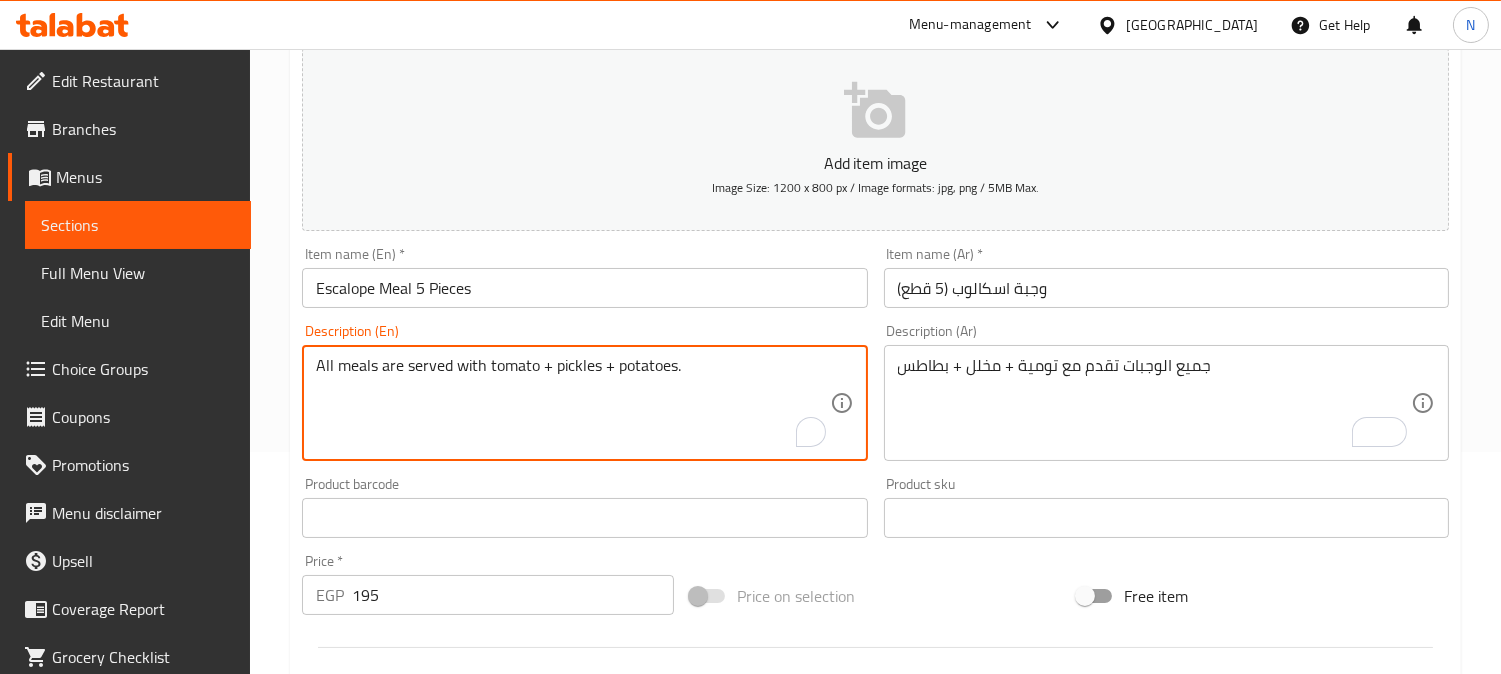 click on "All meals are served with tomato + pickles + potatoes." at bounding box center [572, 403] 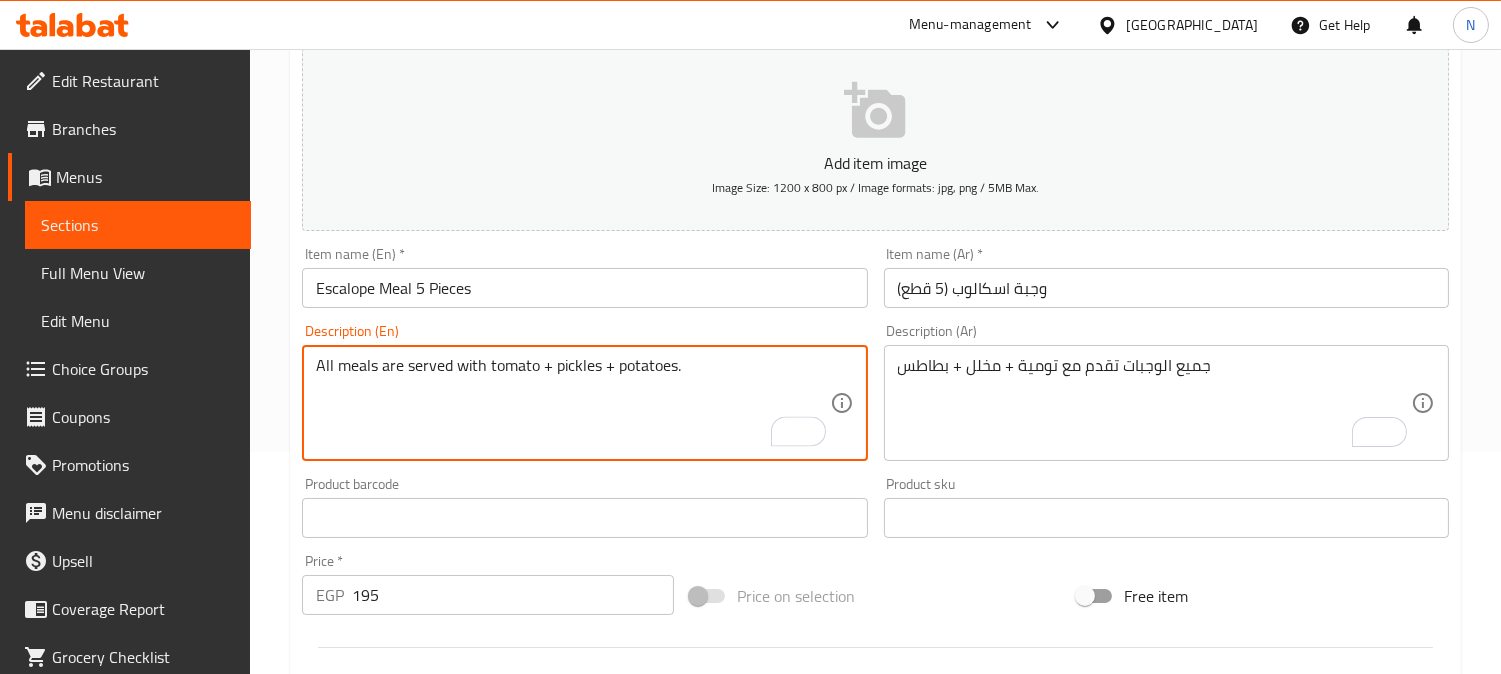 paste on "garlic sauce, pickles, and" 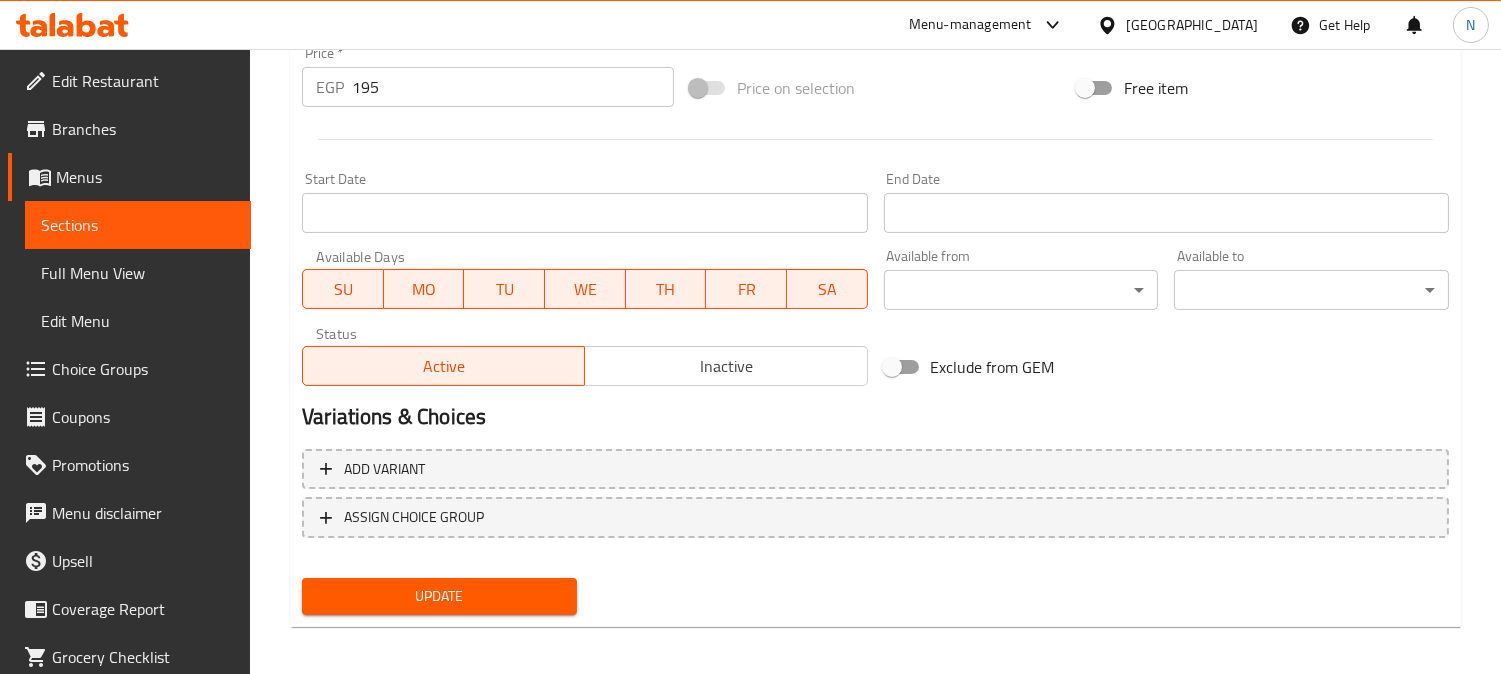 scroll, scrollTop: 735, scrollLeft: 0, axis: vertical 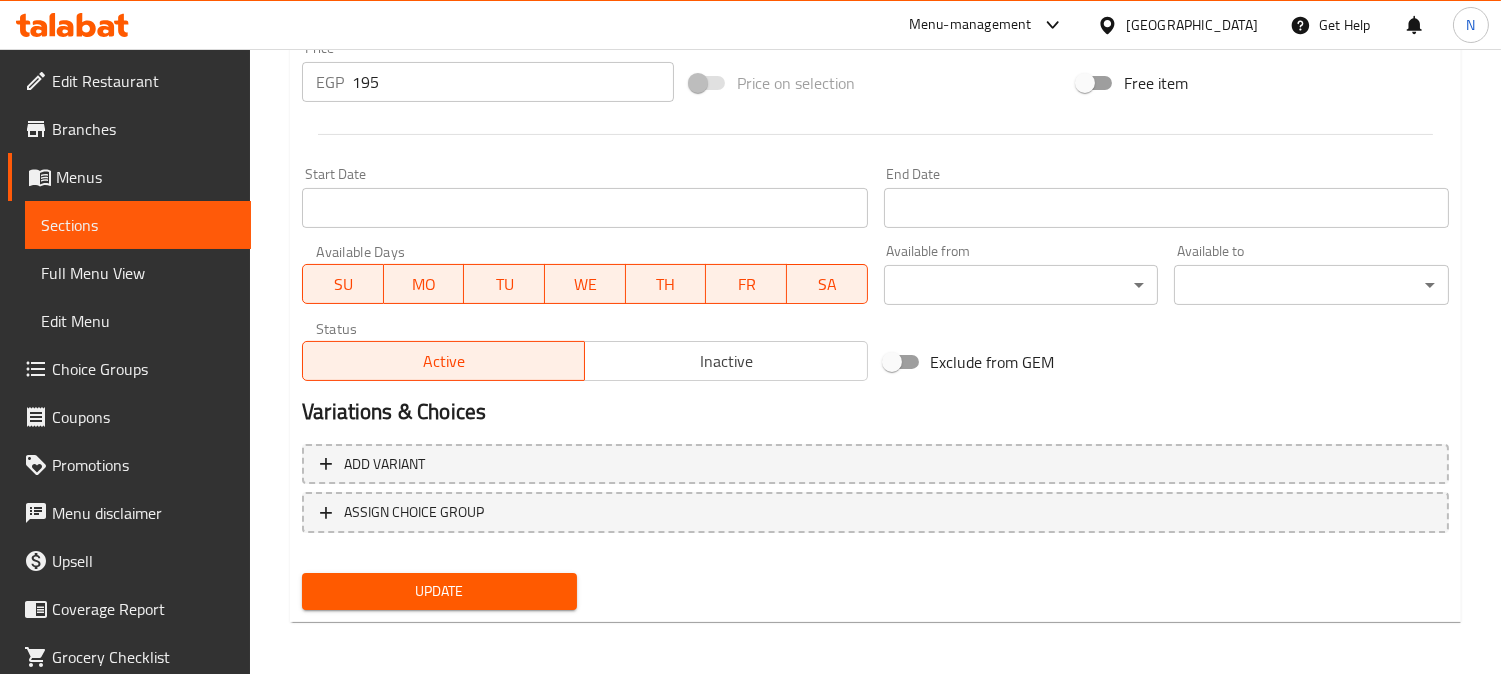 type on "All meals are served with garlic sauce, pickles, and potatoes." 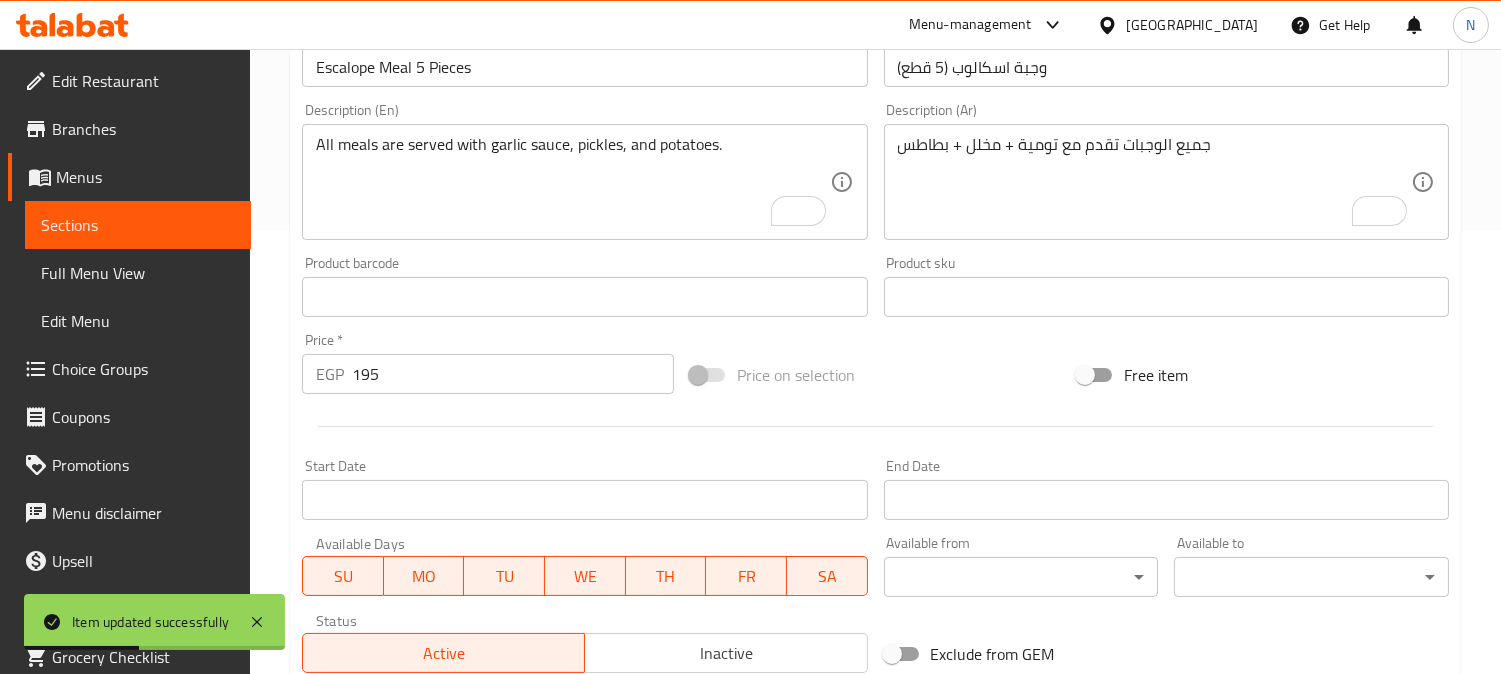 scroll, scrollTop: 402, scrollLeft: 0, axis: vertical 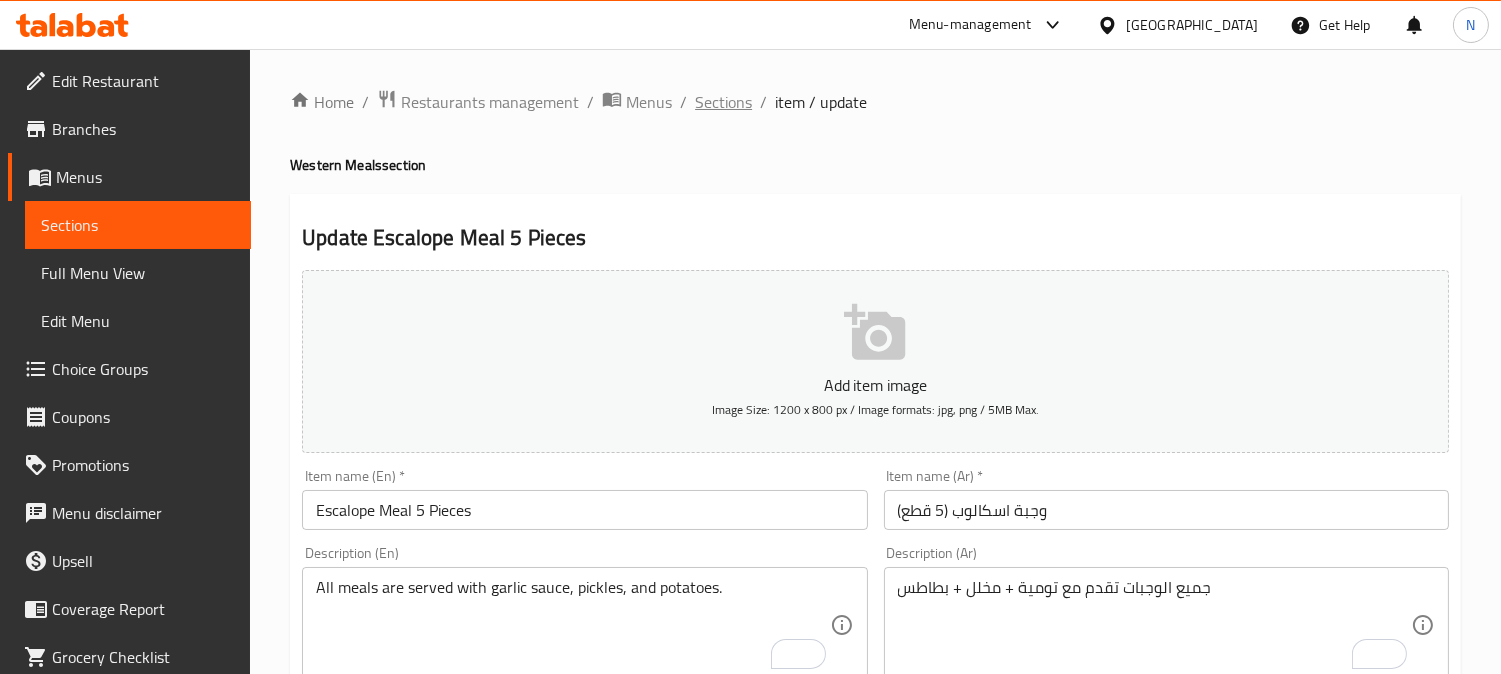 click on "Sections" at bounding box center [723, 102] 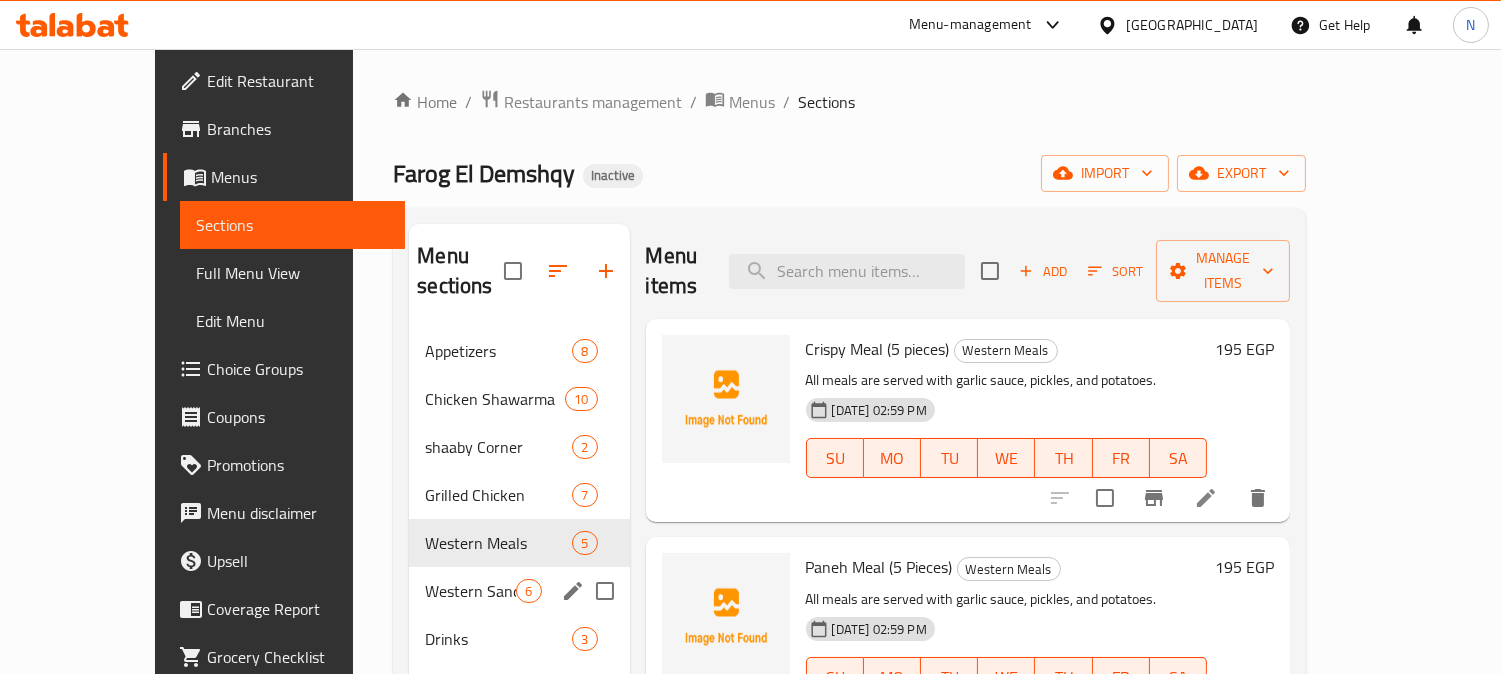 click on "Western Sandwich" at bounding box center [470, 591] 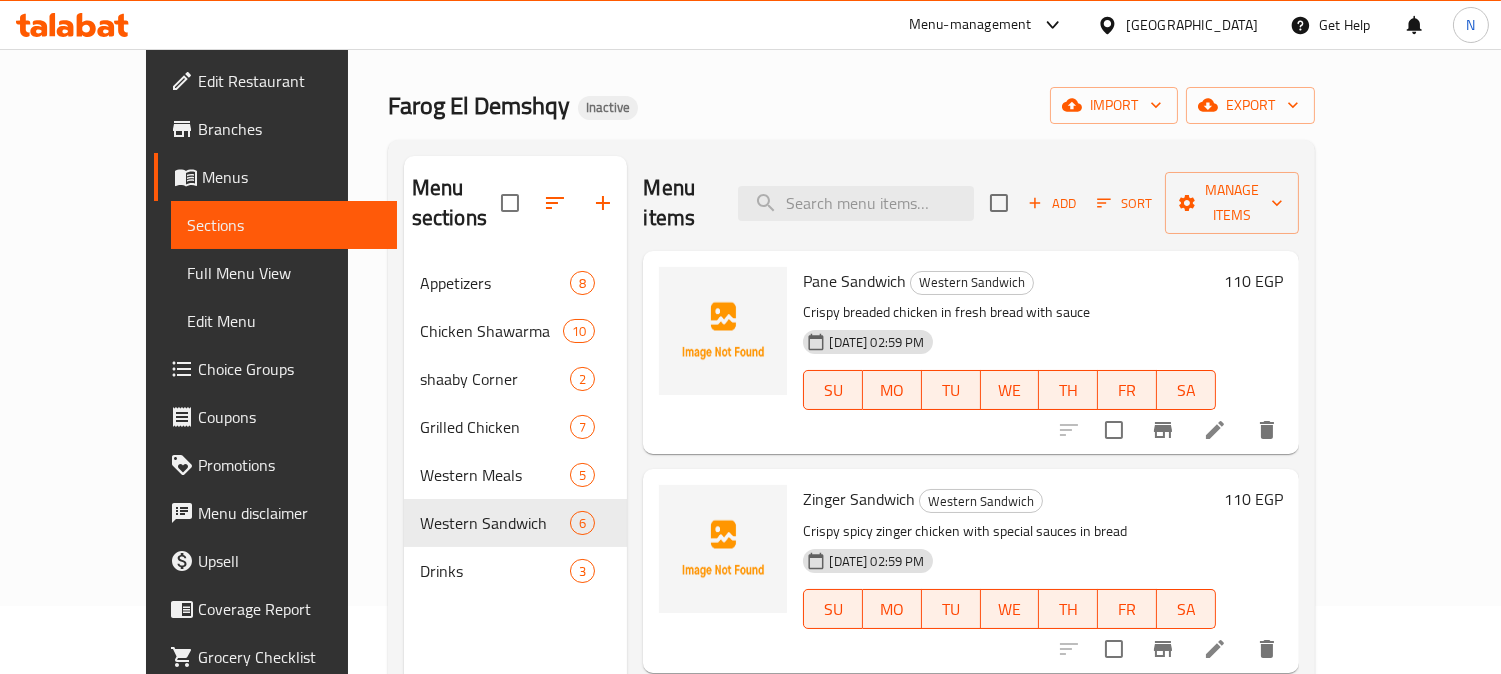 scroll, scrollTop: 111, scrollLeft: 0, axis: vertical 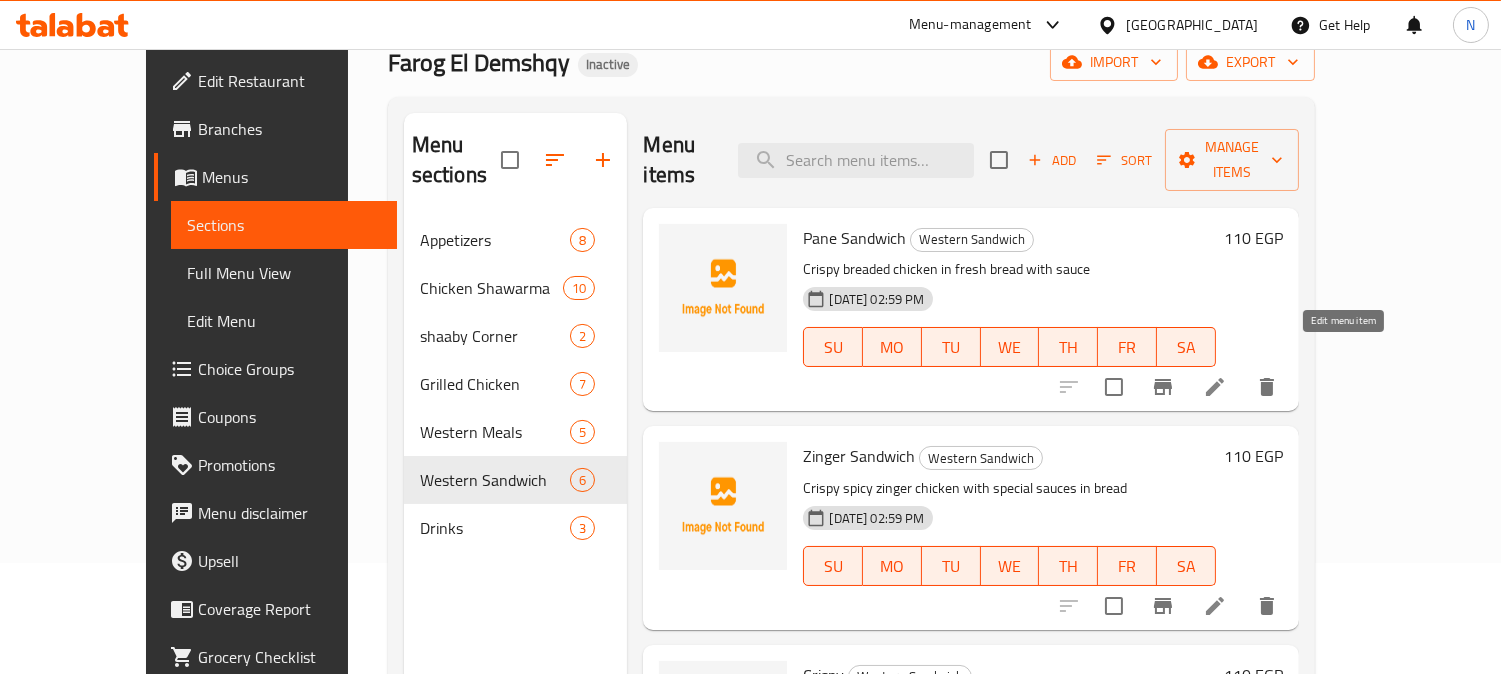 click 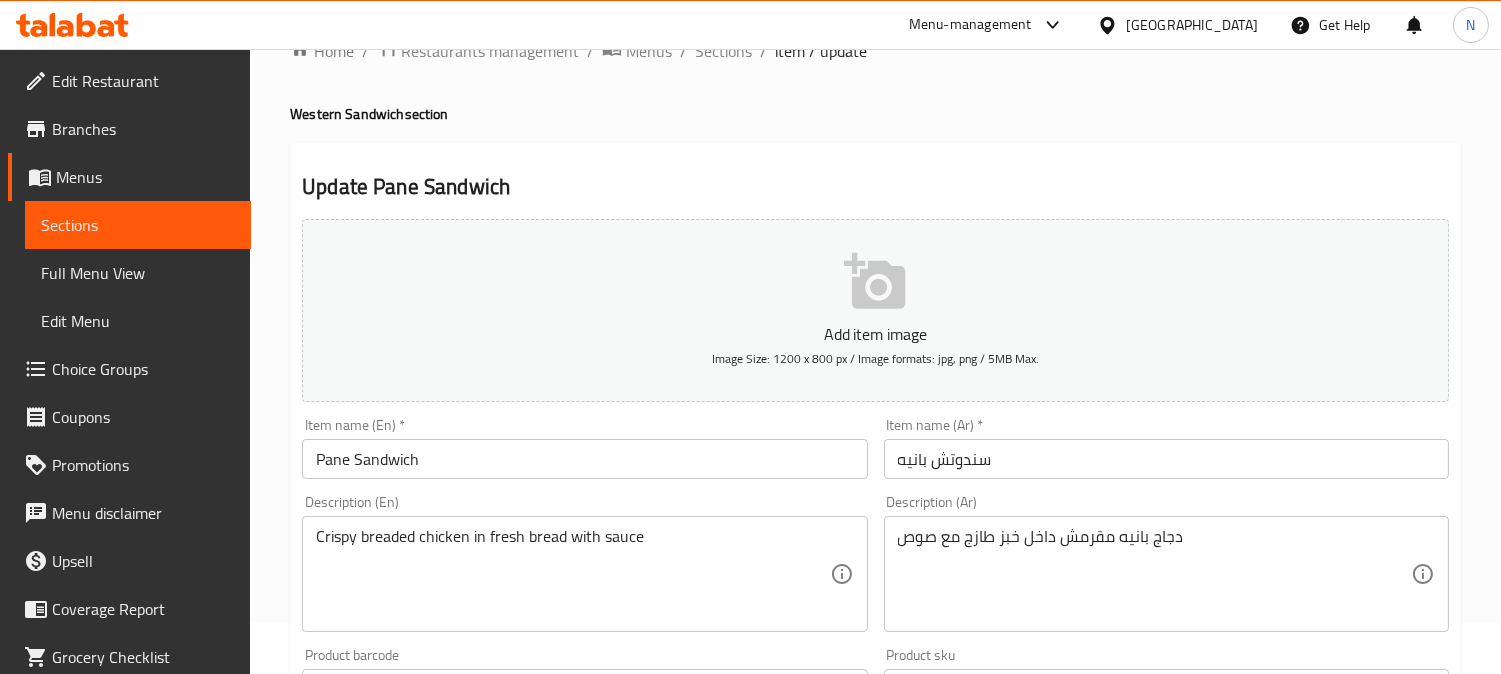 scroll, scrollTop: 111, scrollLeft: 0, axis: vertical 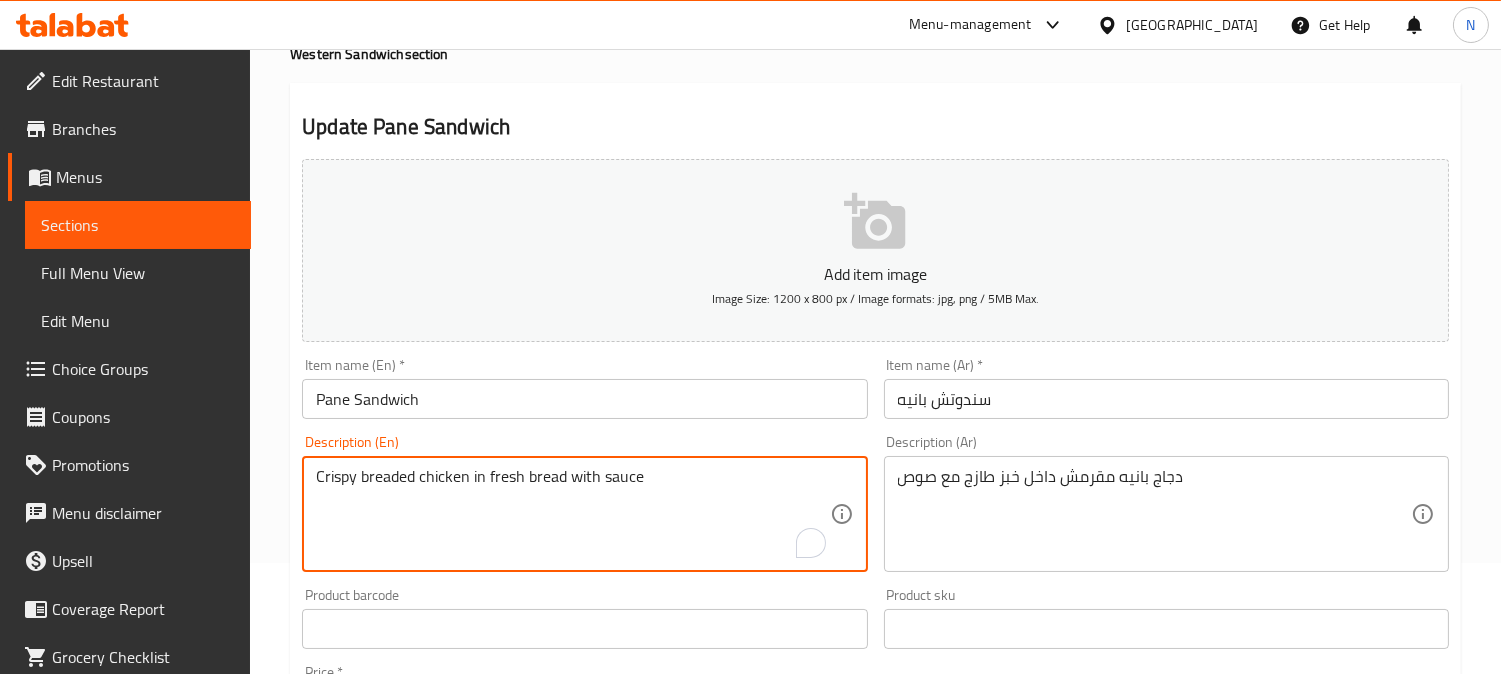 click on "Crispy breaded chicken in fresh bread with sauce" at bounding box center [572, 514] 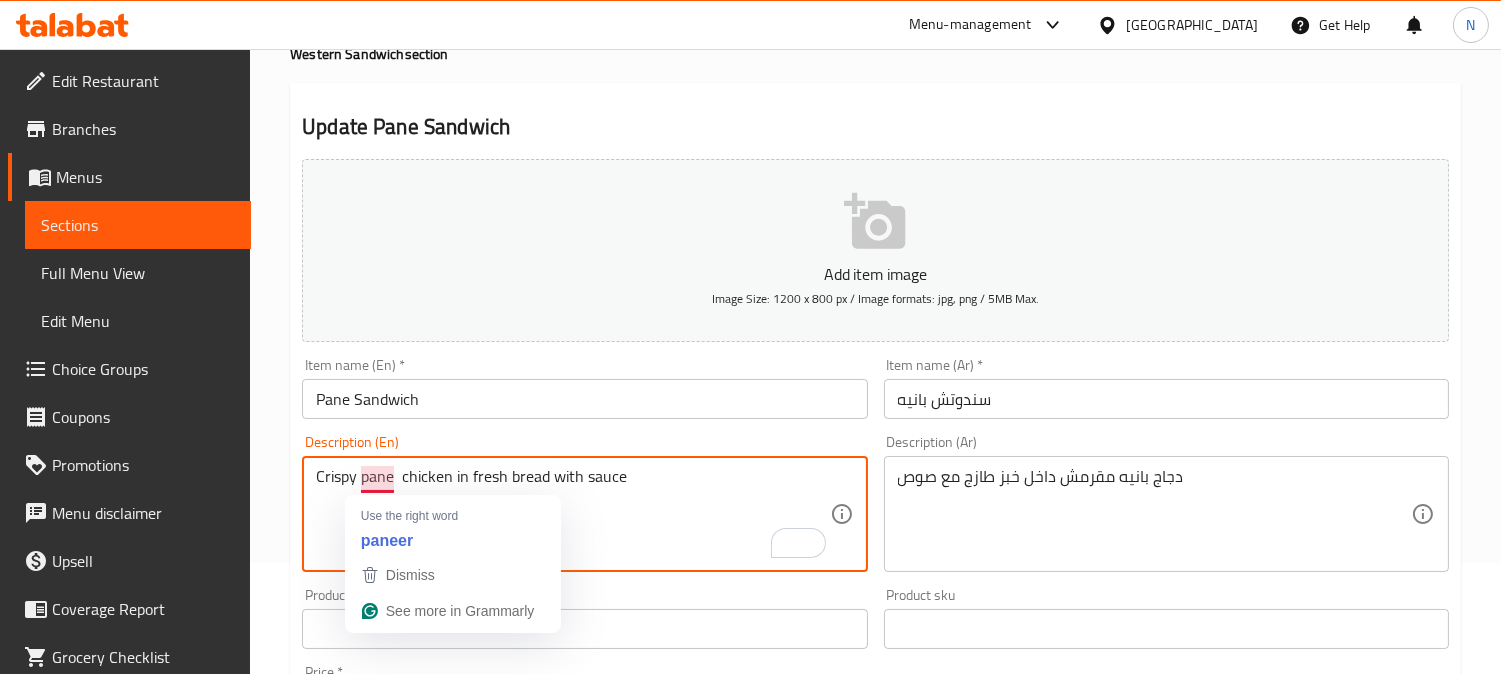 click on "Crispy pane  chicken in fresh bread with sauce" at bounding box center (572, 514) 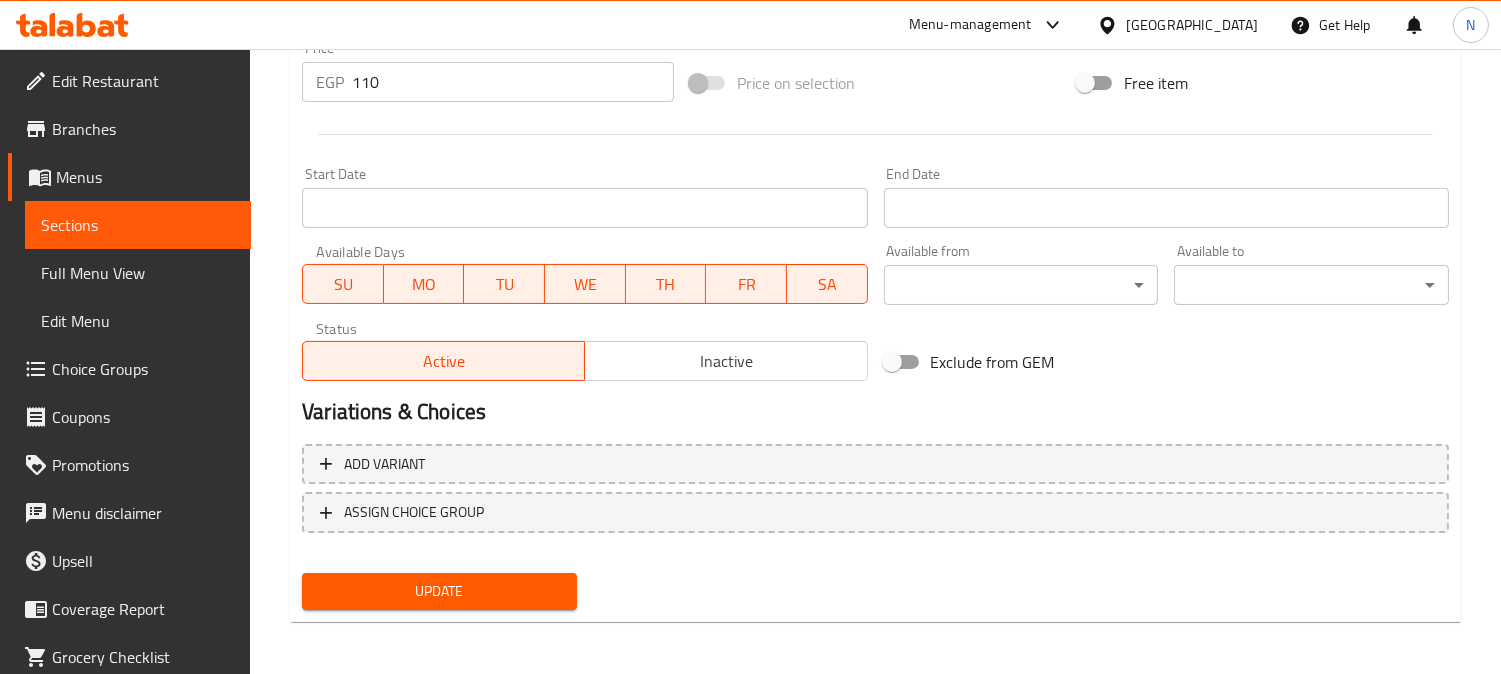 type on "Crispy pane  chicken in fresh bread with sauce" 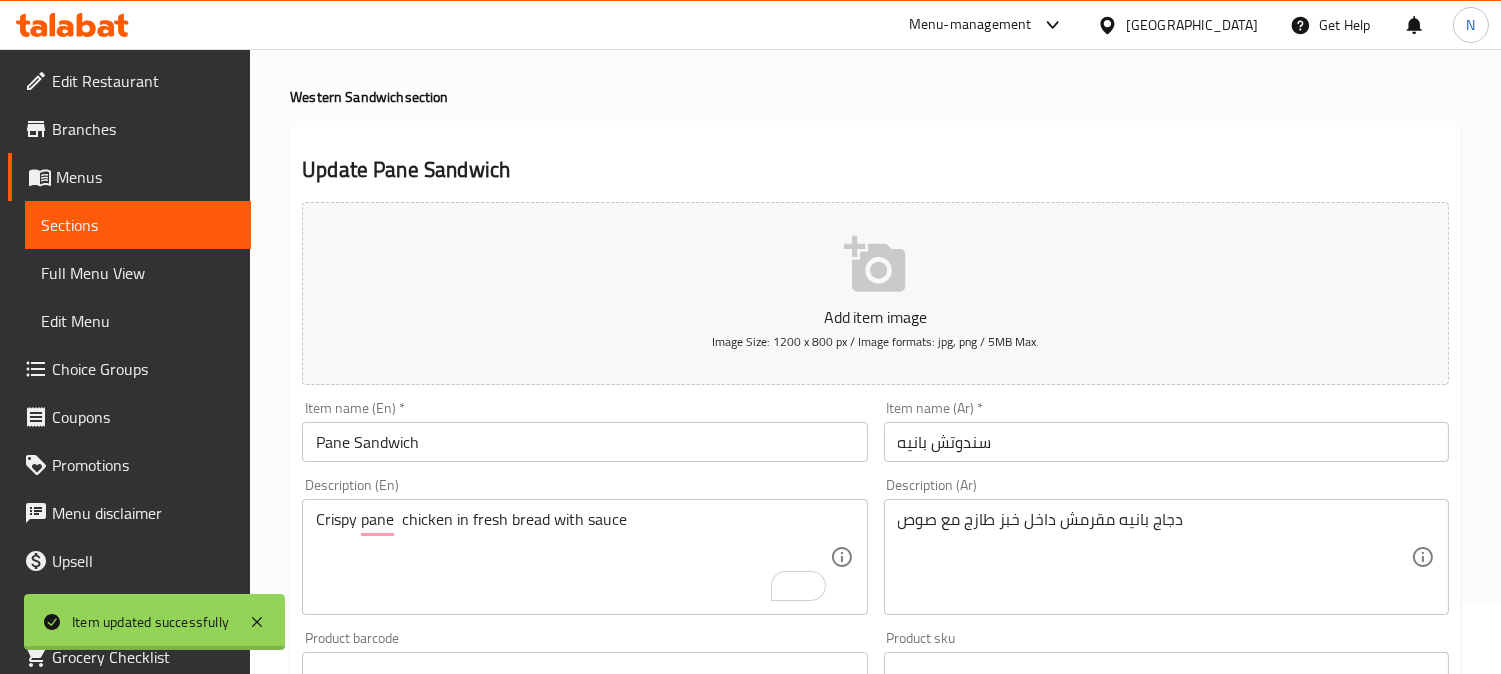 scroll, scrollTop: 0, scrollLeft: 0, axis: both 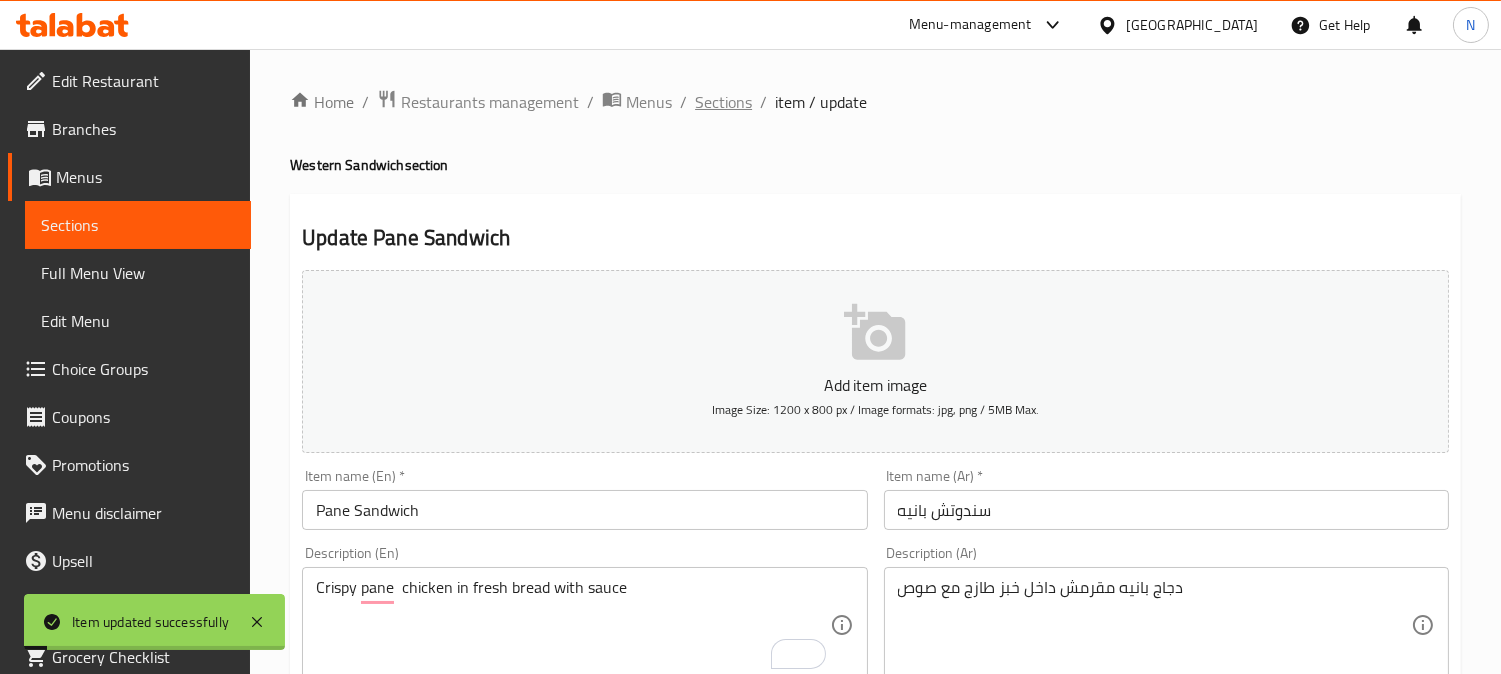 click on "Sections" at bounding box center [723, 102] 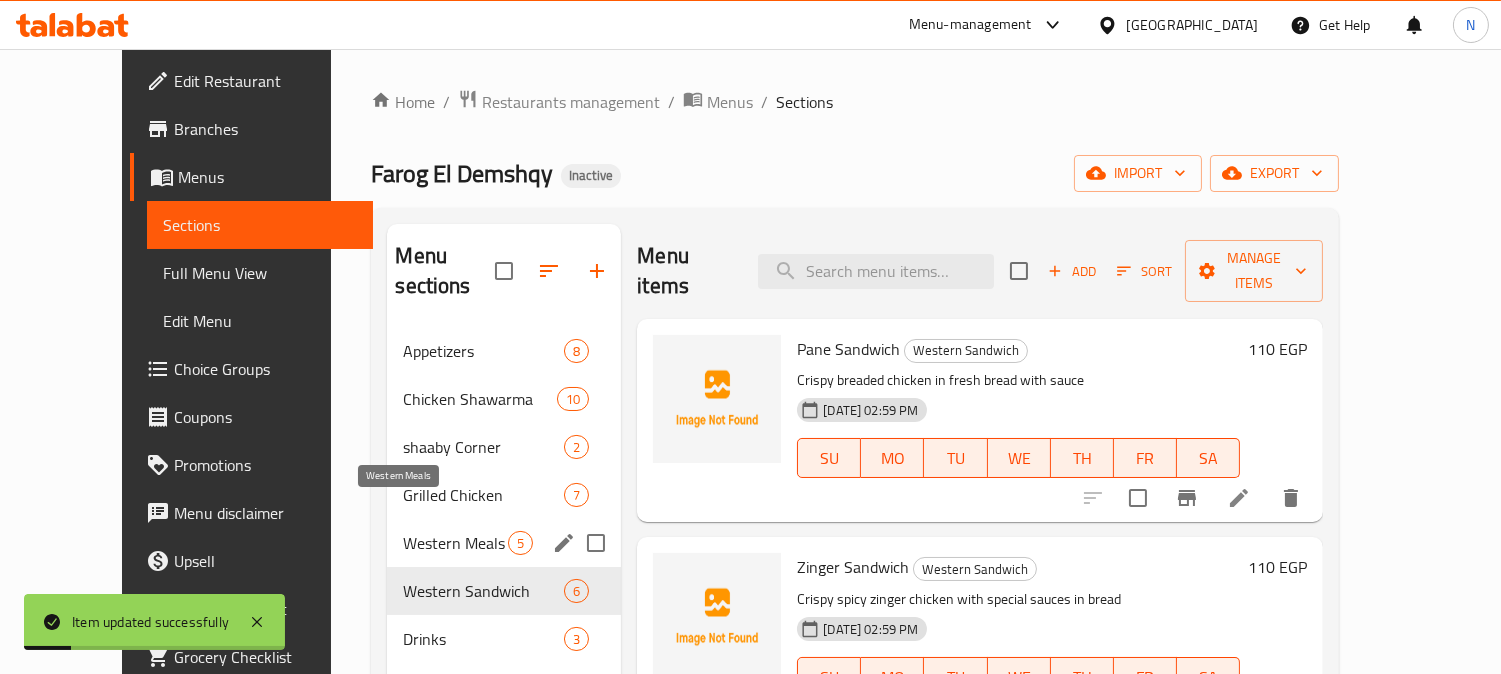 click on "Western Meals" at bounding box center (455, 543) 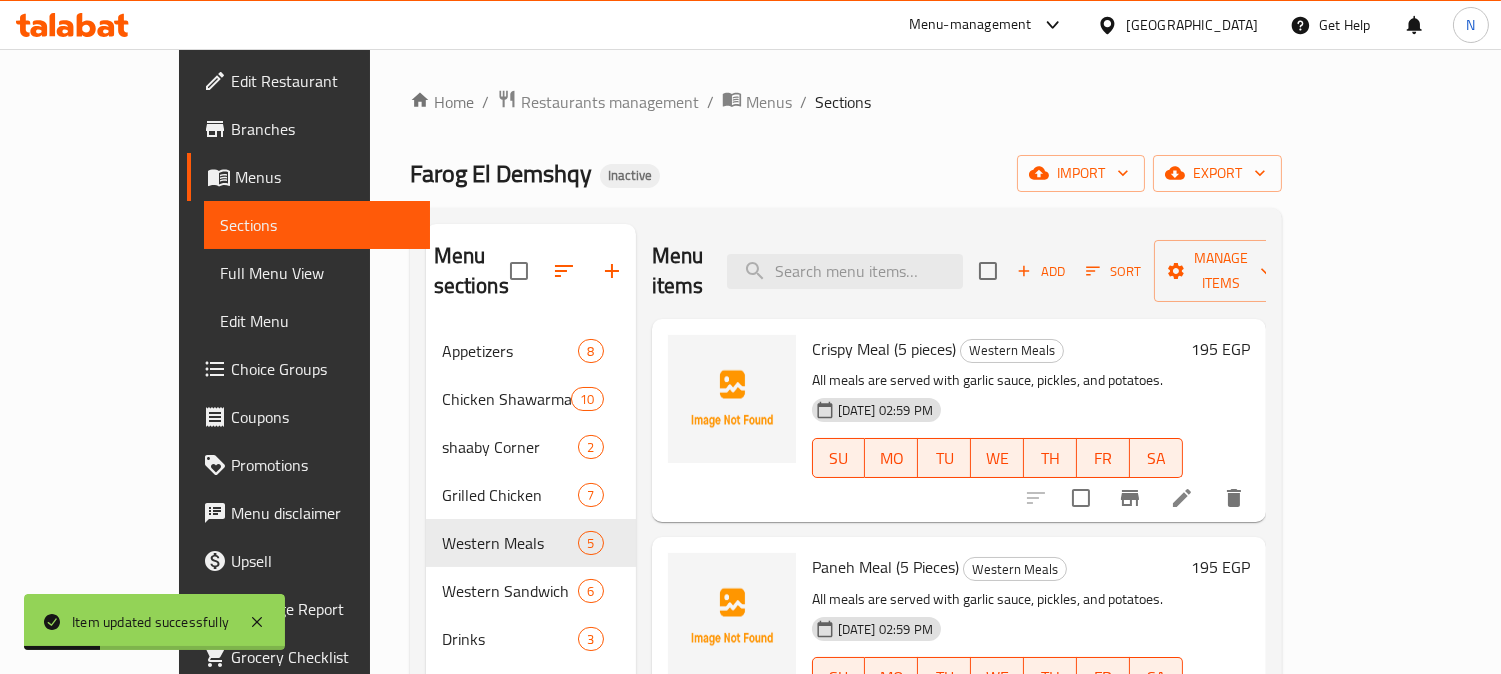 scroll, scrollTop: 111, scrollLeft: 0, axis: vertical 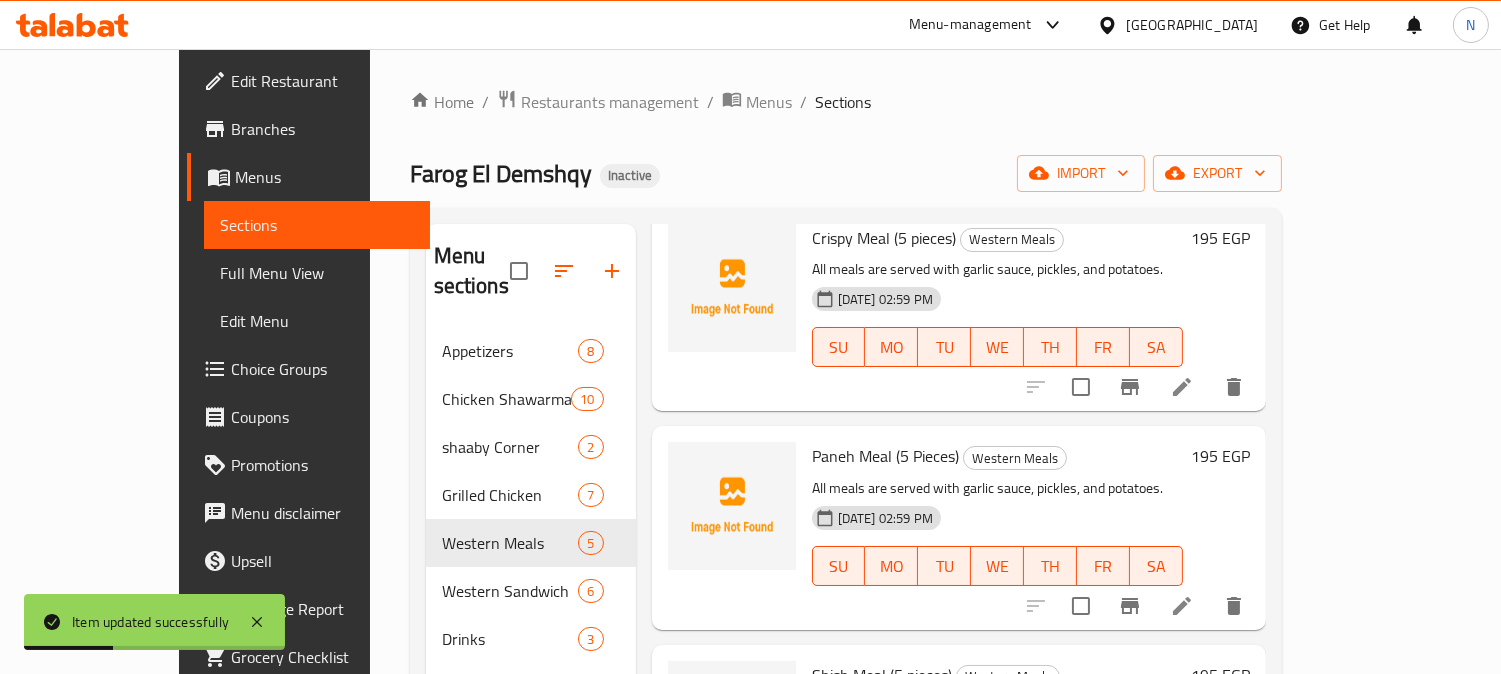 click 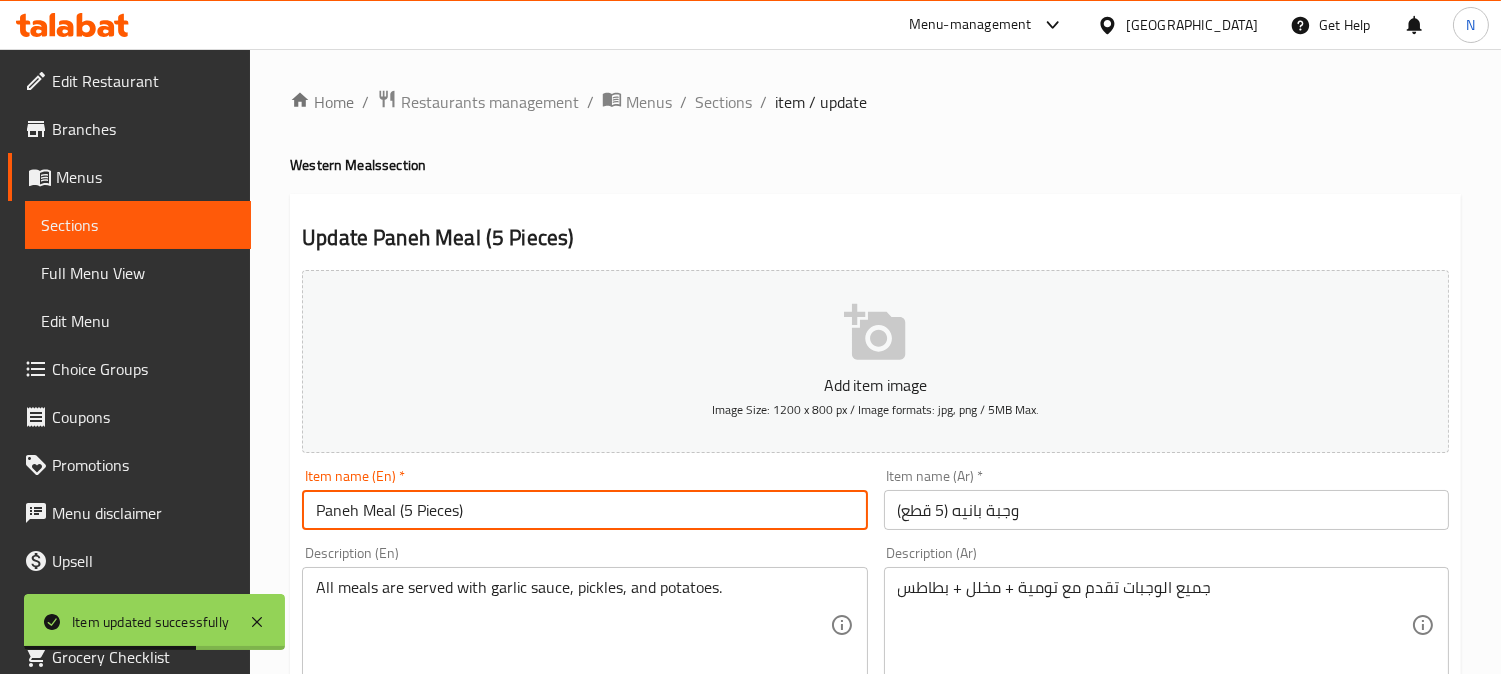 click on "Paneh Meal (5 Pieces)" at bounding box center [584, 510] 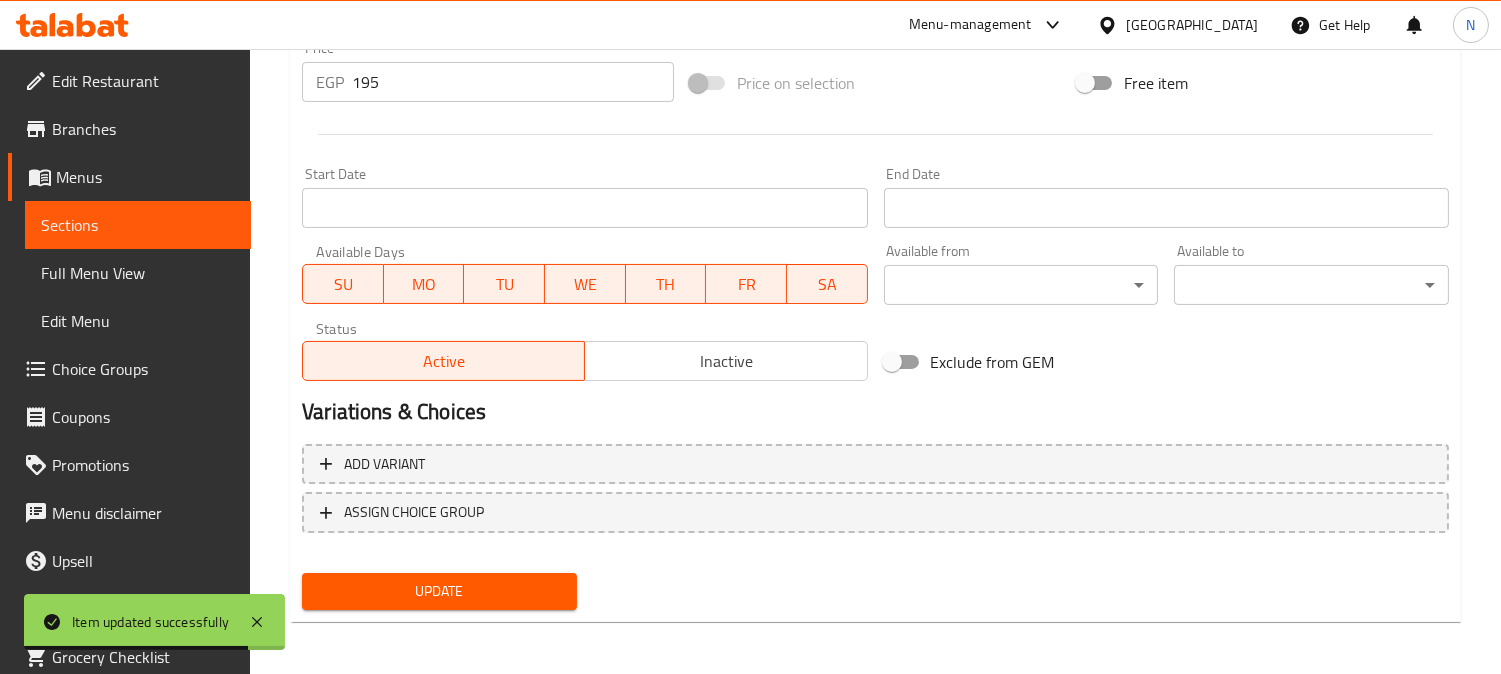 type on "Pane Meal (5 Pieces)" 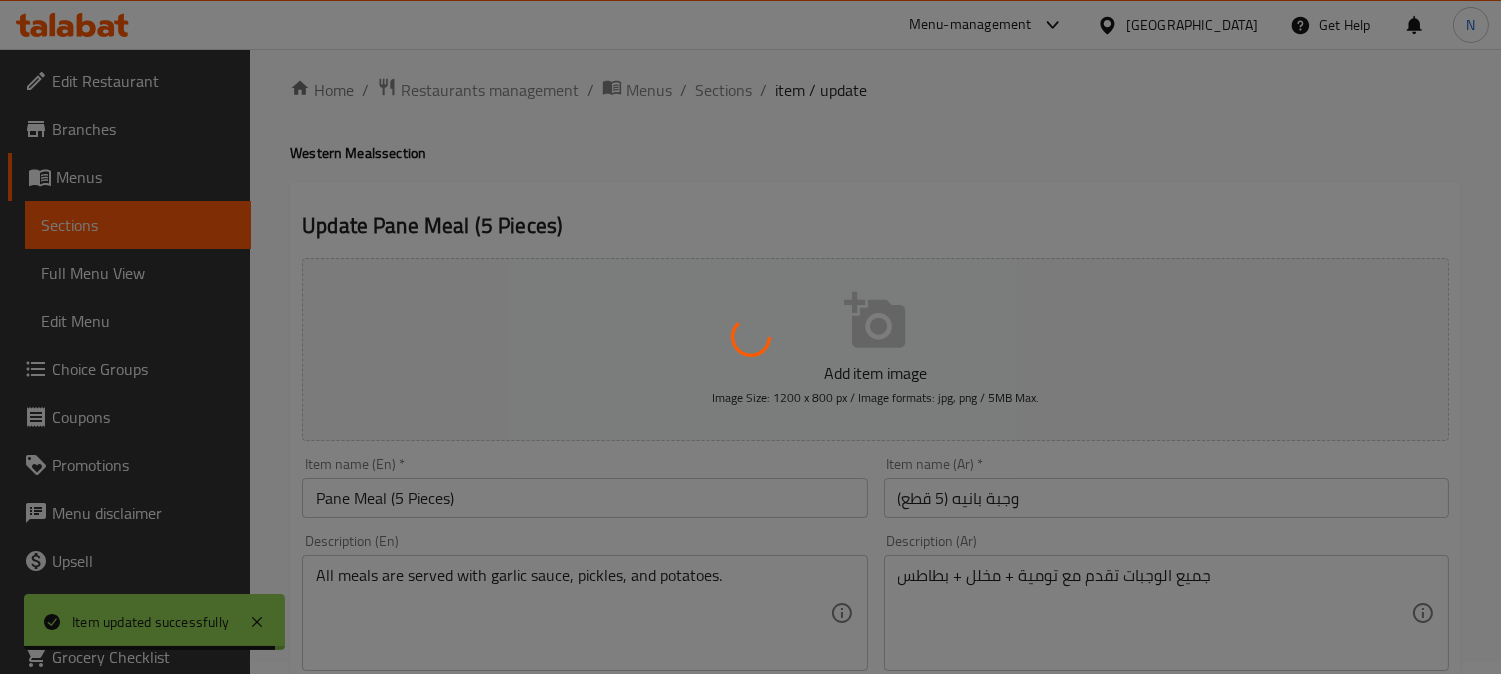 scroll, scrollTop: 0, scrollLeft: 0, axis: both 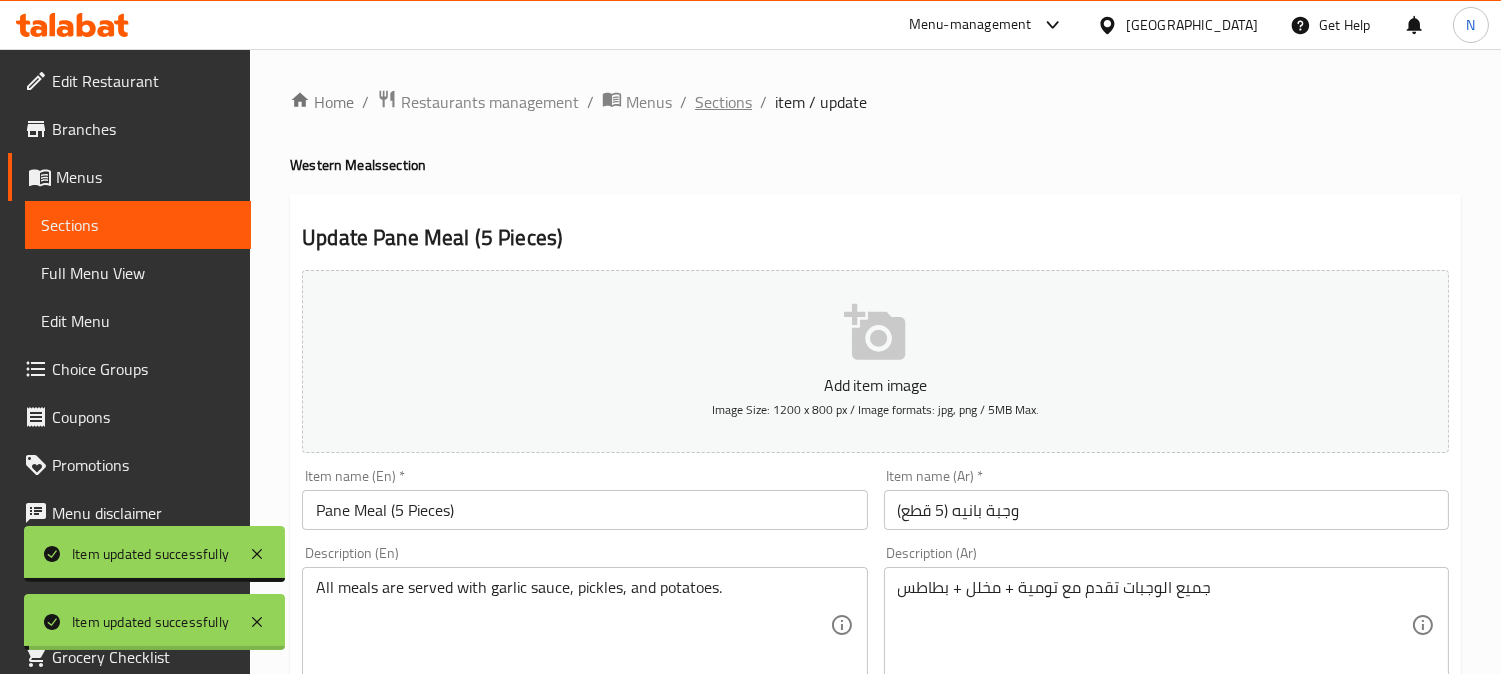 click on "Sections" at bounding box center [723, 102] 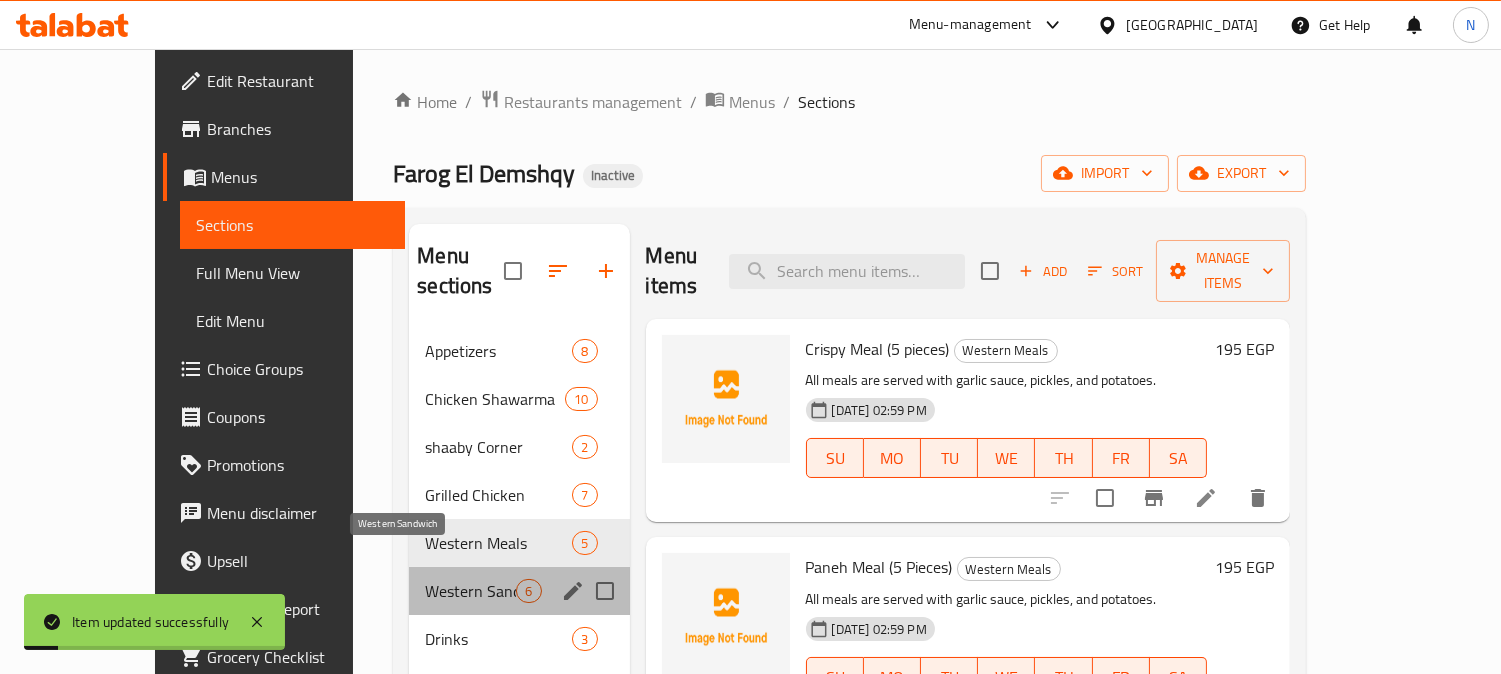 click on "Western Sandwich" at bounding box center [470, 591] 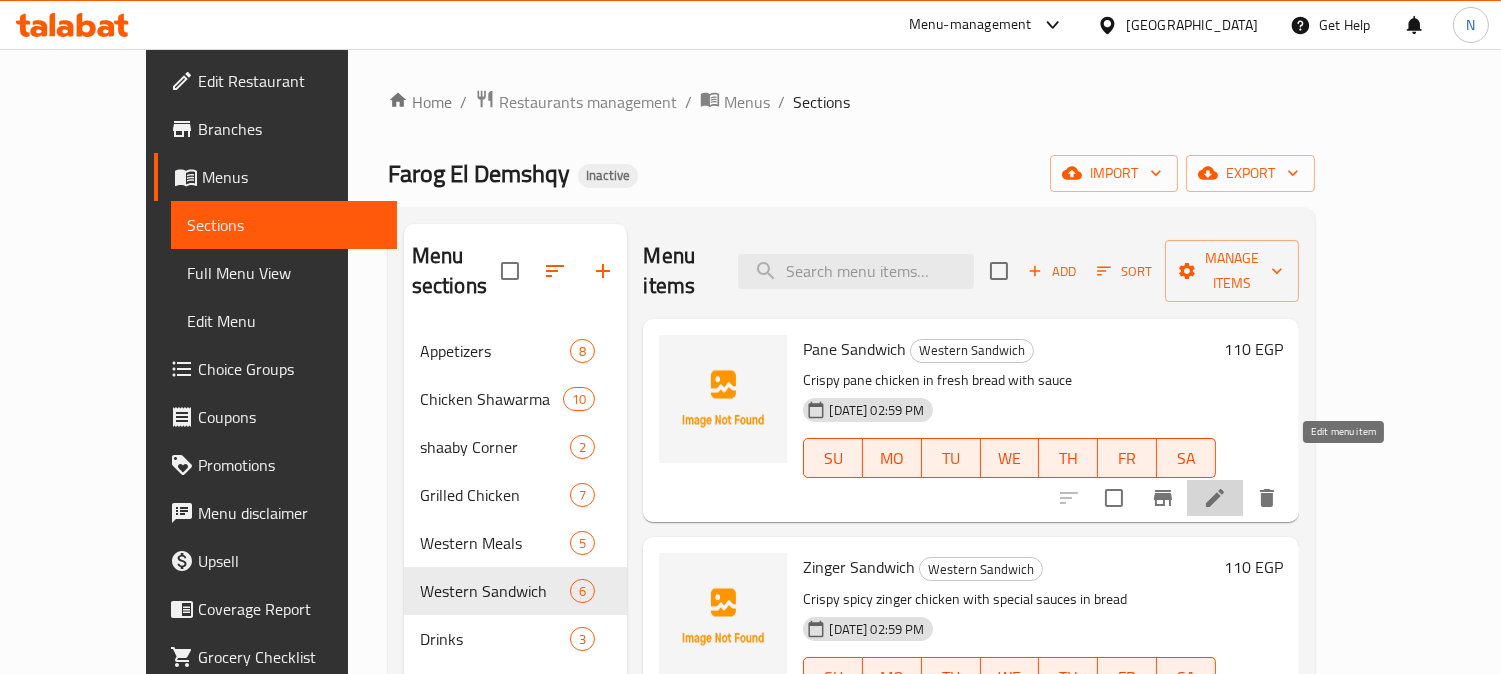 click 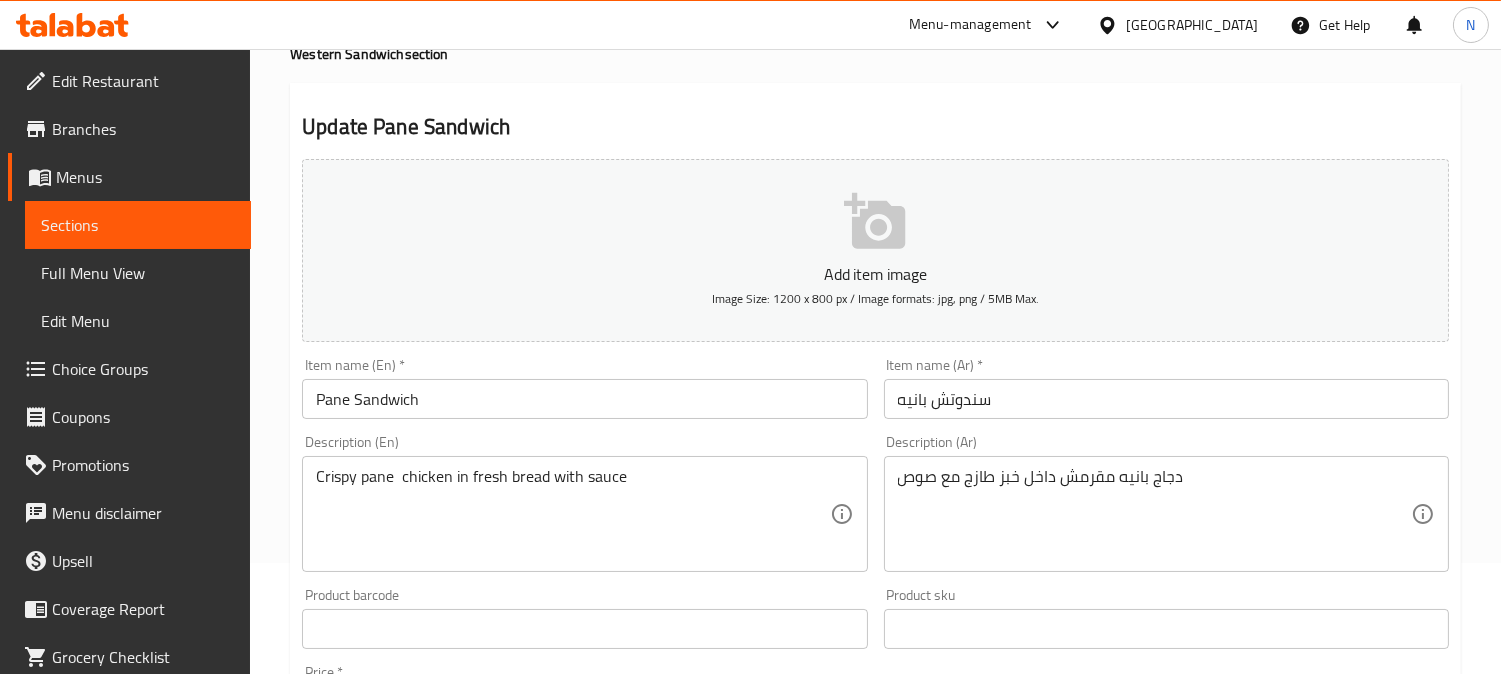 scroll, scrollTop: 0, scrollLeft: 0, axis: both 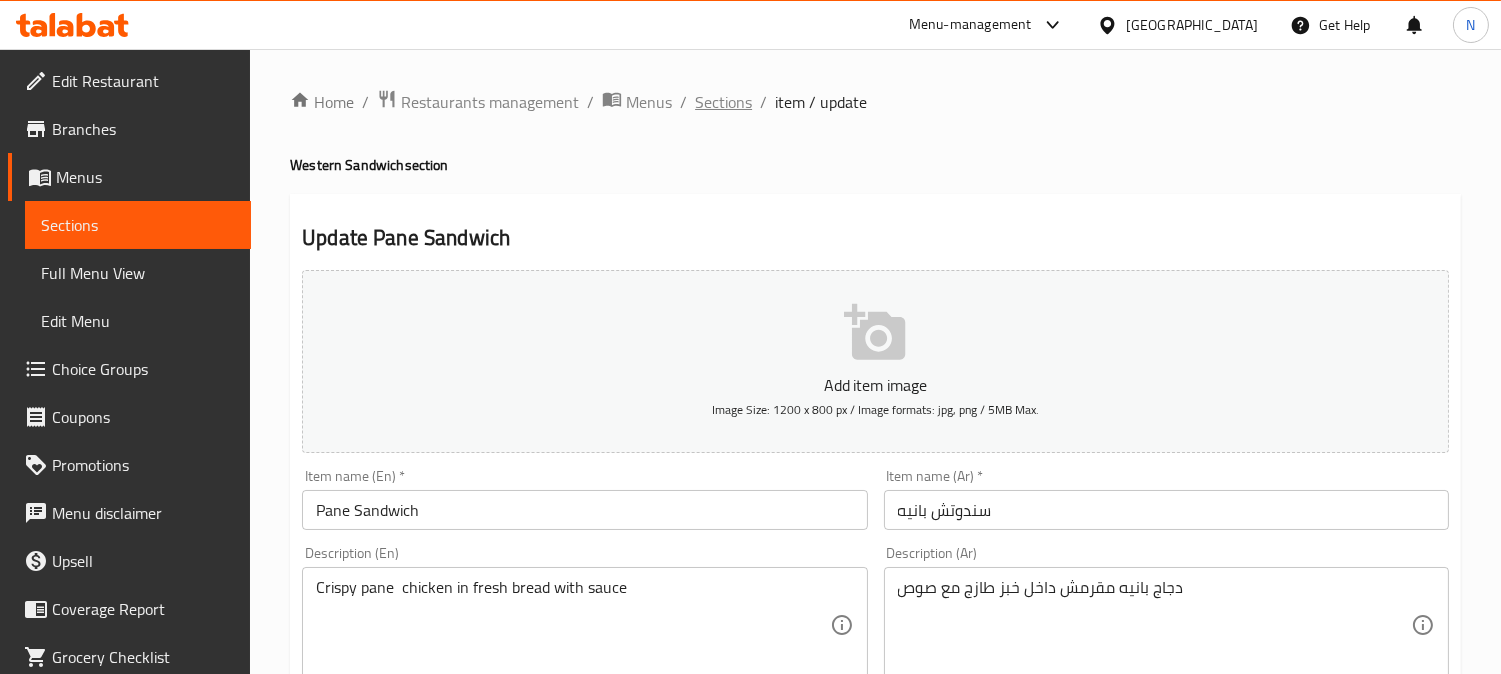 click on "Sections" at bounding box center [723, 102] 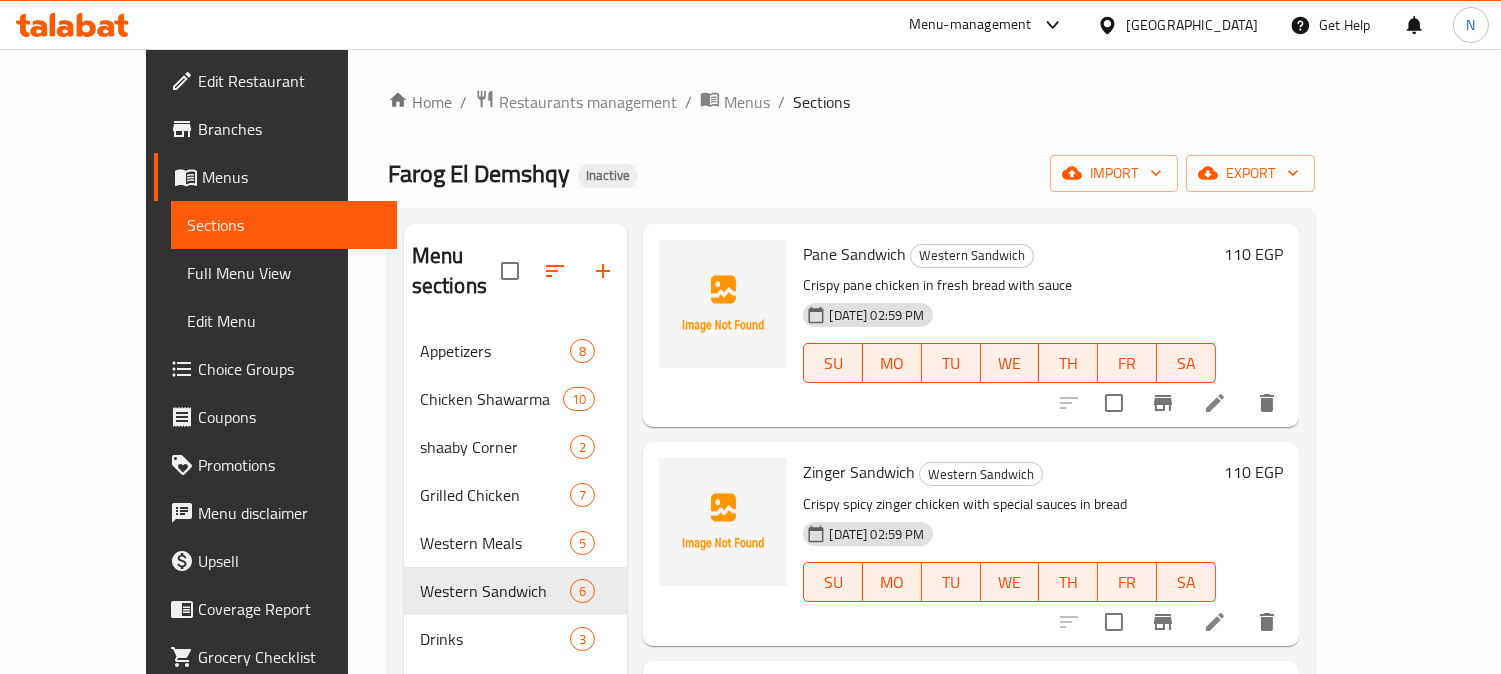 scroll, scrollTop: 222, scrollLeft: 0, axis: vertical 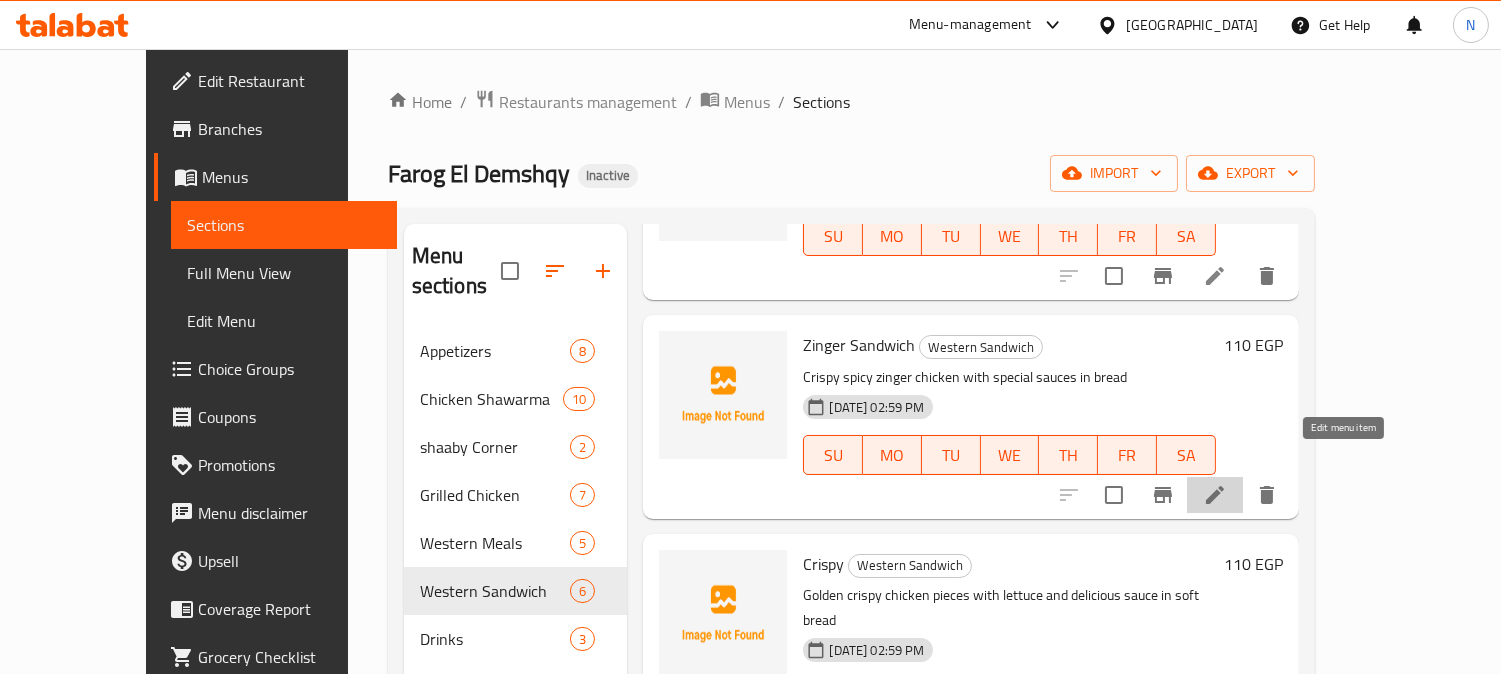 click 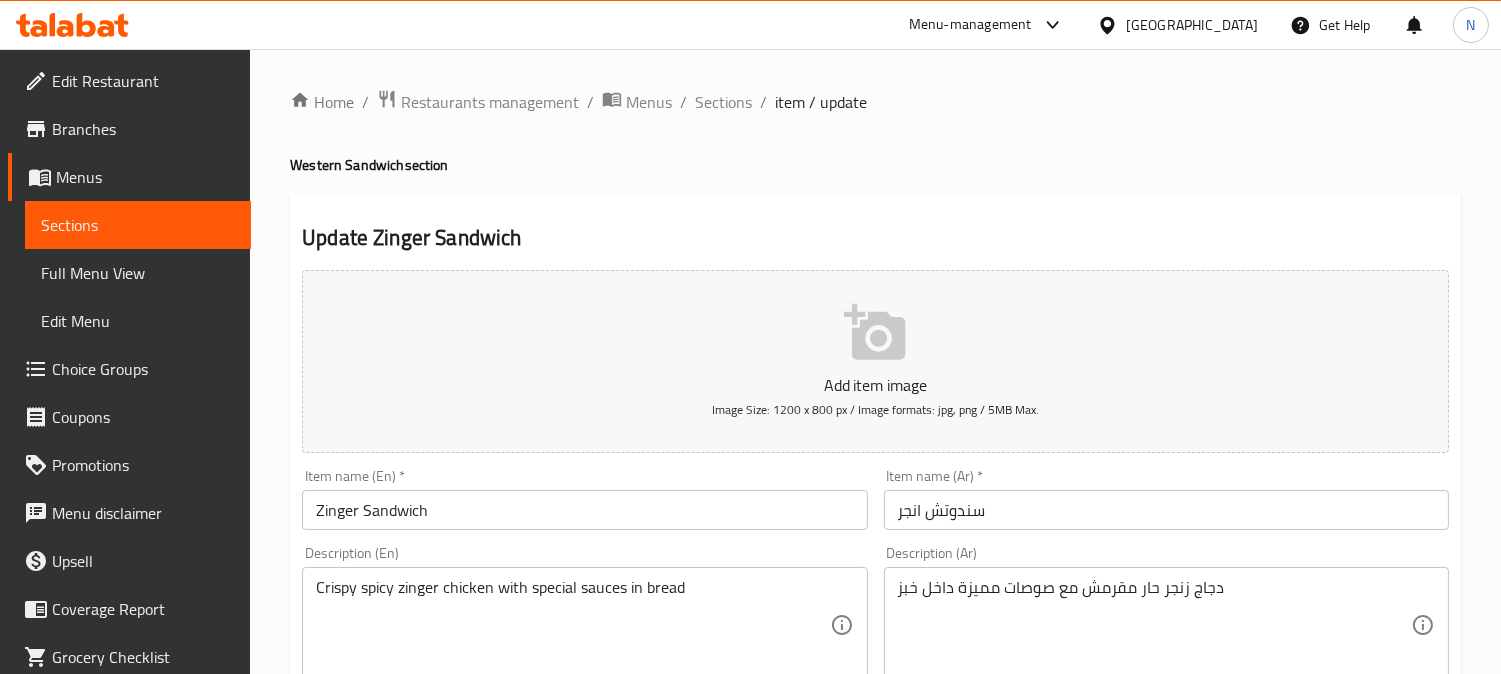 click on "سندوتش انجر" at bounding box center [1166, 510] 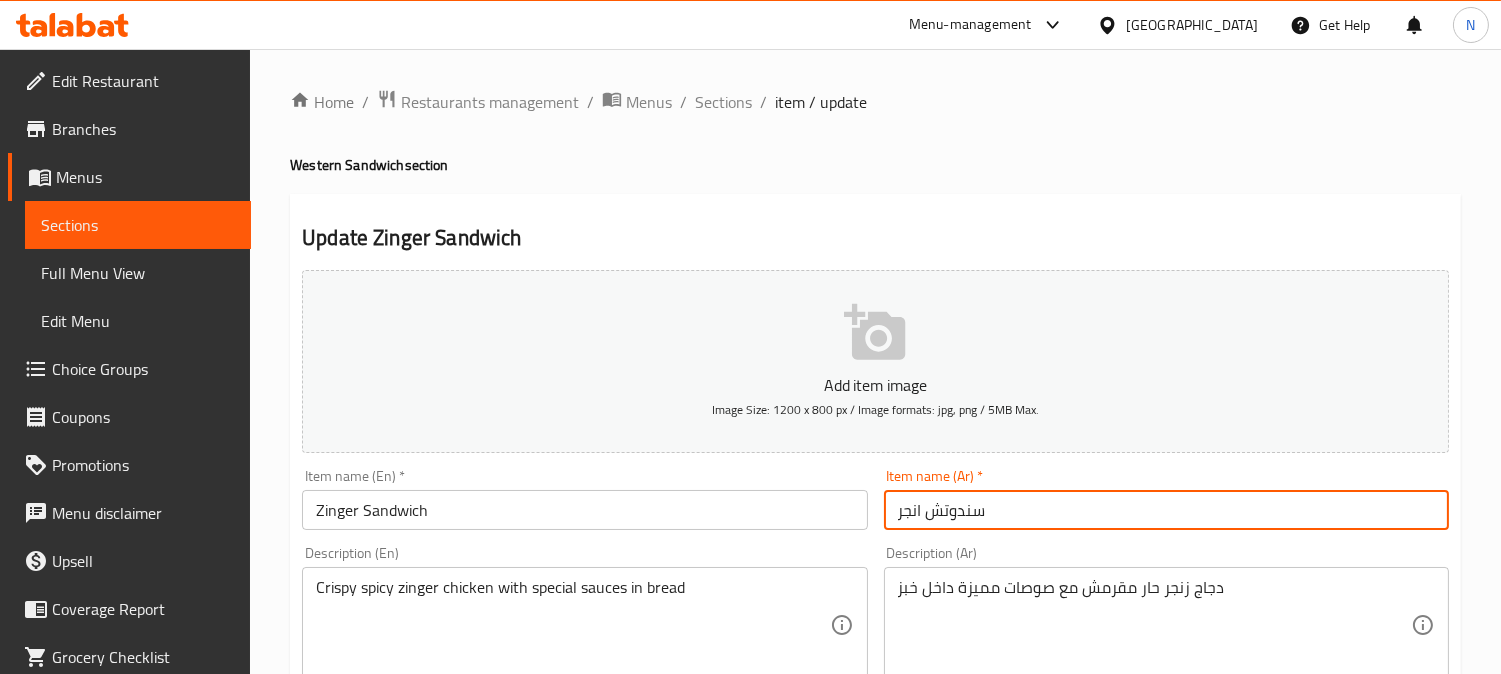 click on "سندوتش انجر" at bounding box center (1166, 510) 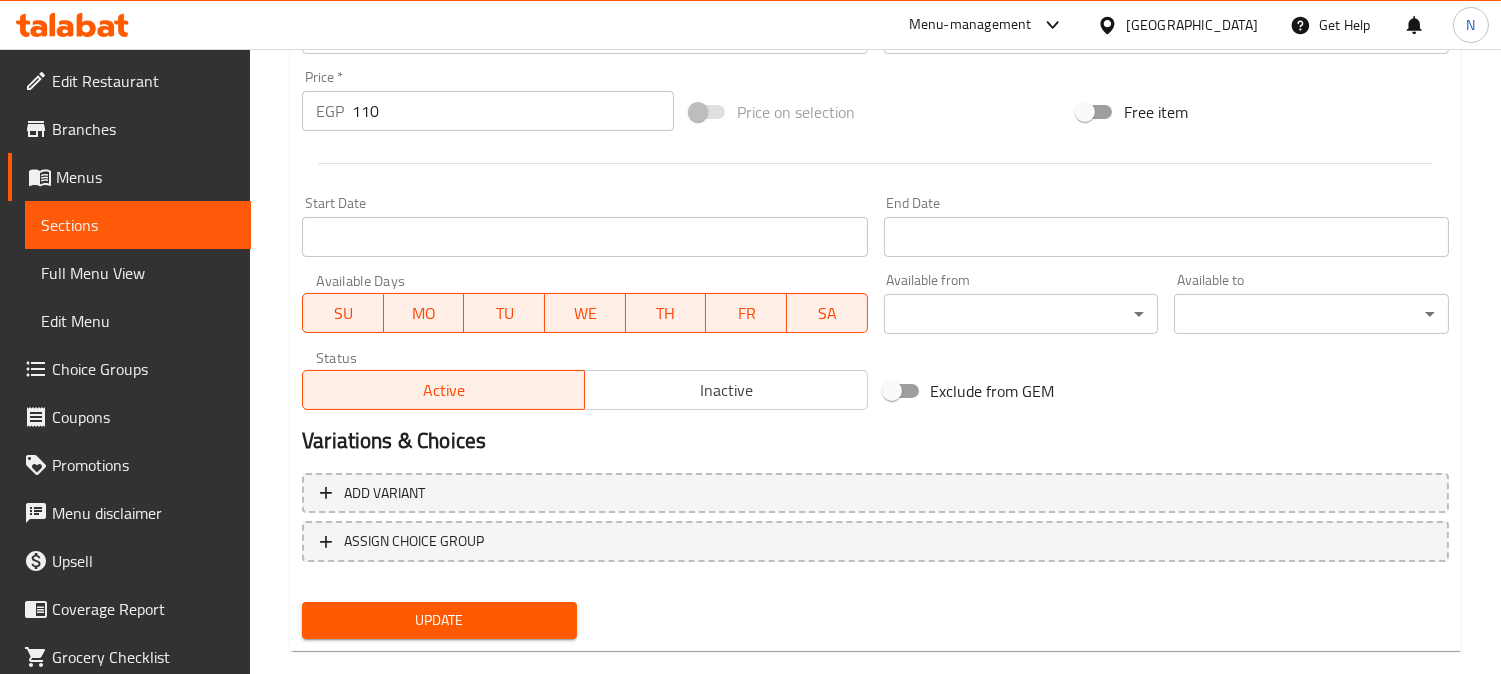 scroll, scrollTop: 735, scrollLeft: 0, axis: vertical 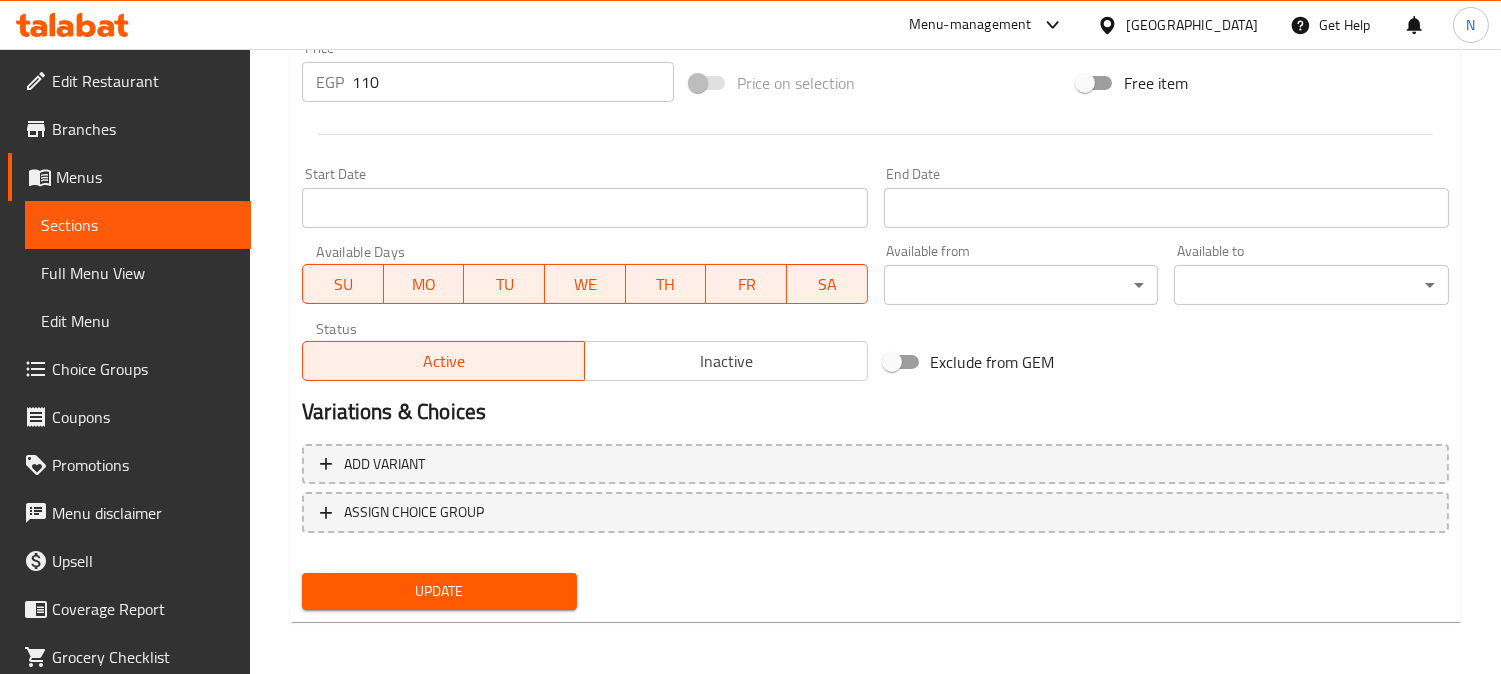 type on "سندوتش زنجر" 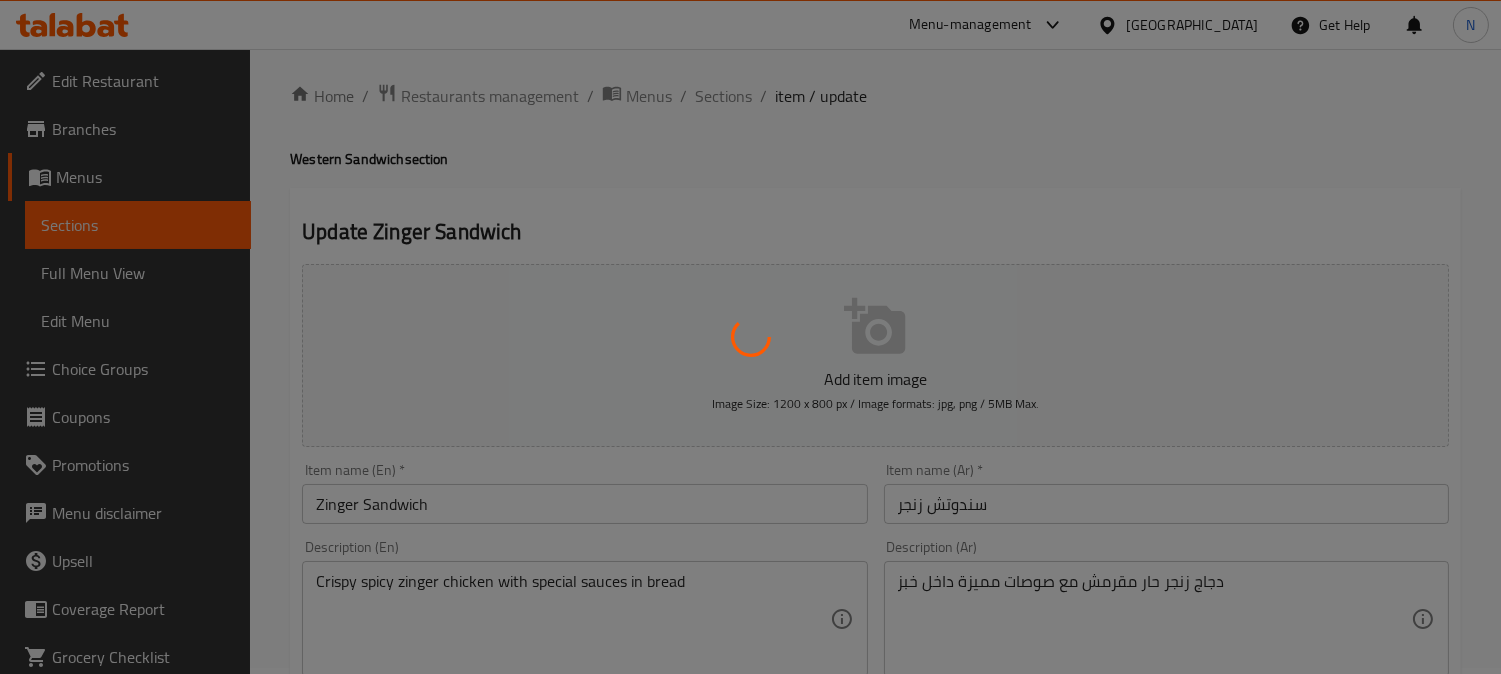 scroll, scrollTop: 0, scrollLeft: 0, axis: both 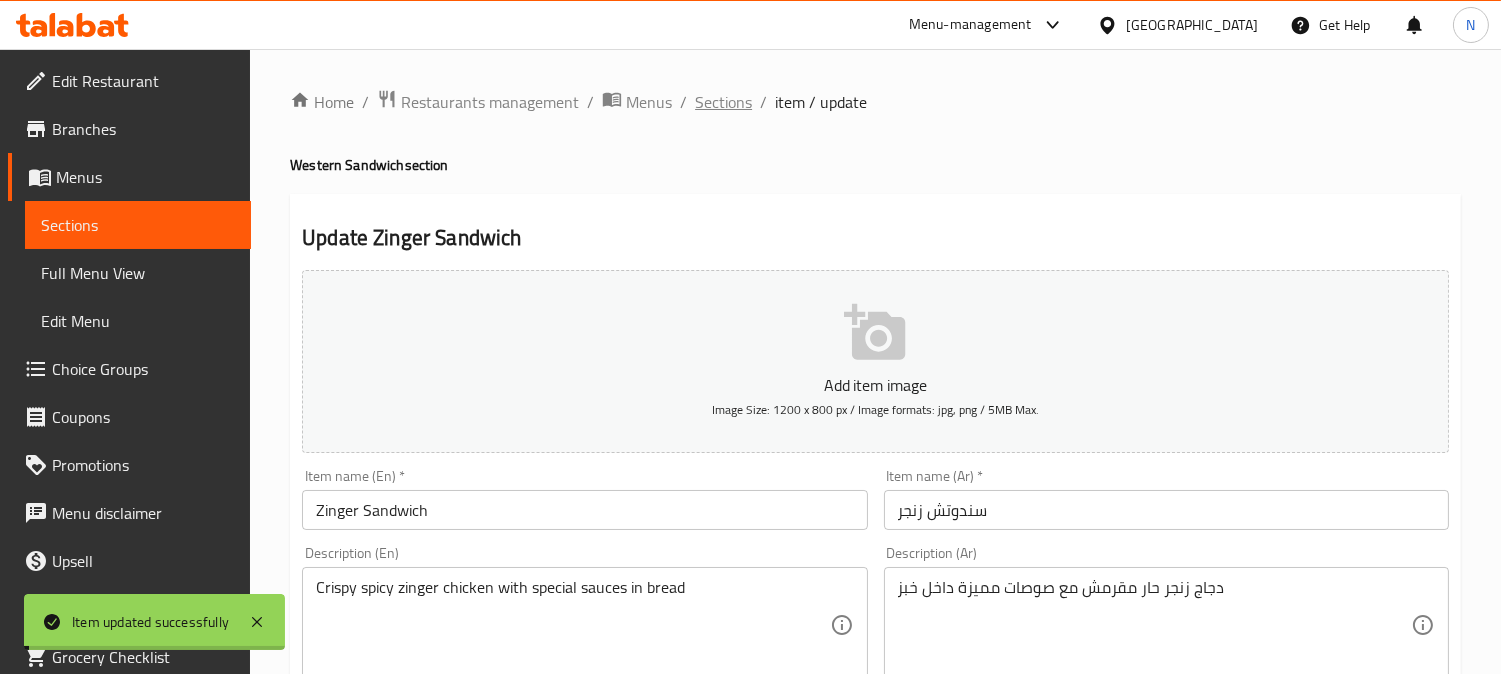 click on "Sections" at bounding box center (723, 102) 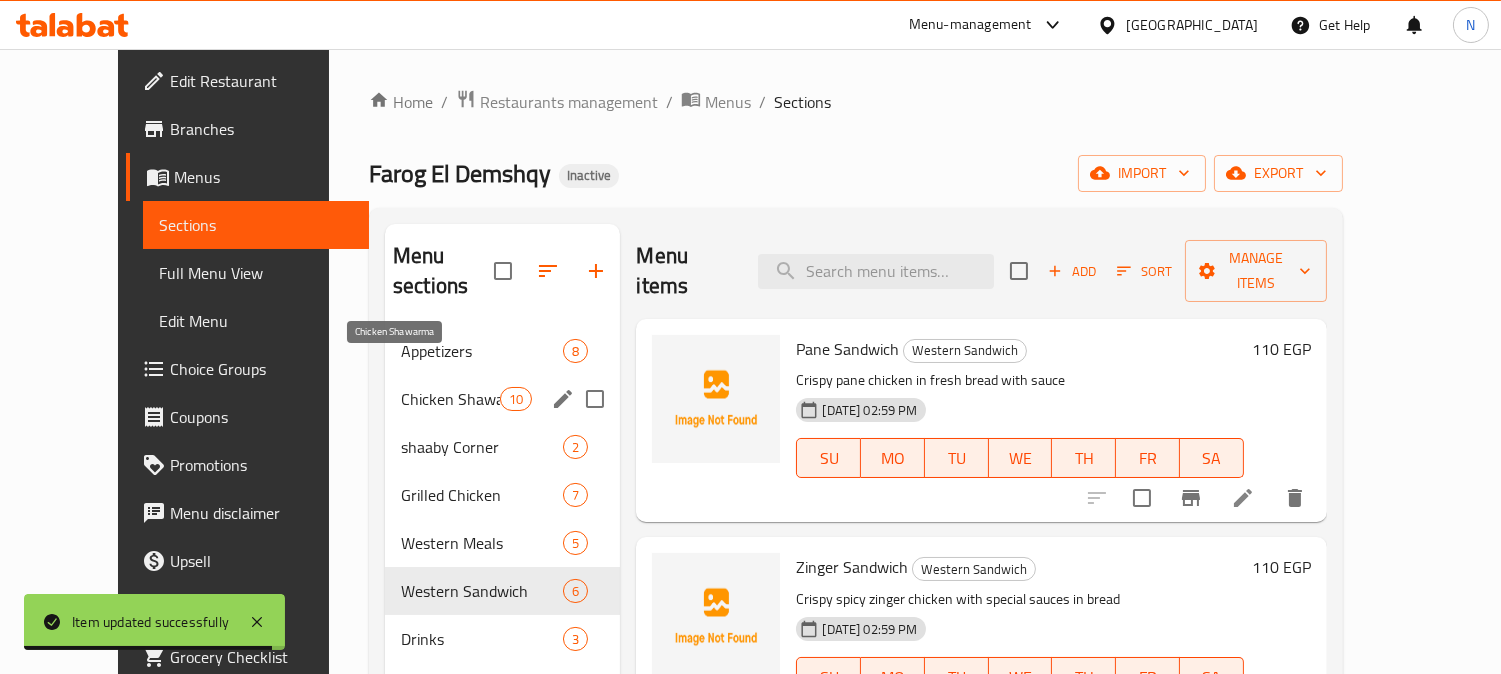 click on "Chicken Shawarma" at bounding box center (450, 399) 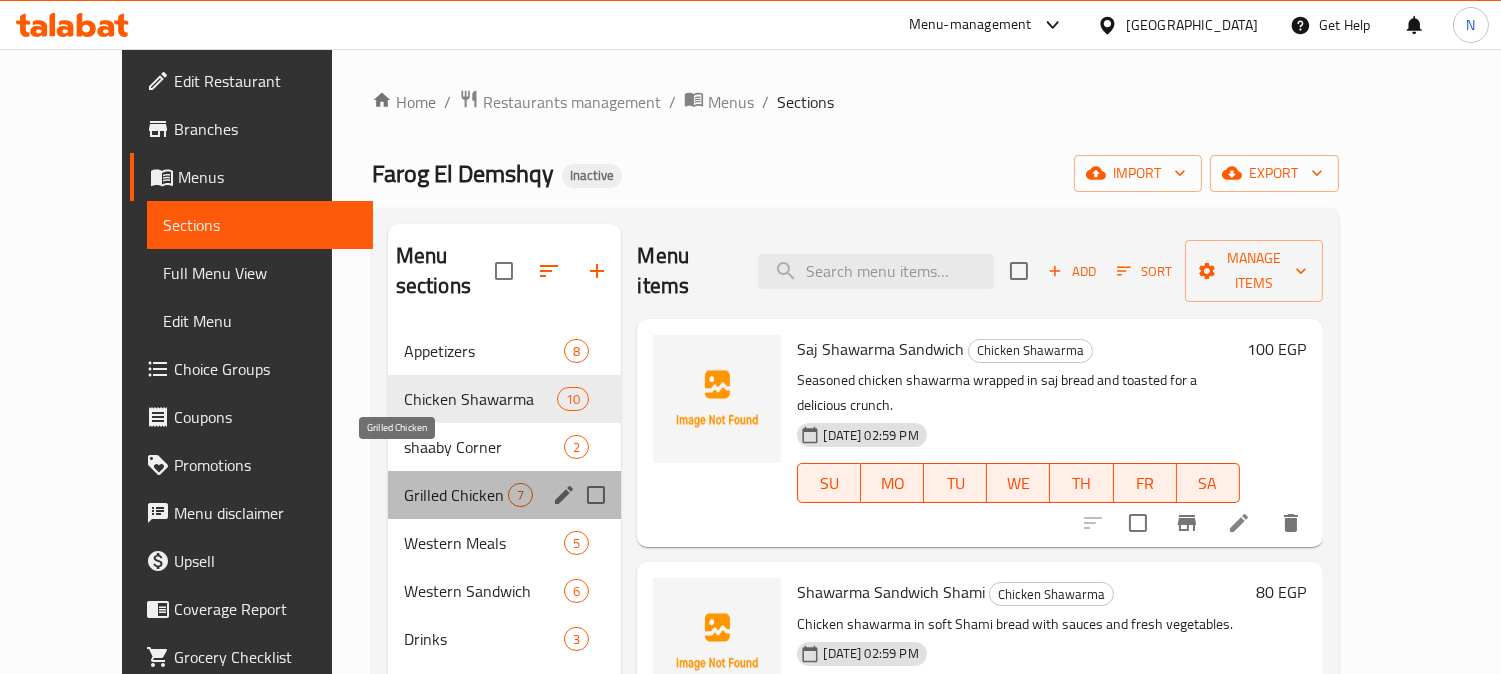 click on "Grilled Chicken" at bounding box center (456, 495) 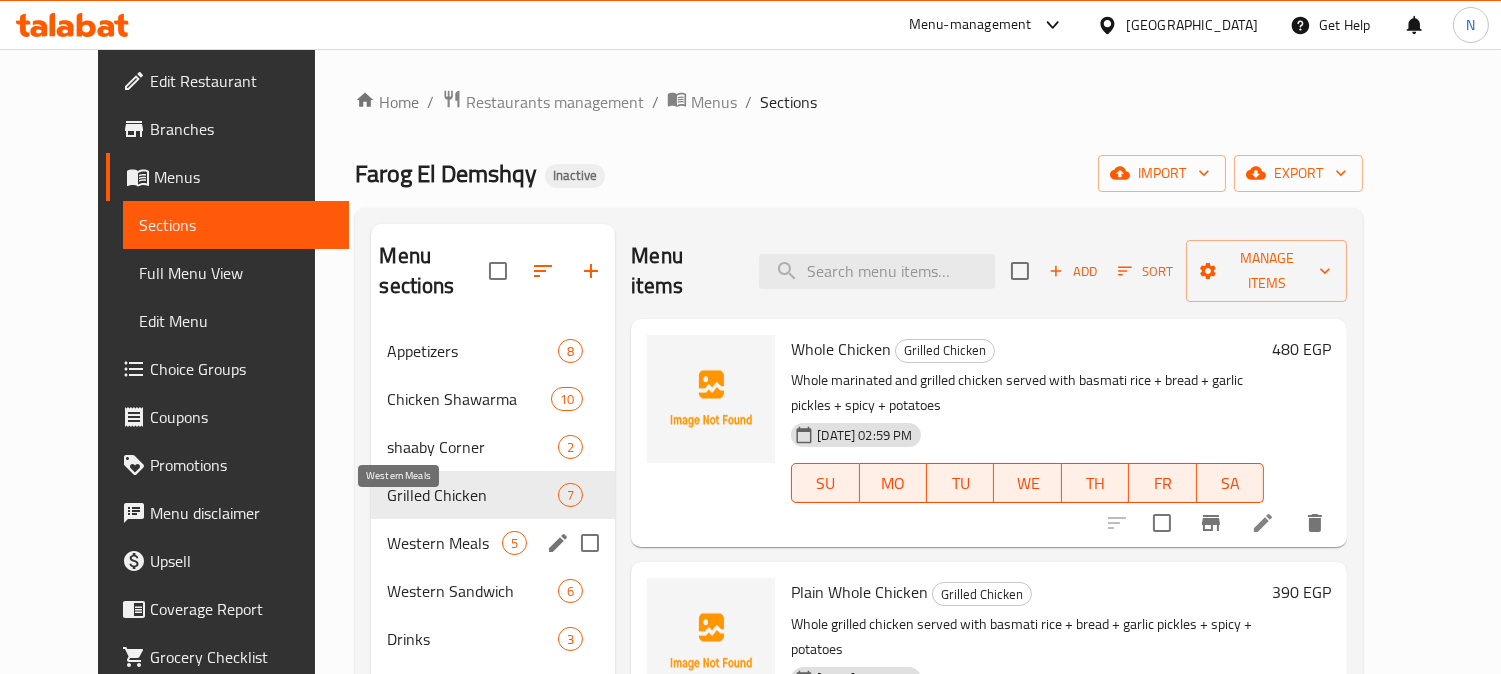 click on "Western Meals" at bounding box center (444, 543) 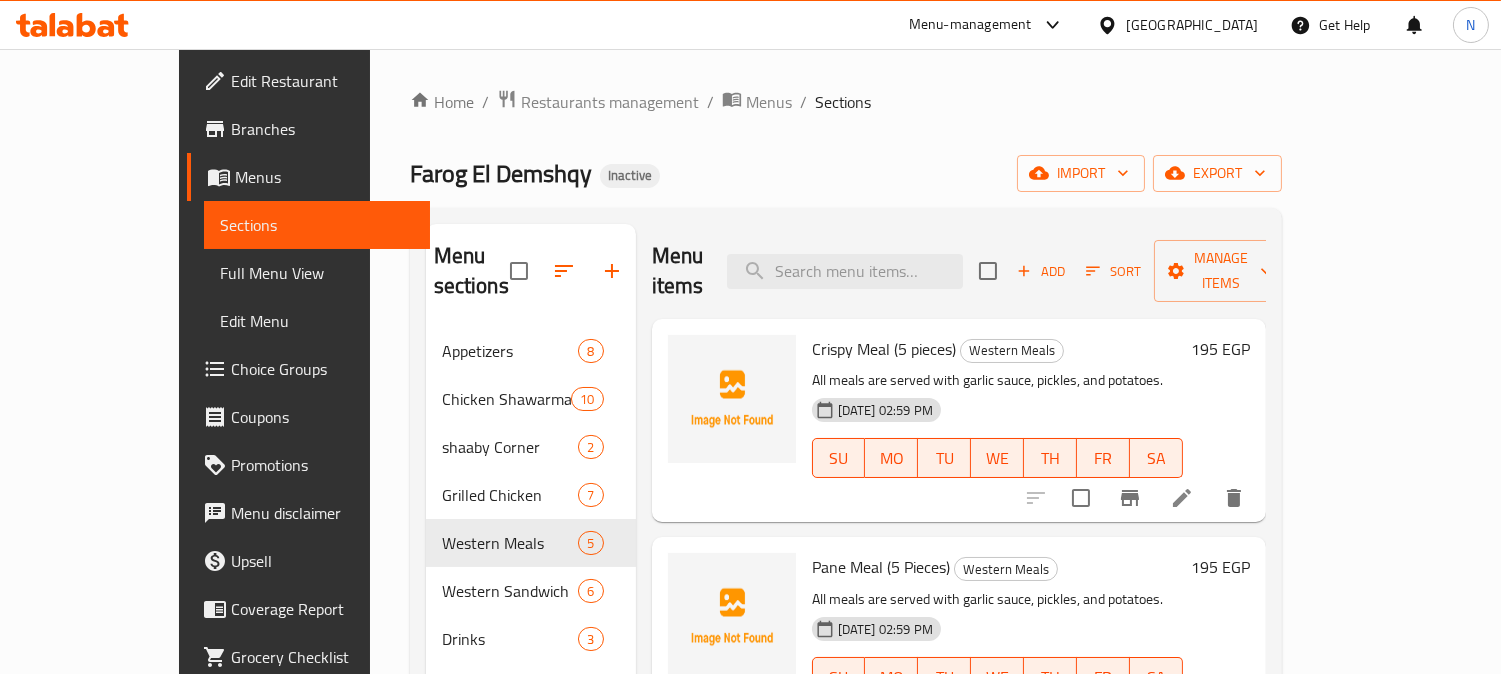 click on "All meals are served with garlic sauce, pickles, and potatoes." at bounding box center (997, 380) 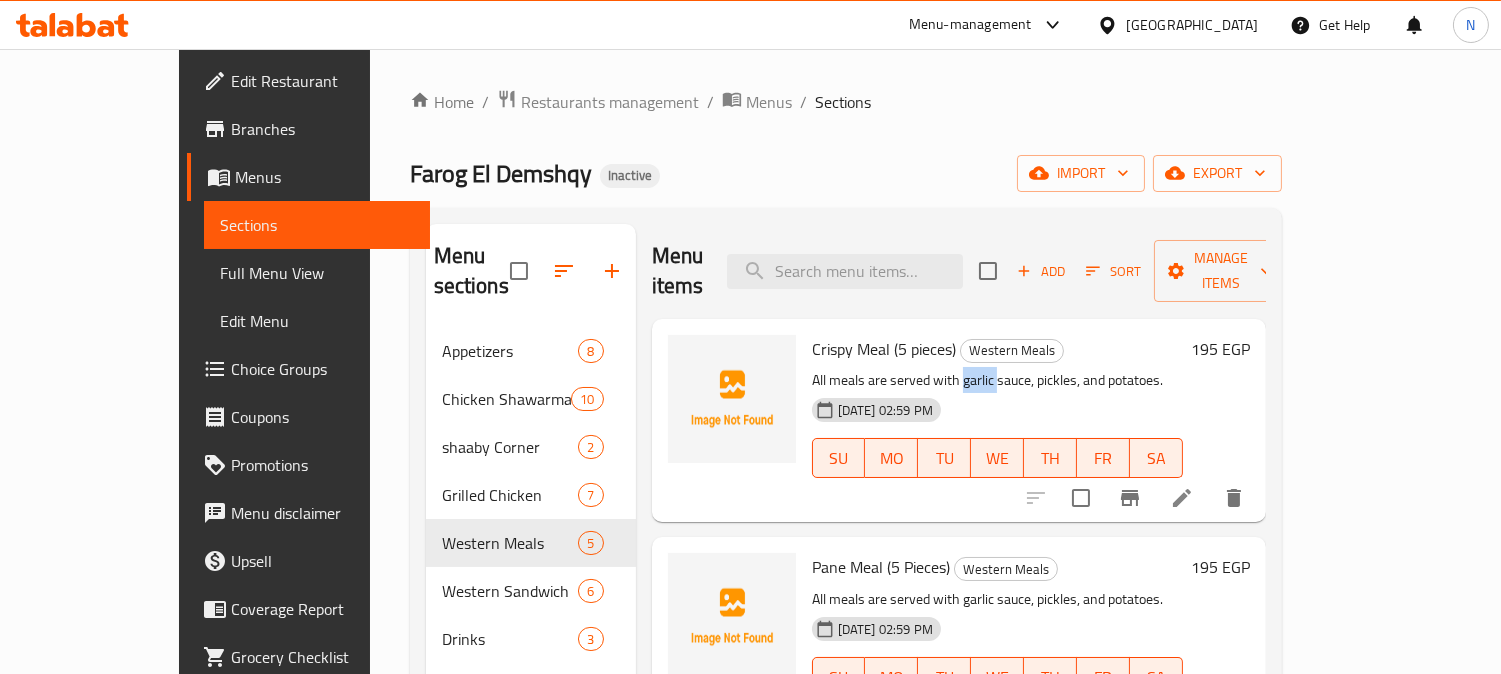 click on "All meals are served with garlic sauce, pickles, and potatoes." at bounding box center [997, 380] 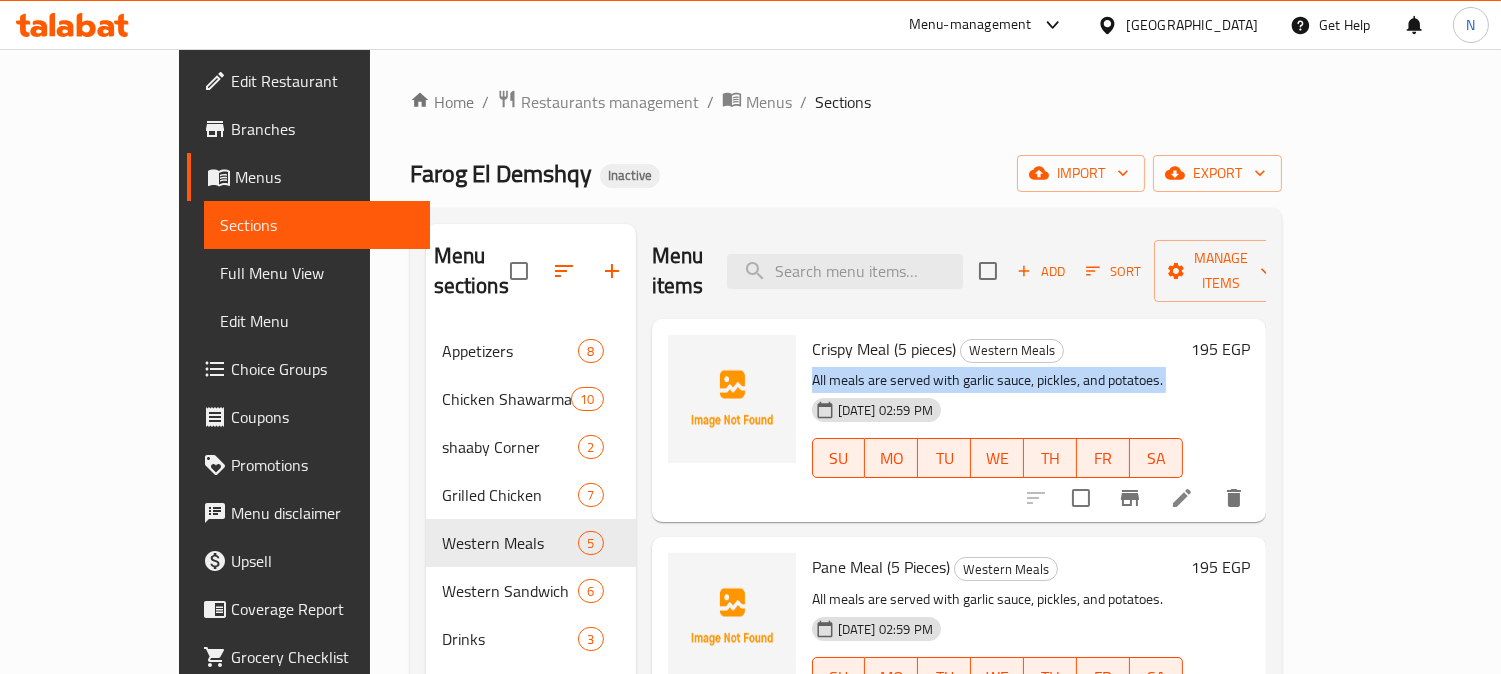 click on "All meals are served with garlic sauce, pickles, and potatoes." at bounding box center [997, 380] 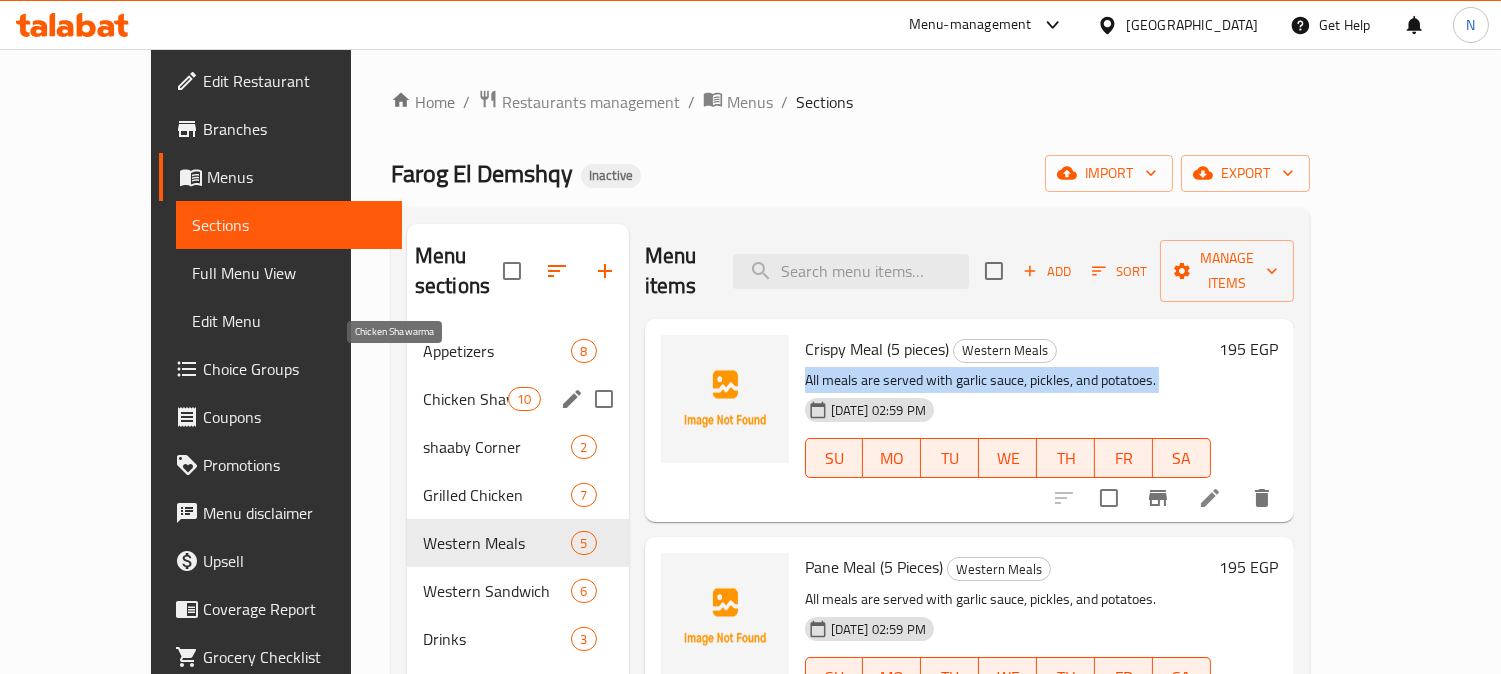 click on "Chicken Shawarma" at bounding box center [465, 399] 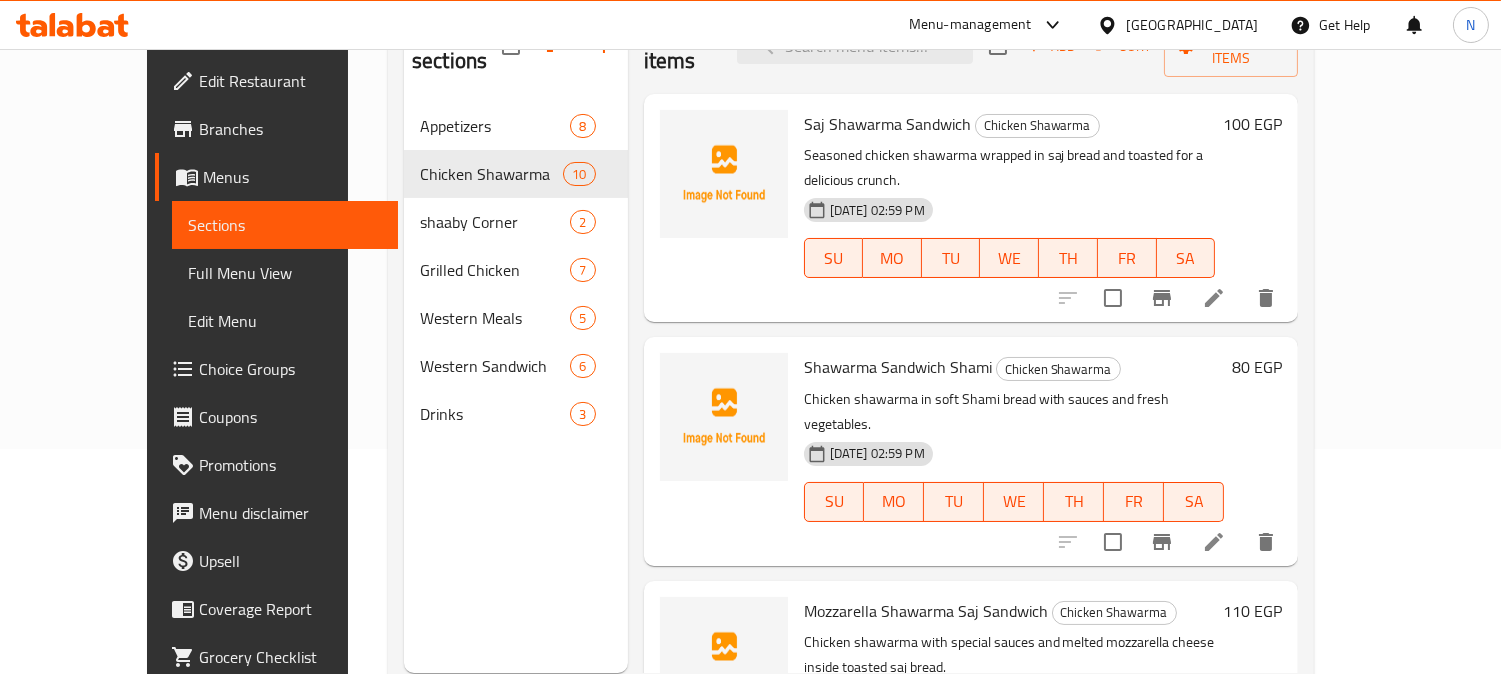scroll, scrollTop: 280, scrollLeft: 0, axis: vertical 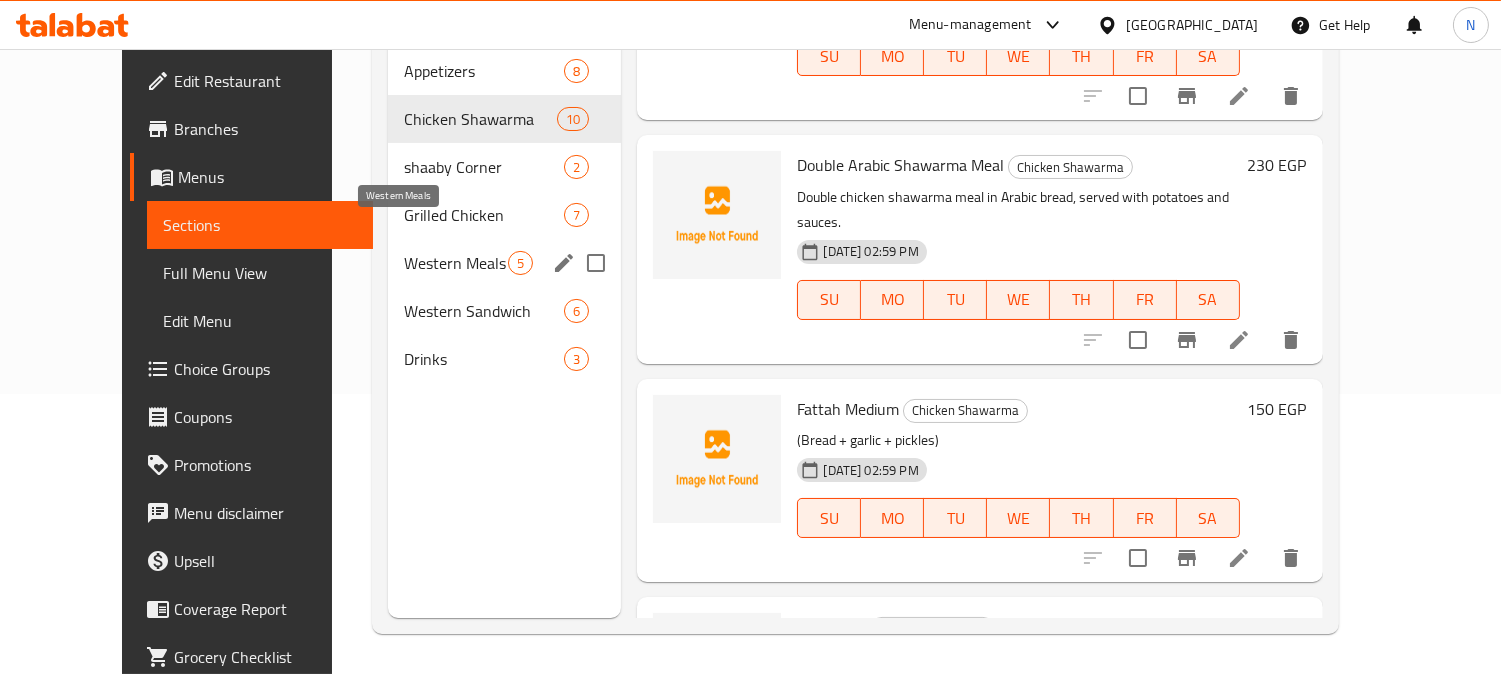 click on "Western Meals" at bounding box center [456, 263] 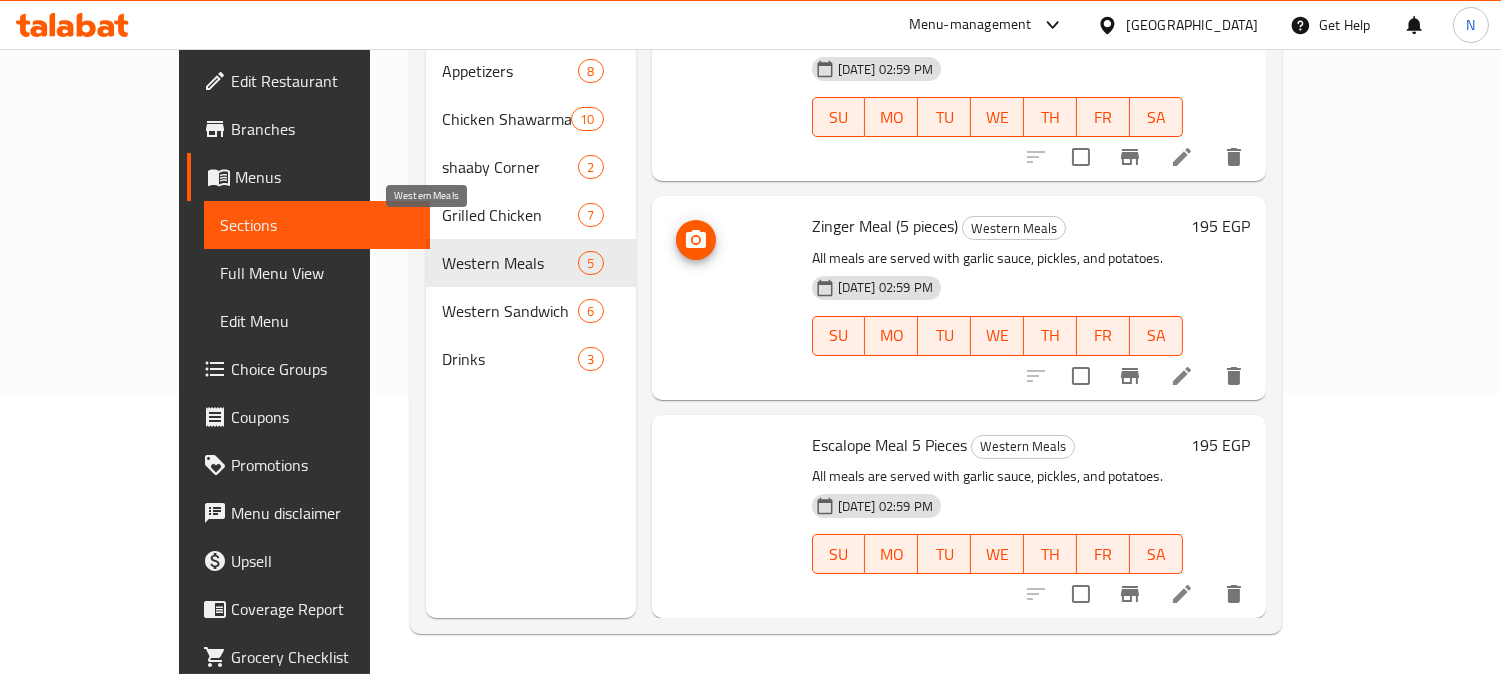 scroll, scrollTop: 467, scrollLeft: 0, axis: vertical 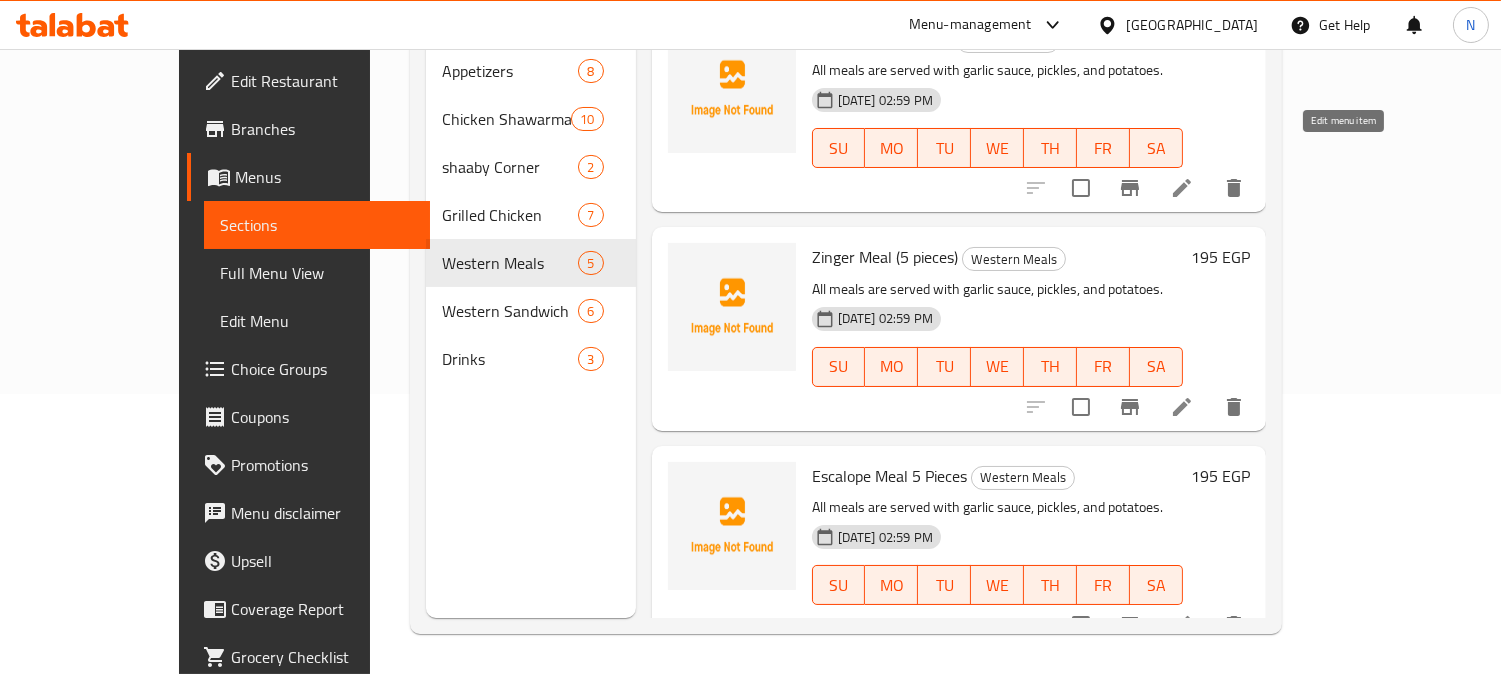 click 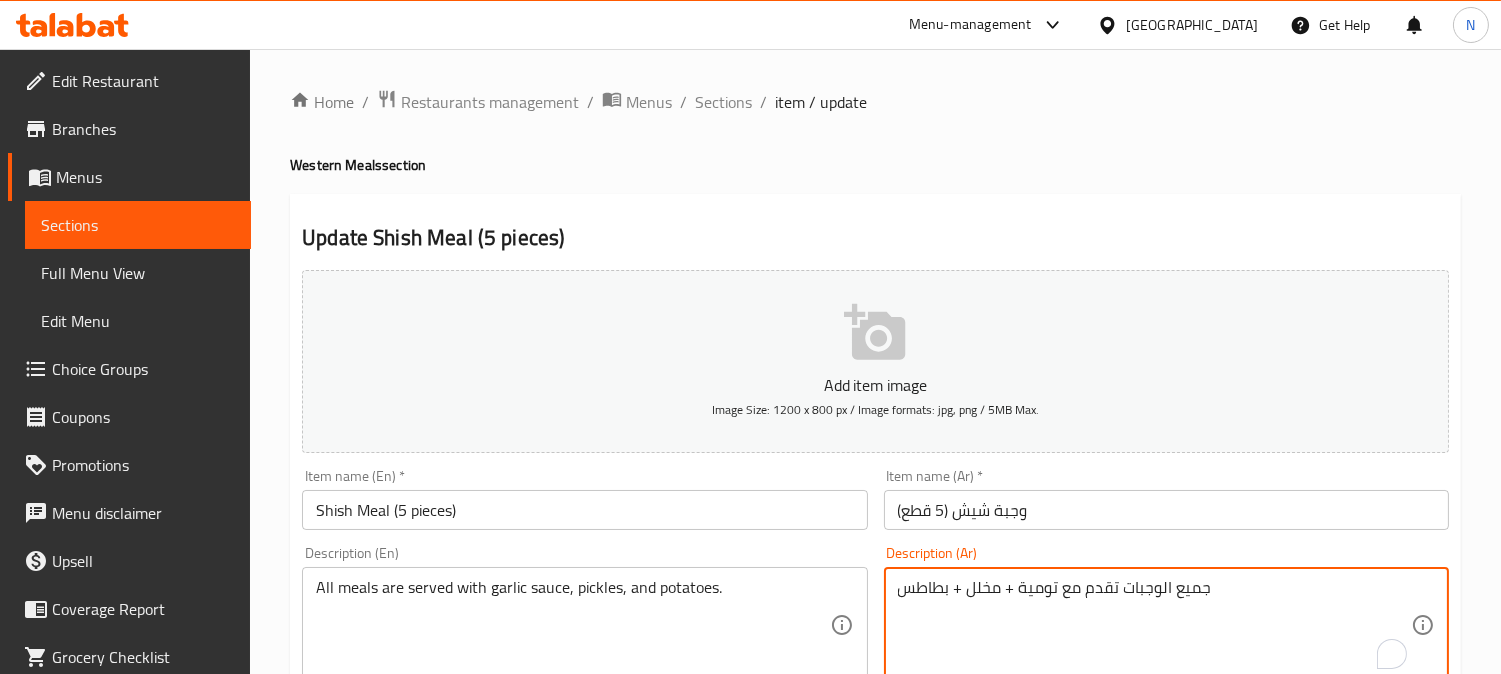 click on "جميع الوجبات تقدم مع تومية + مخلل + بطاطس" at bounding box center [1154, 625] 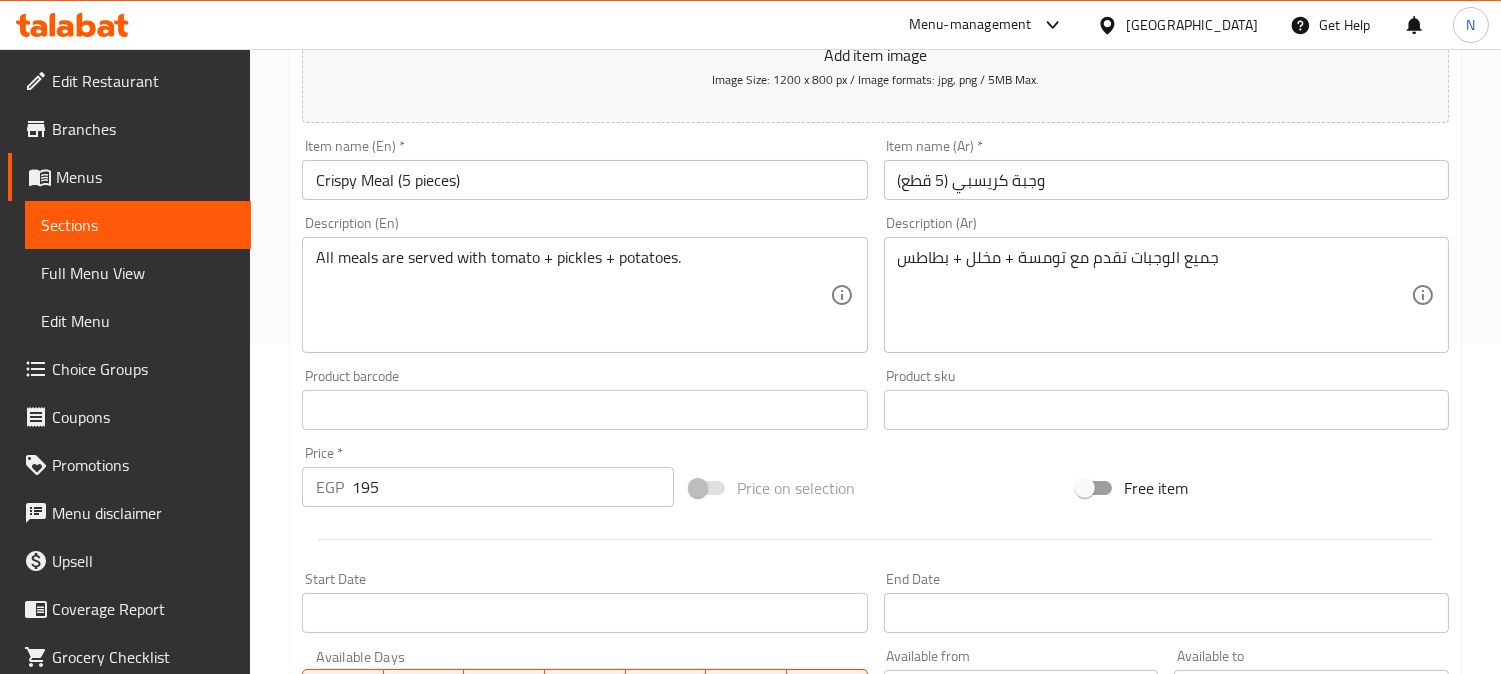 scroll, scrollTop: 333, scrollLeft: 0, axis: vertical 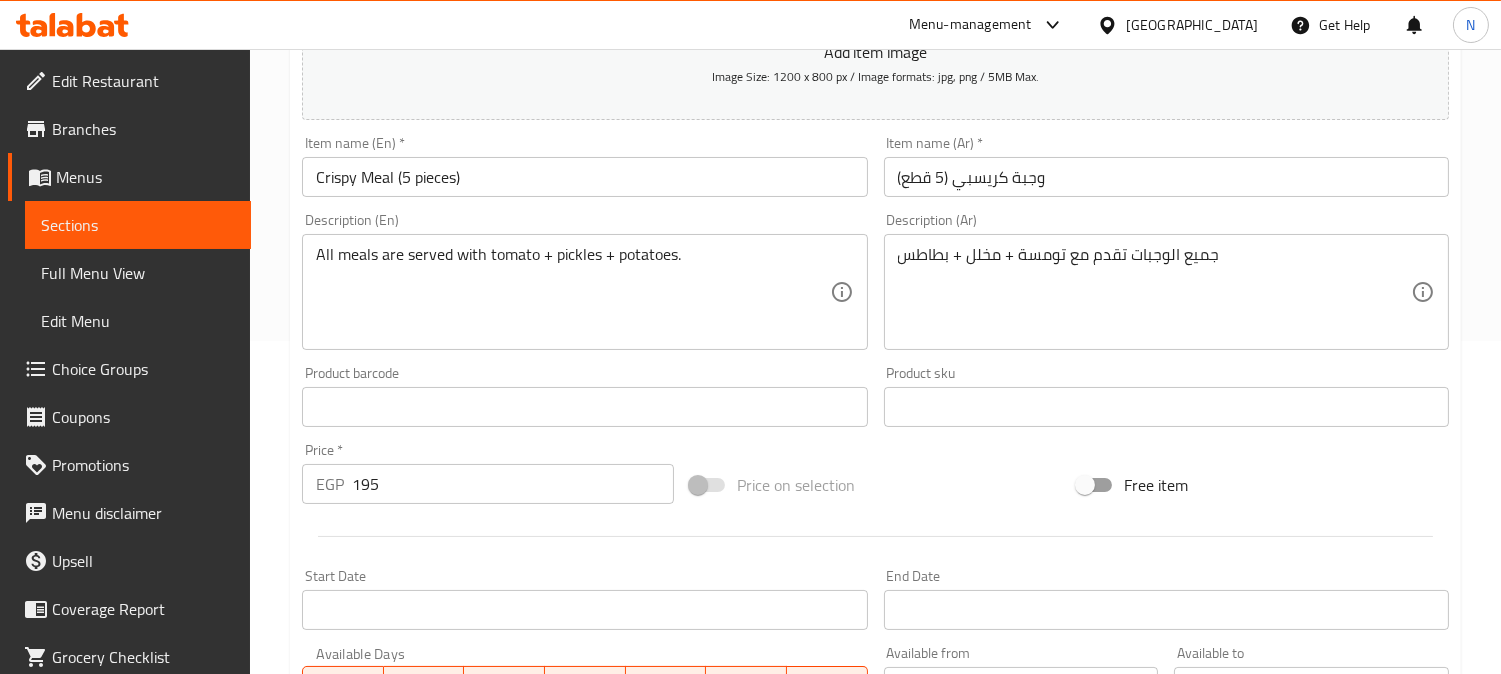 click on "All meals are served with tomato + pickles + potatoes." at bounding box center [572, 292] 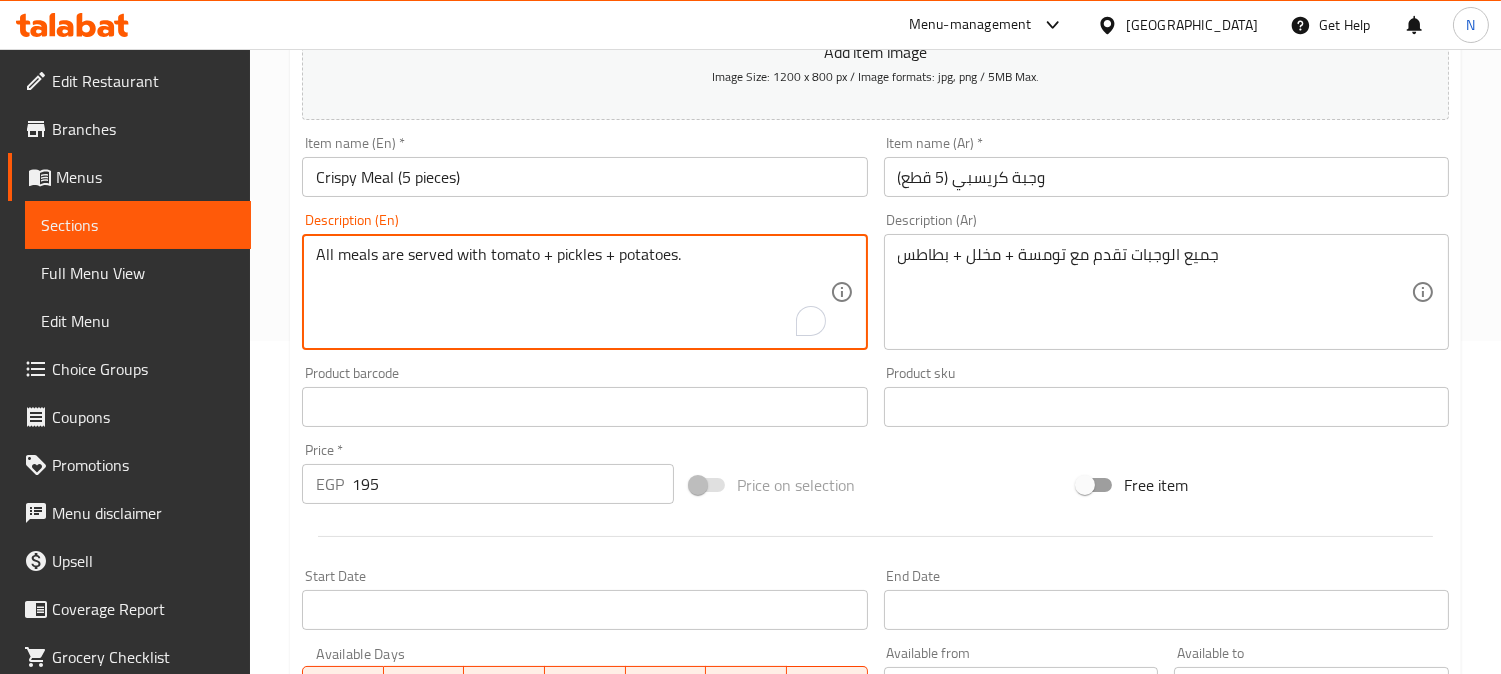 paste on "garlic sauce, pickles, and" 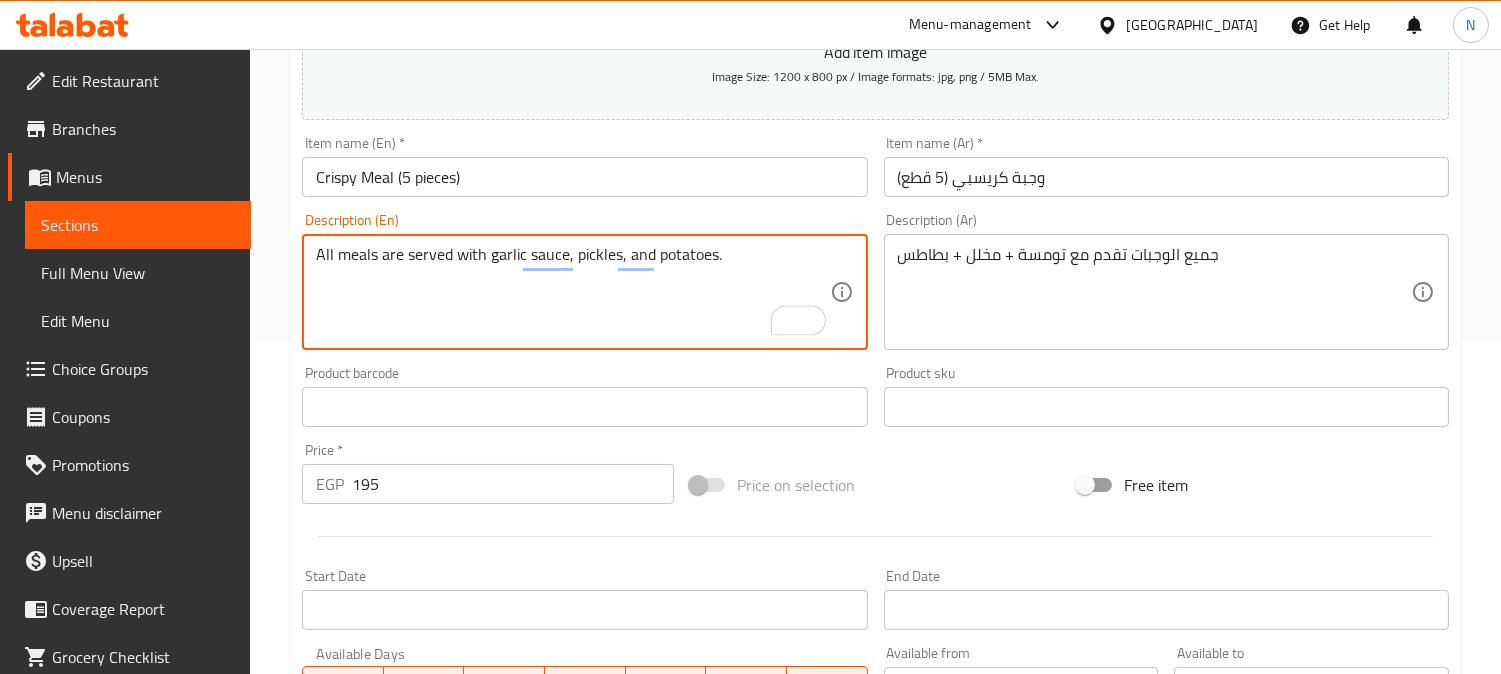 type on "All meals are served with garlic sauce, pickles, and potatoes." 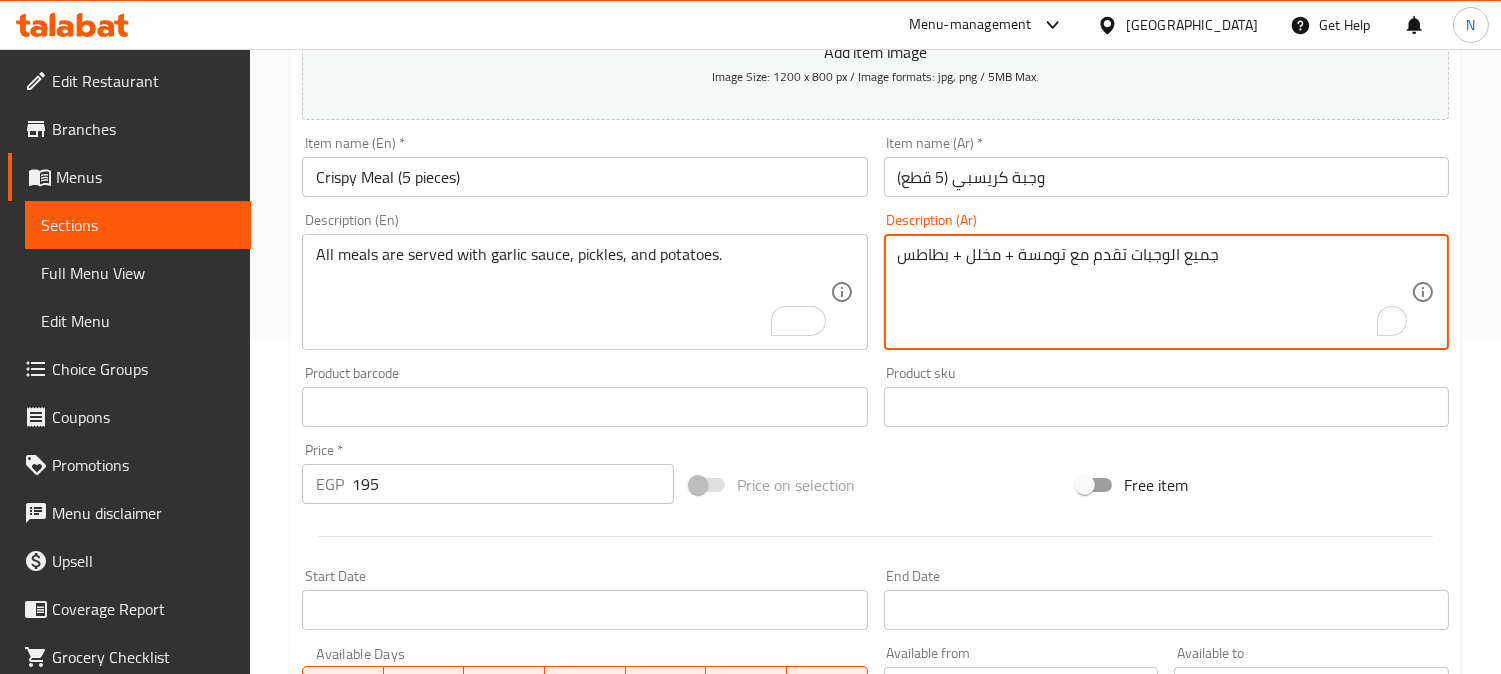 click on "جميع الوجبات تقدم مع تومسة + مخلل + بطاطس" at bounding box center (1154, 292) 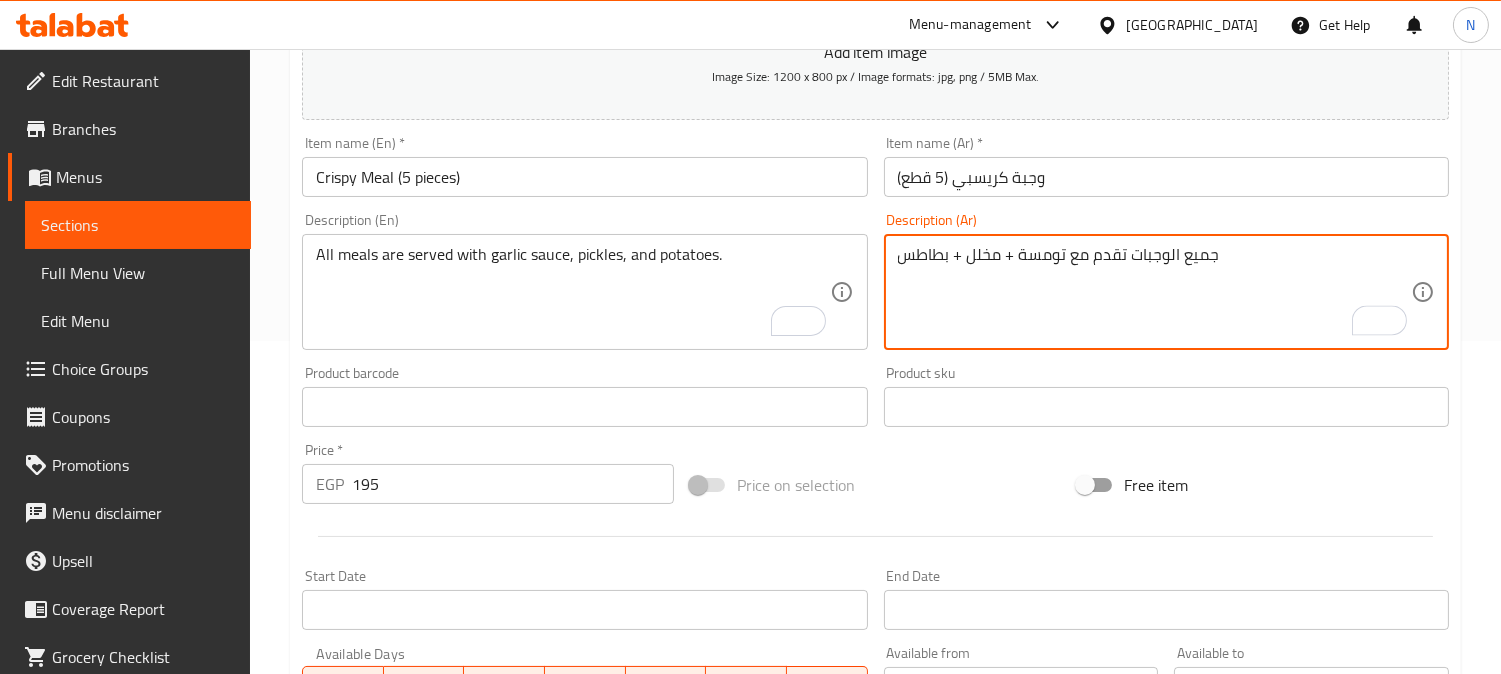paste on "ي" 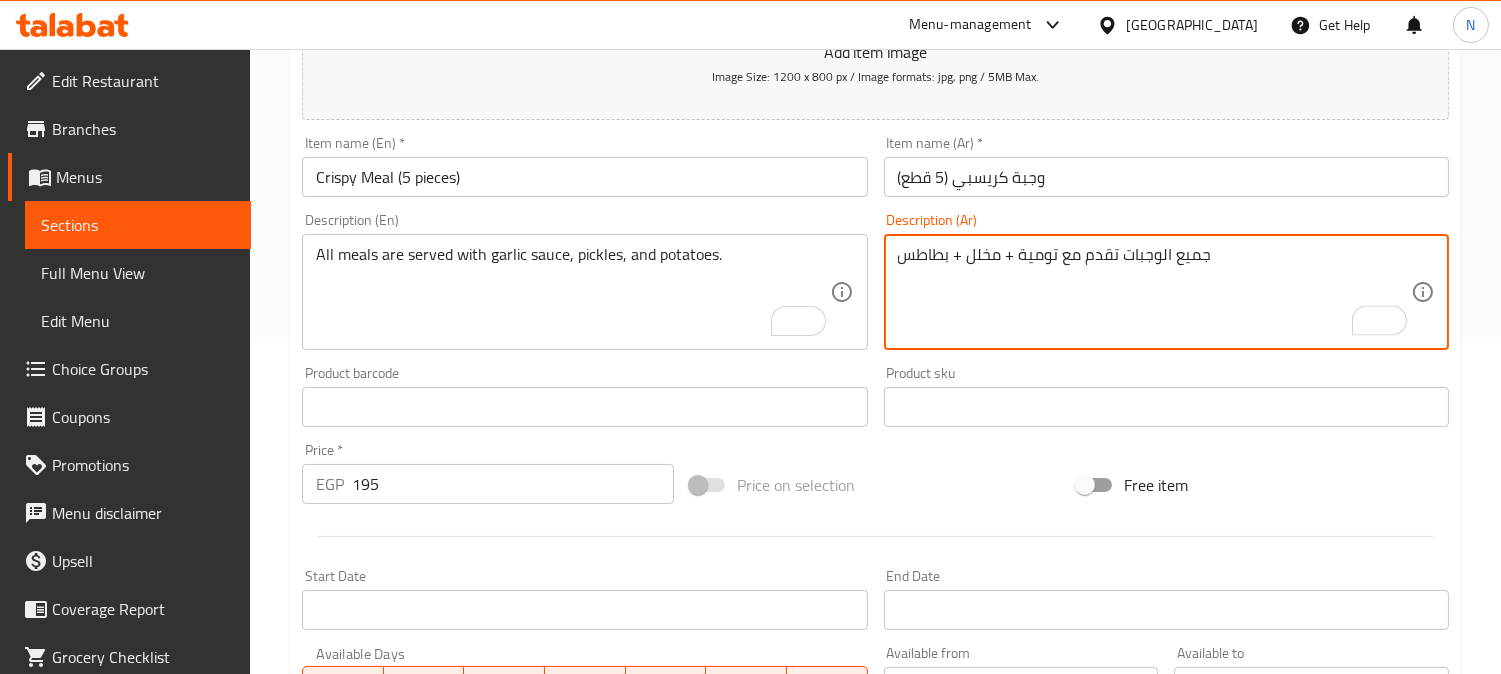 scroll, scrollTop: 735, scrollLeft: 0, axis: vertical 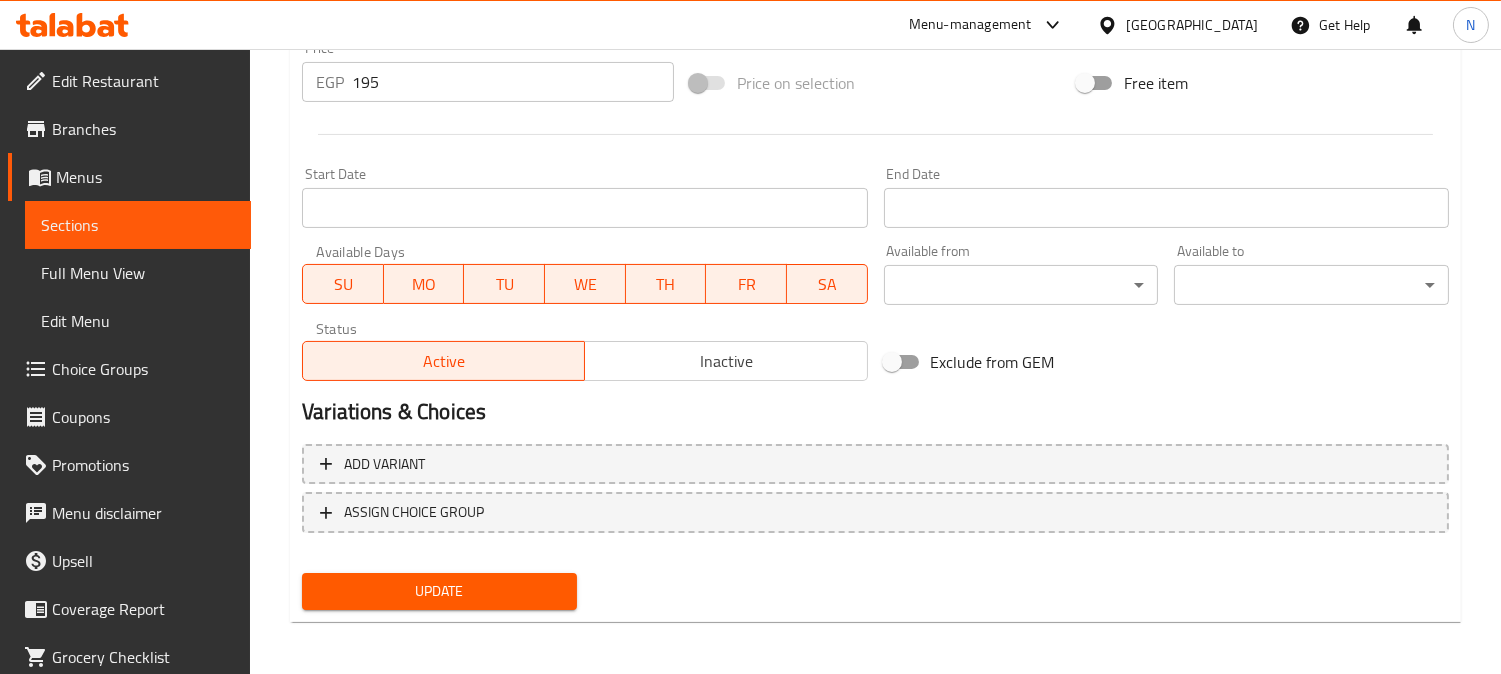 type on "جميع الوجبات تقدم مع تومية + مخلل + بطاطس" 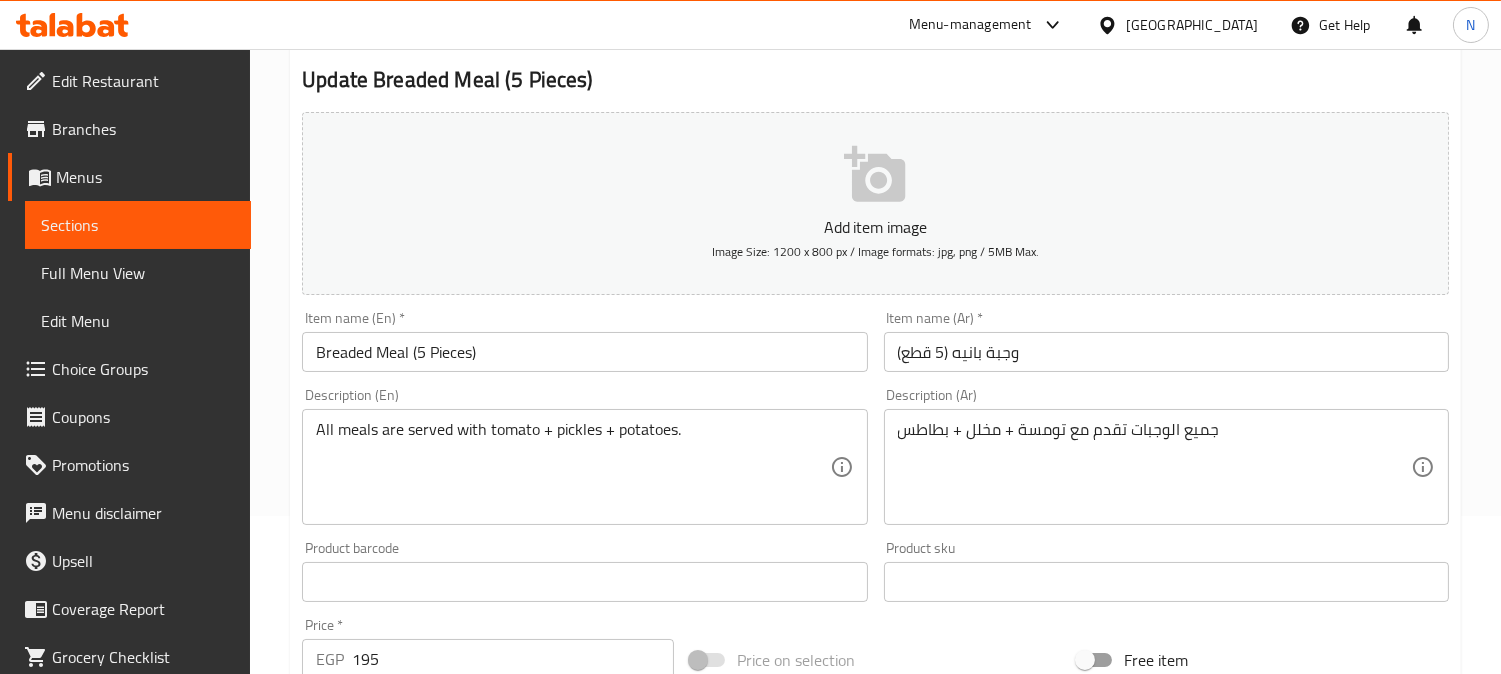 scroll, scrollTop: 222, scrollLeft: 0, axis: vertical 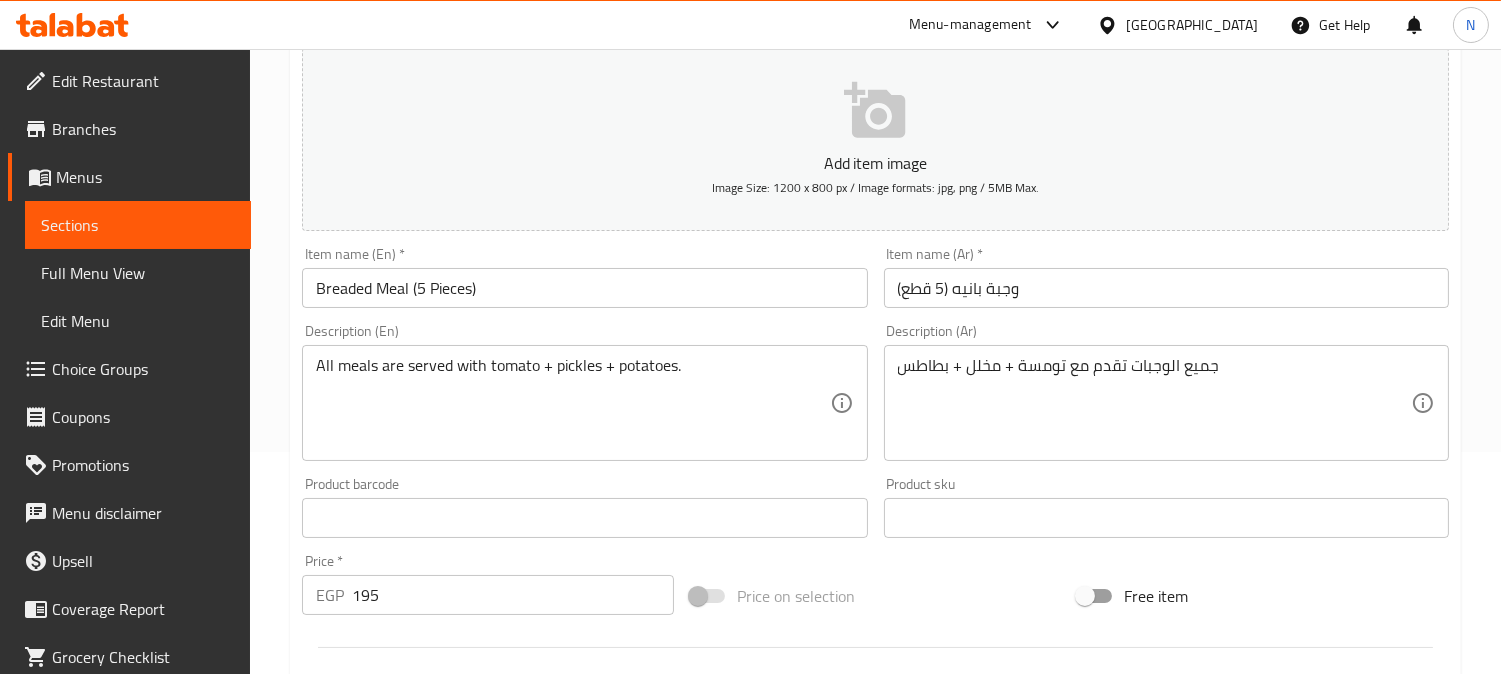 click on "All meals are served with tomato + pickles + potatoes." at bounding box center (572, 403) 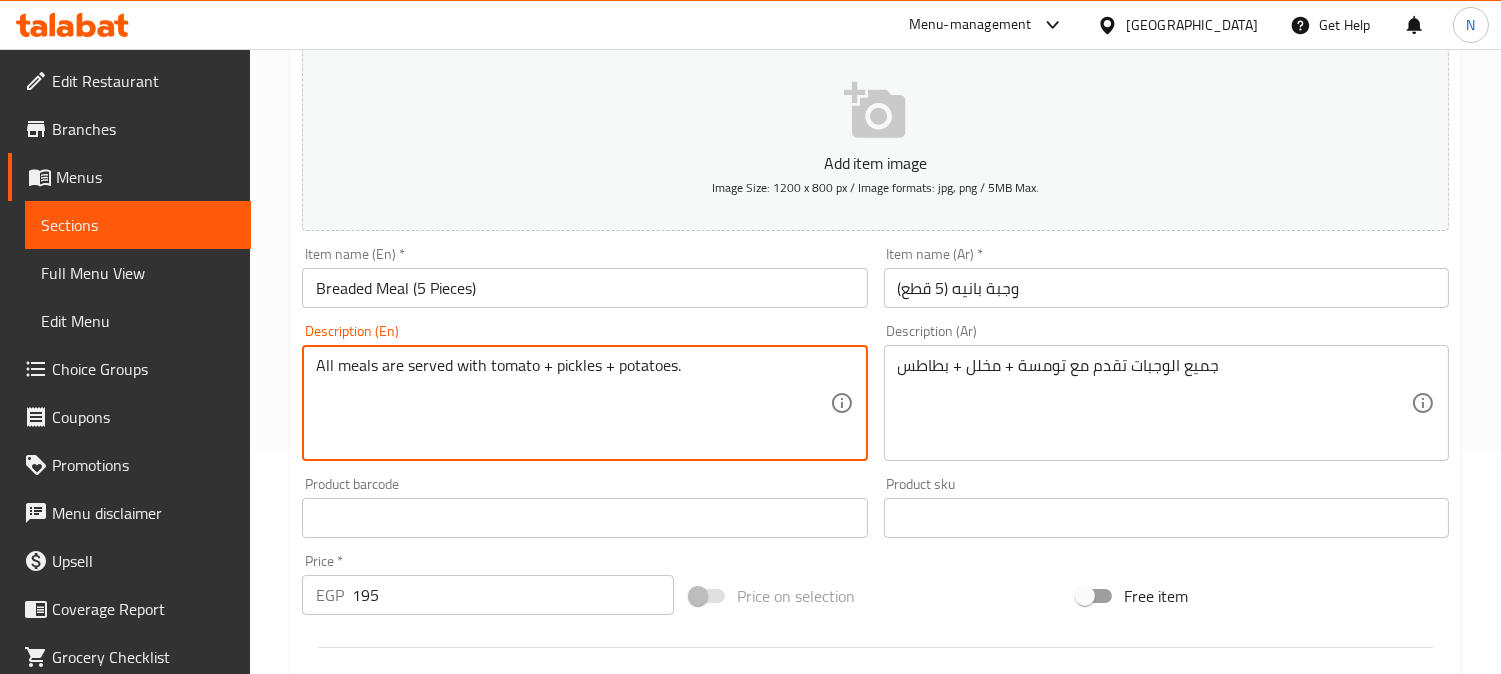 click on "All meals are served with tomato + pickles + potatoes." at bounding box center [572, 403] 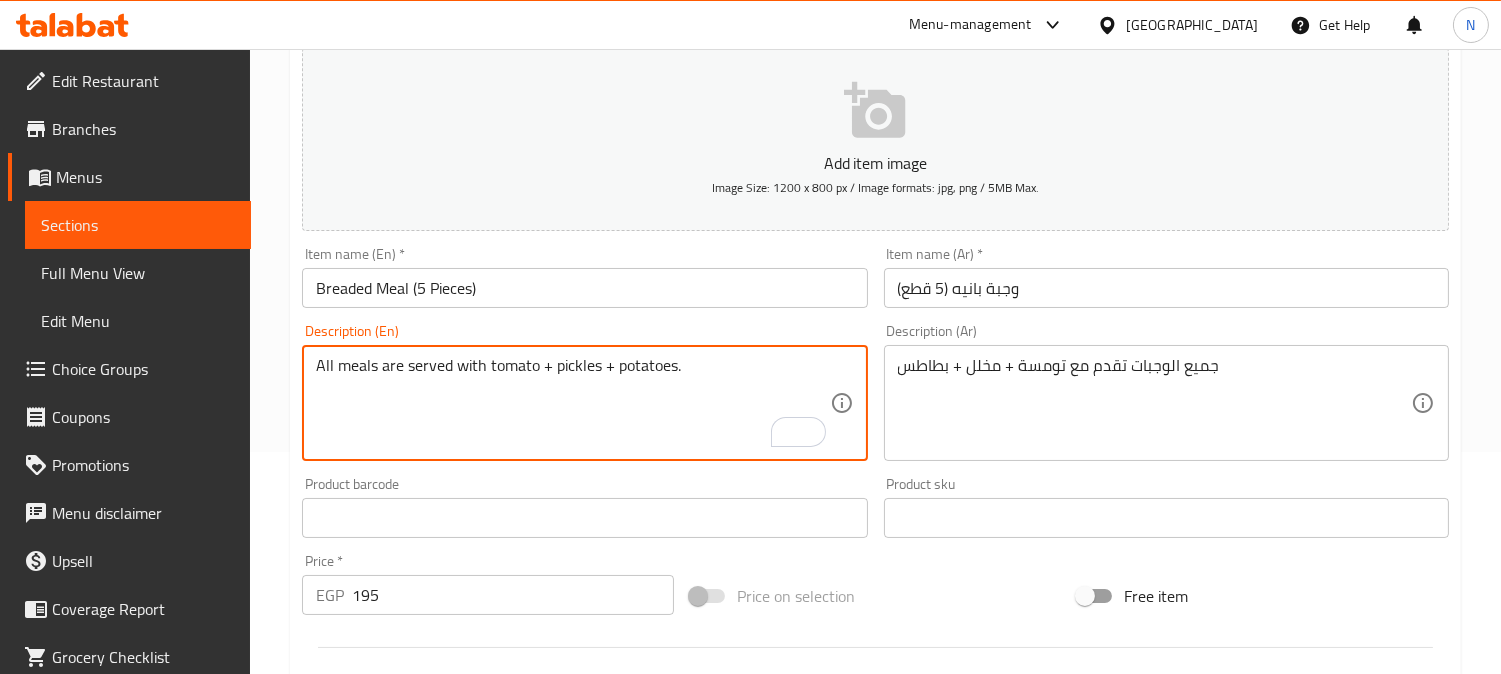 paste on "garlic sauce, pickles, and" 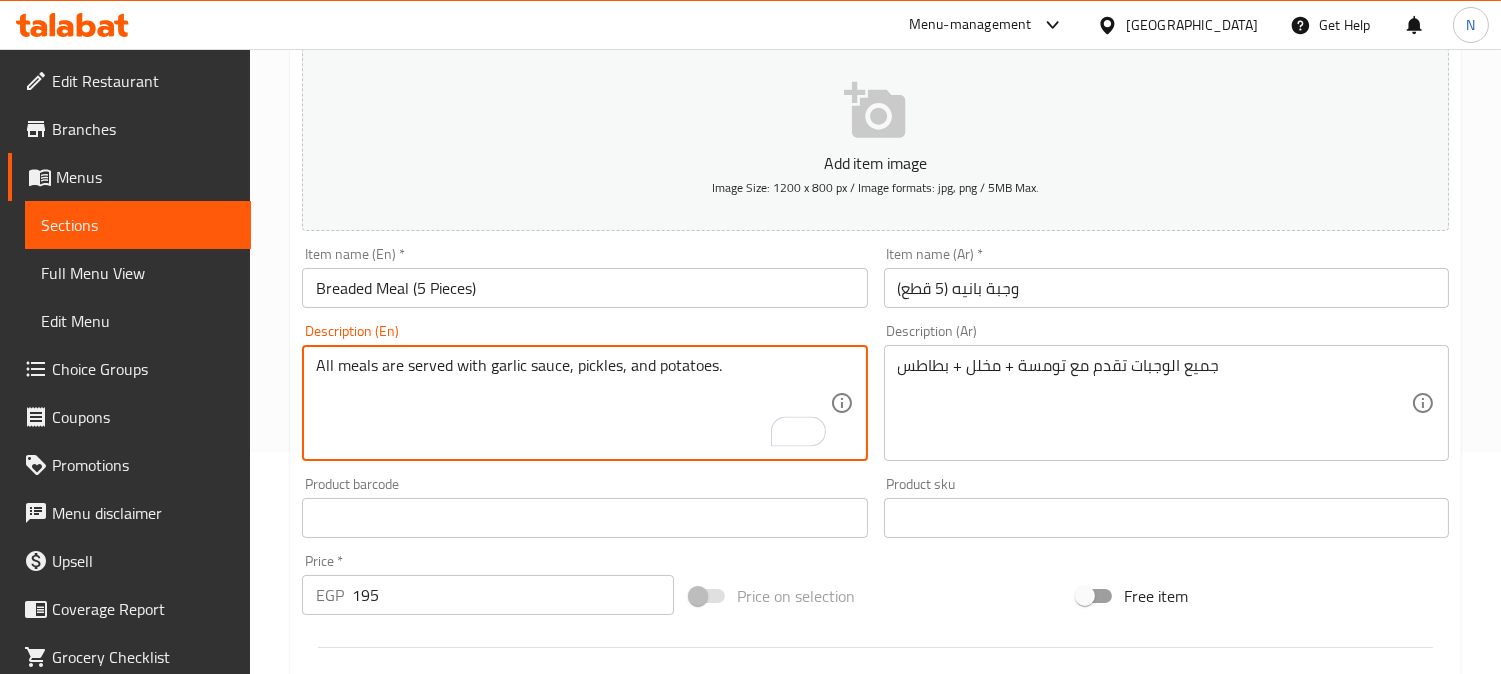 type on "All meals are served with garlic sauce, pickles, and potatoes." 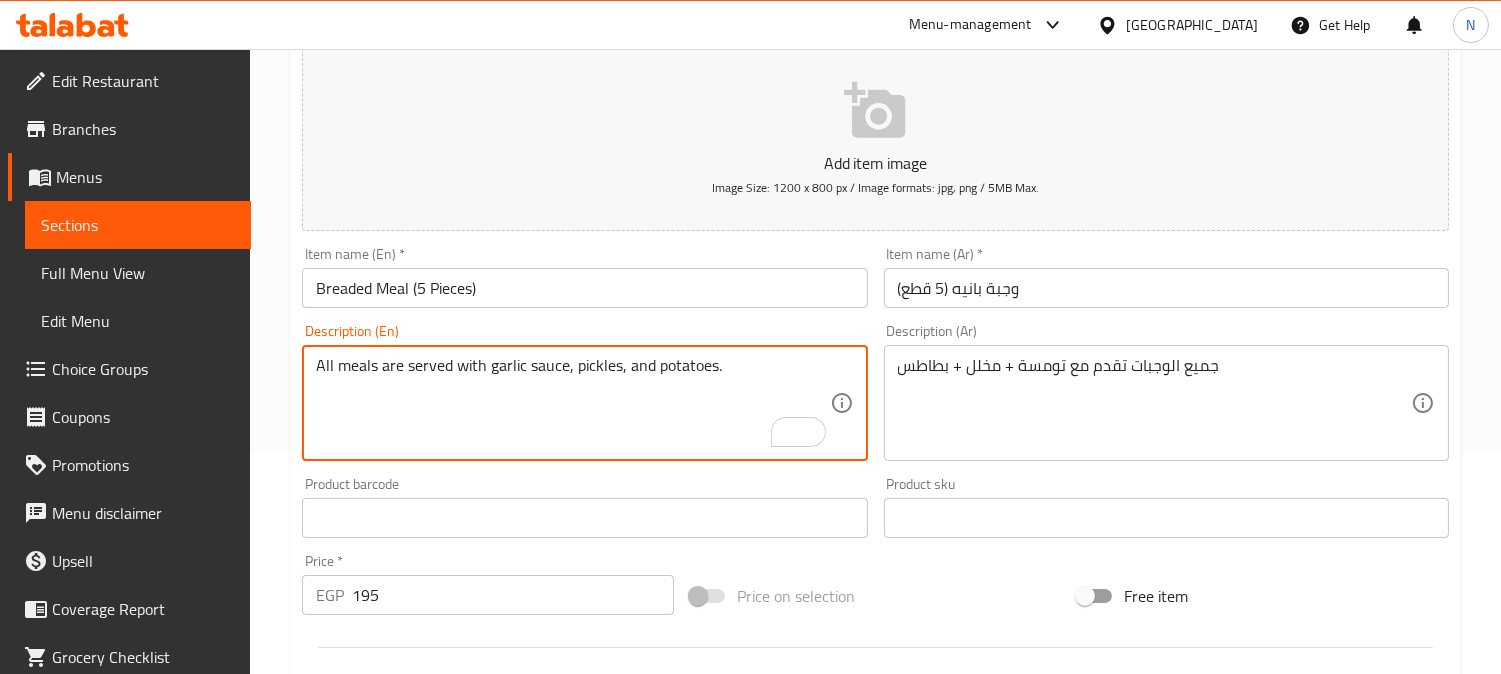click on "جميع الوجبات تقدم مع تومسة + مخلل + بطاطس Description (Ar)" at bounding box center [1166, 403] 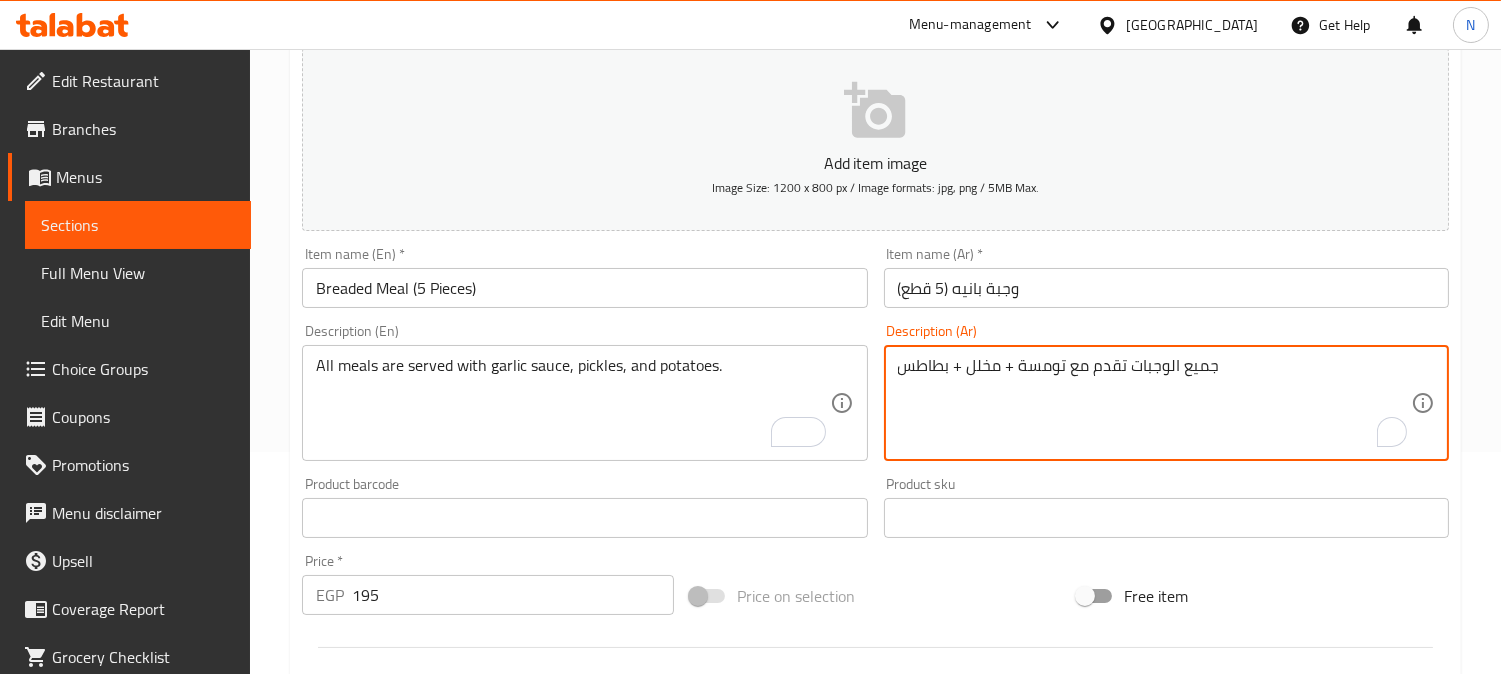 click on "جميع الوجبات تقدم مع تومسة + مخلل + بطاطس Description (Ar)" at bounding box center (1166, 403) 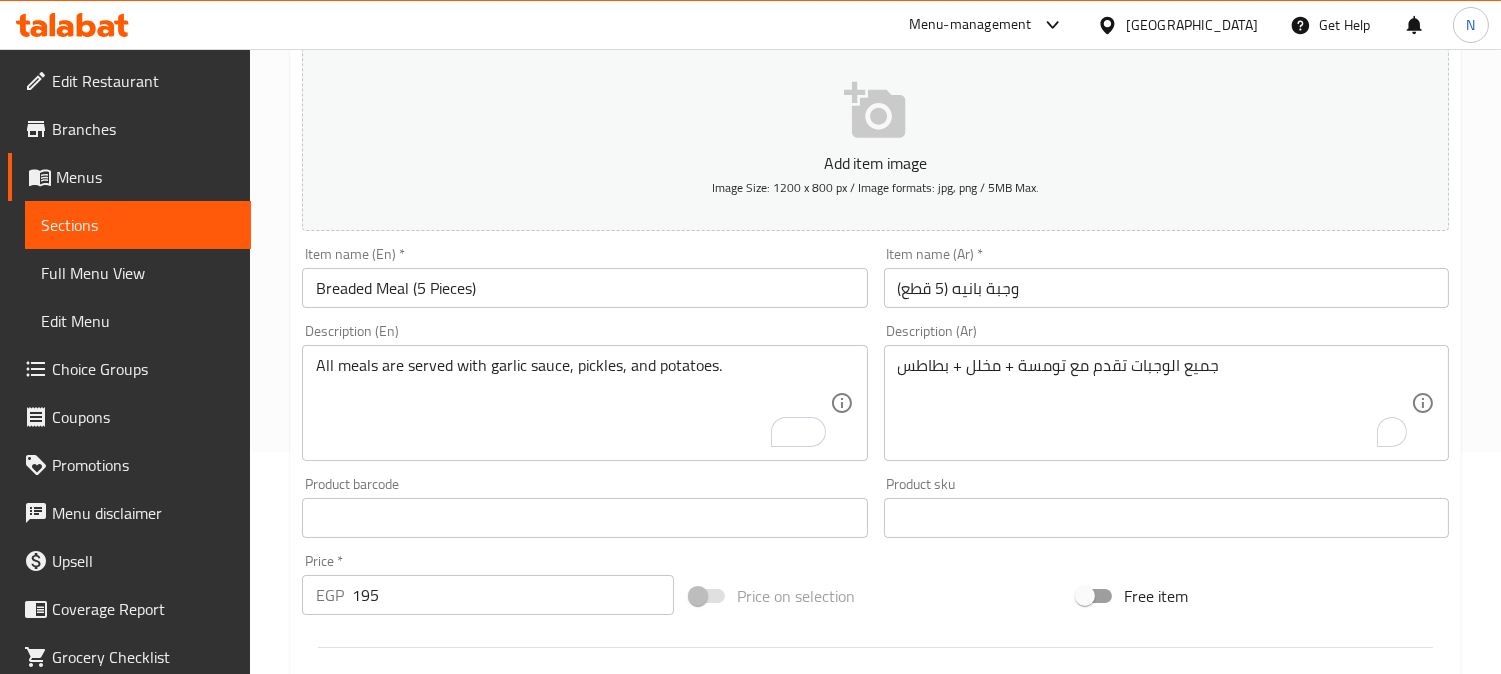 click on "جميع الوجبات تقدم مع تومسة + مخلل + بطاطس Description (Ar)" at bounding box center [1166, 403] 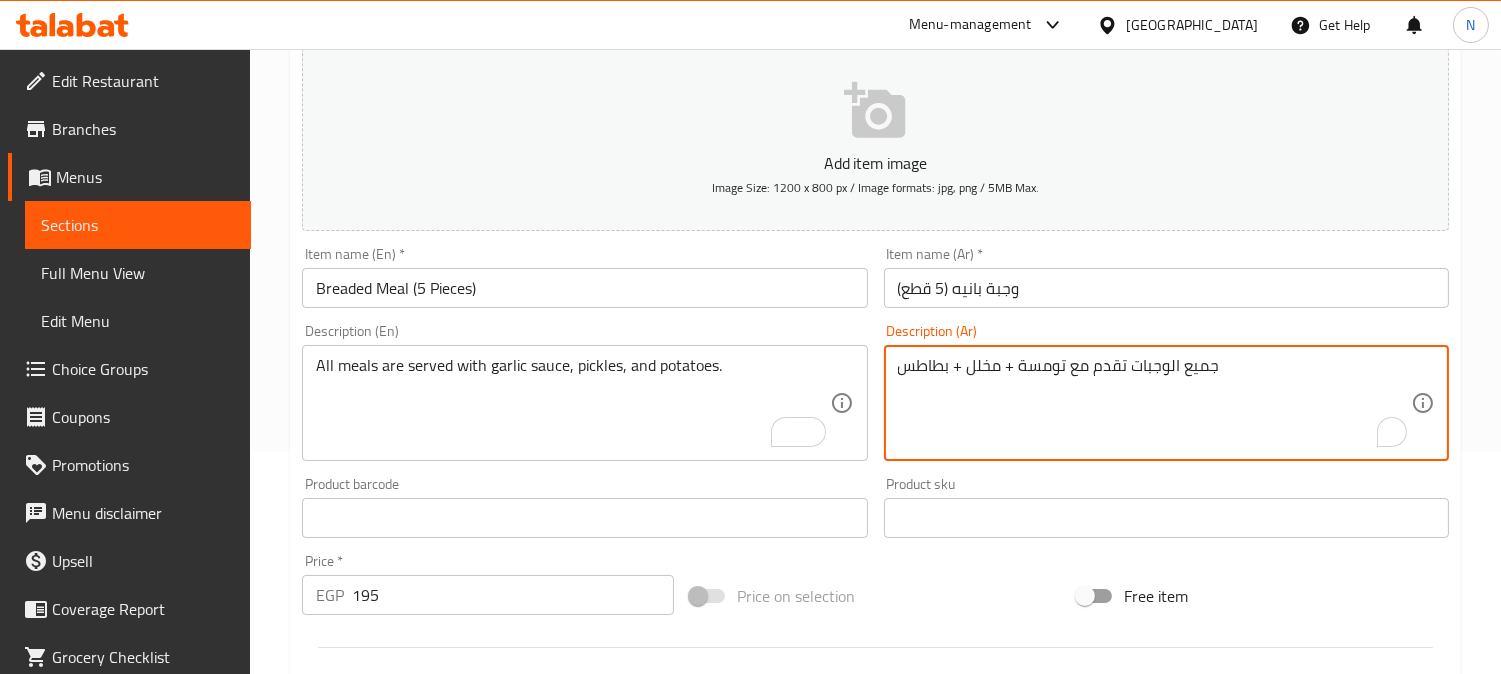 click on "جميع الوجبات تقدم مع تومسة + مخلل + بطاطس" at bounding box center [1154, 403] 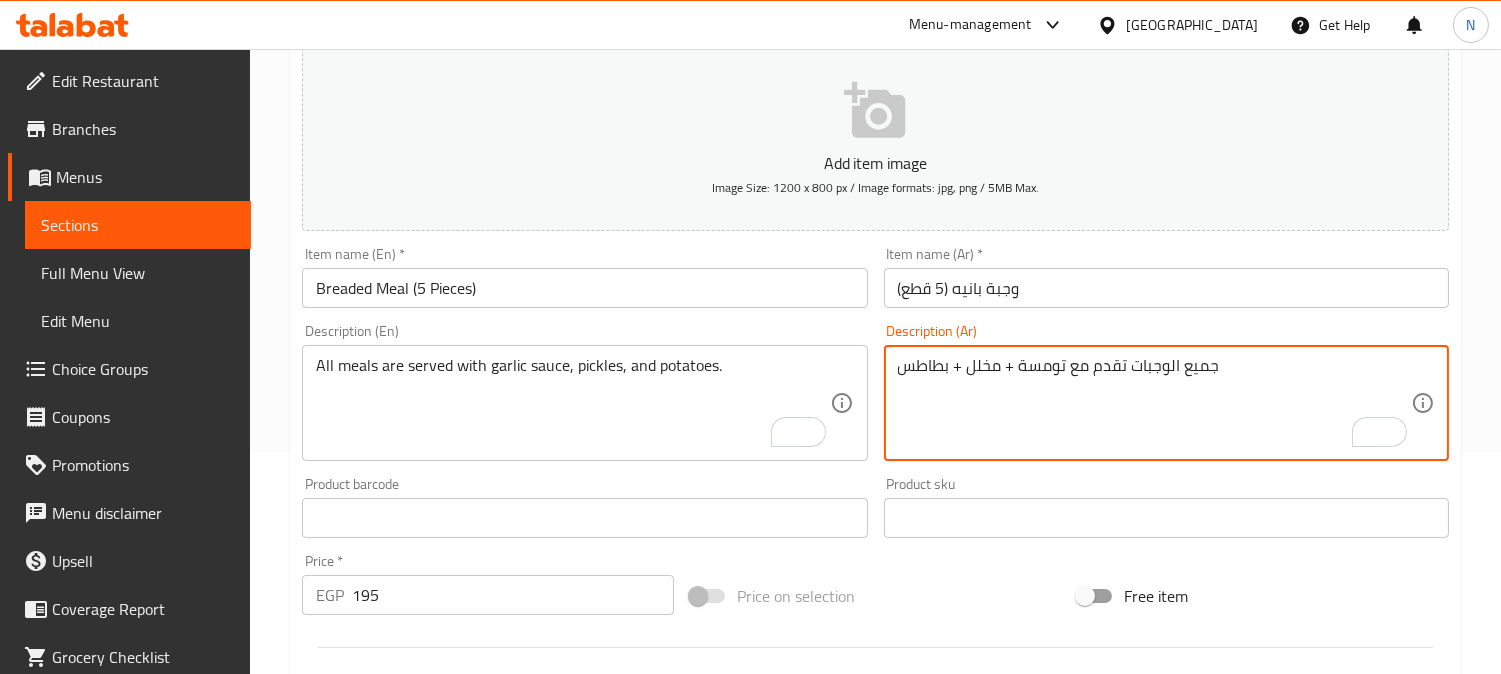 click on "جميع الوجبات تقدم مع تومسة + مخلل + بطاطس" at bounding box center [1154, 403] 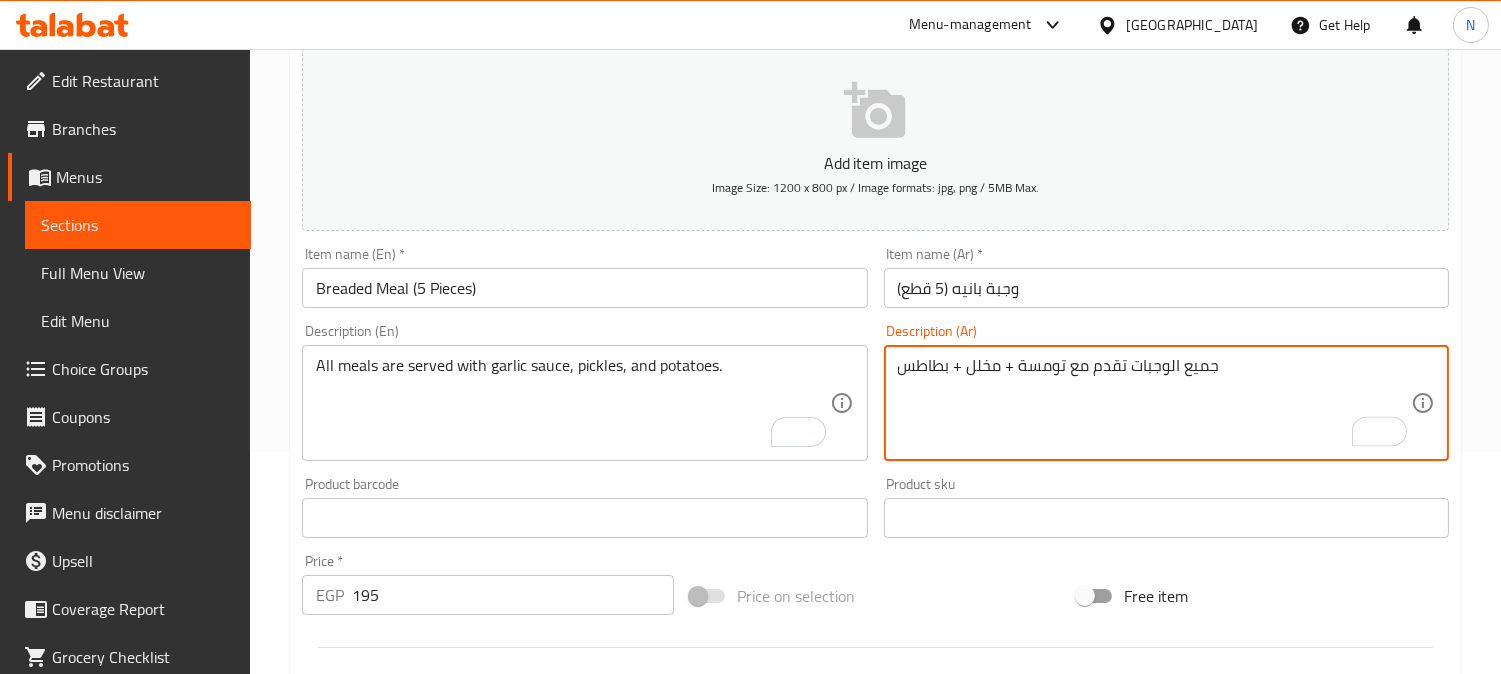 click on "جميع الوجبات تقدم مع تومسة + مخلل + بطاطس" at bounding box center (1154, 403) 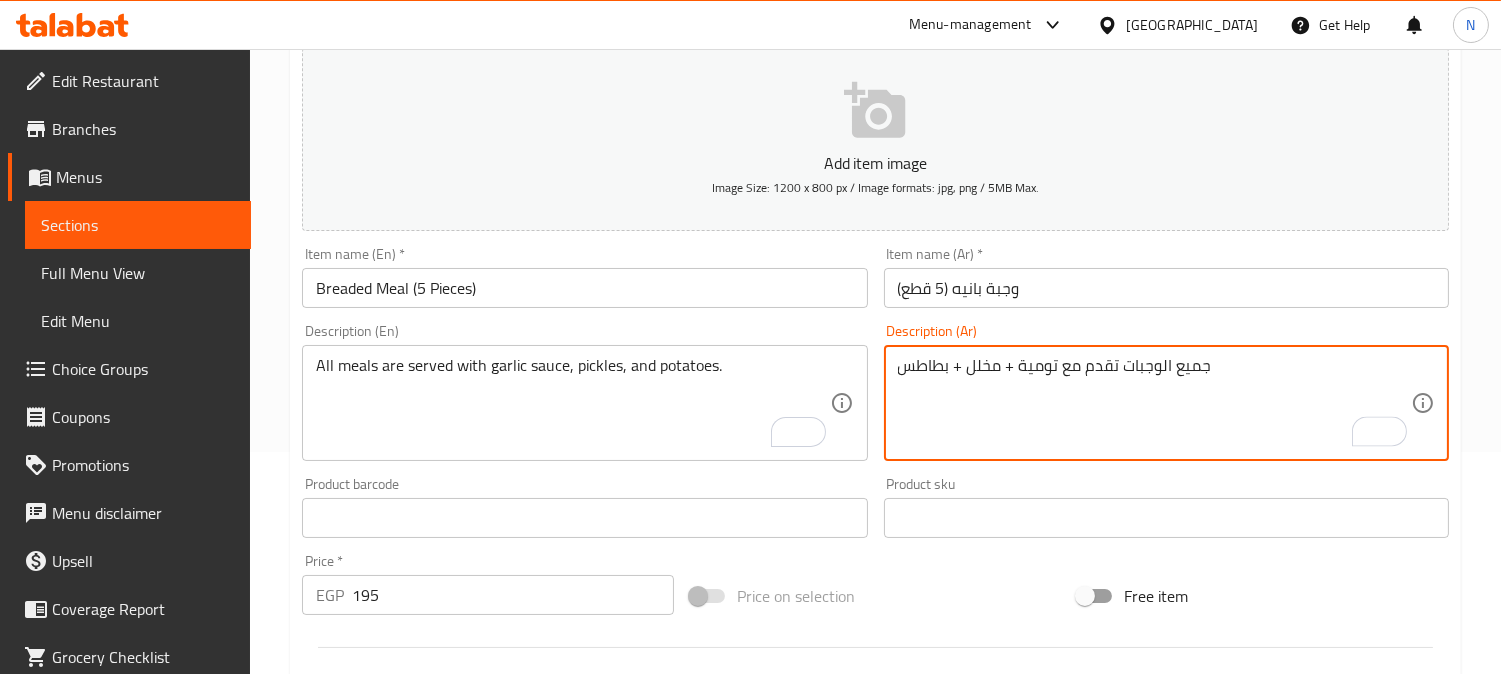 type on "جميع الوجبات تقدم مع تومية + مخلل + بطاطس" 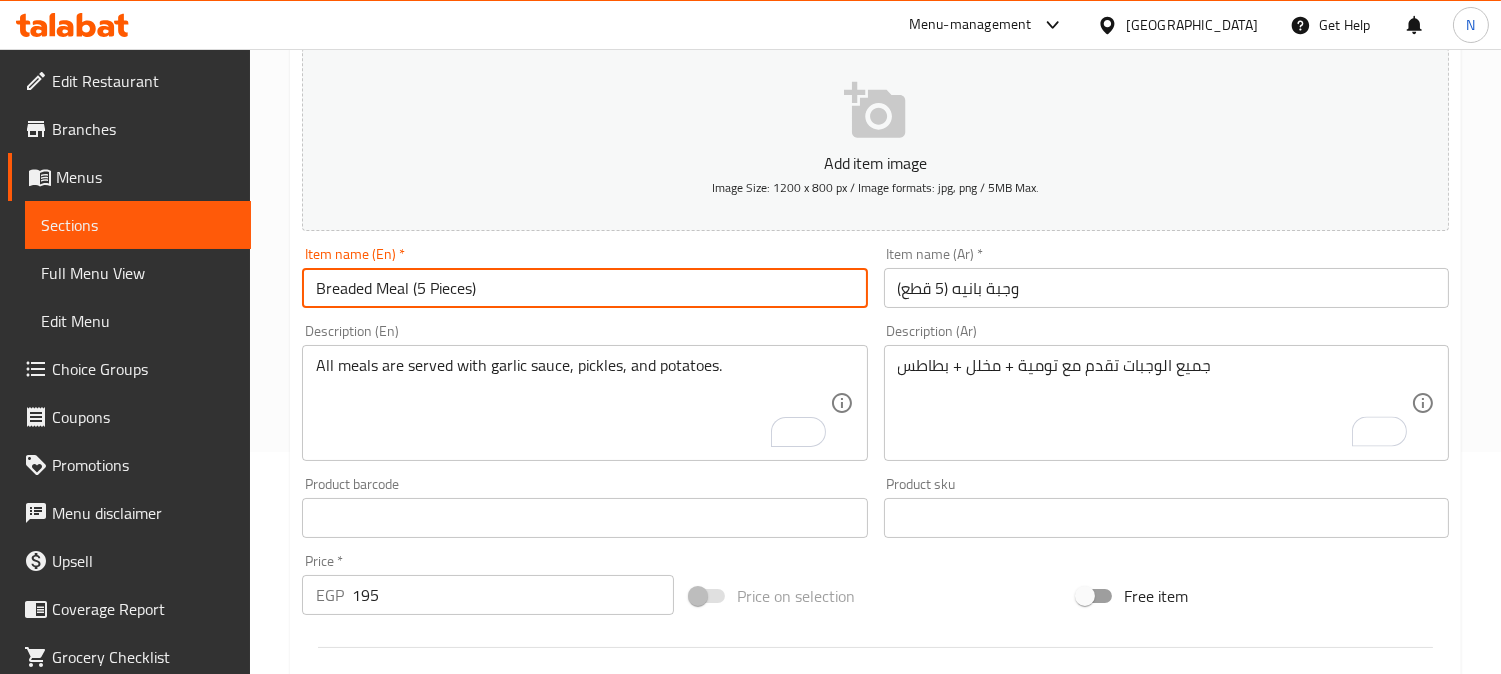 click on "Breaded Meal (5 Pieces)" at bounding box center (584, 288) 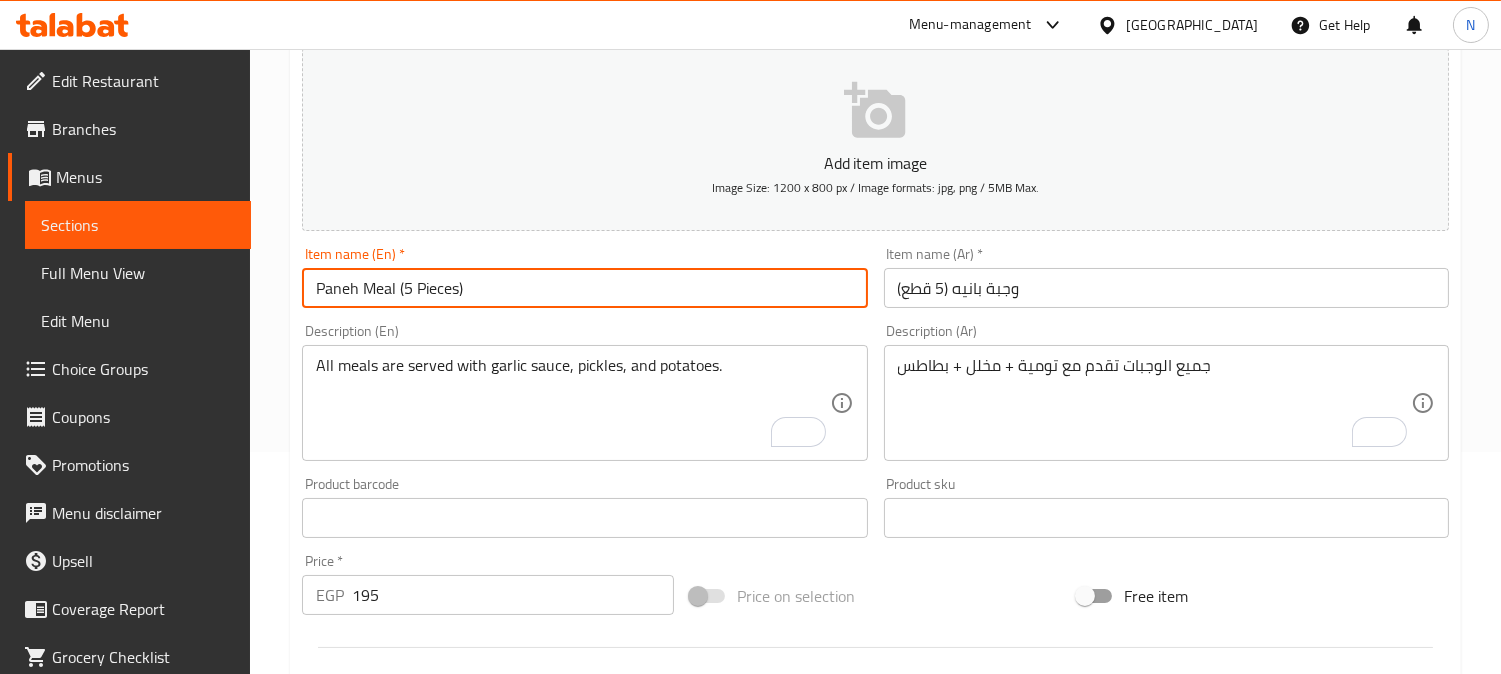 type on "Paneh Meal (5 Pieces)" 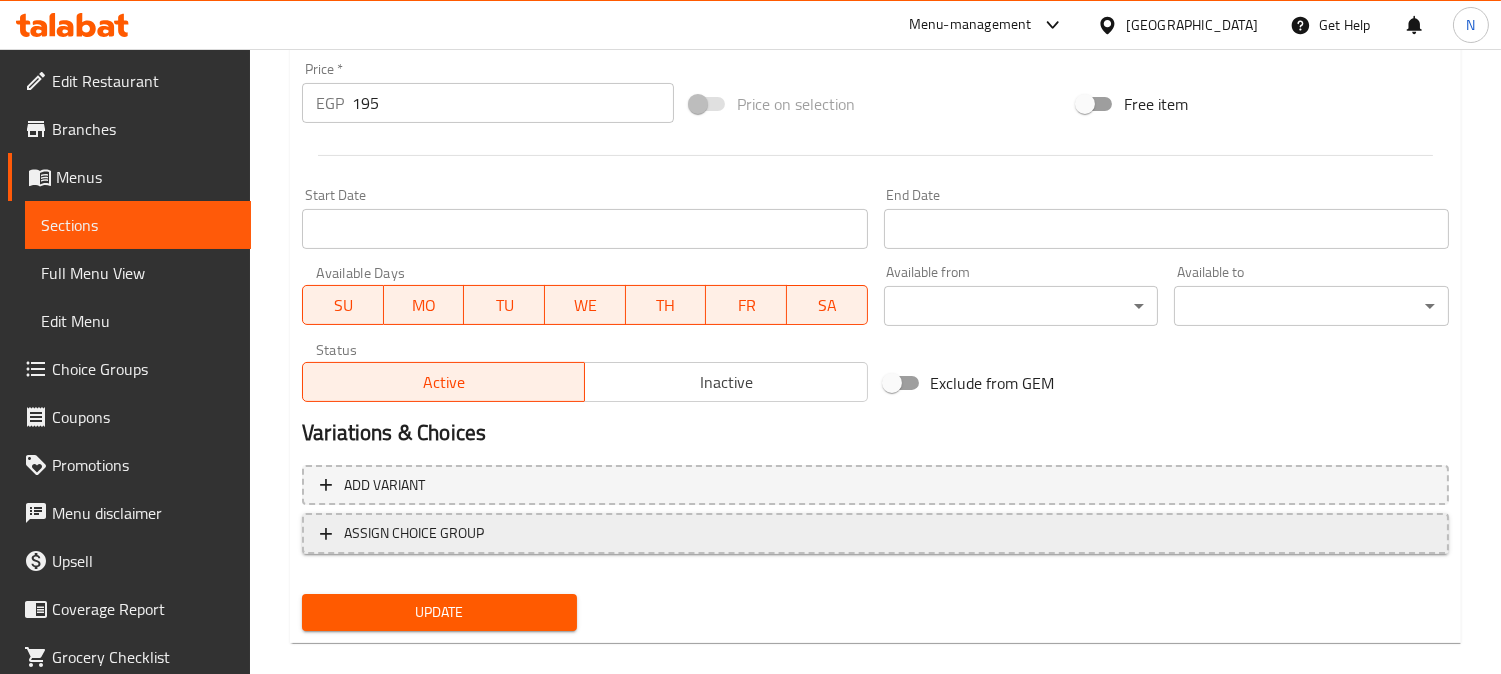 scroll, scrollTop: 735, scrollLeft: 0, axis: vertical 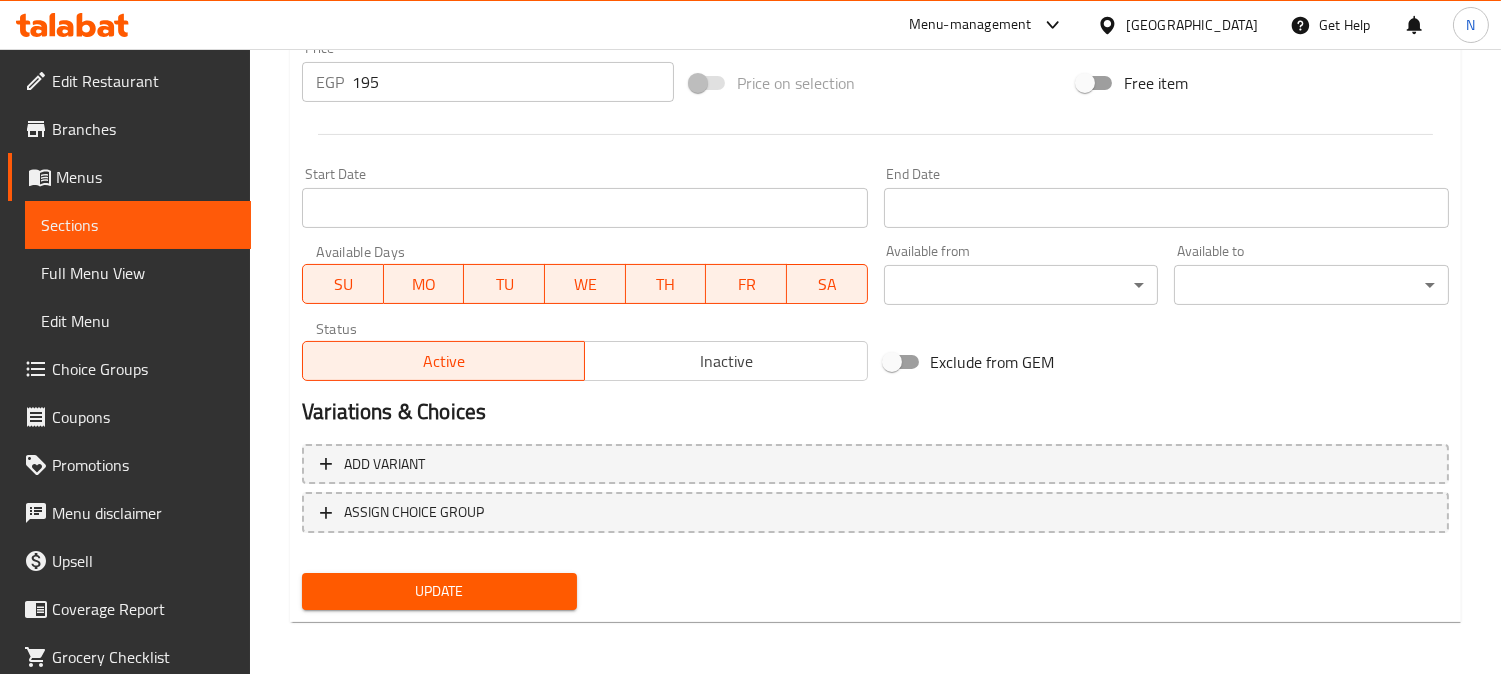 drag, startPoint x: 504, startPoint y: 601, endPoint x: 496, endPoint y: 352, distance: 249.12848 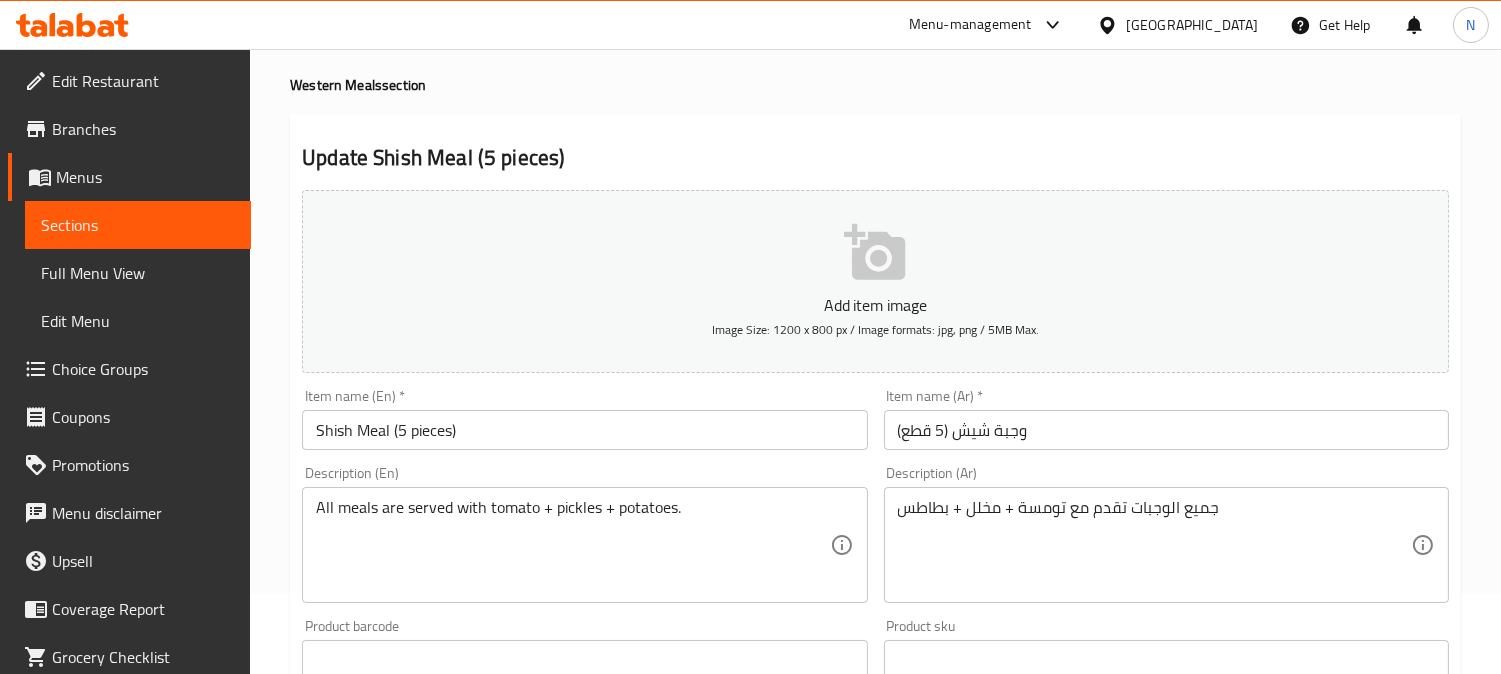 scroll, scrollTop: 111, scrollLeft: 0, axis: vertical 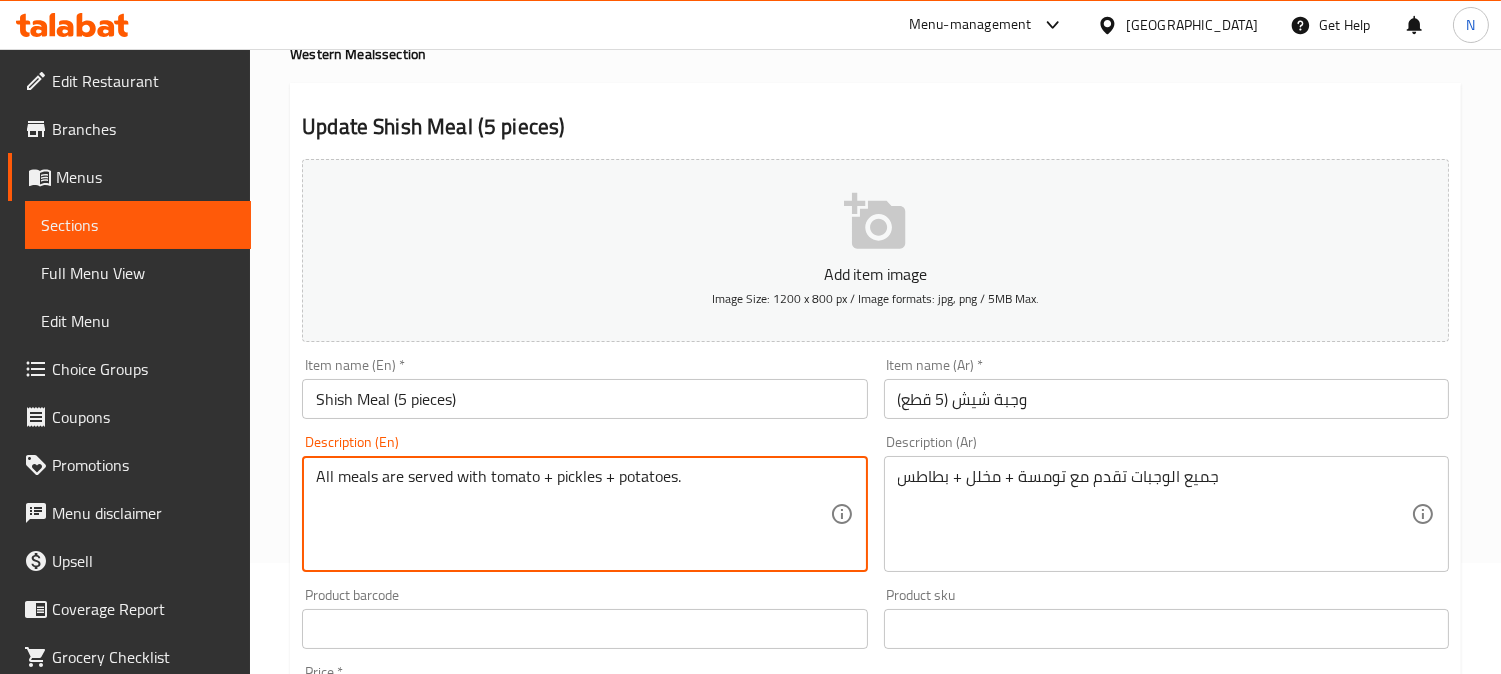 click on "All meals are served with tomato + pickles + potatoes." at bounding box center (572, 514) 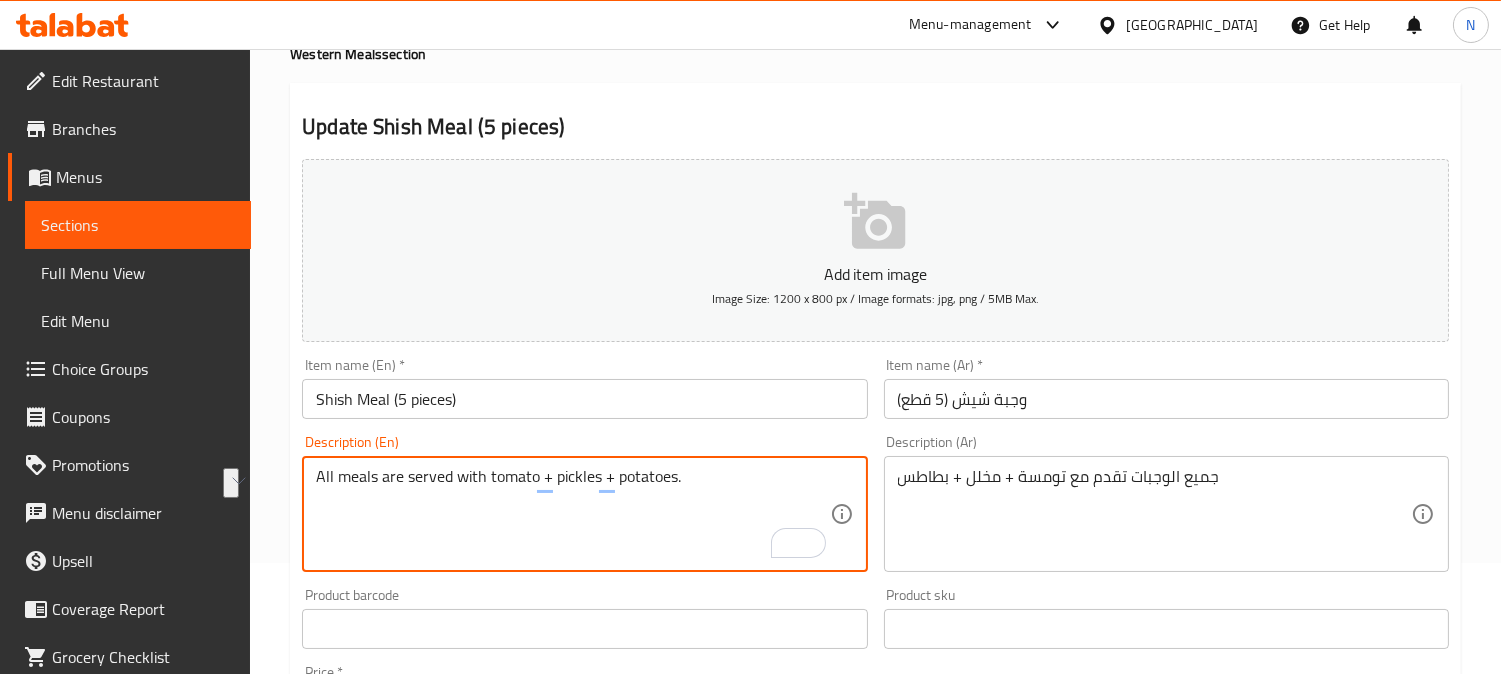 paste on "garlic sauce, pickles, and" 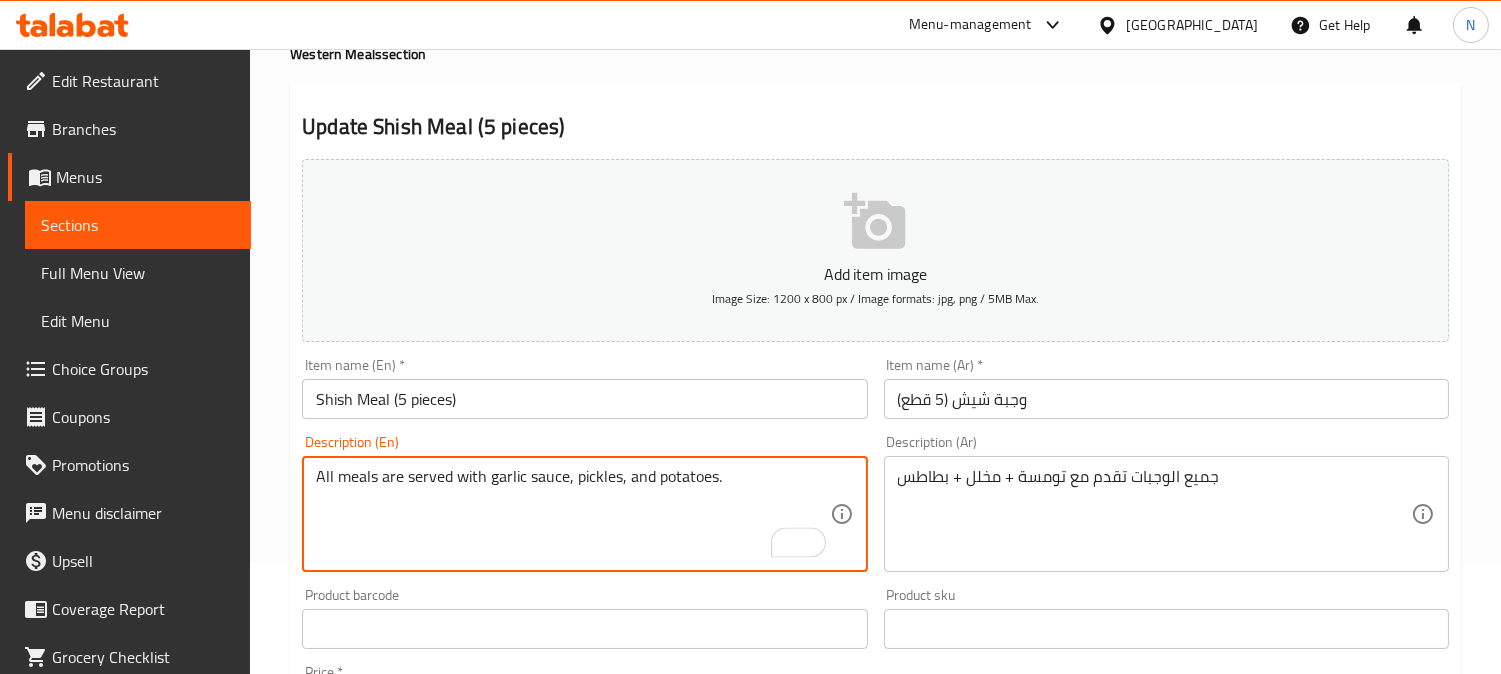 type on "All meals are served with garlic sauce, pickles, and potatoes." 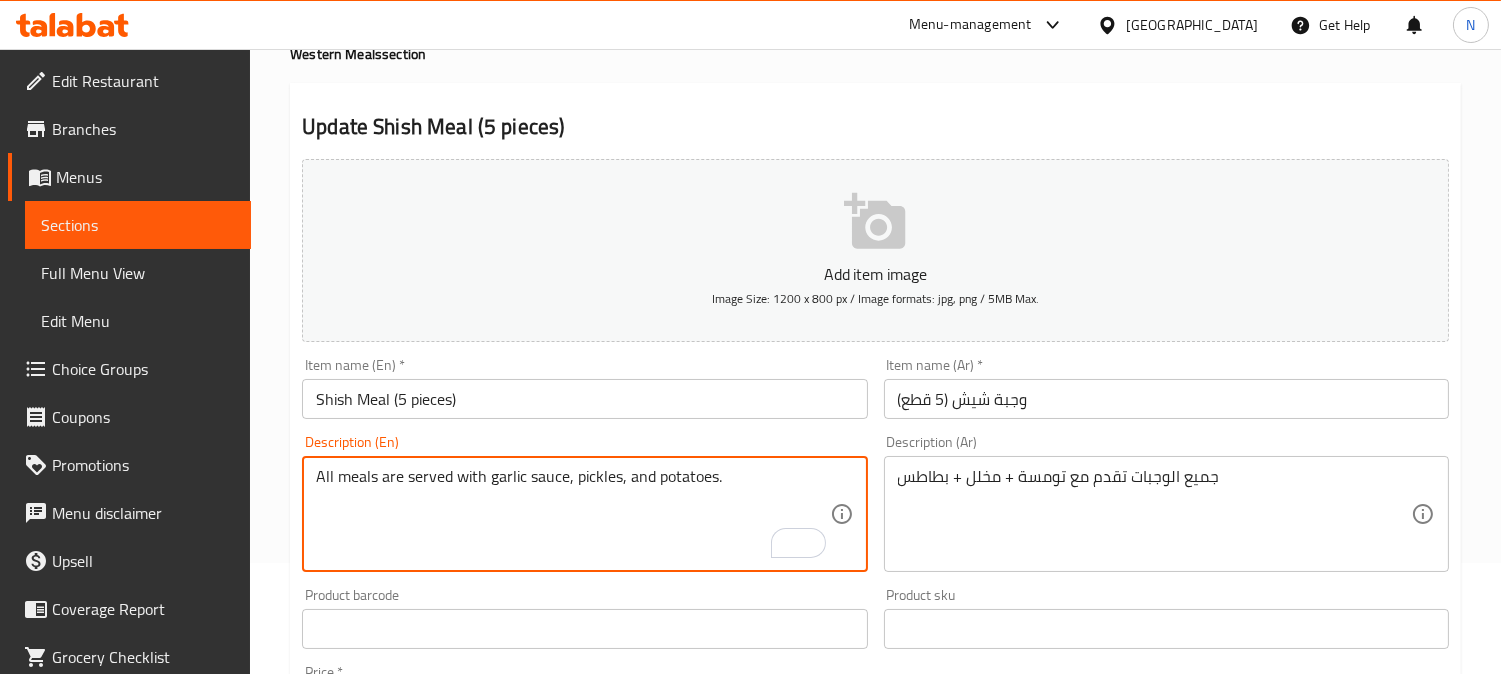 click on "جميع الوجبات تقدم مع تومسة + مخلل + بطاطس" at bounding box center (1154, 514) 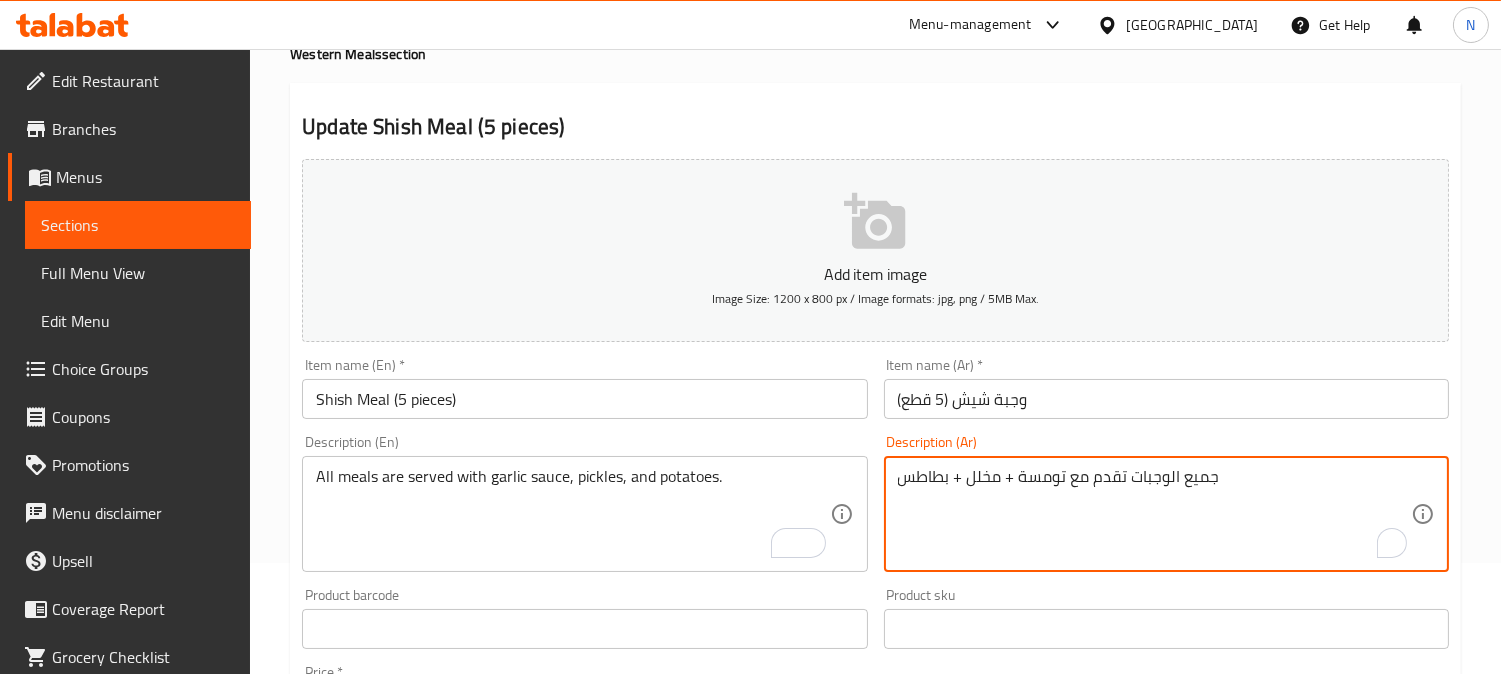 click on "جميع الوجبات تقدم مع تومسة + مخلل + بطاطس" at bounding box center [1154, 514] 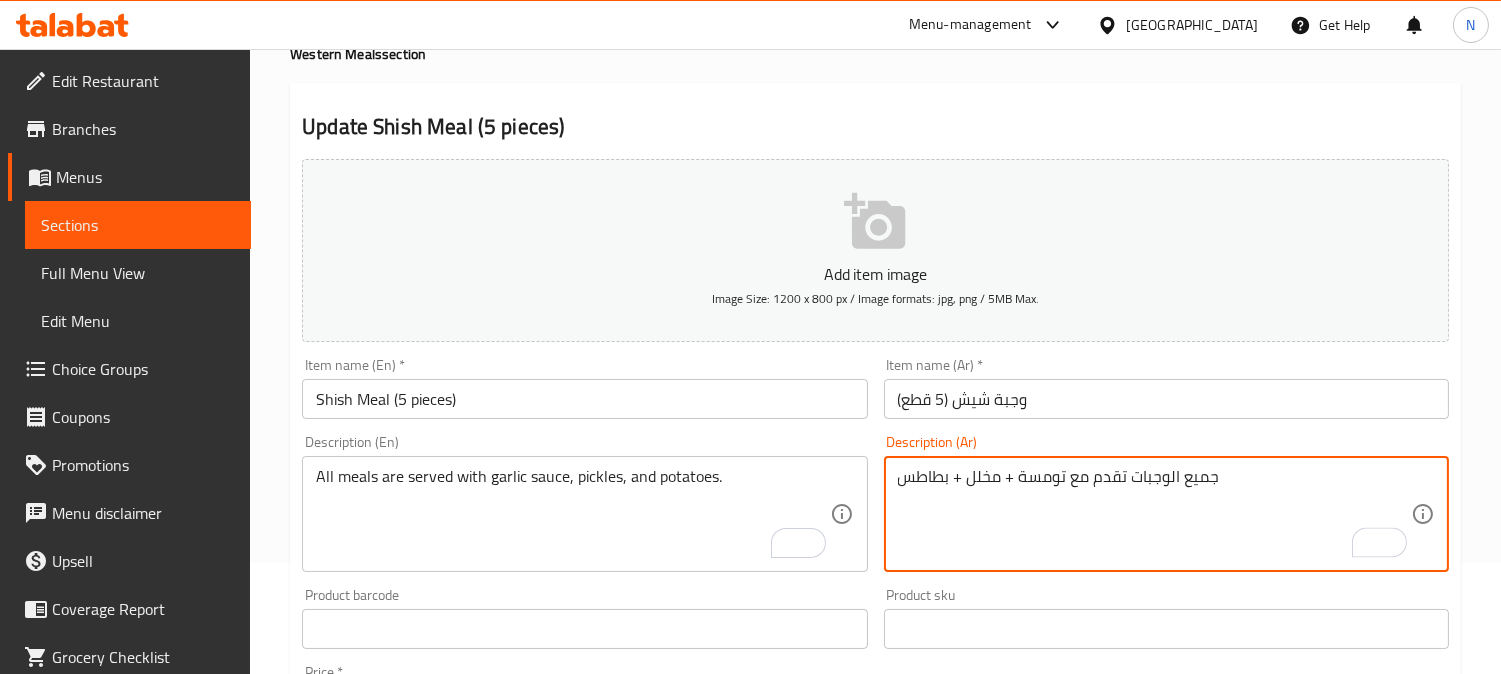 paste on "ي" 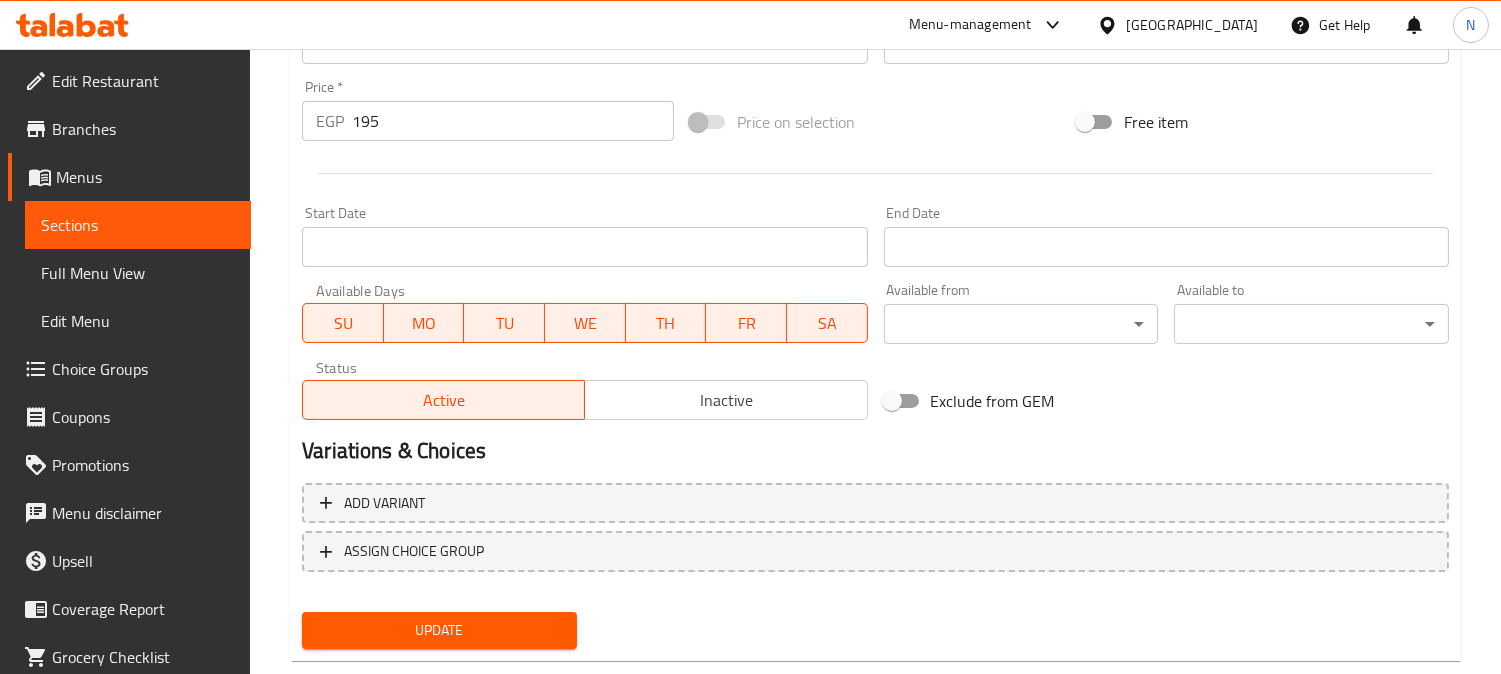 scroll, scrollTop: 735, scrollLeft: 0, axis: vertical 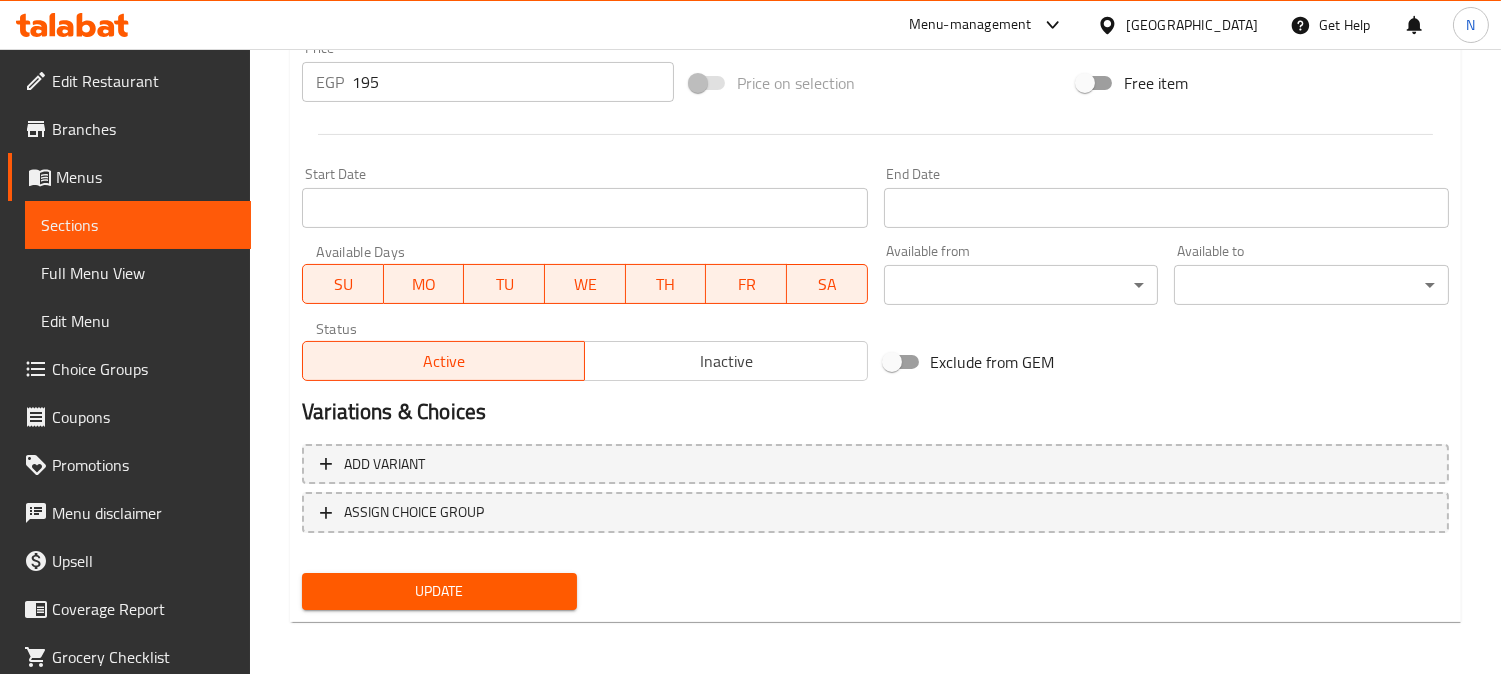 type on "جميع الوجبات تقدم مع تومية + مخلل + بطاطس" 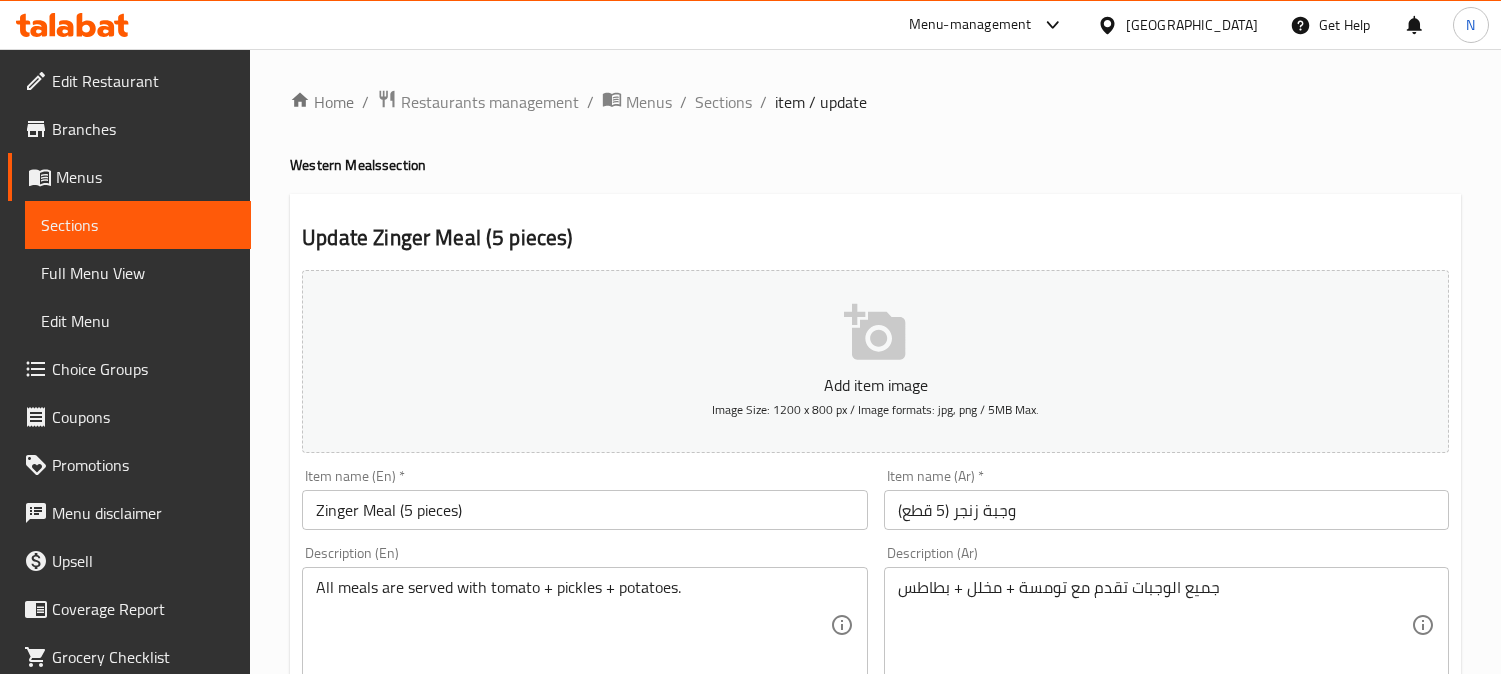 scroll, scrollTop: 0, scrollLeft: 0, axis: both 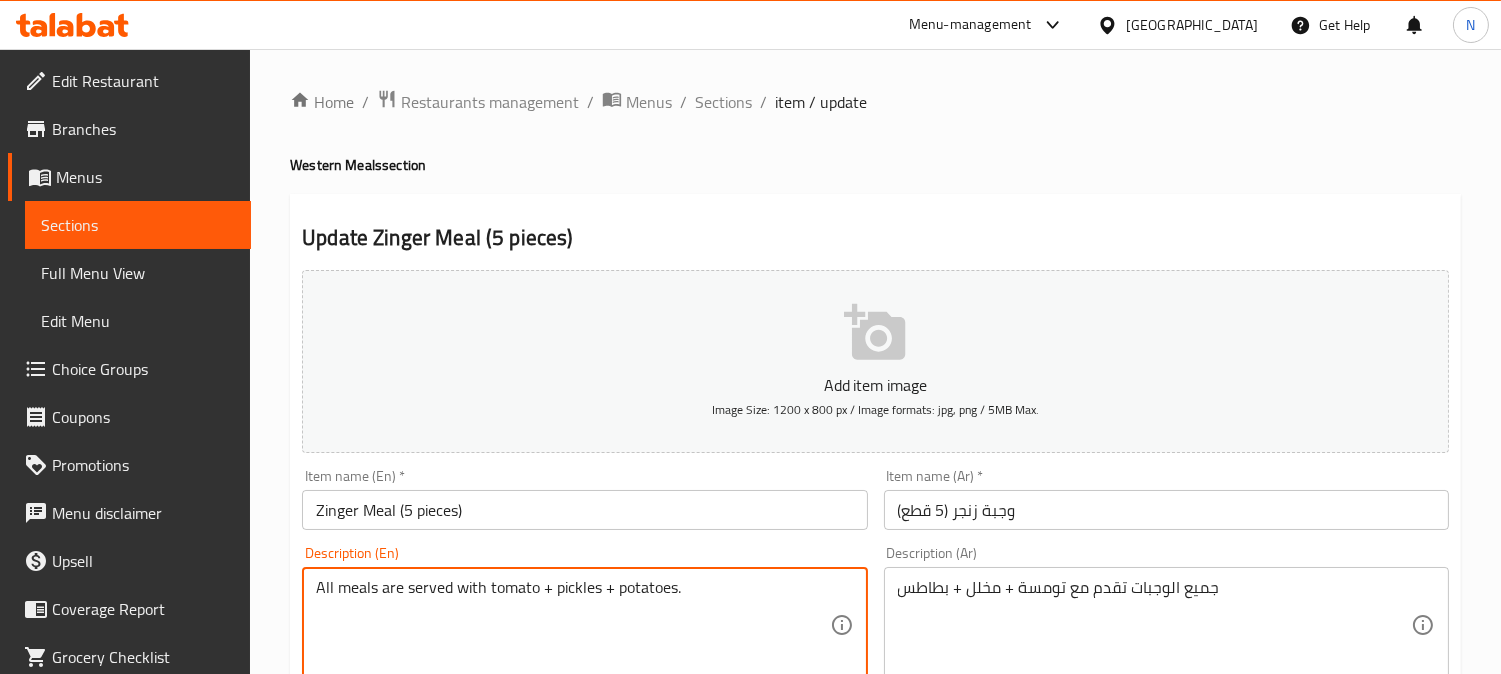 click on "All meals are served with tomato + pickles + potatoes." at bounding box center (572, 625) 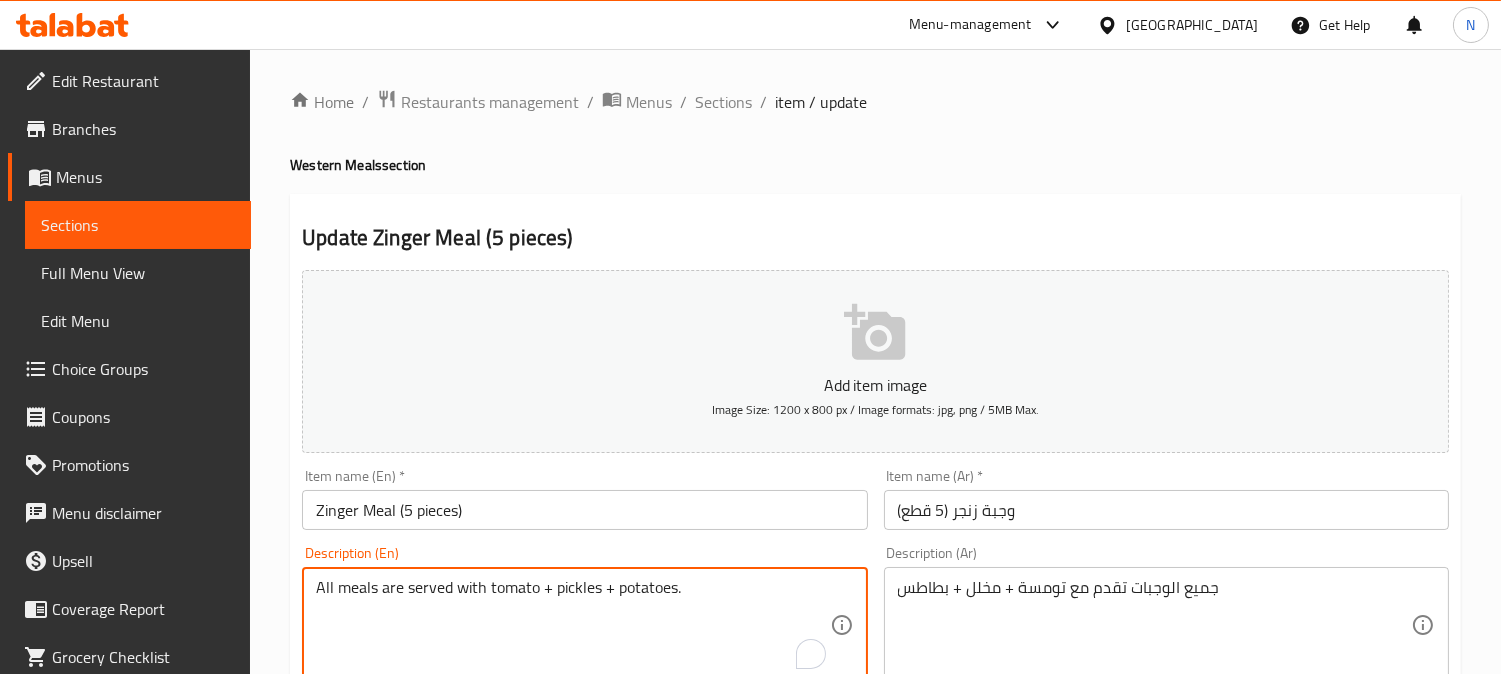 paste on "garlic sauce, pickles, and" 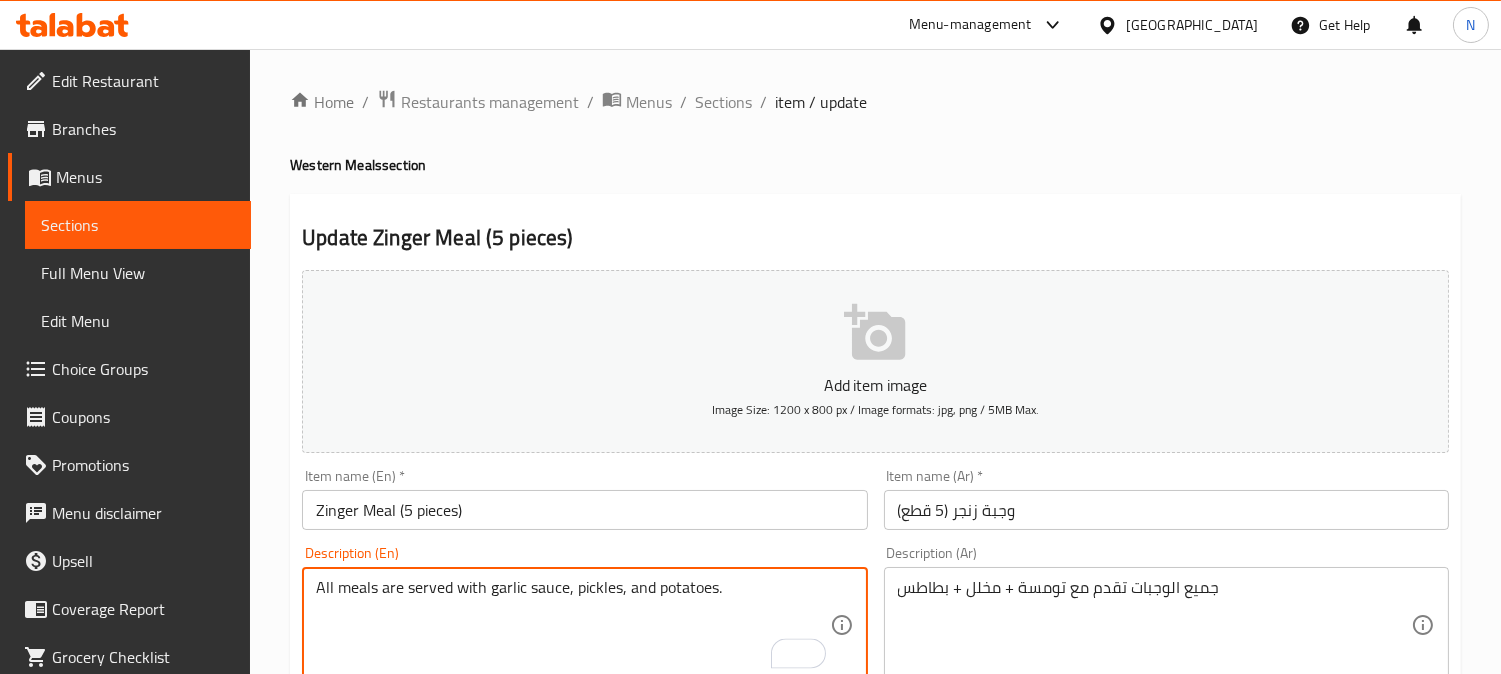 type on "All meals are served with garlic sauce, pickles, and potatoes." 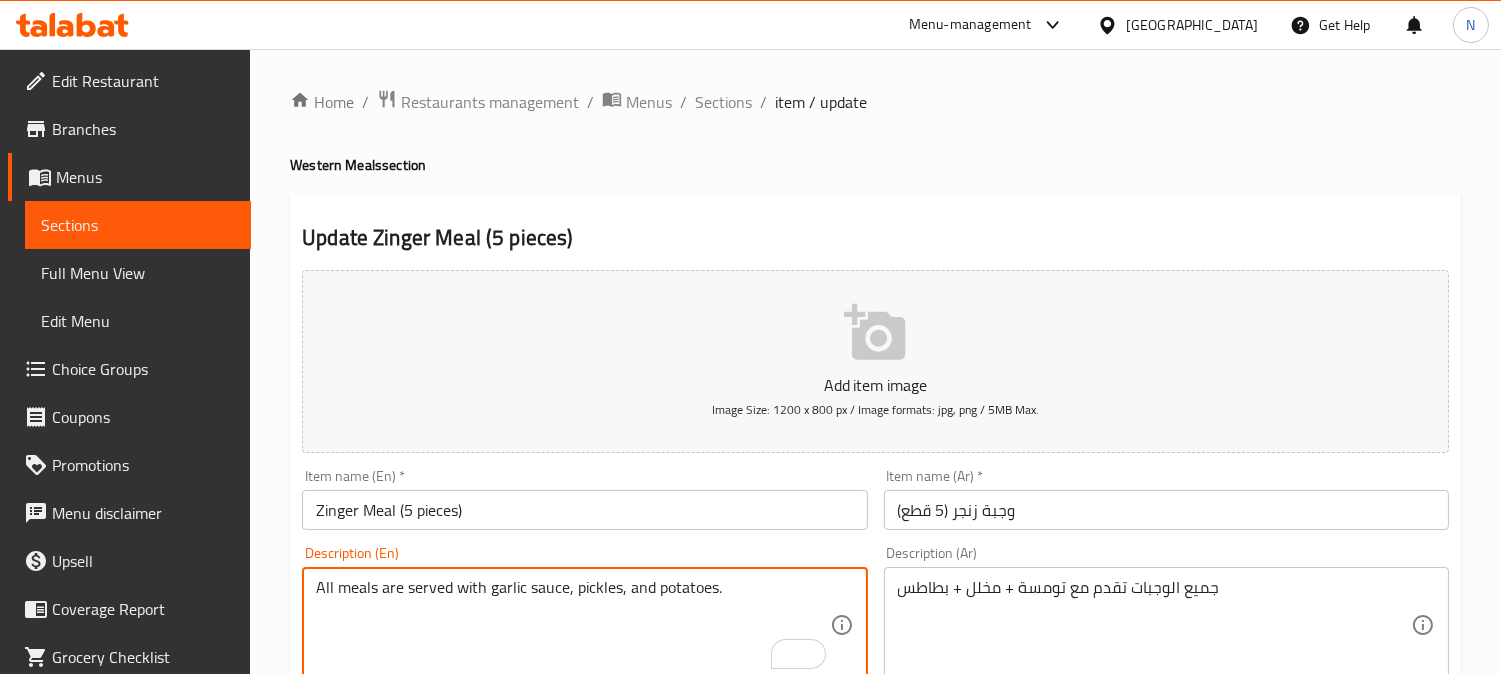 scroll, scrollTop: 222, scrollLeft: 0, axis: vertical 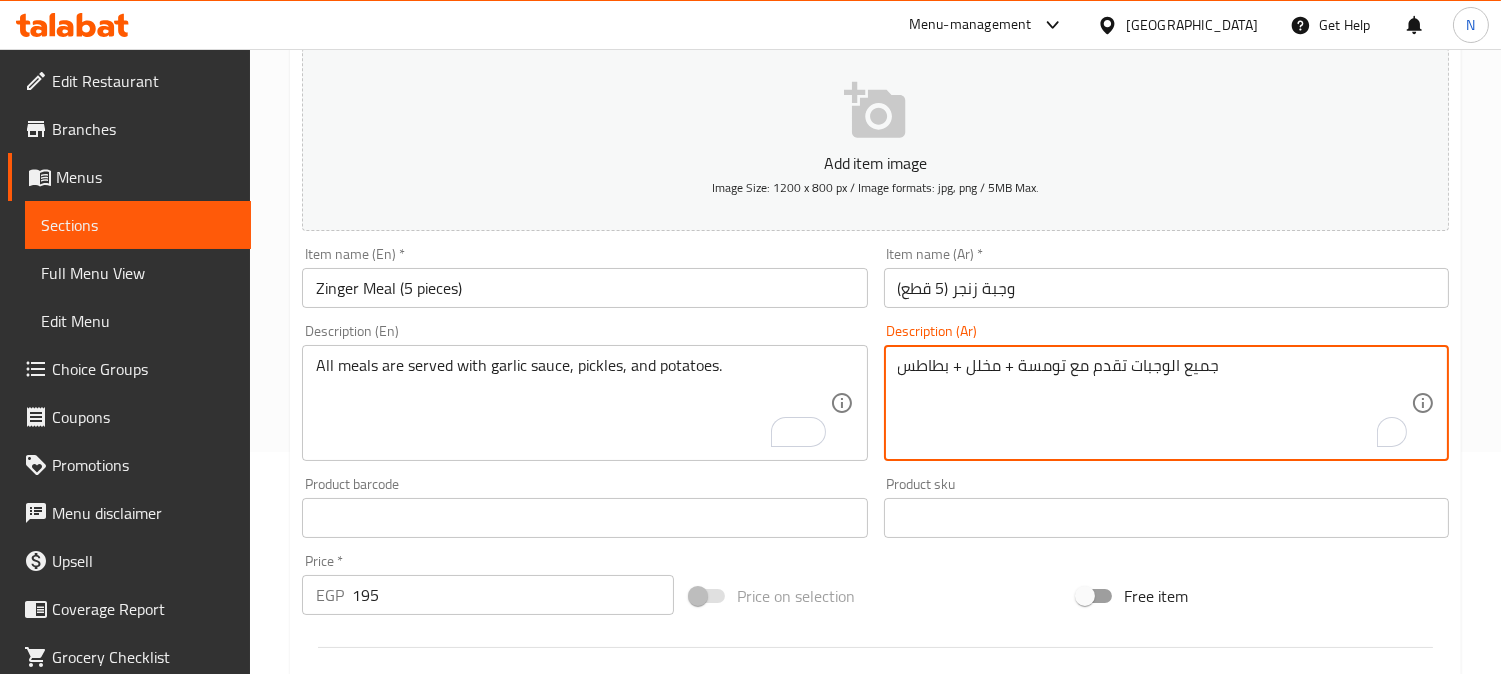 click on "جميع الوجبات تقدم مع تومسة + مخلل + بطاطس" at bounding box center (1154, 403) 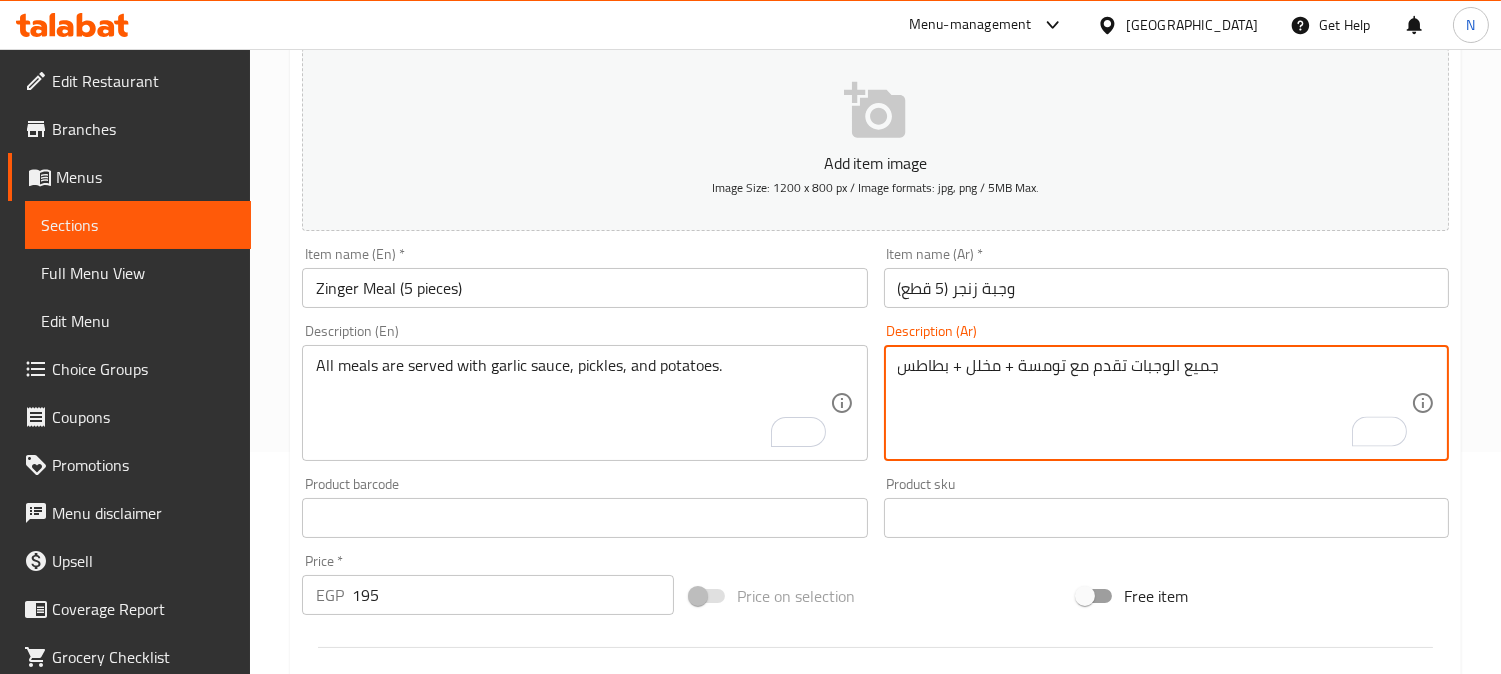 paste on "ي" 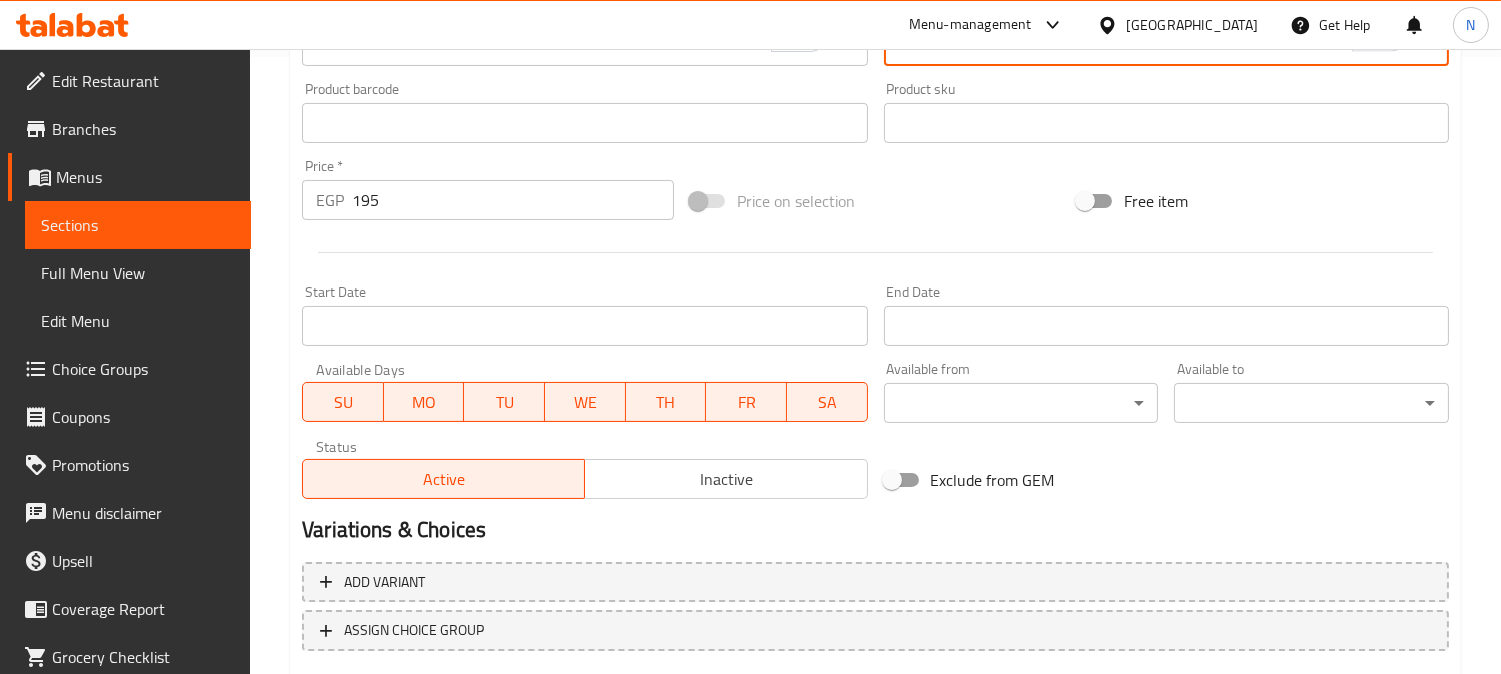 scroll, scrollTop: 735, scrollLeft: 0, axis: vertical 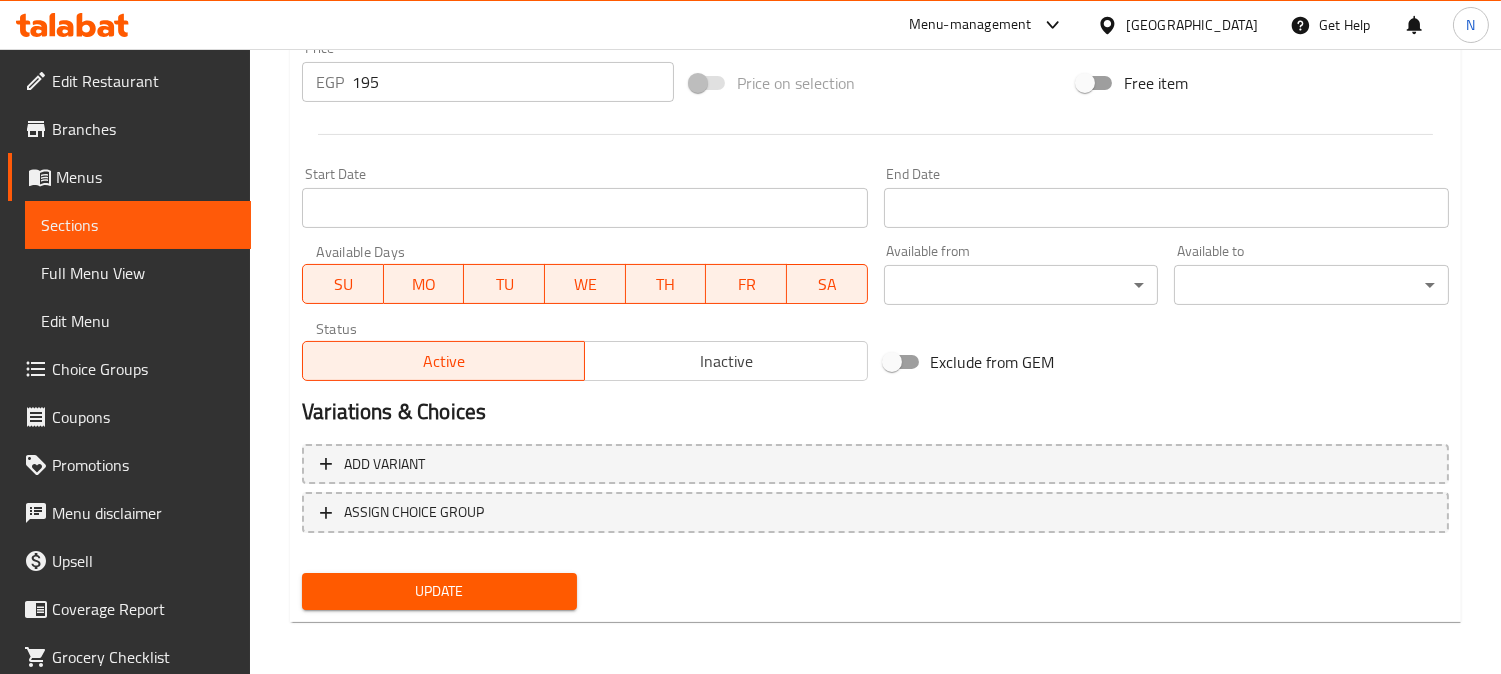 type on "جميع الوجبات تقدم مع تومية + مخلل + بطاطس" 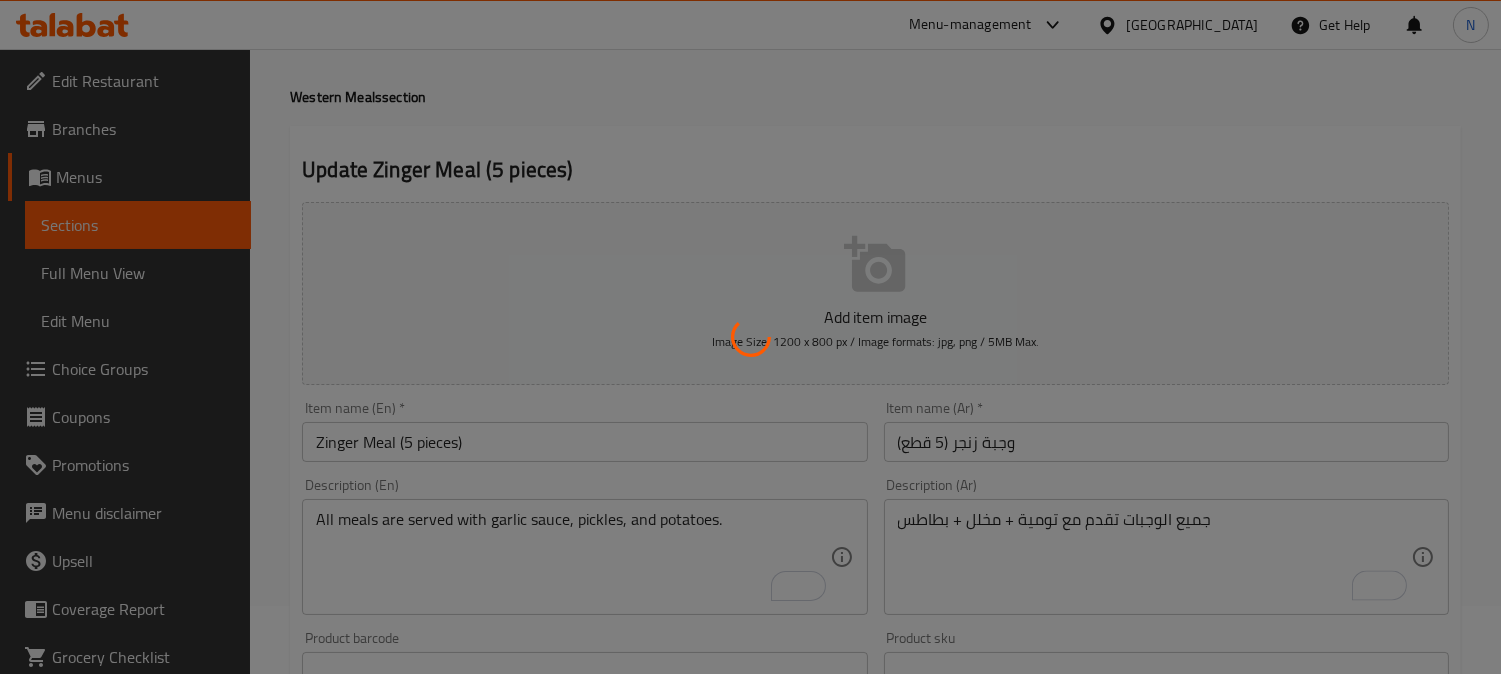 scroll, scrollTop: 0, scrollLeft: 0, axis: both 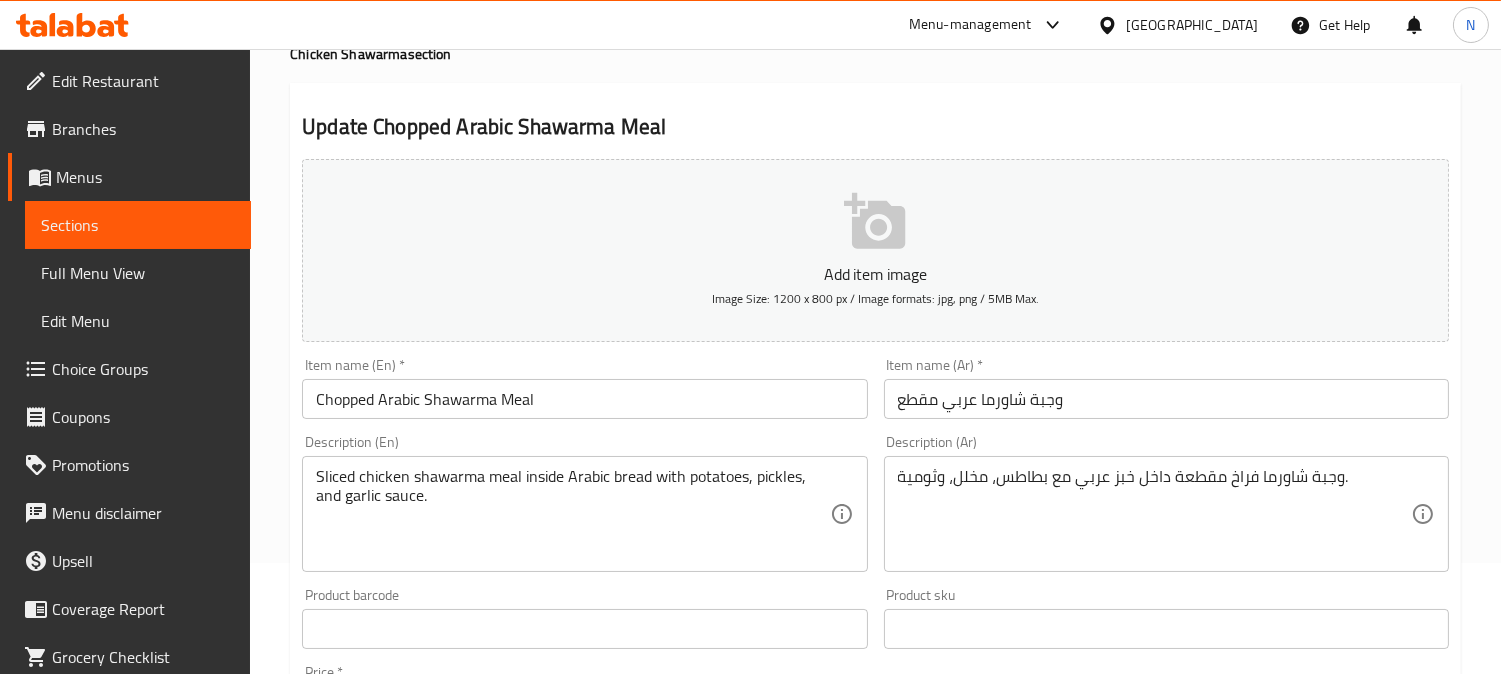 click on "Chopped Arabic Shawarma Meal" at bounding box center [584, 399] 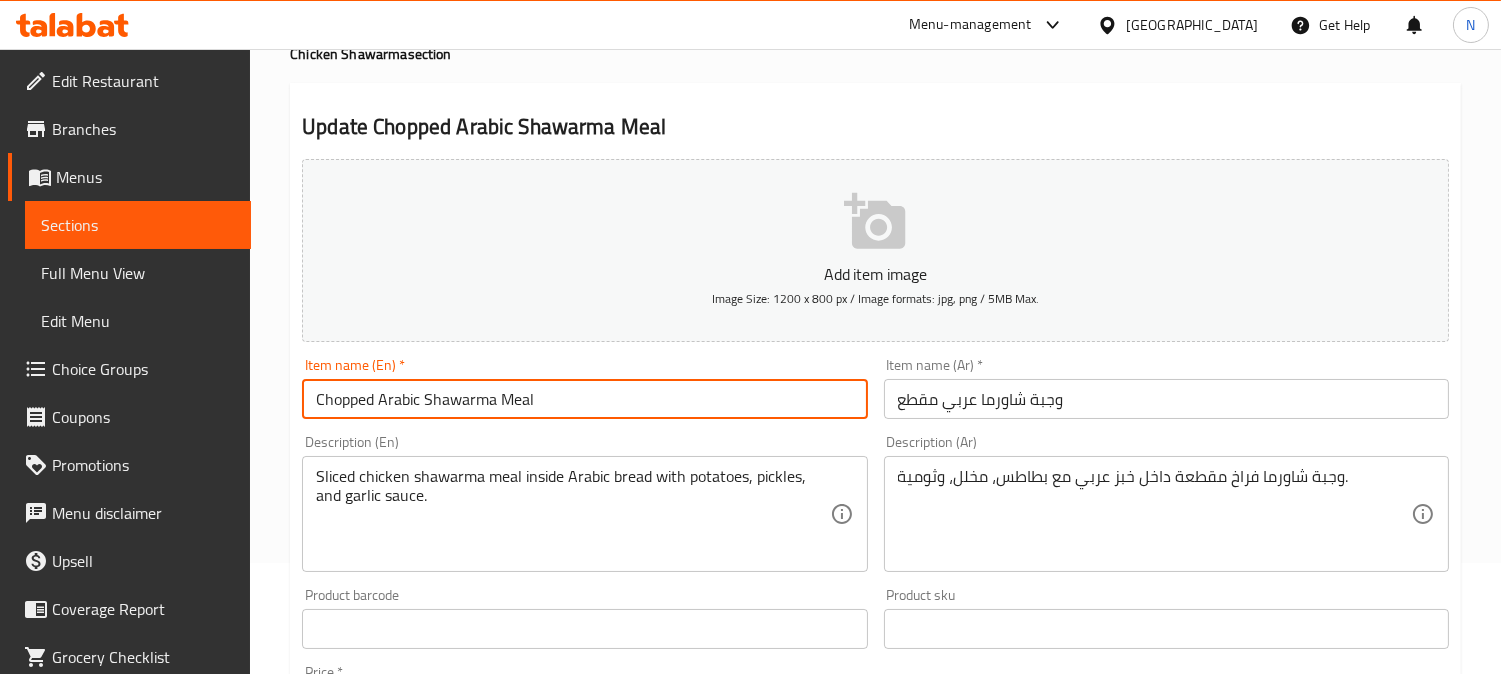 click on "Chopped Arabic Shawarma Meal" at bounding box center [584, 399] 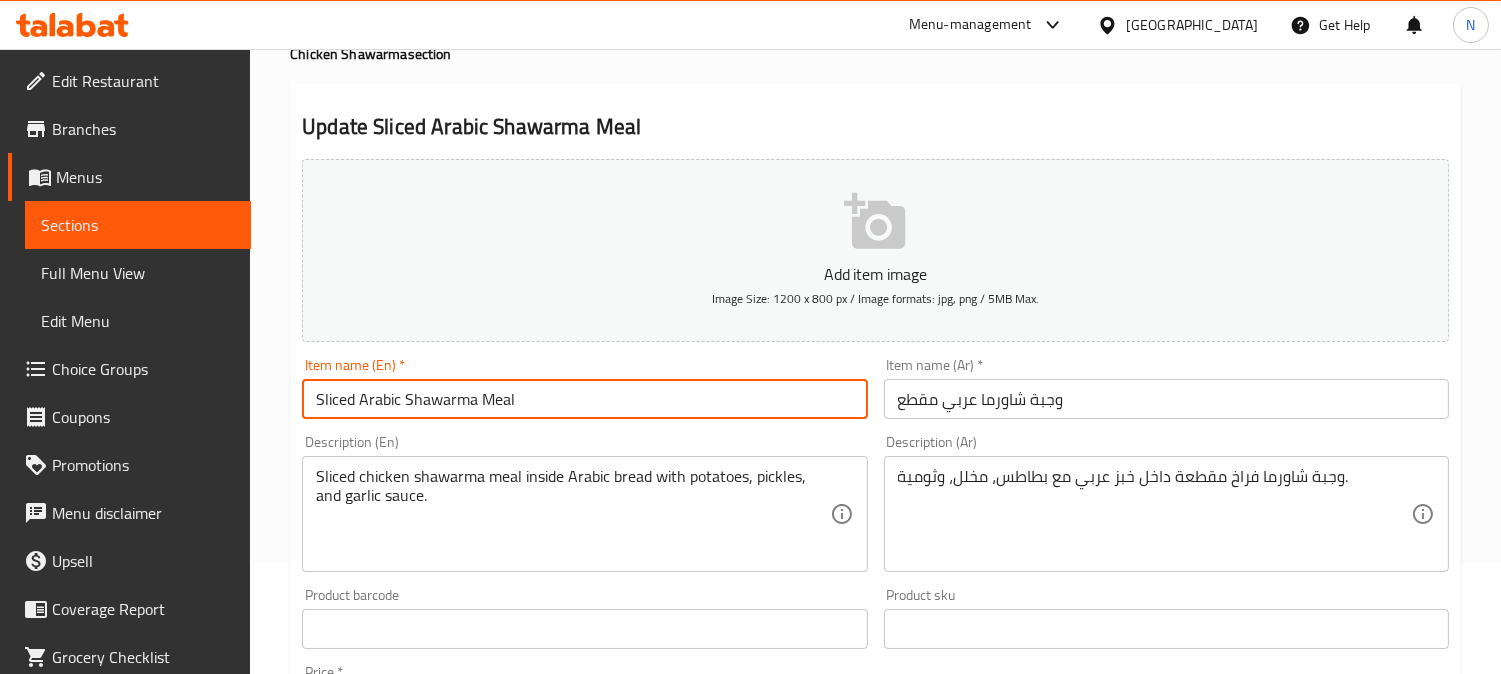 type on "Sliced Arabic Shawarma Meal" 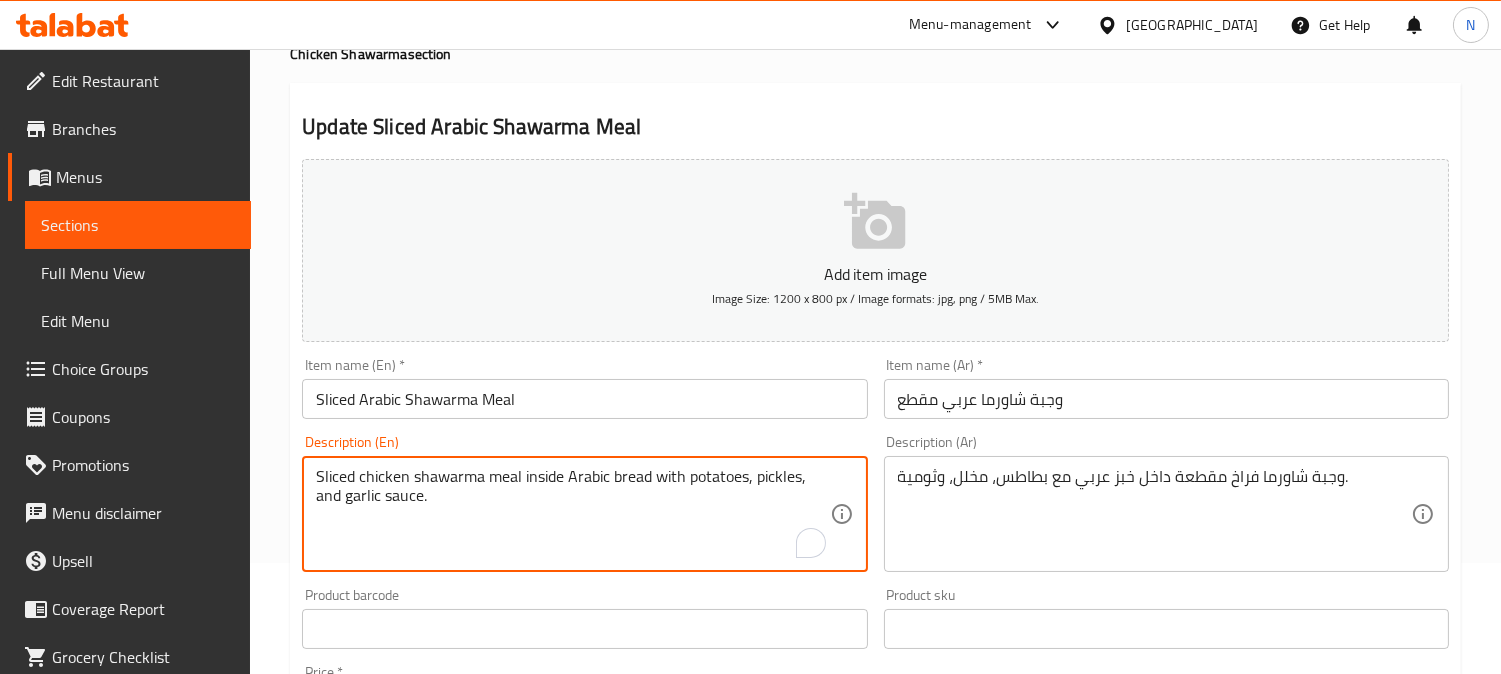 paste on "All meals are served with garlic sauce, pickles, and potatoes." 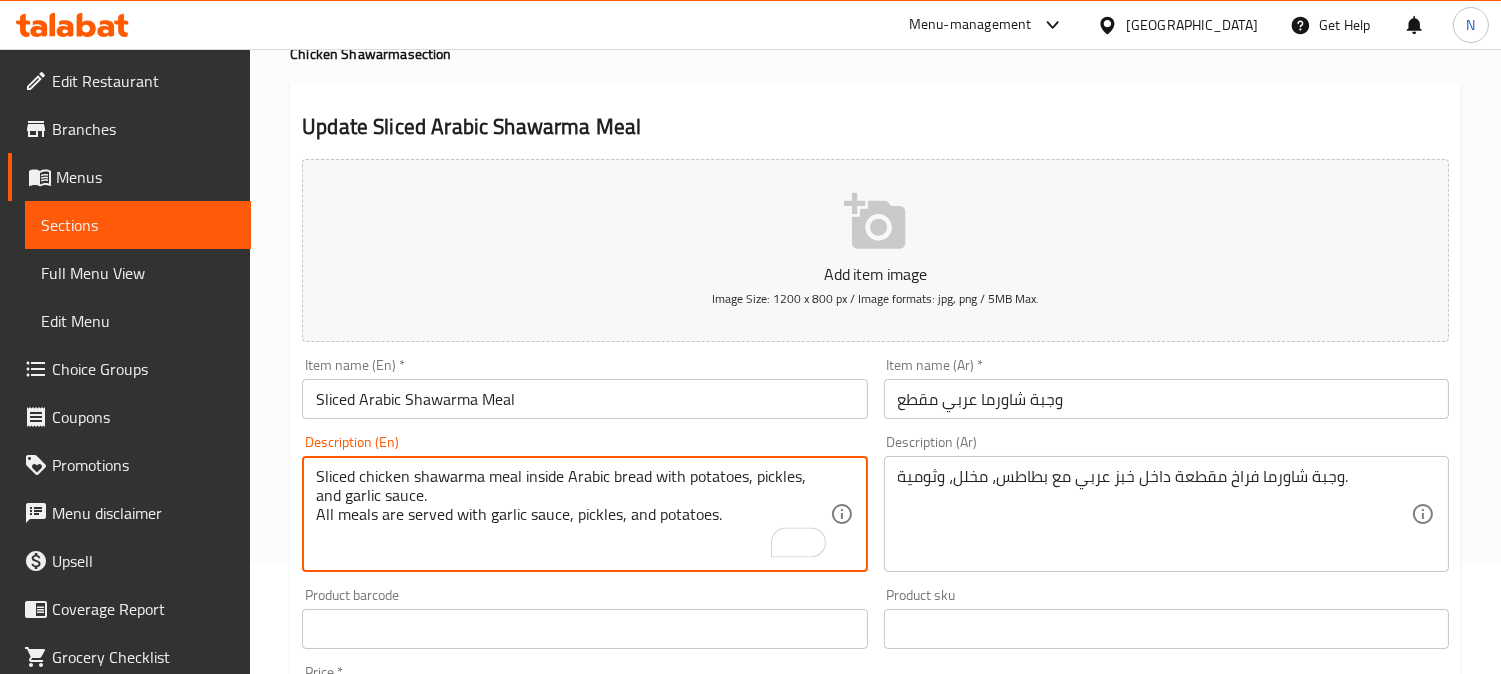 type on "Sliced chicken shawarma meal inside Arabic bread with potatoes, pickles, and garlic sauce.
All meals are served with garlic sauce, pickles, and potatoes." 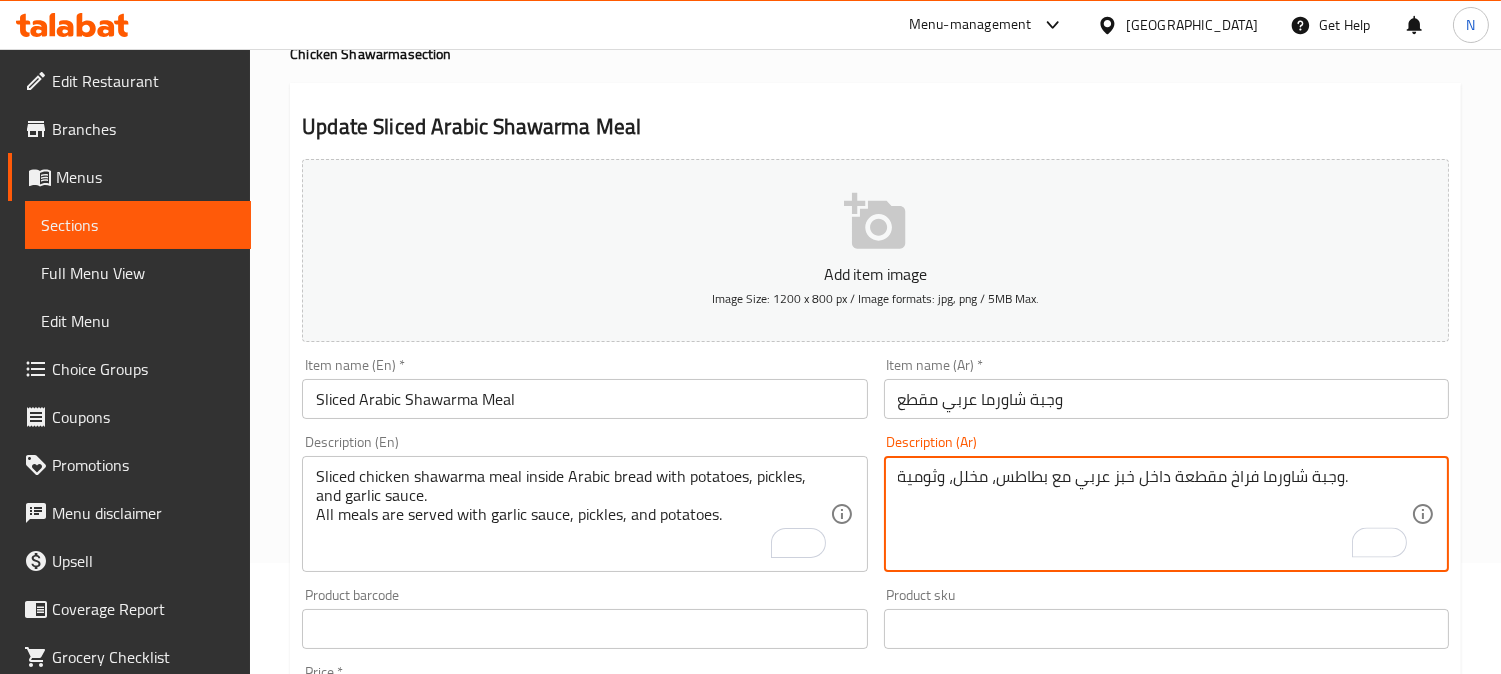 paste on "جميع الوجبات تقدم مع تومية + مخلل + بطاطس" 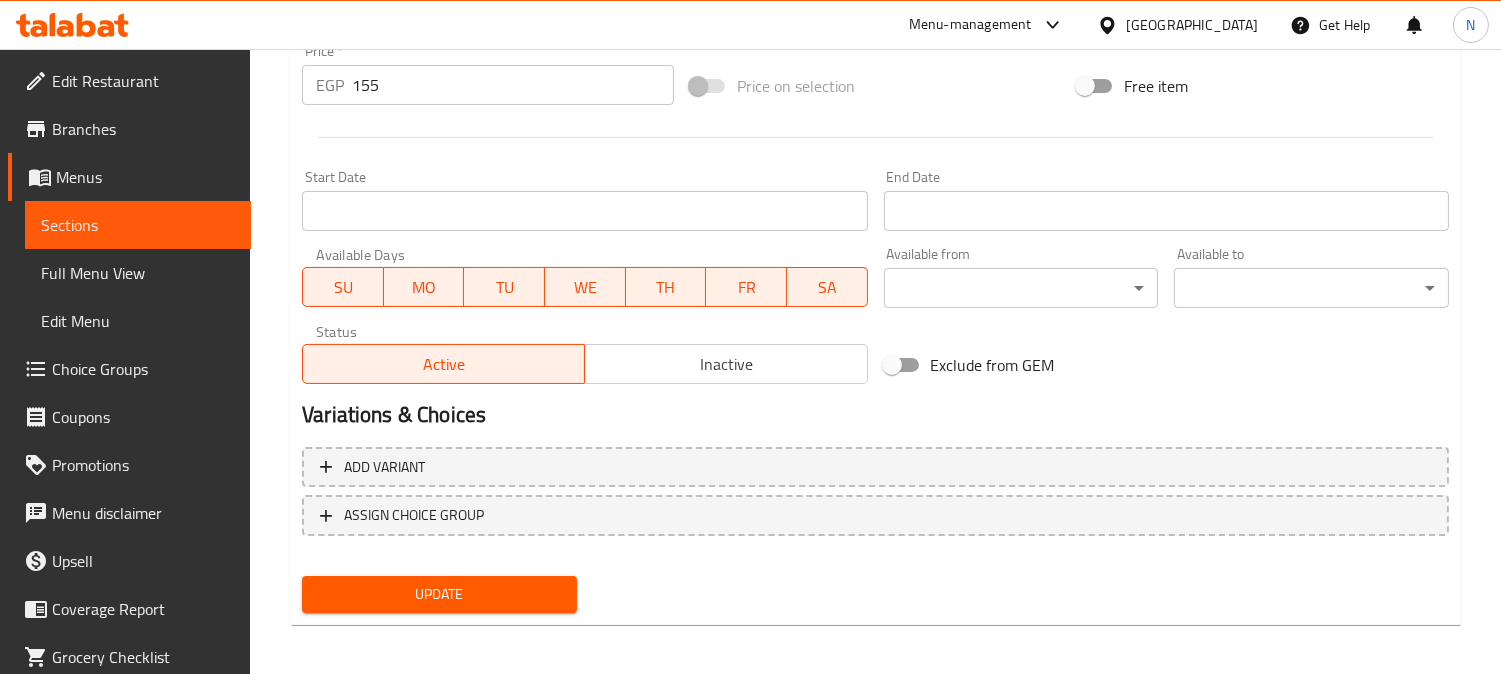 scroll, scrollTop: 735, scrollLeft: 0, axis: vertical 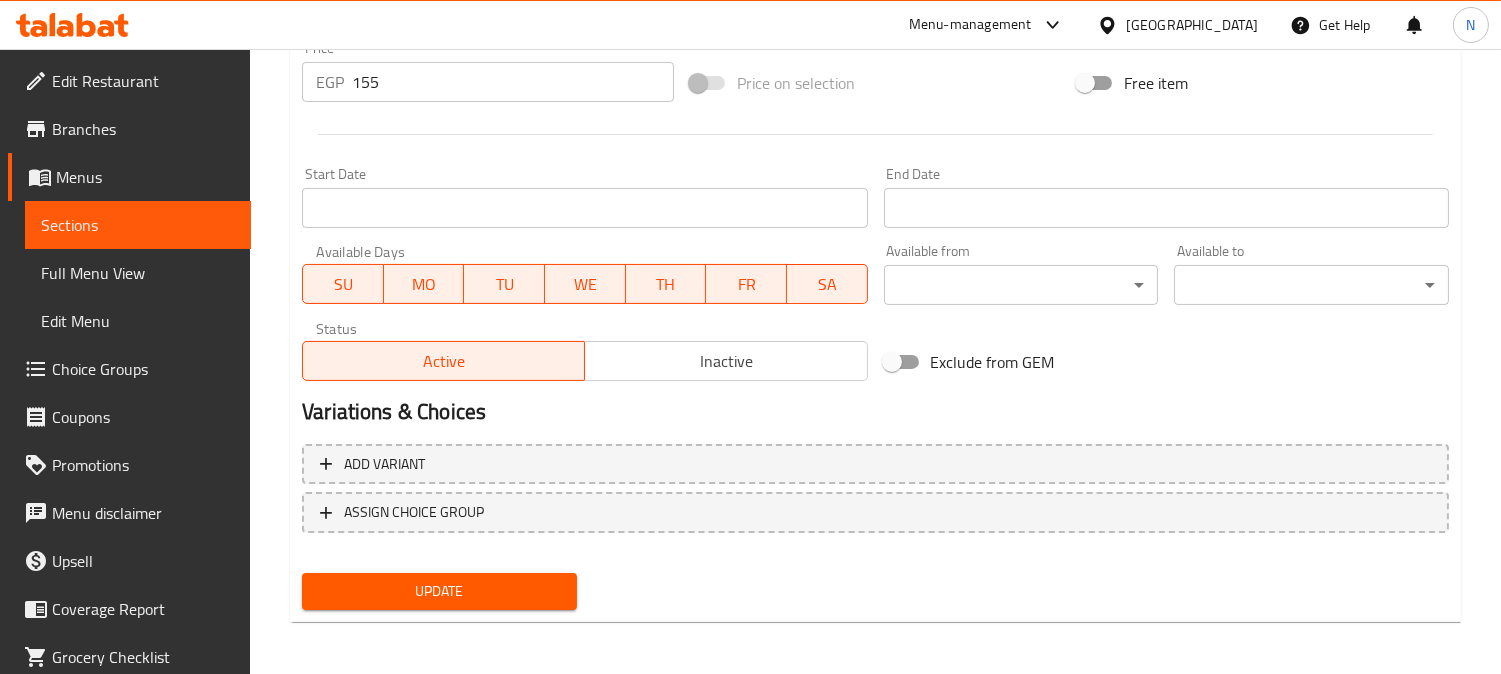 type on "وجبة شاورما فراخ مقطعة داخل خبز عربي مع بطاطس، مخلل، وثومية.
جميع الوجبات تقدم مع تومية + مخلل + بطاطس" 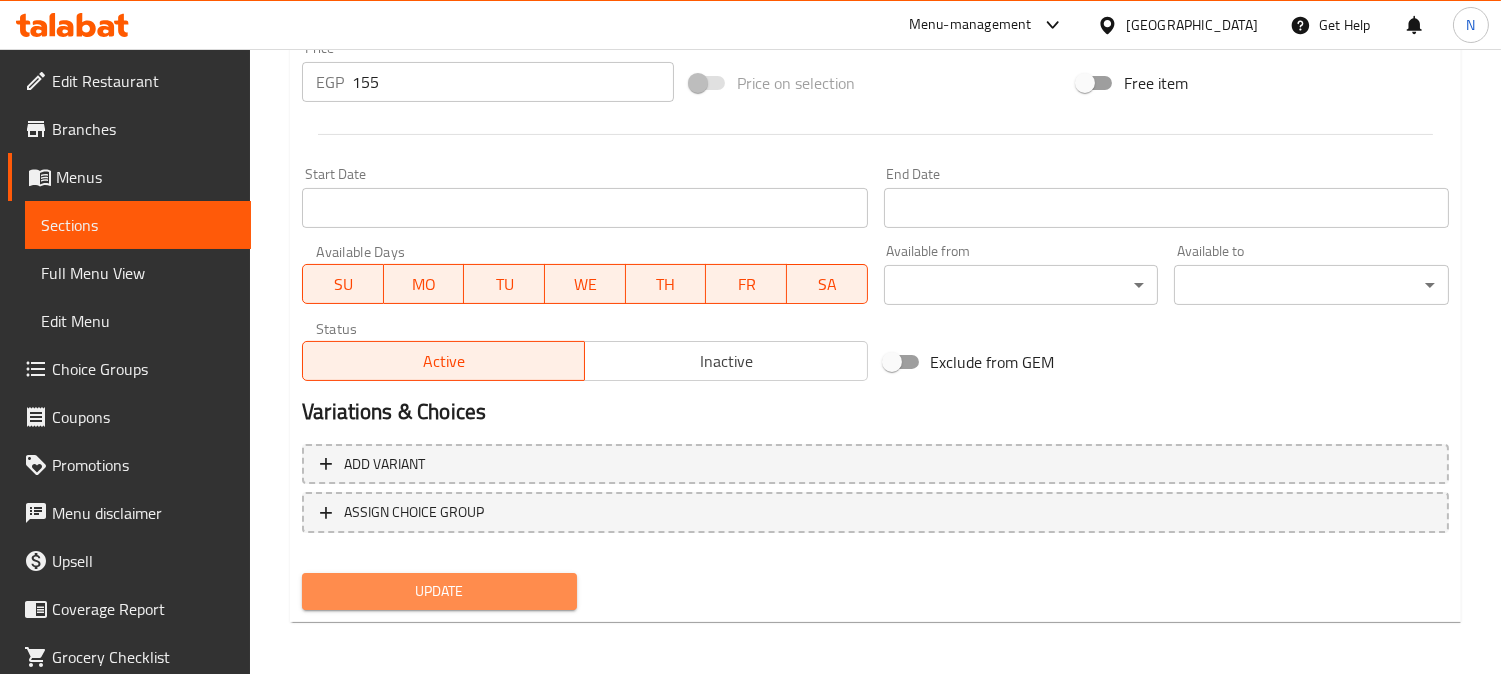 drag, startPoint x: 442, startPoint y: 602, endPoint x: 462, endPoint y: 357, distance: 245.81497 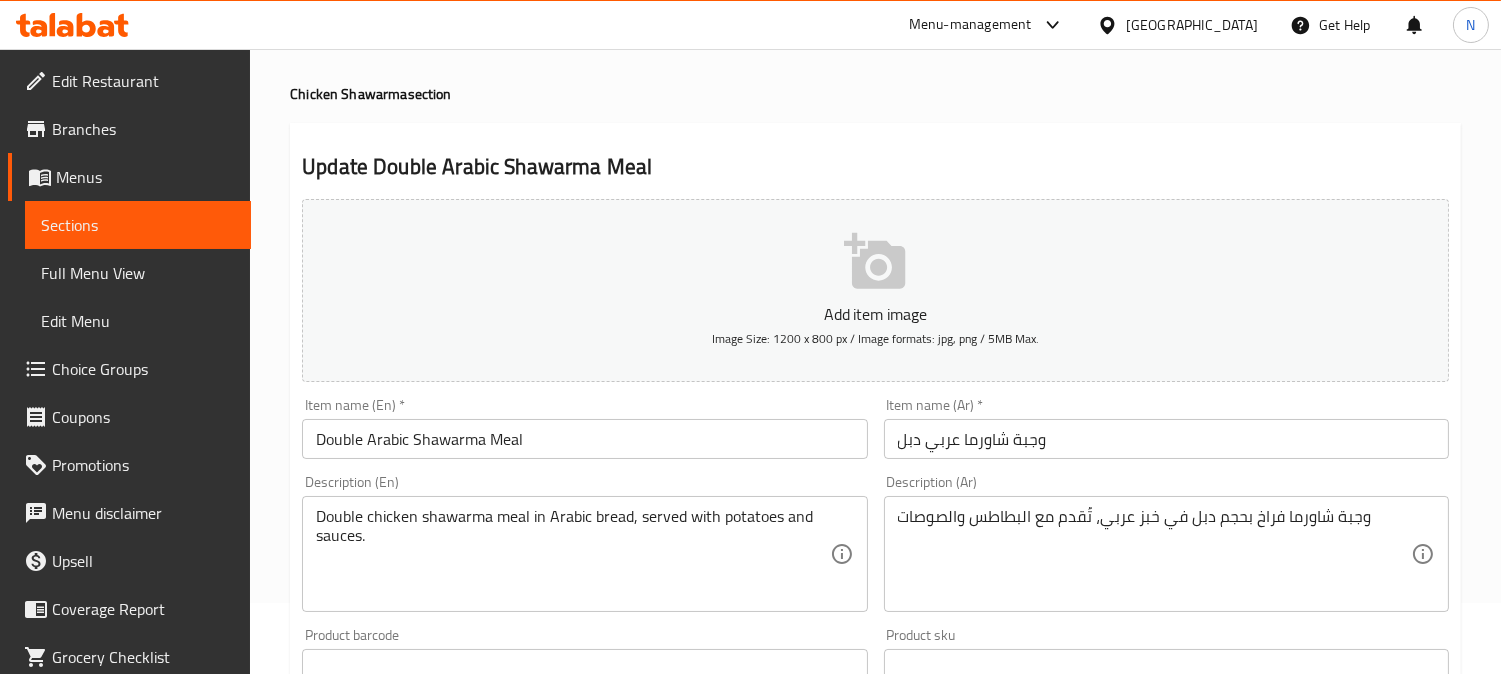 scroll, scrollTop: 111, scrollLeft: 0, axis: vertical 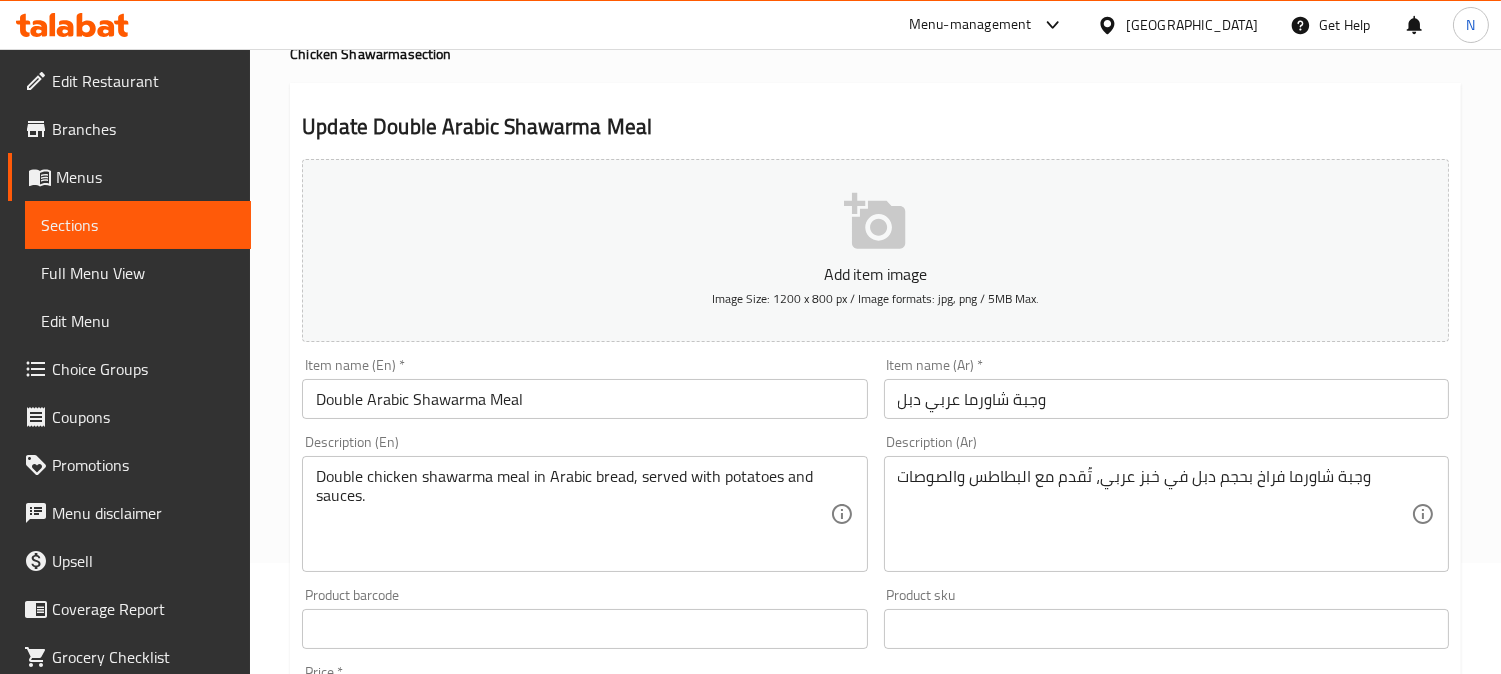drag, startPoint x: 1386, startPoint y: 476, endPoint x: 1403, endPoint y: 661, distance: 185.77943 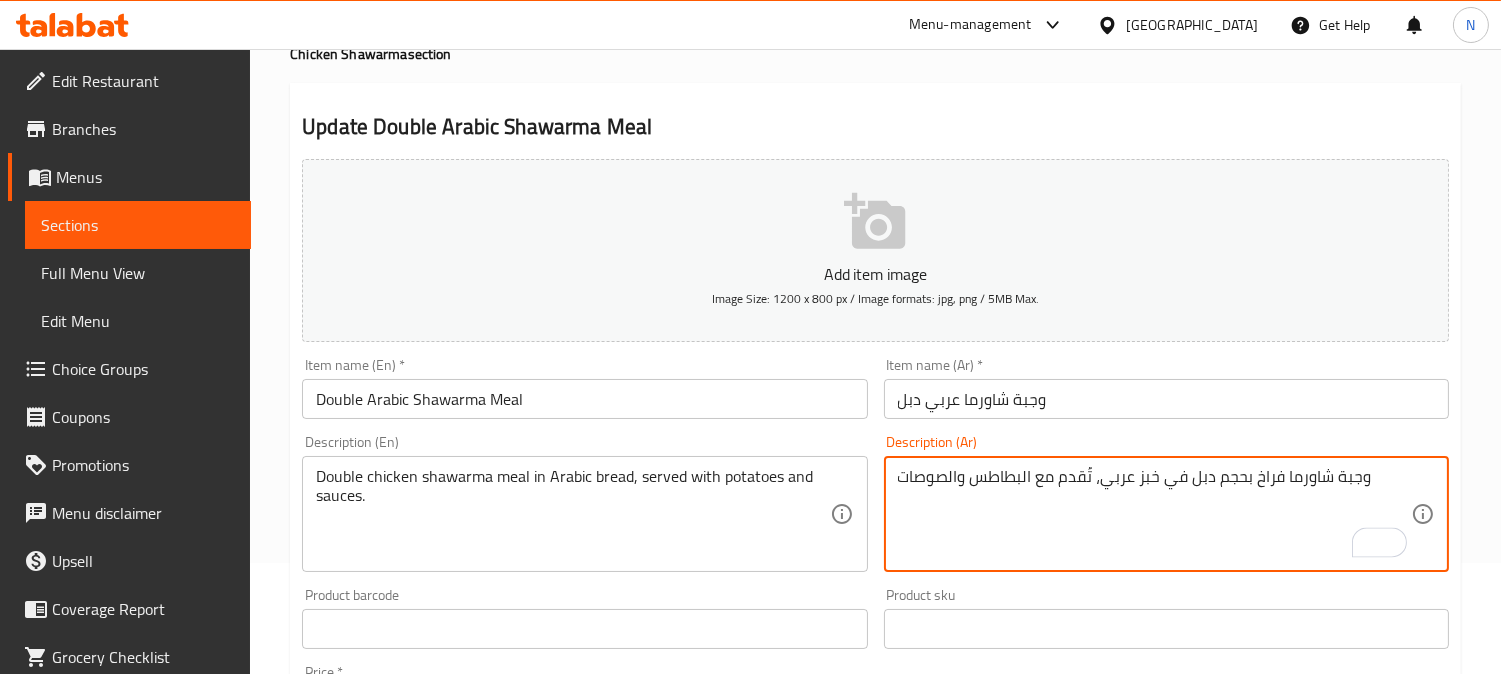 paste on "جميع الوجبات تقدم مع تومية + مخلل + بطاطس" 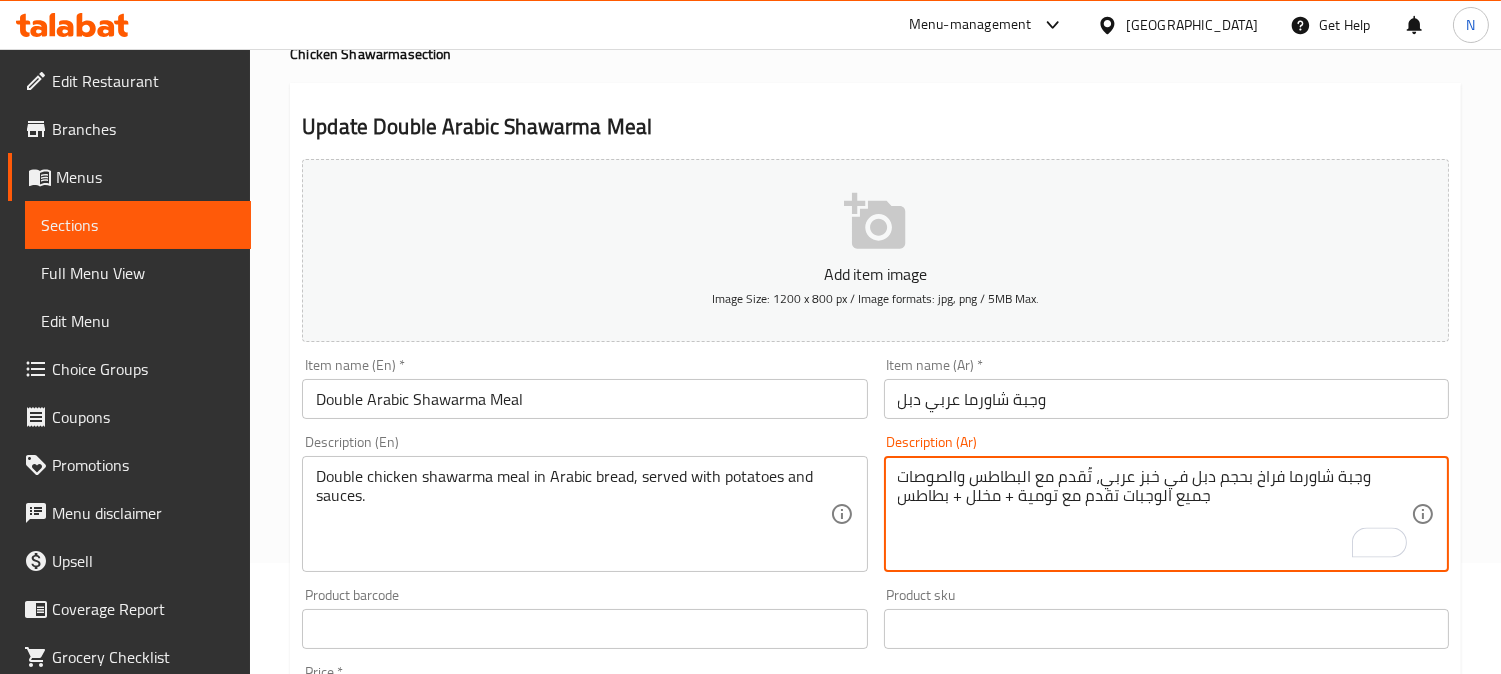 type on "وجبة شاورما فراخ بحجم دبل في خبز عربي، تُقدم مع البطاطس والصوصات
جميع الوجبات تقدم مع تومية + مخلل + بطاطس" 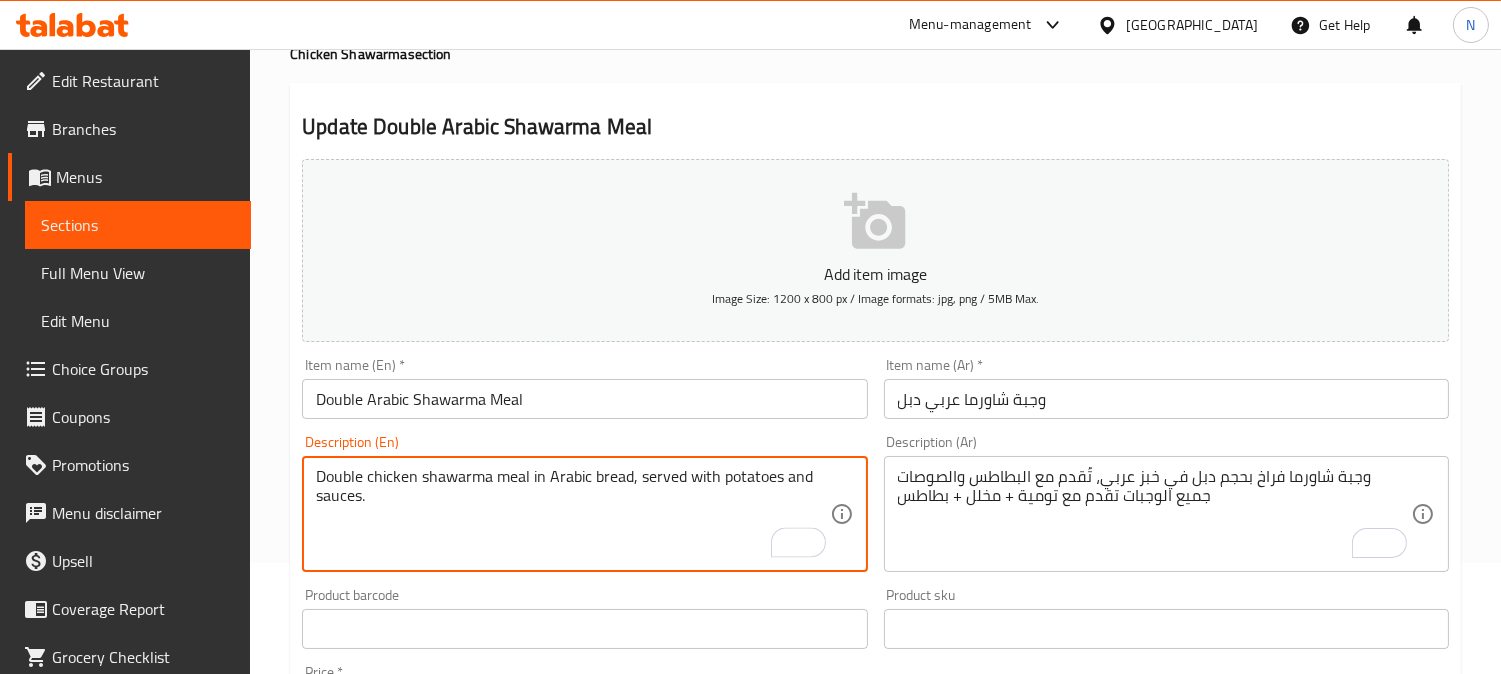 paste on "All meals are served with garlic sauce, pickles, and potatoes." 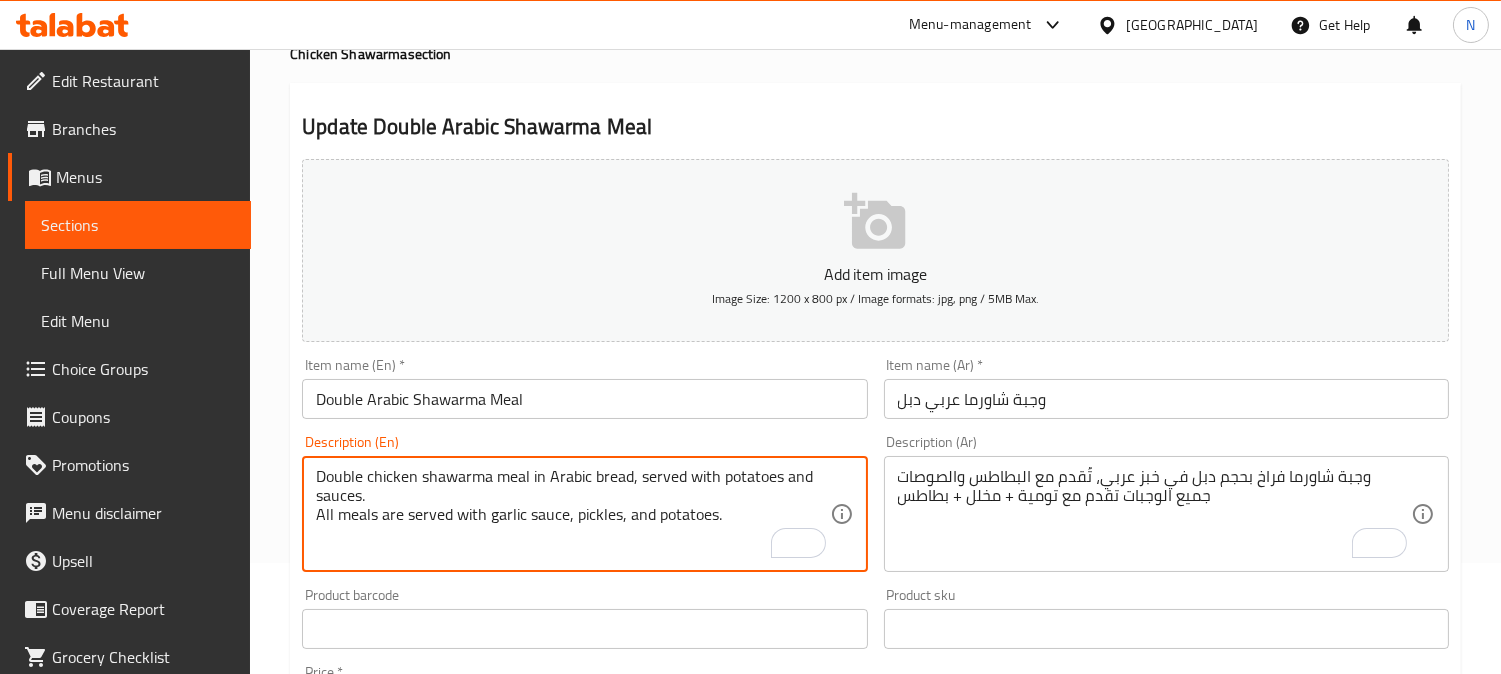 scroll, scrollTop: 735, scrollLeft: 0, axis: vertical 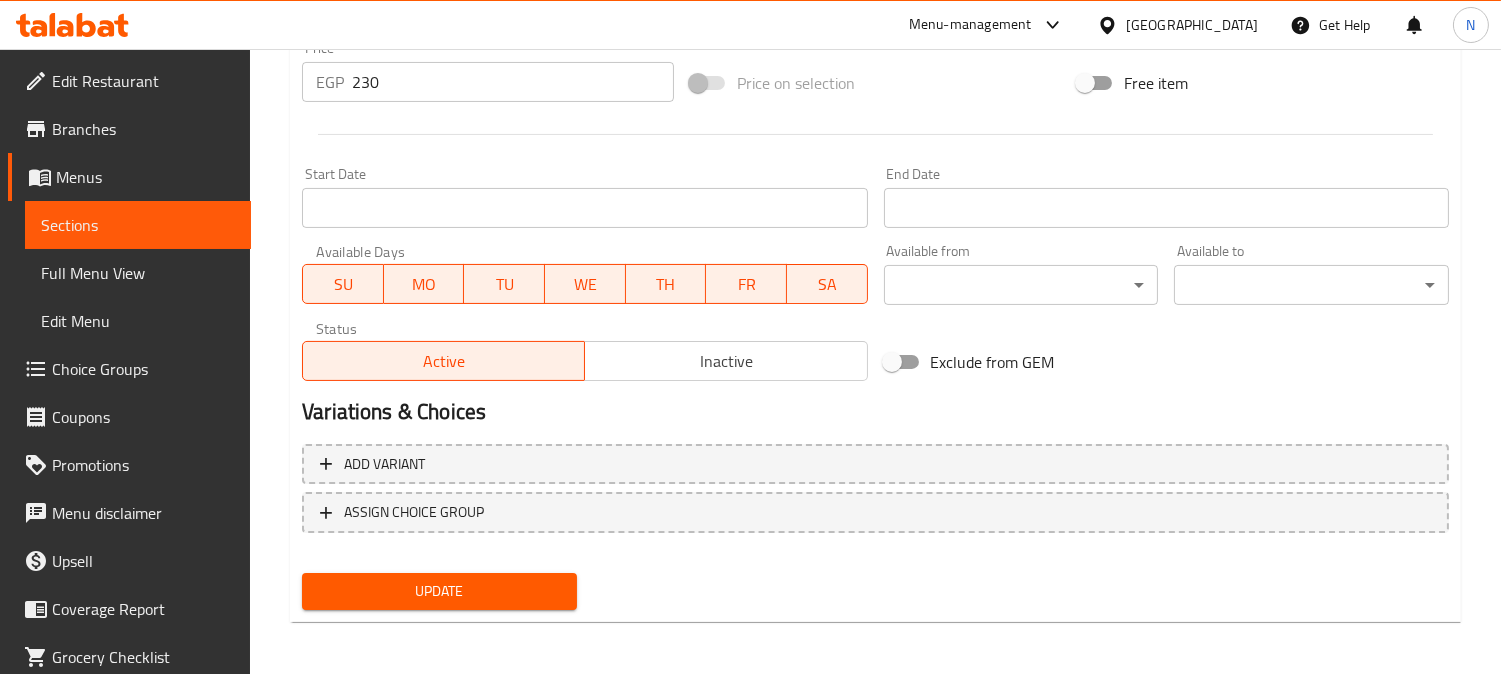 type on "Double chicken shawarma meal in Arabic bread, served with potatoes and sauces.
All meals are served with garlic sauce, pickles, and potatoes." 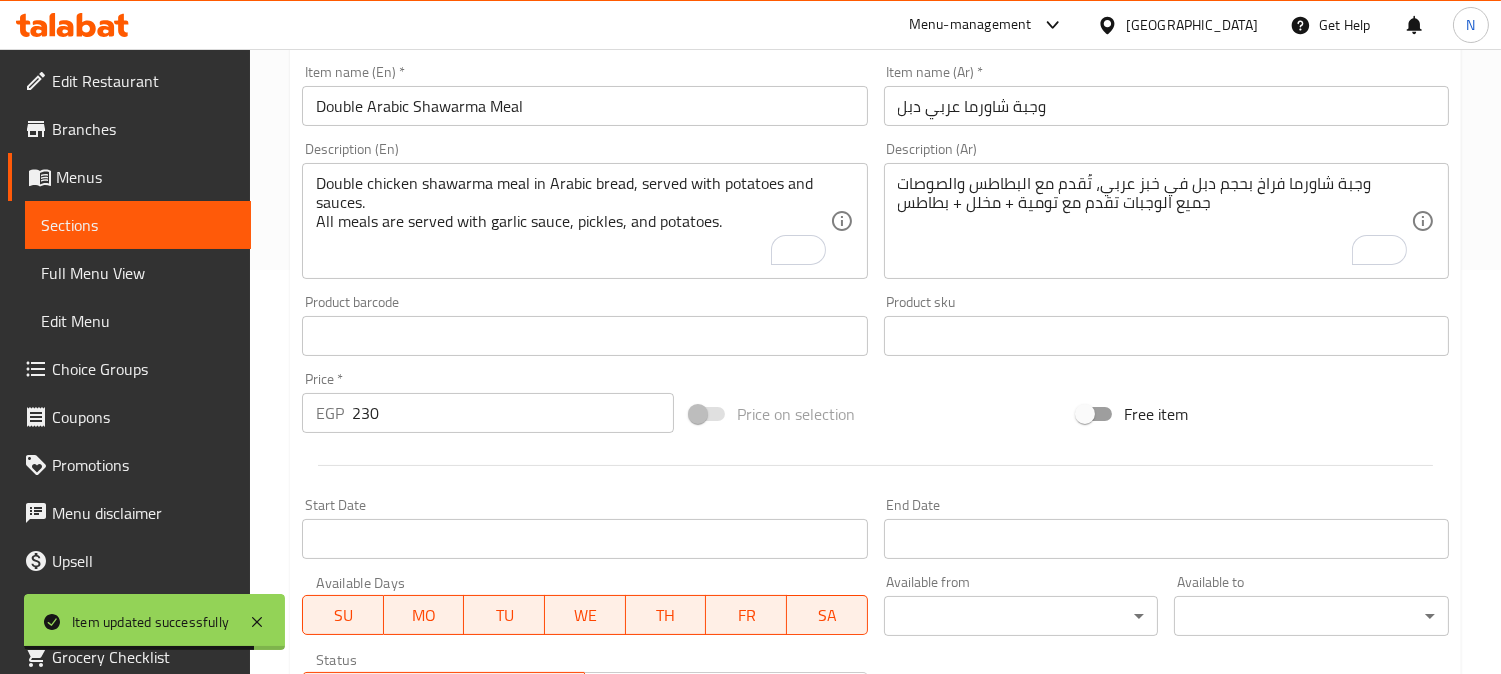 scroll, scrollTop: 402, scrollLeft: 0, axis: vertical 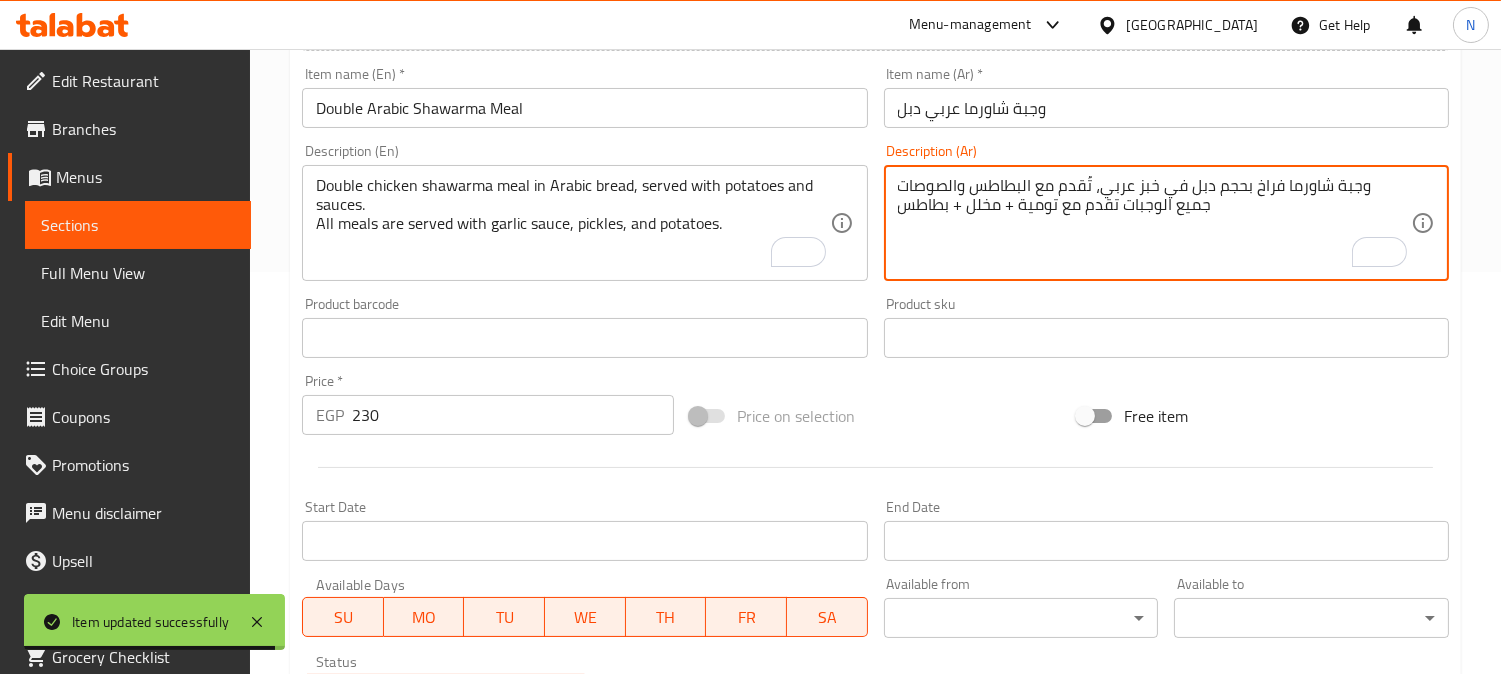 click on "وجبة شاورما فراخ بحجم دبل في خبز عربي، تُقدم مع البطاطس والصوصات
جميع الوجبات تقدم مع تومية + مخلل + بطاطس" at bounding box center [1154, 223] 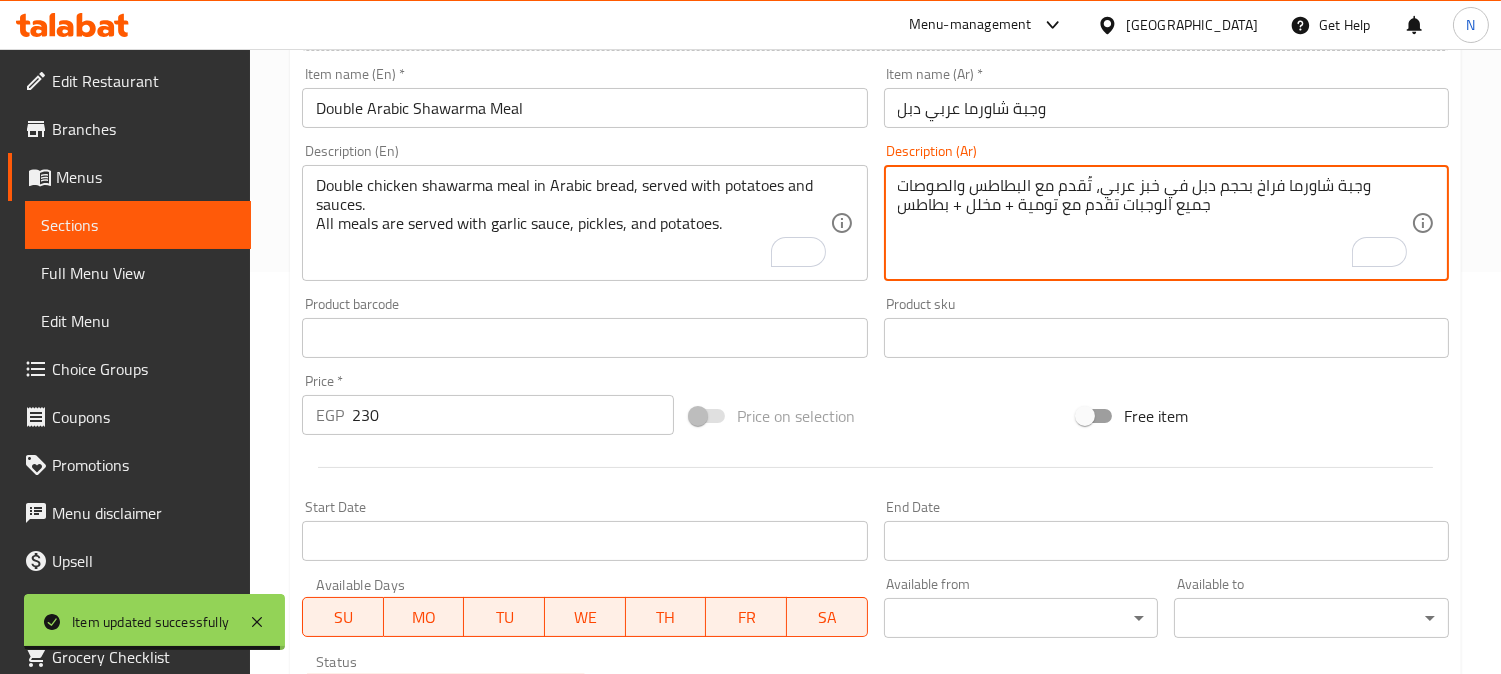 click on "وجبة شاورما فراخ بحجم دبل في خبز عربي، تُقدم مع البطاطس والصوصات
جميع الوجبات تقدم مع تومية + مخلل + بطاطس" at bounding box center (1154, 223) 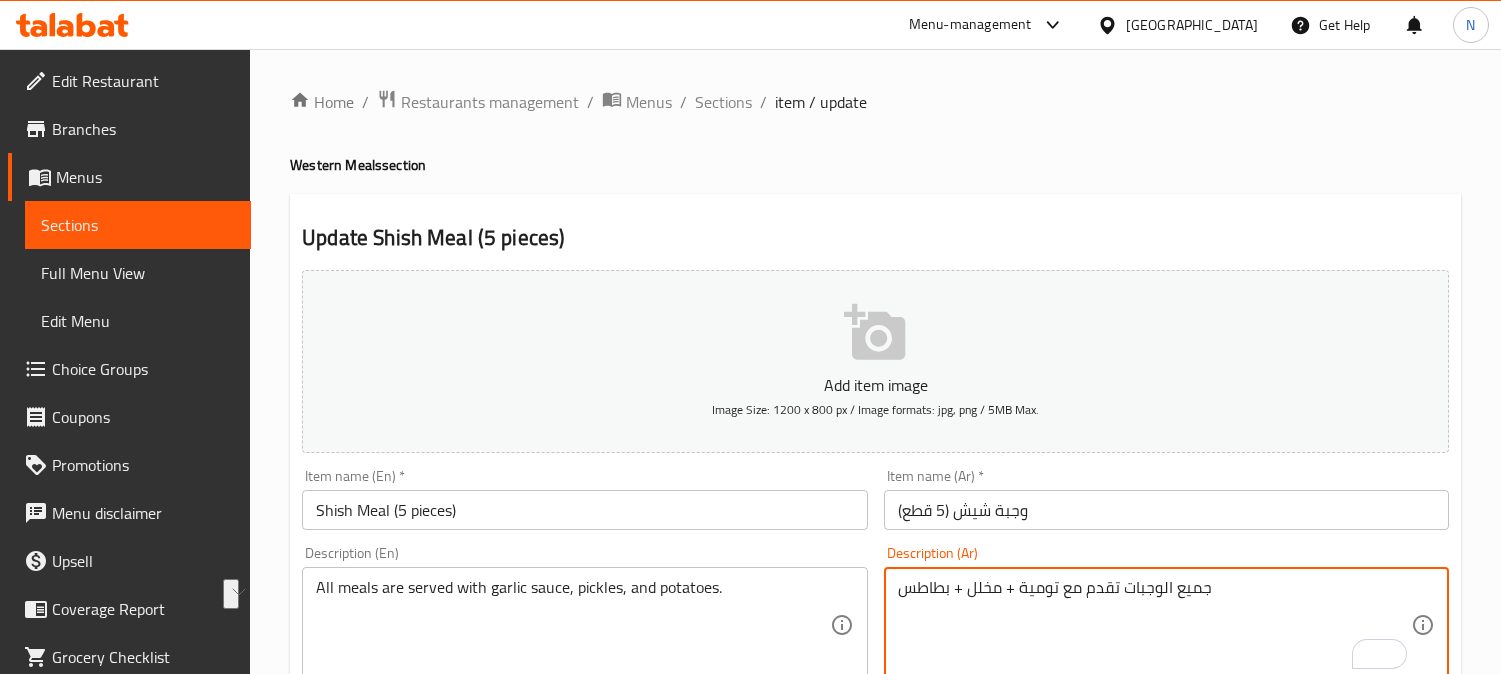scroll, scrollTop: 0, scrollLeft: 0, axis: both 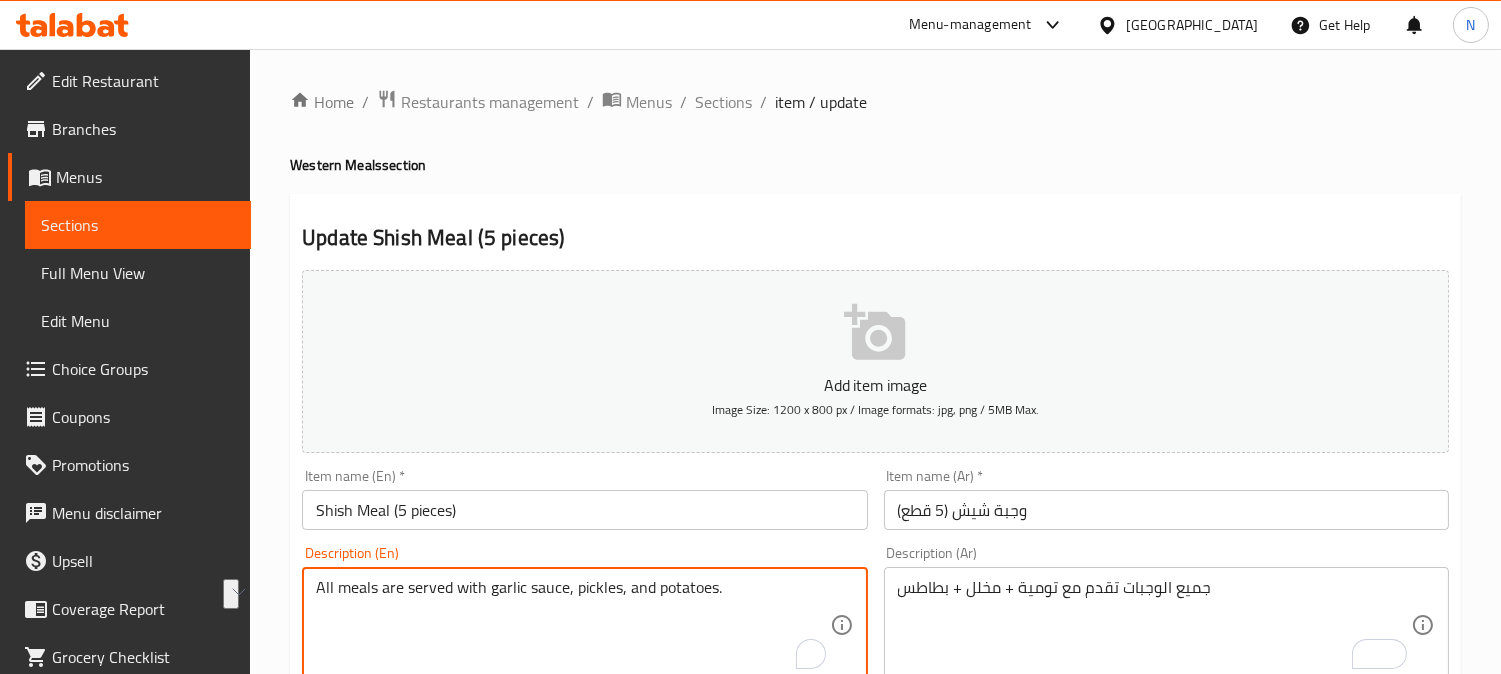click on "All meals are served with garlic sauce, pickles, and potatoes." at bounding box center (572, 625) 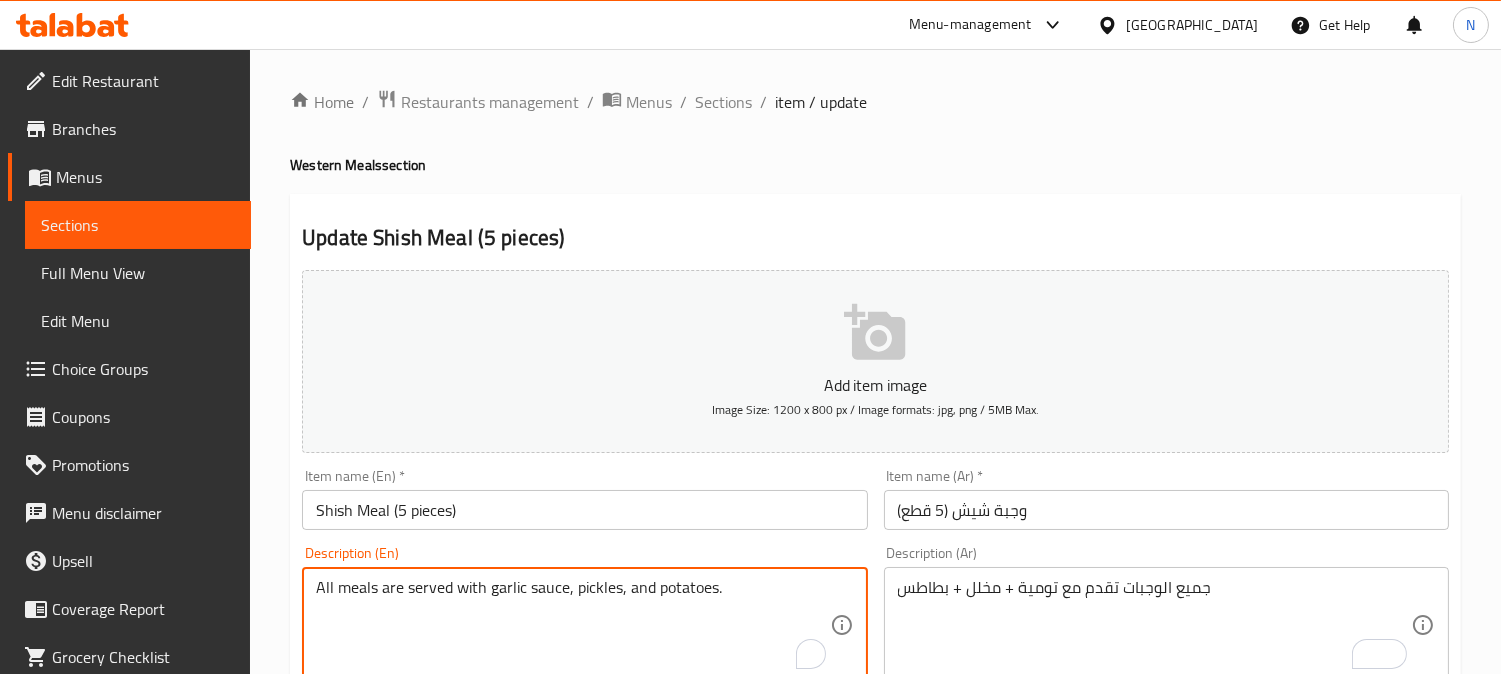 click on "All meals are served with garlic sauce, pickles, and potatoes." at bounding box center [572, 625] 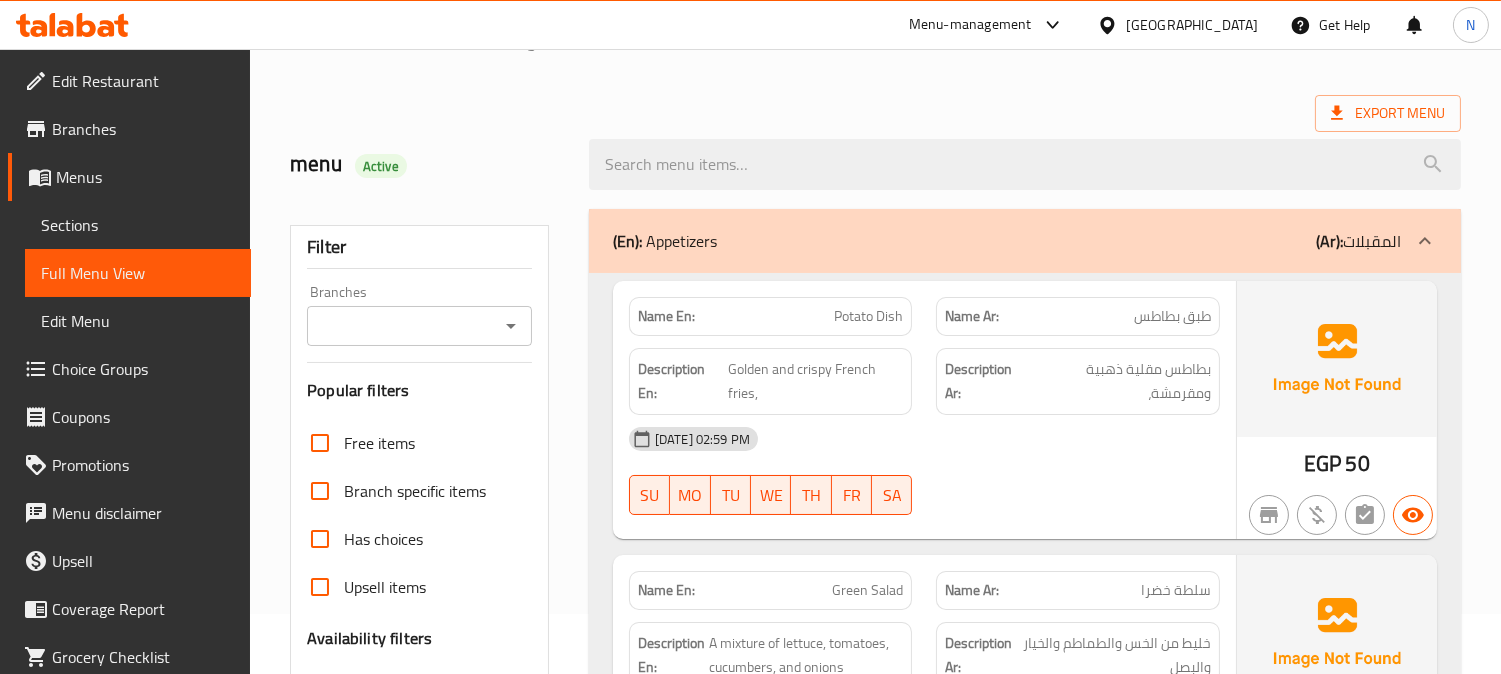 scroll, scrollTop: 333, scrollLeft: 0, axis: vertical 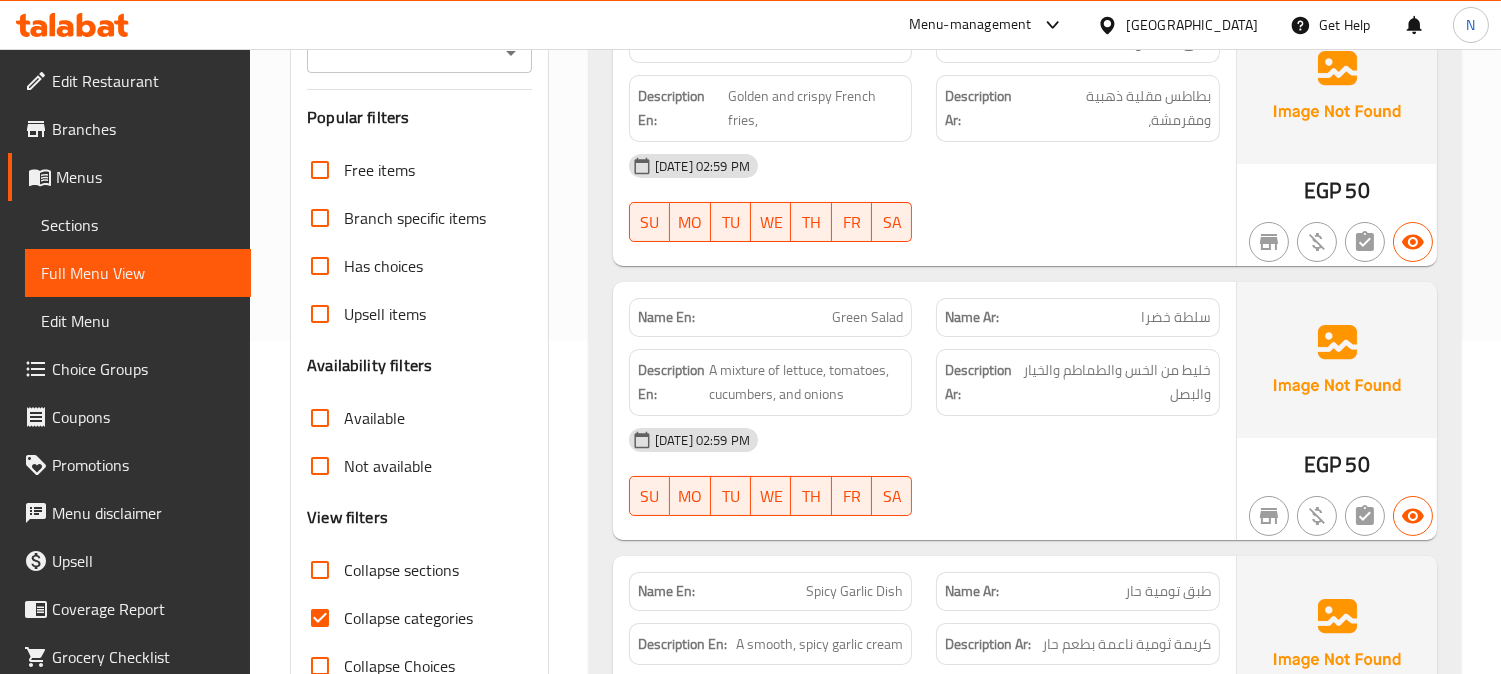 click on "Collapse categories" at bounding box center [320, 618] 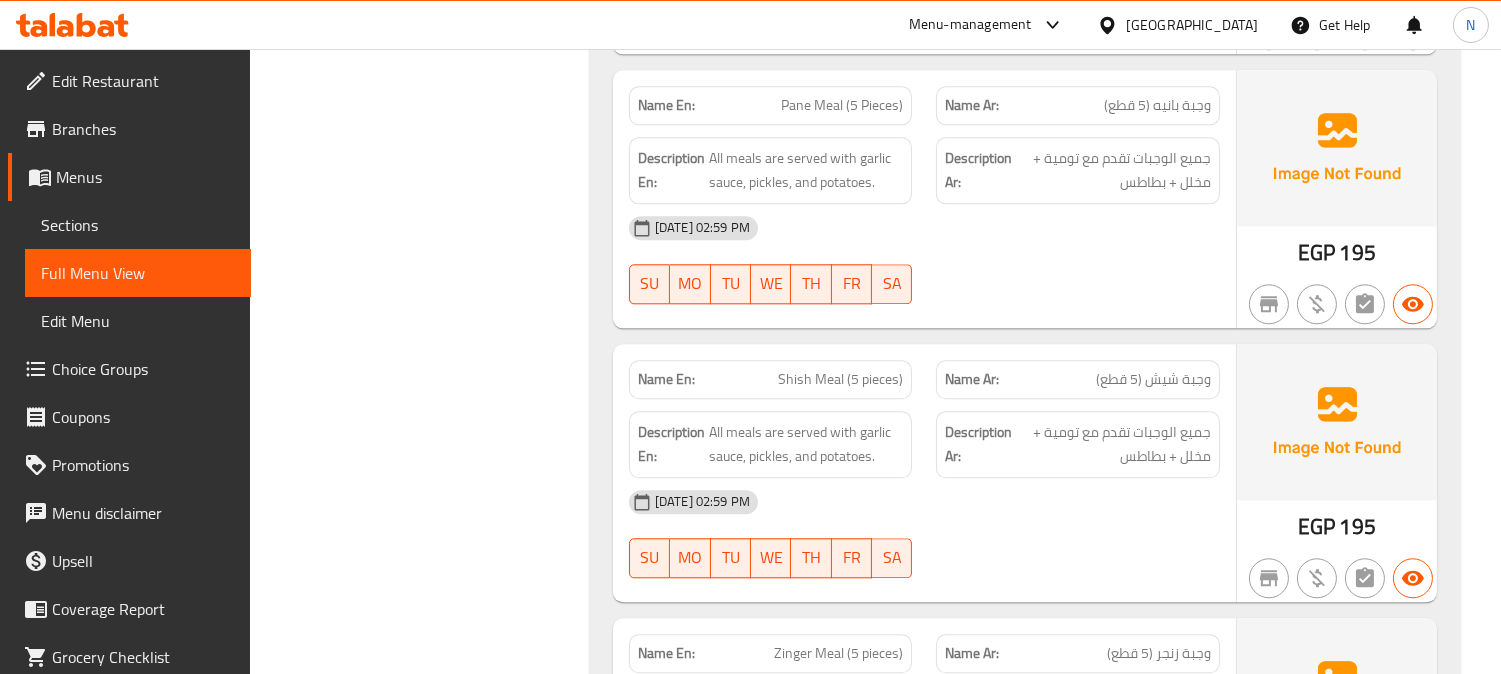 scroll, scrollTop: 9571, scrollLeft: 0, axis: vertical 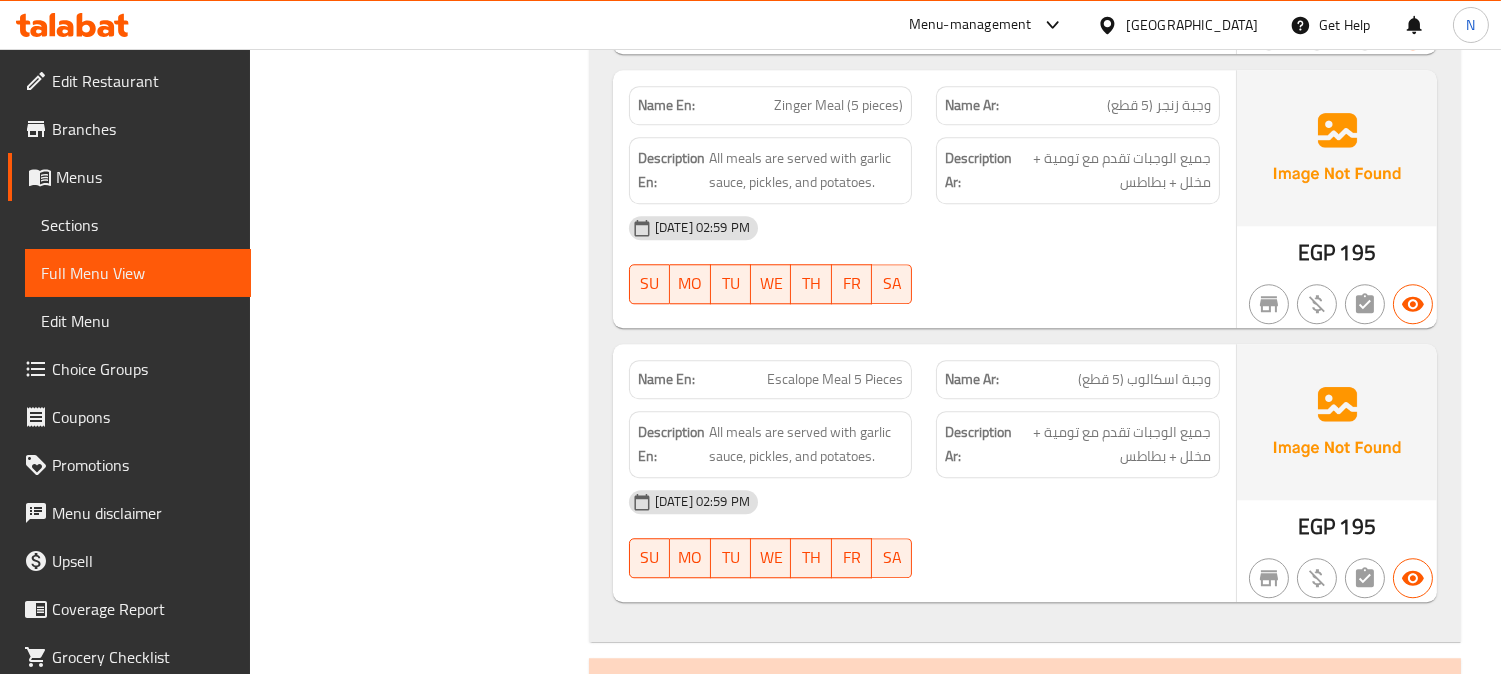 drag, startPoint x: 1035, startPoint y: 194, endPoint x: 1240, endPoint y: 80, distance: 234.56555 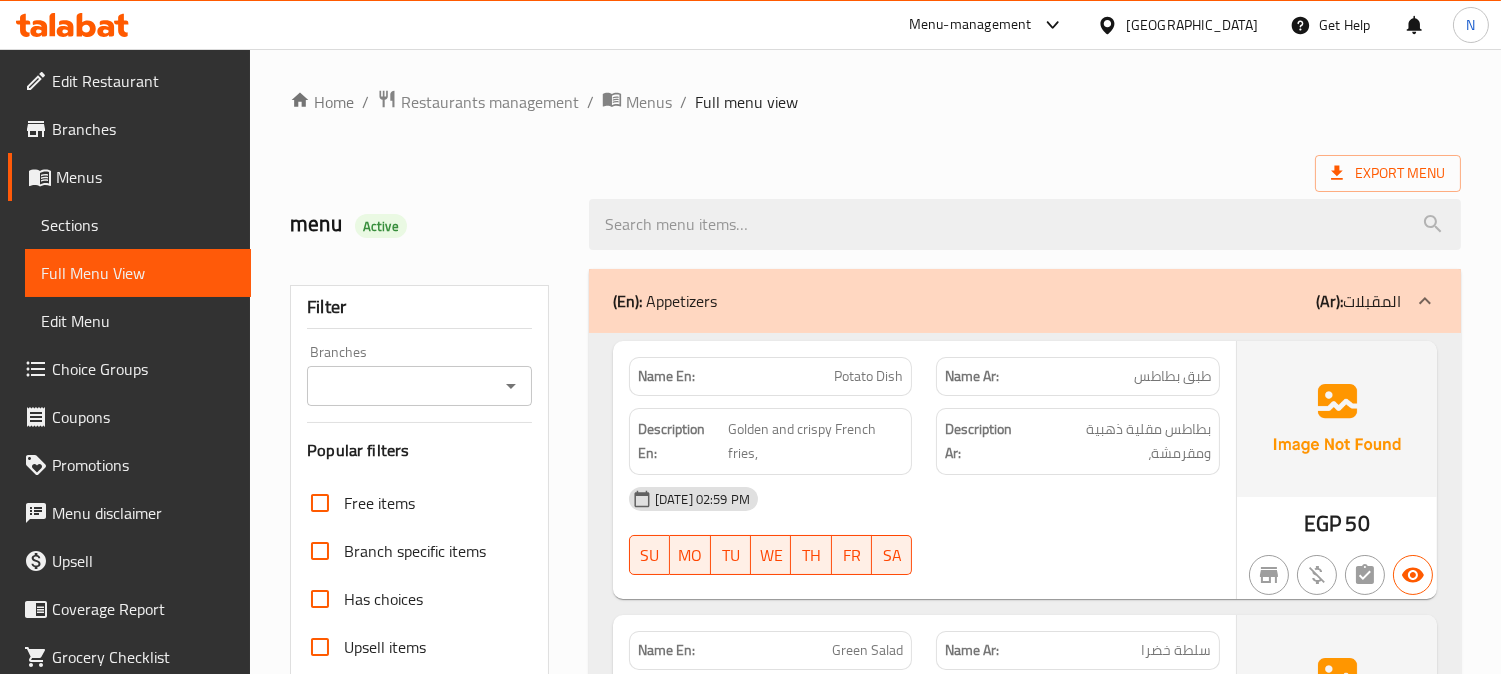 scroll, scrollTop: 555, scrollLeft: 0, axis: vertical 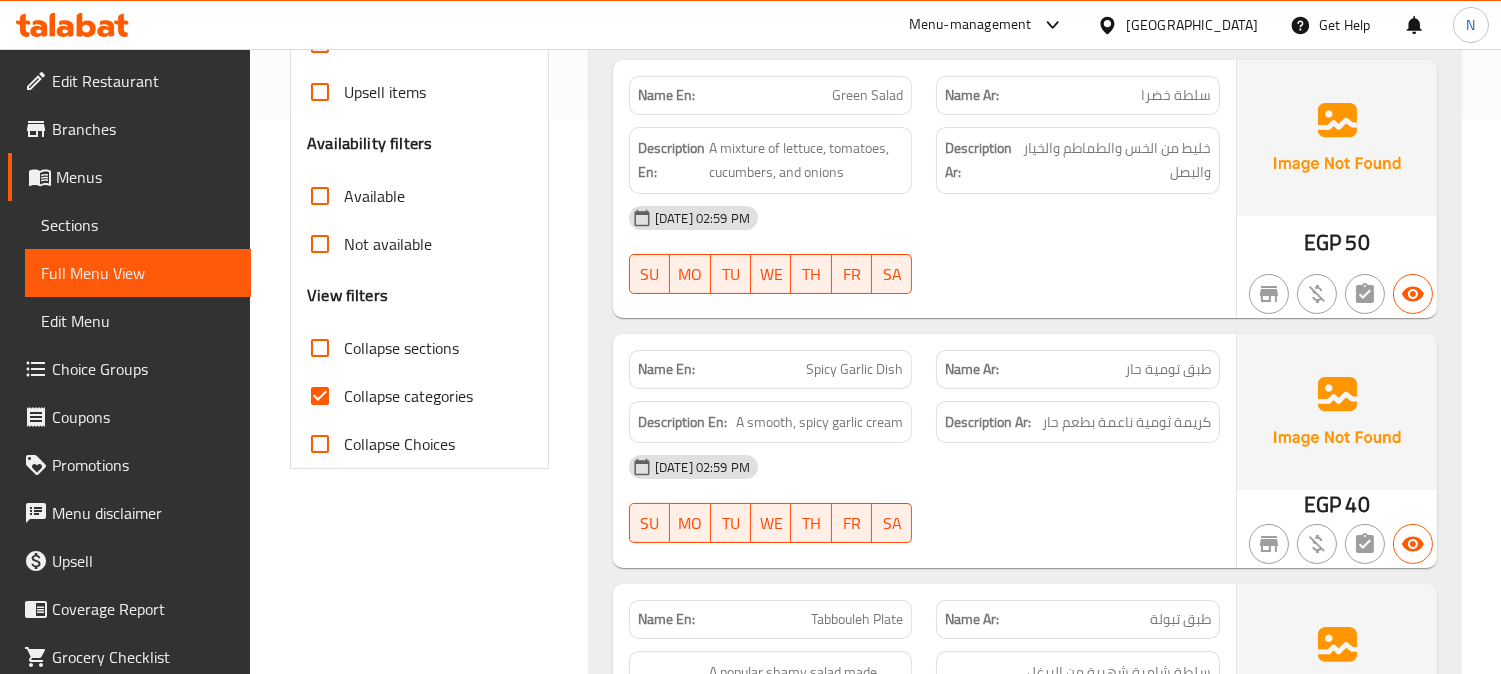 drag, startPoint x: 321, startPoint y: 392, endPoint x: 897, endPoint y: 208, distance: 604.6751 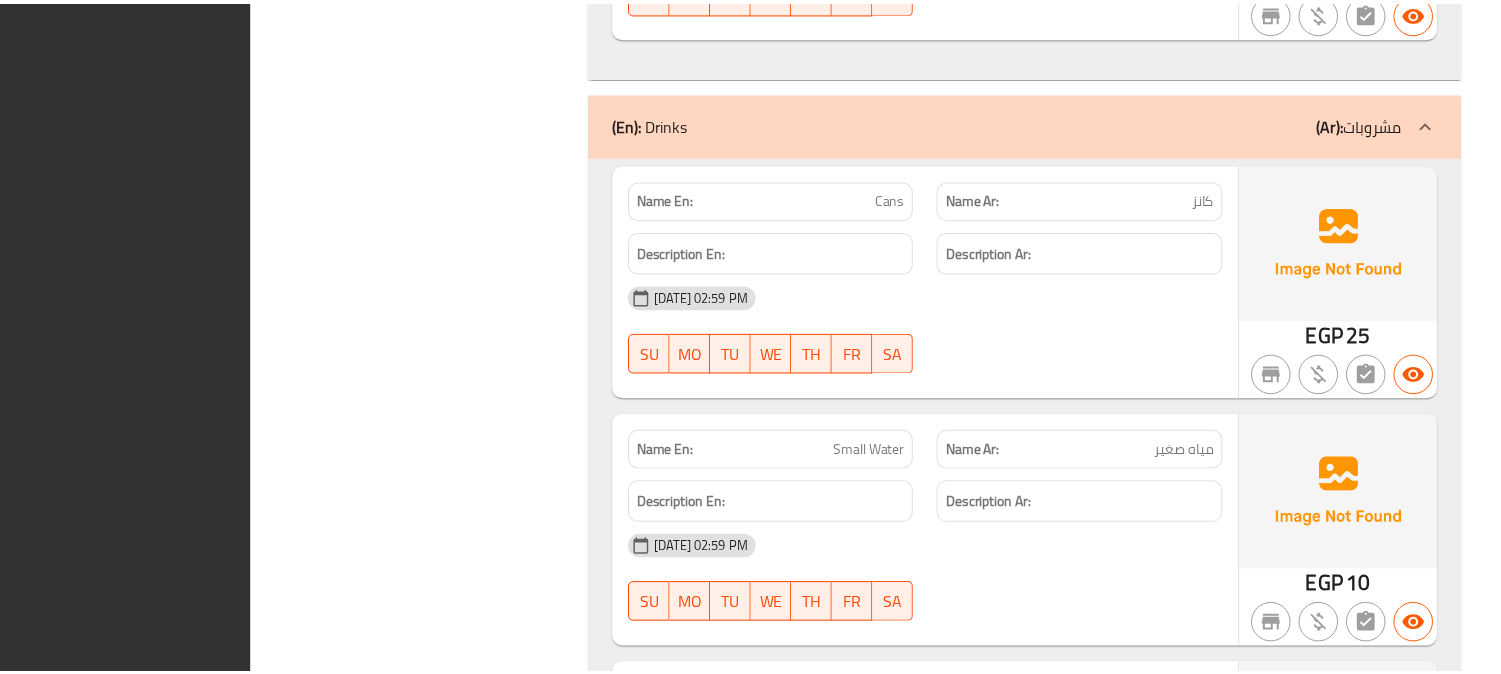 scroll, scrollTop: 12090, scrollLeft: 0, axis: vertical 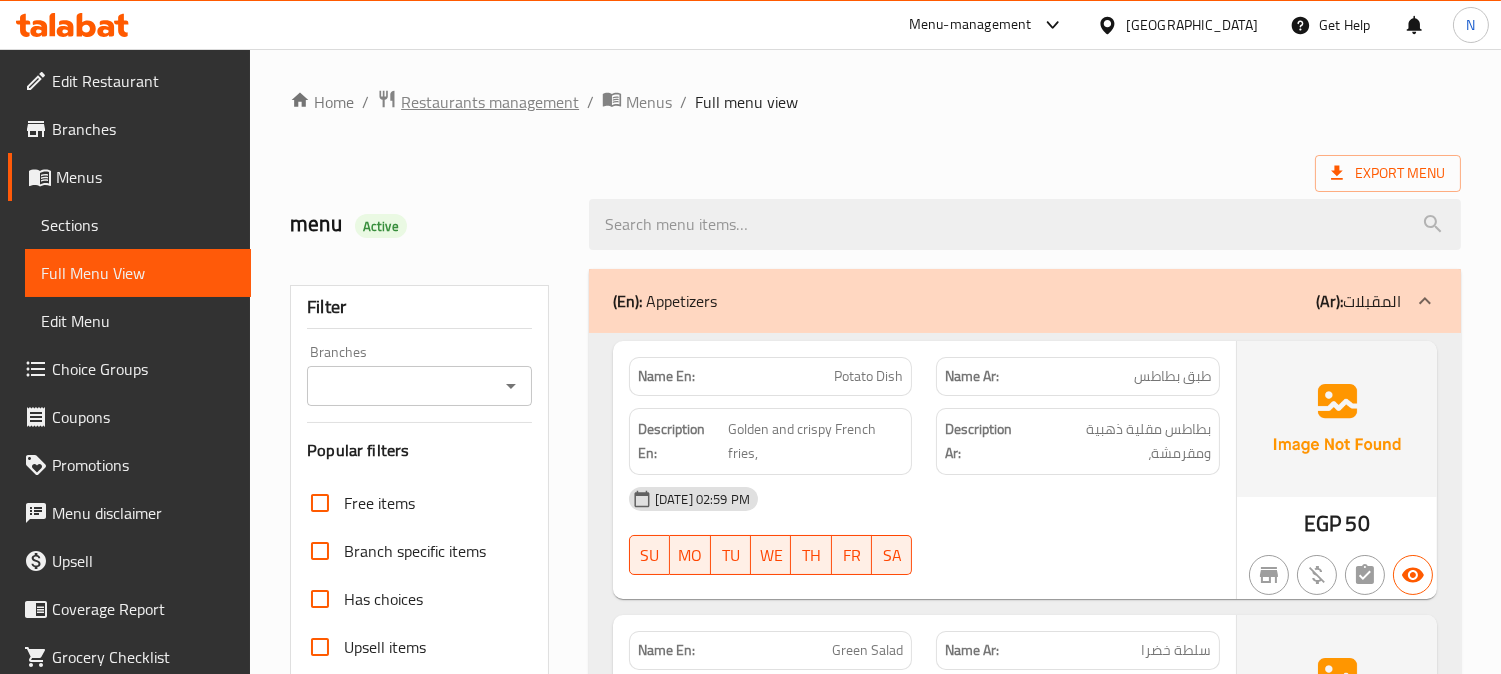 click on "Restaurants management" at bounding box center (490, 102) 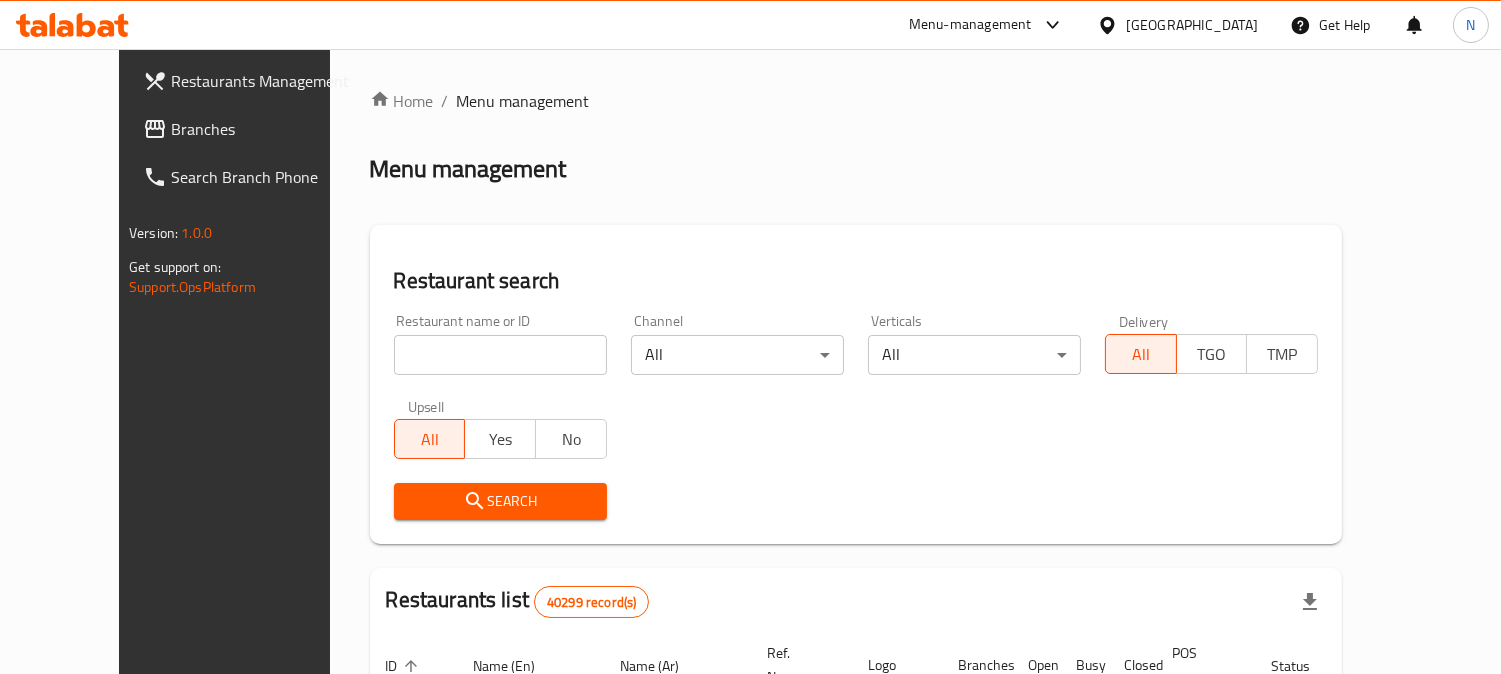click on "Branches" at bounding box center [262, 129] 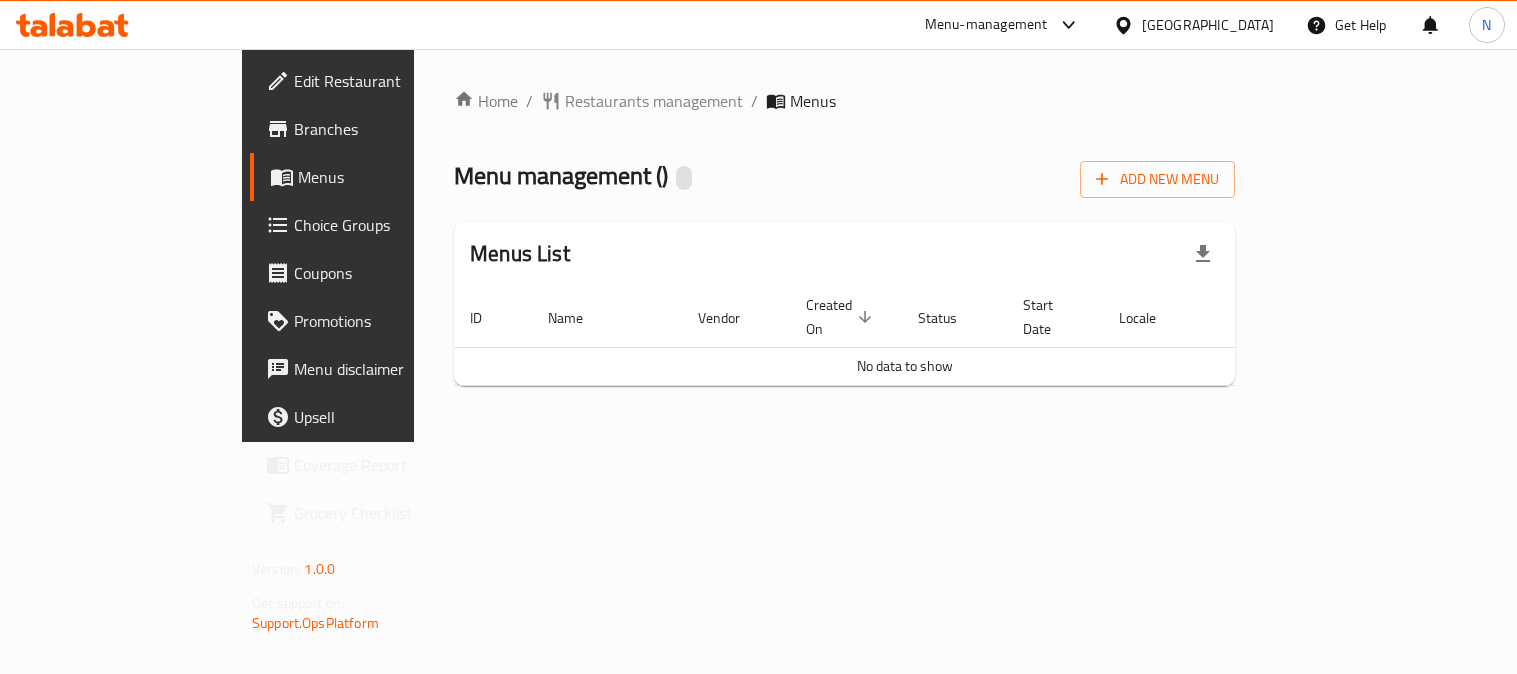 scroll, scrollTop: 0, scrollLeft: 0, axis: both 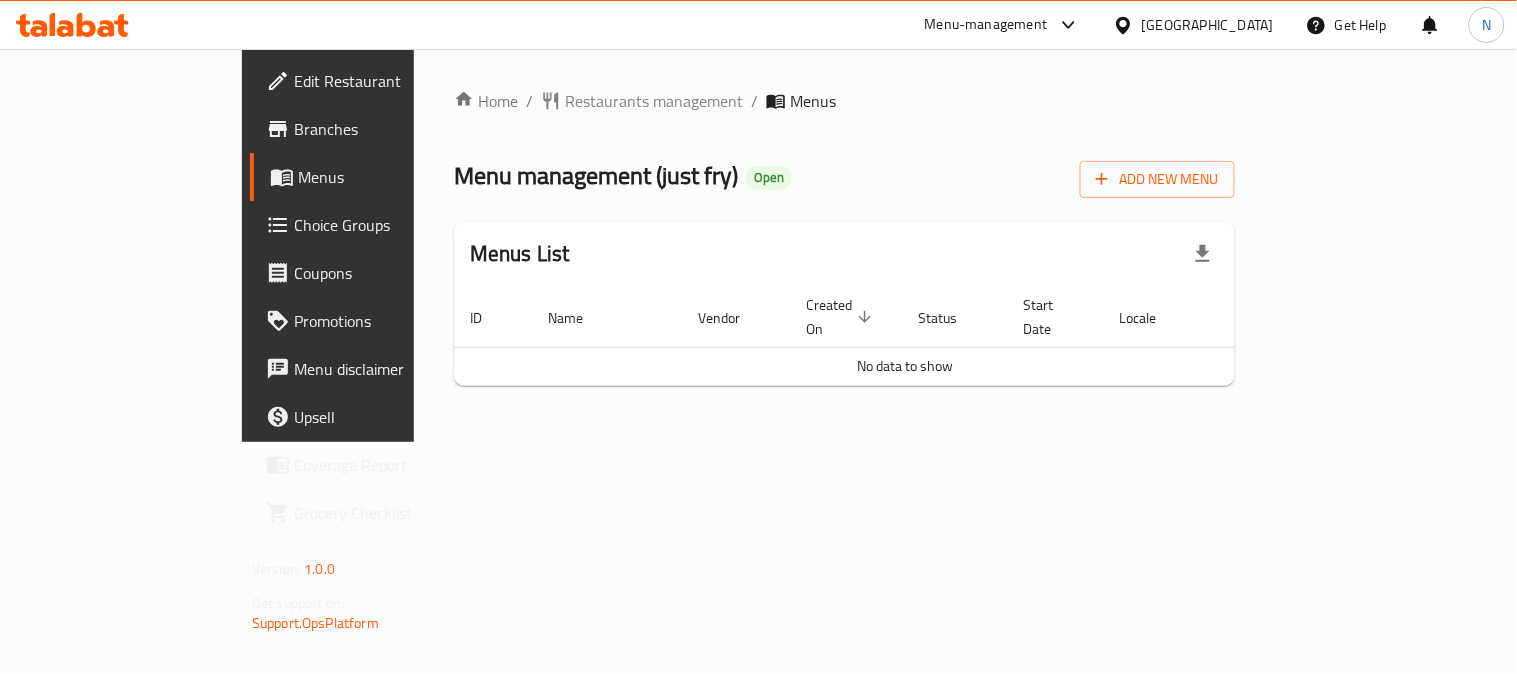 click on "Branches" at bounding box center (386, 129) 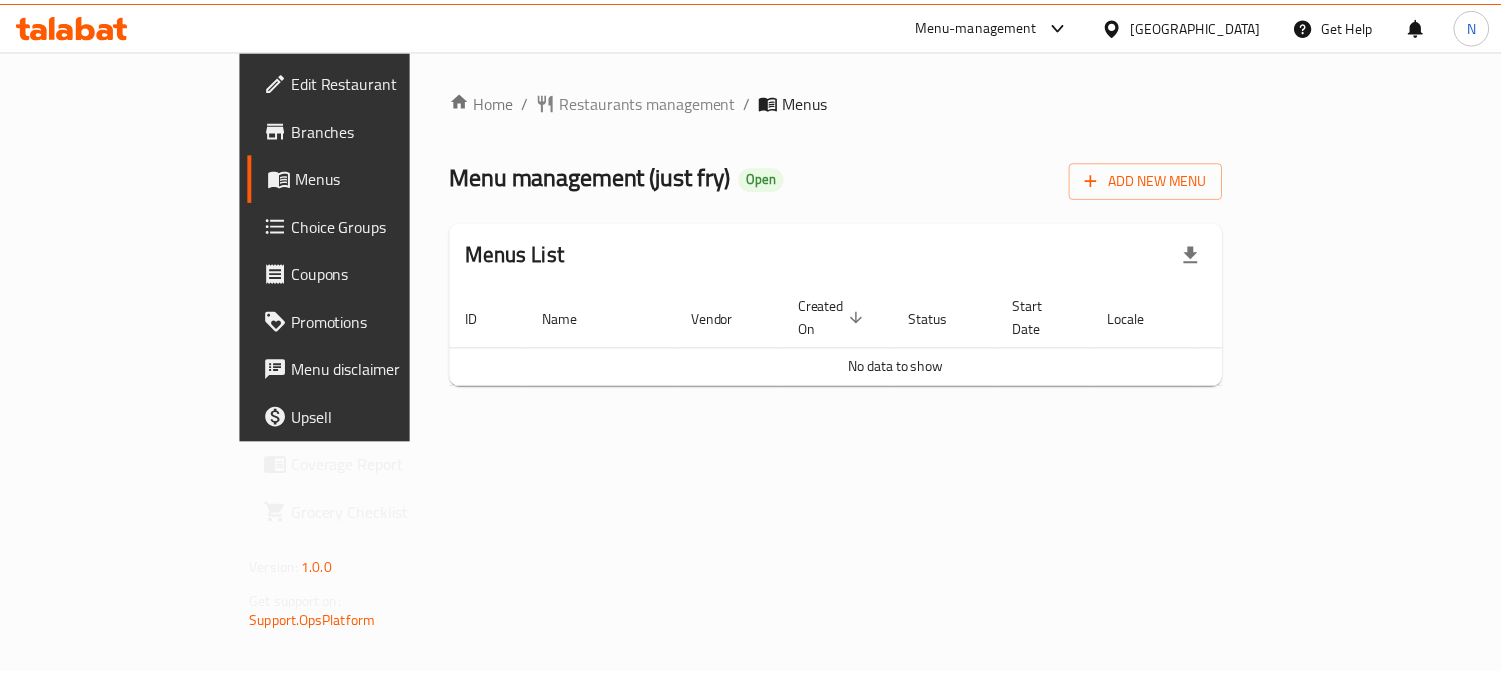 scroll, scrollTop: 0, scrollLeft: 0, axis: both 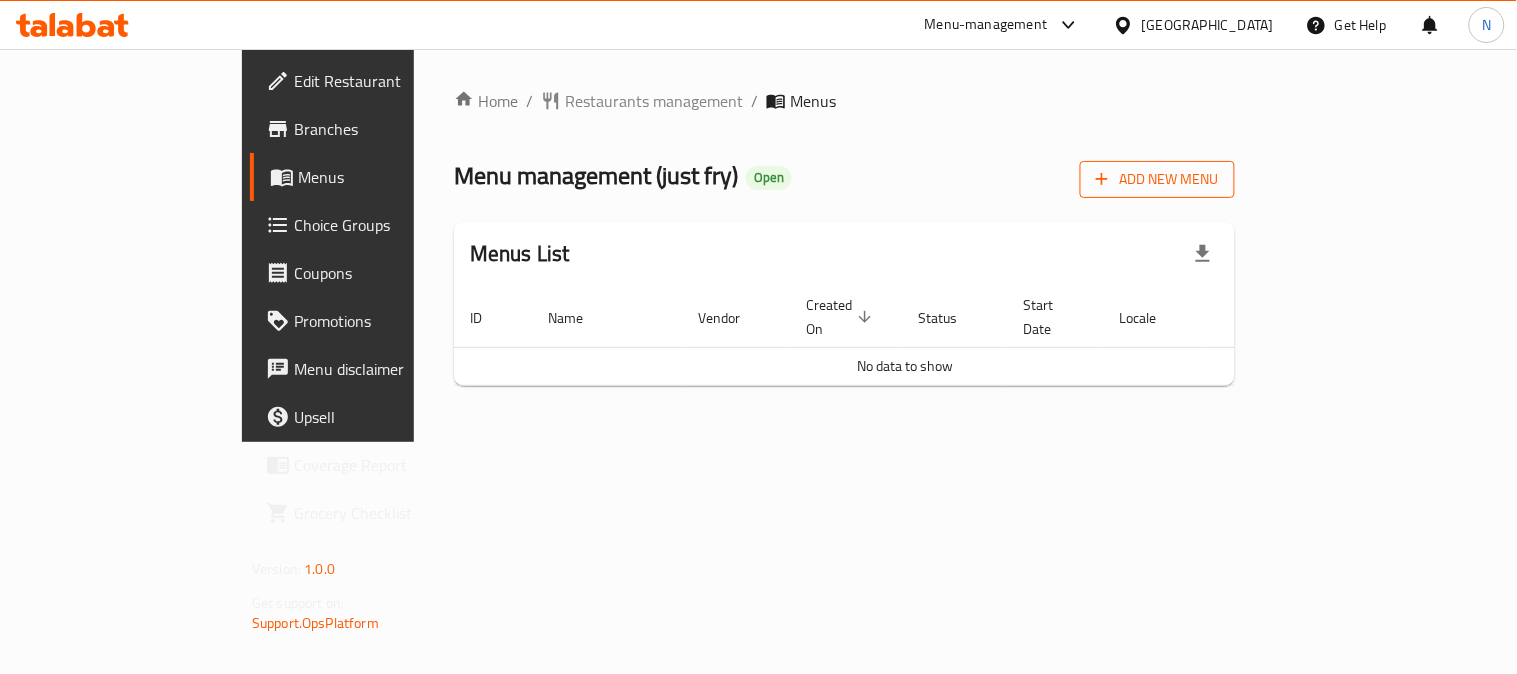 click on "Add New Menu" at bounding box center [1157, 179] 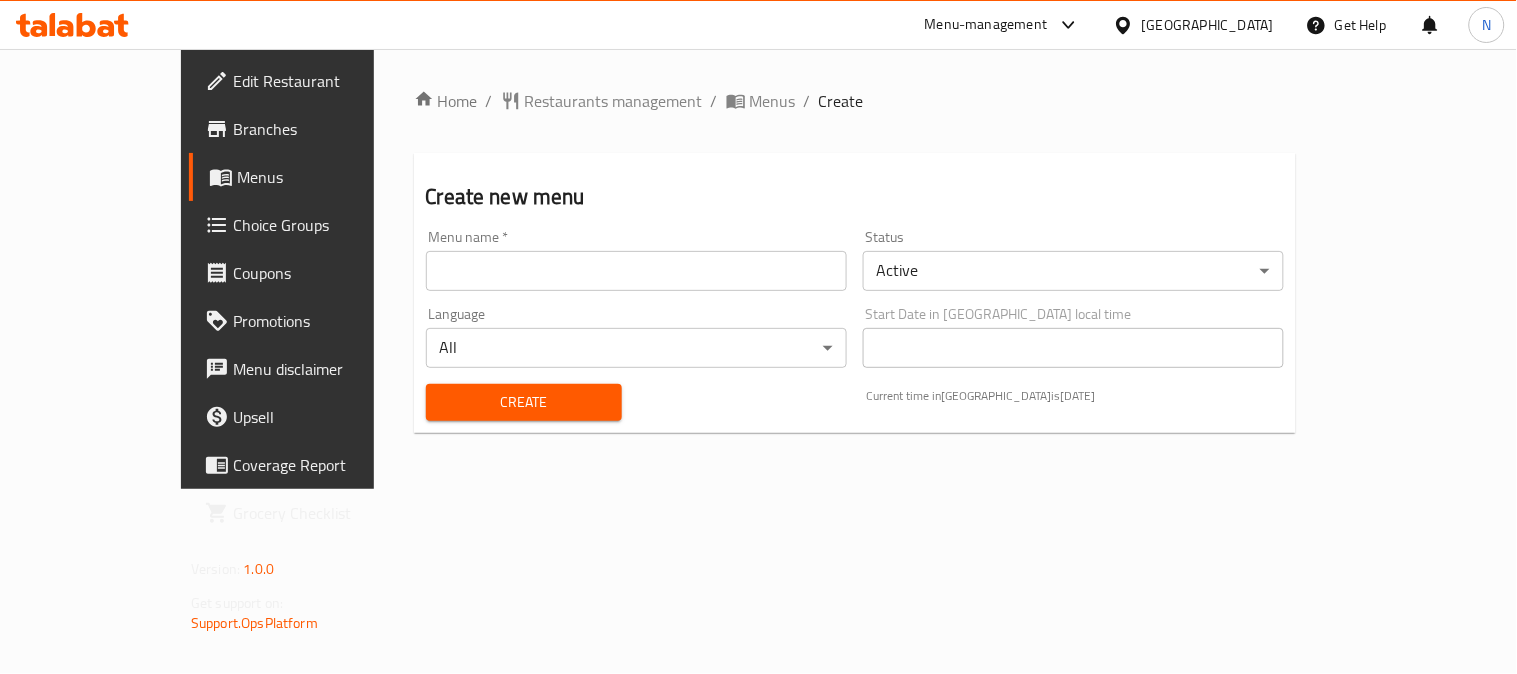 click at bounding box center (636, 271) 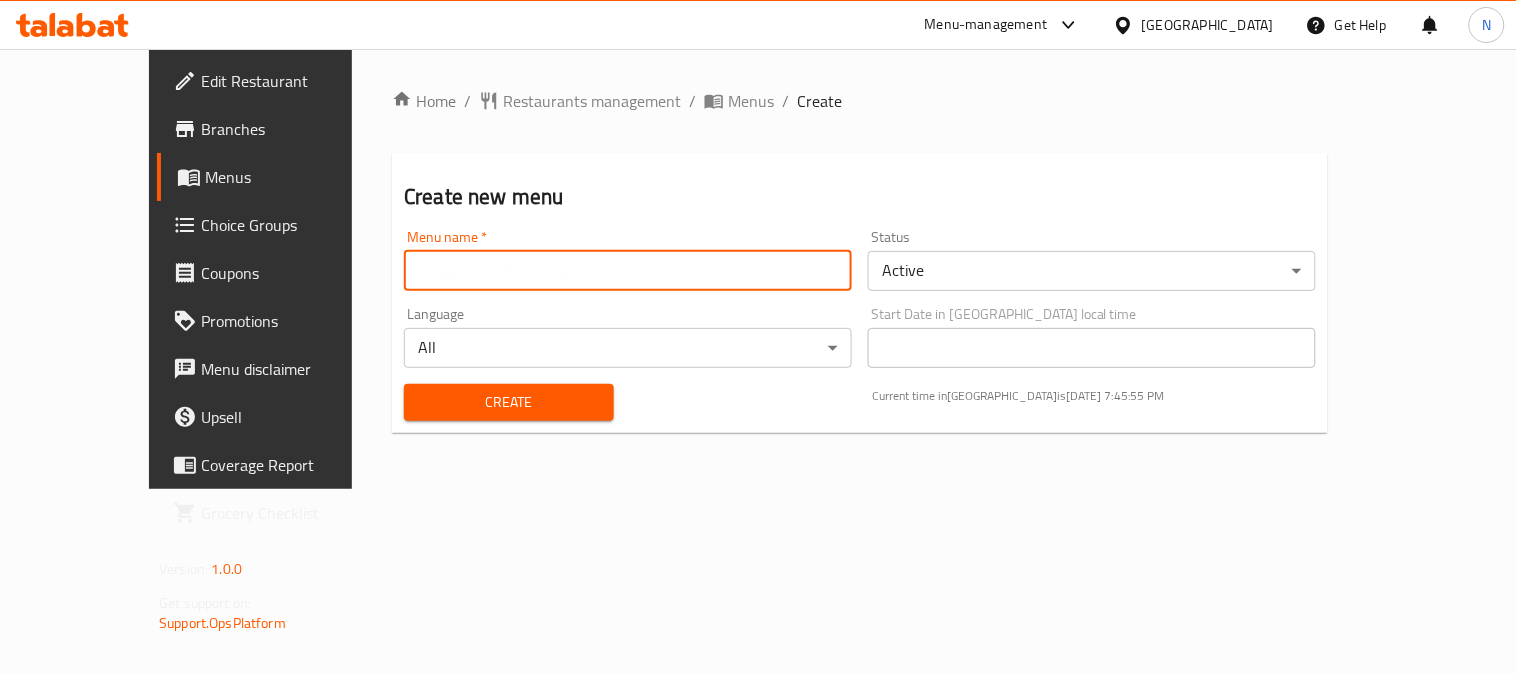 type on "menu" 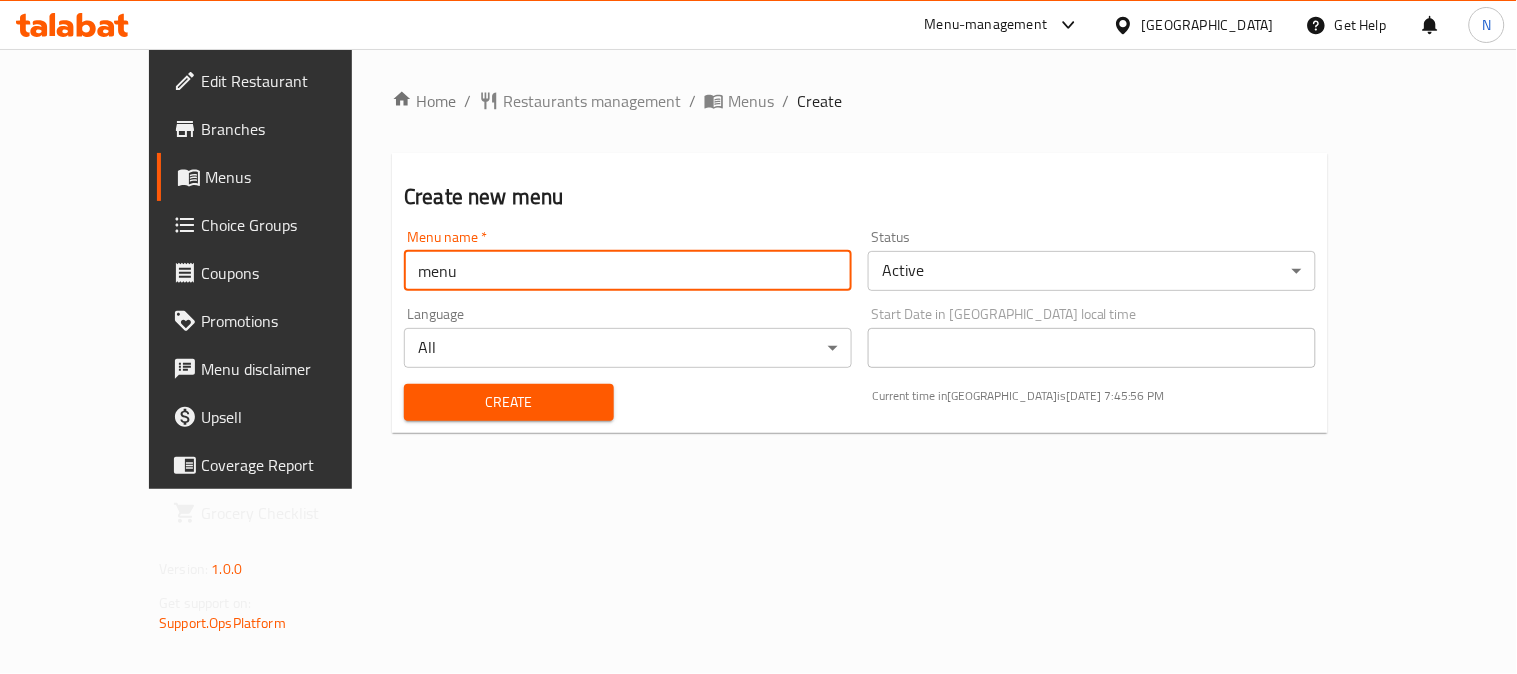 drag, startPoint x: 457, startPoint y: 391, endPoint x: 694, endPoint y: 192, distance: 309.4673 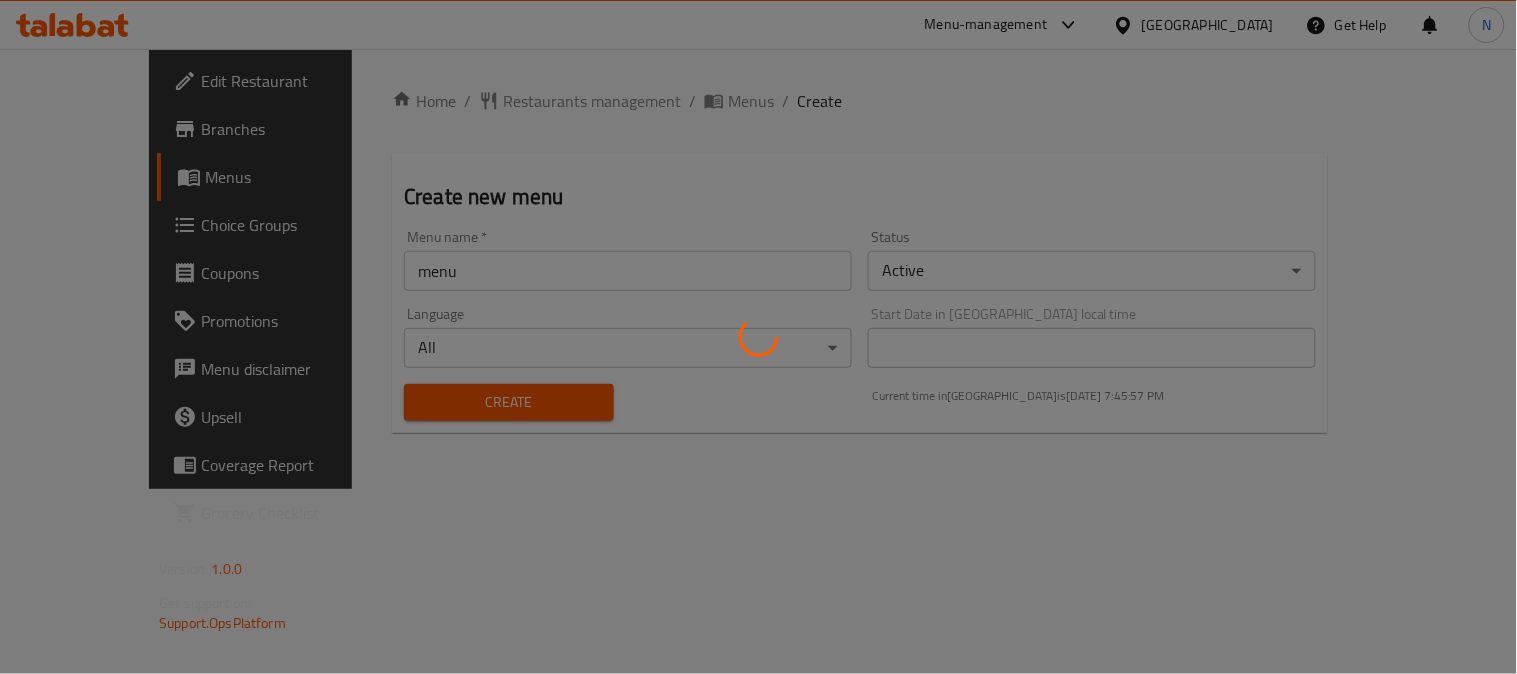 type 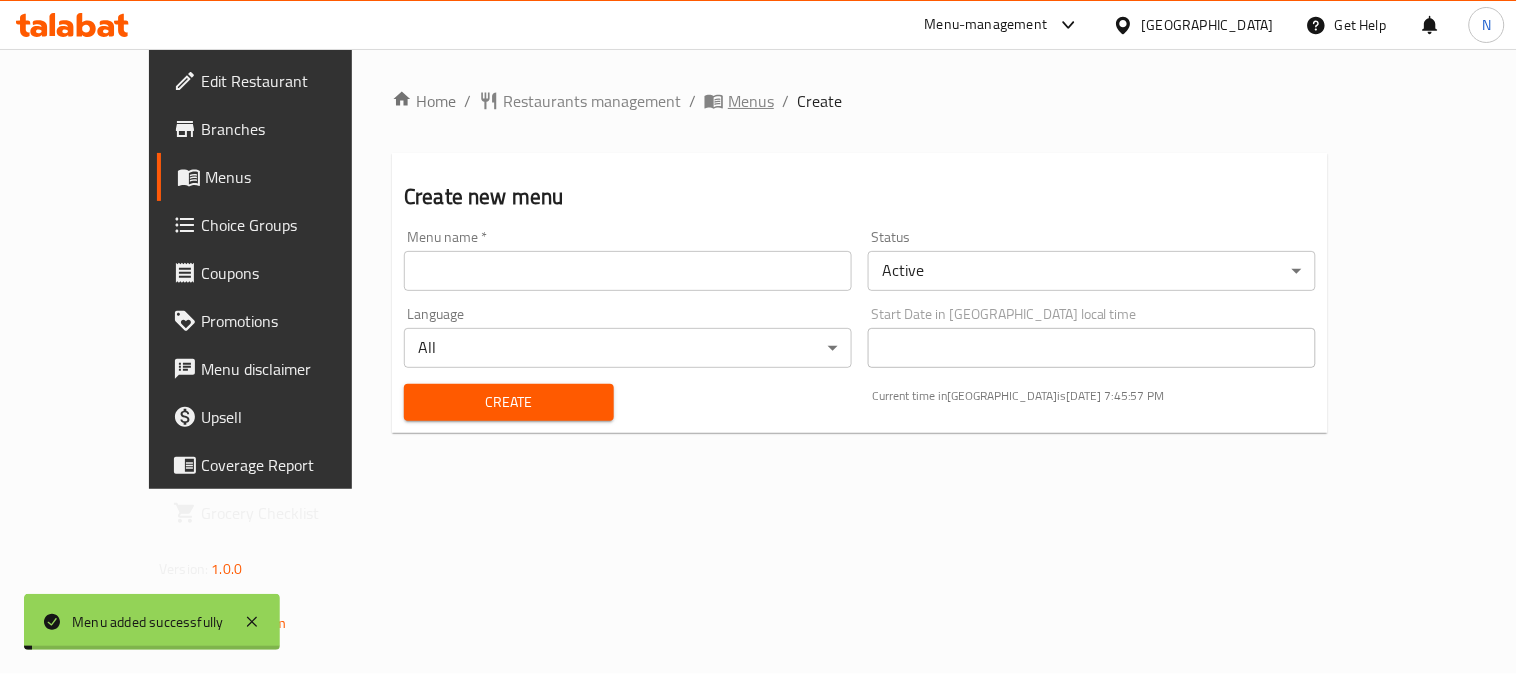 click on "Menus" at bounding box center [751, 101] 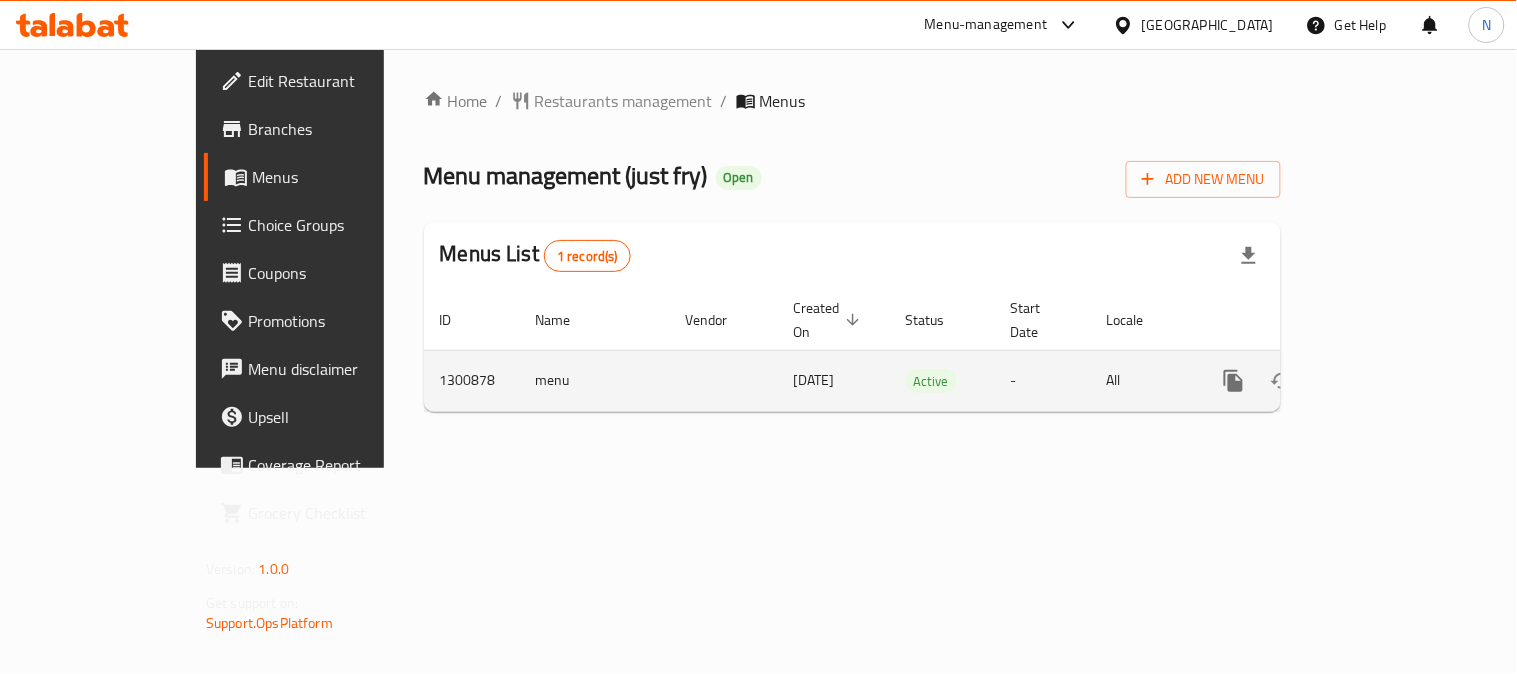 click 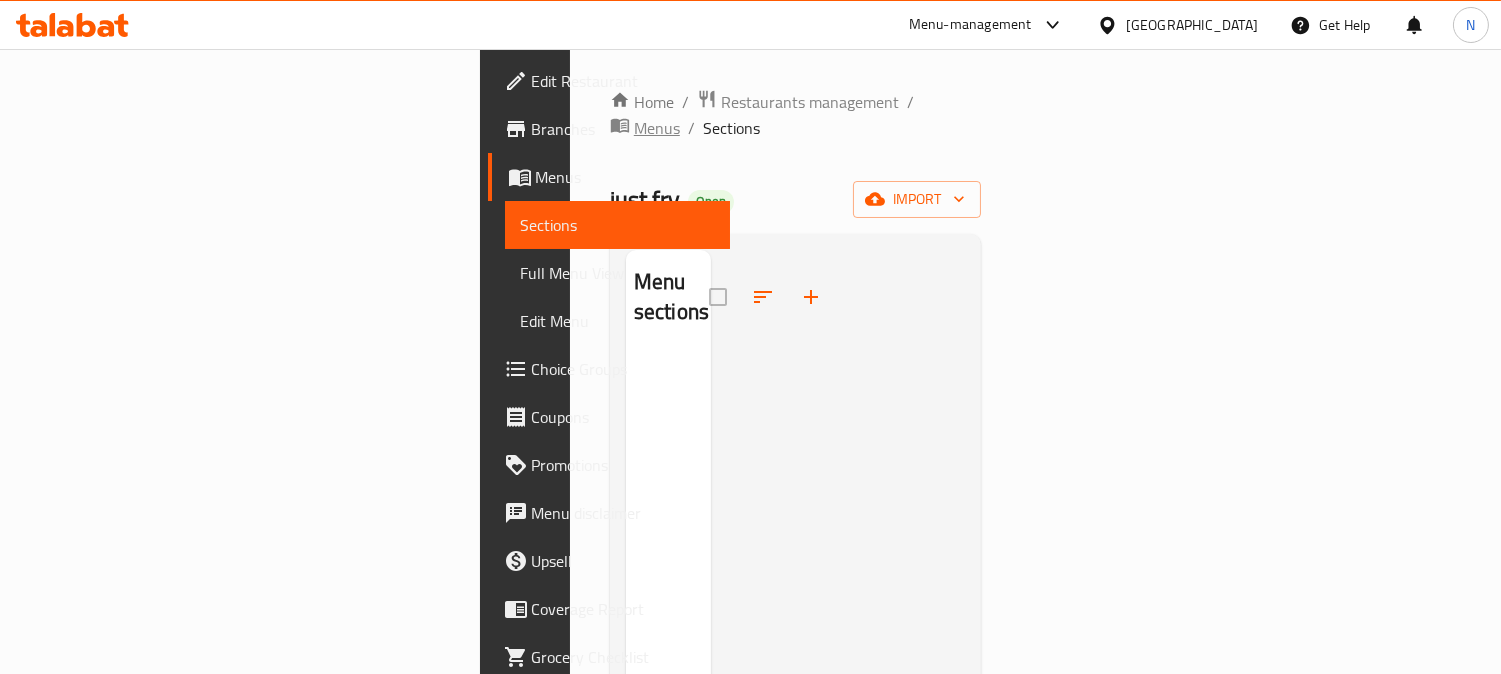 click on "Menus" at bounding box center [657, 128] 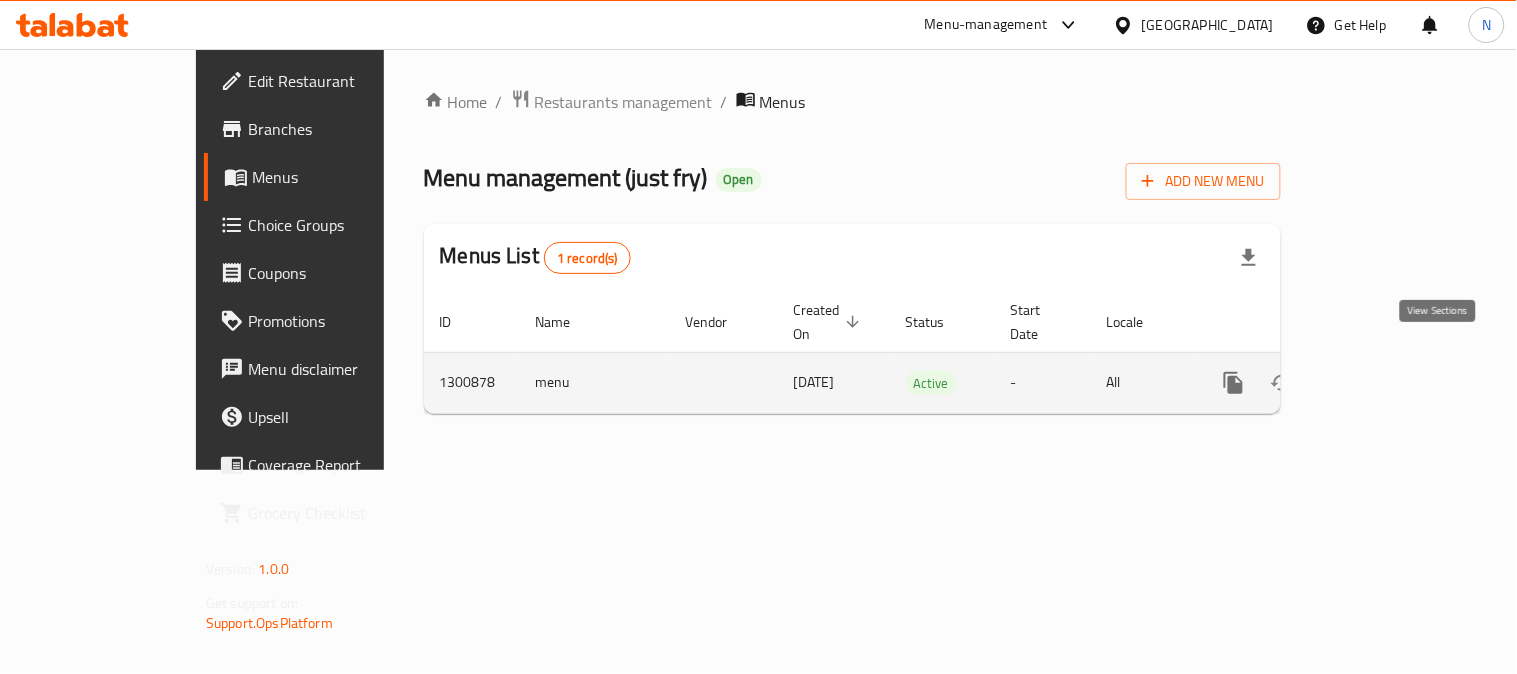 click 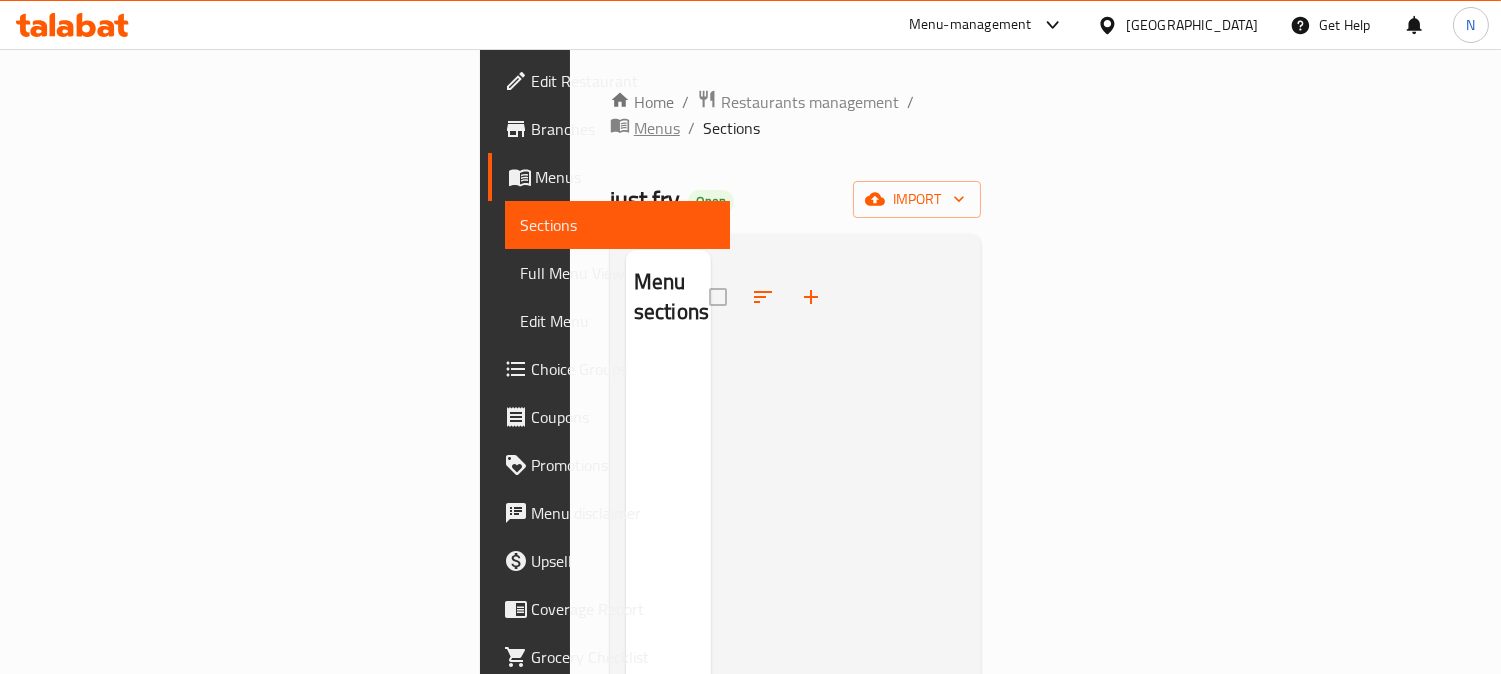 click on "Menus" at bounding box center (657, 128) 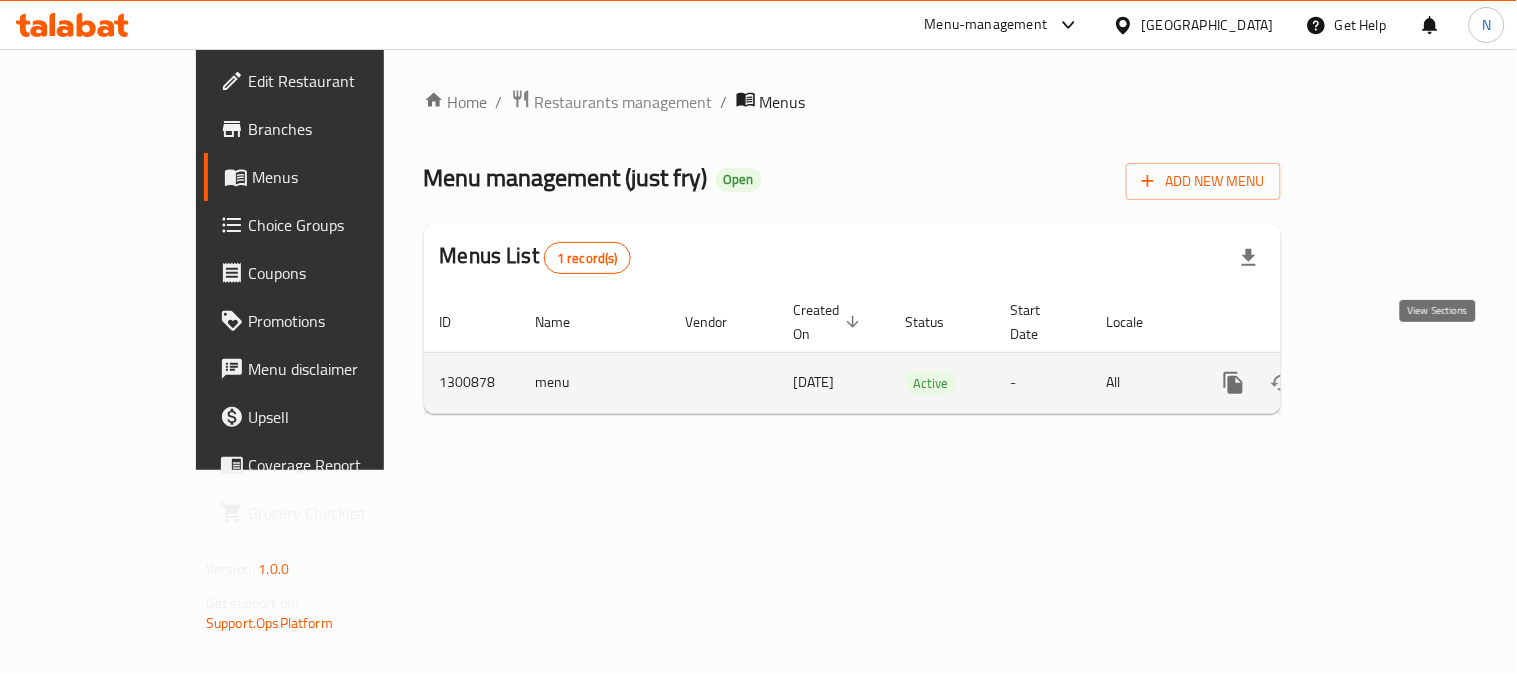 click 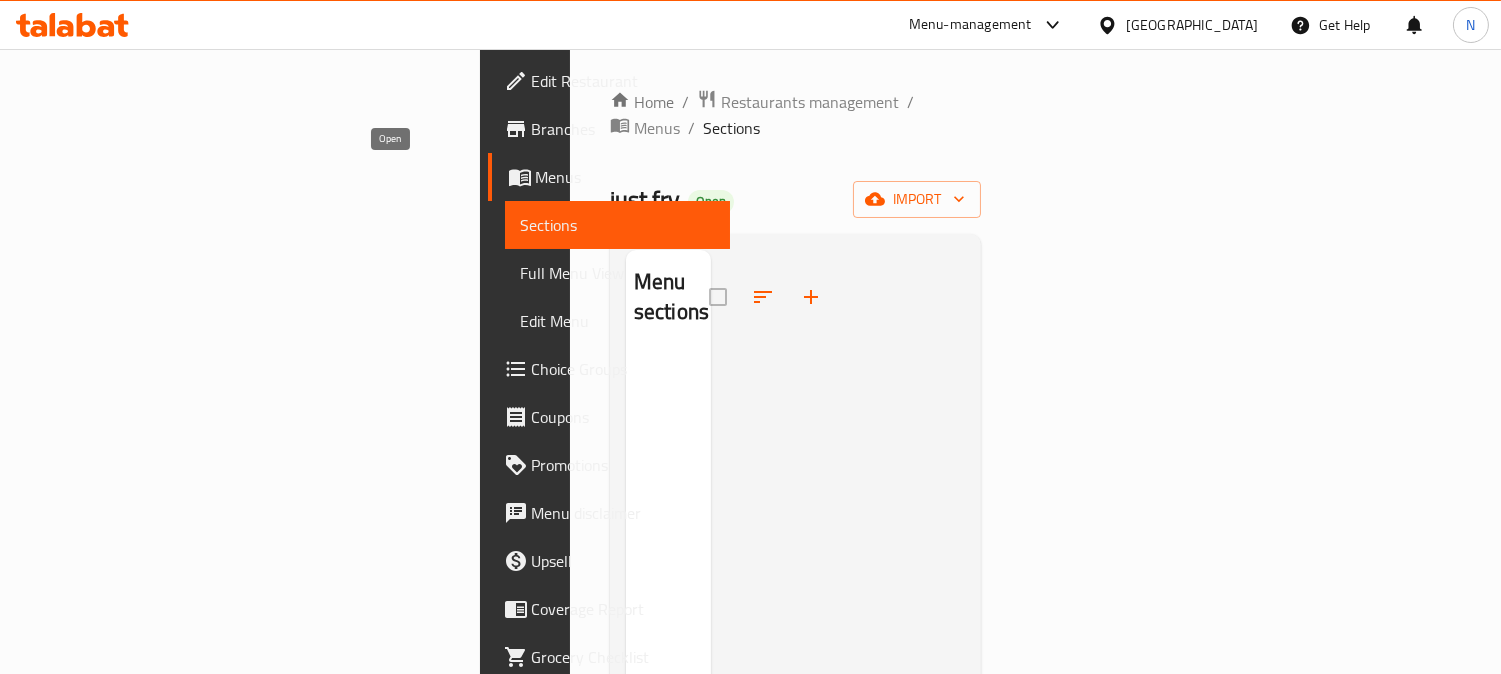 drag, startPoint x: 391, startPoint y: 173, endPoint x: 303, endPoint y: 170, distance: 88.051125 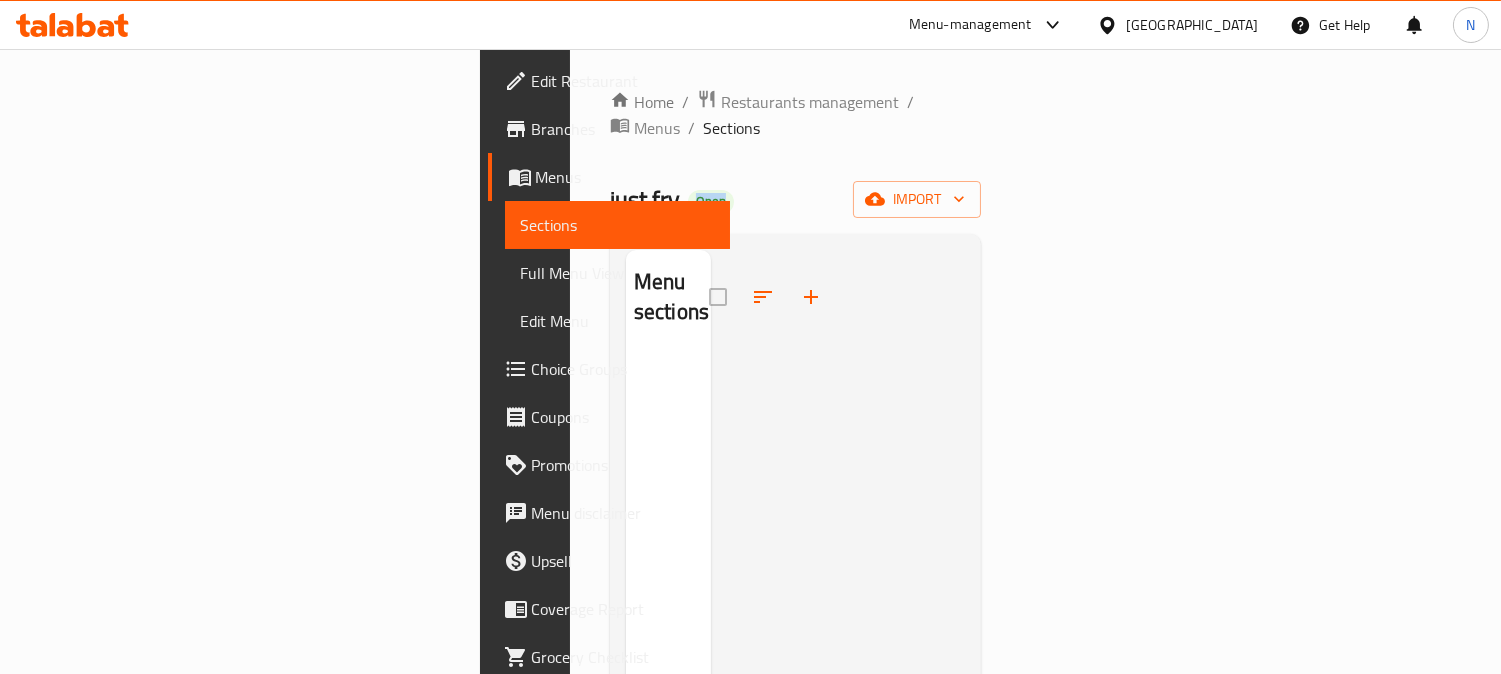 click on "just fry Open import" at bounding box center (796, 199) 